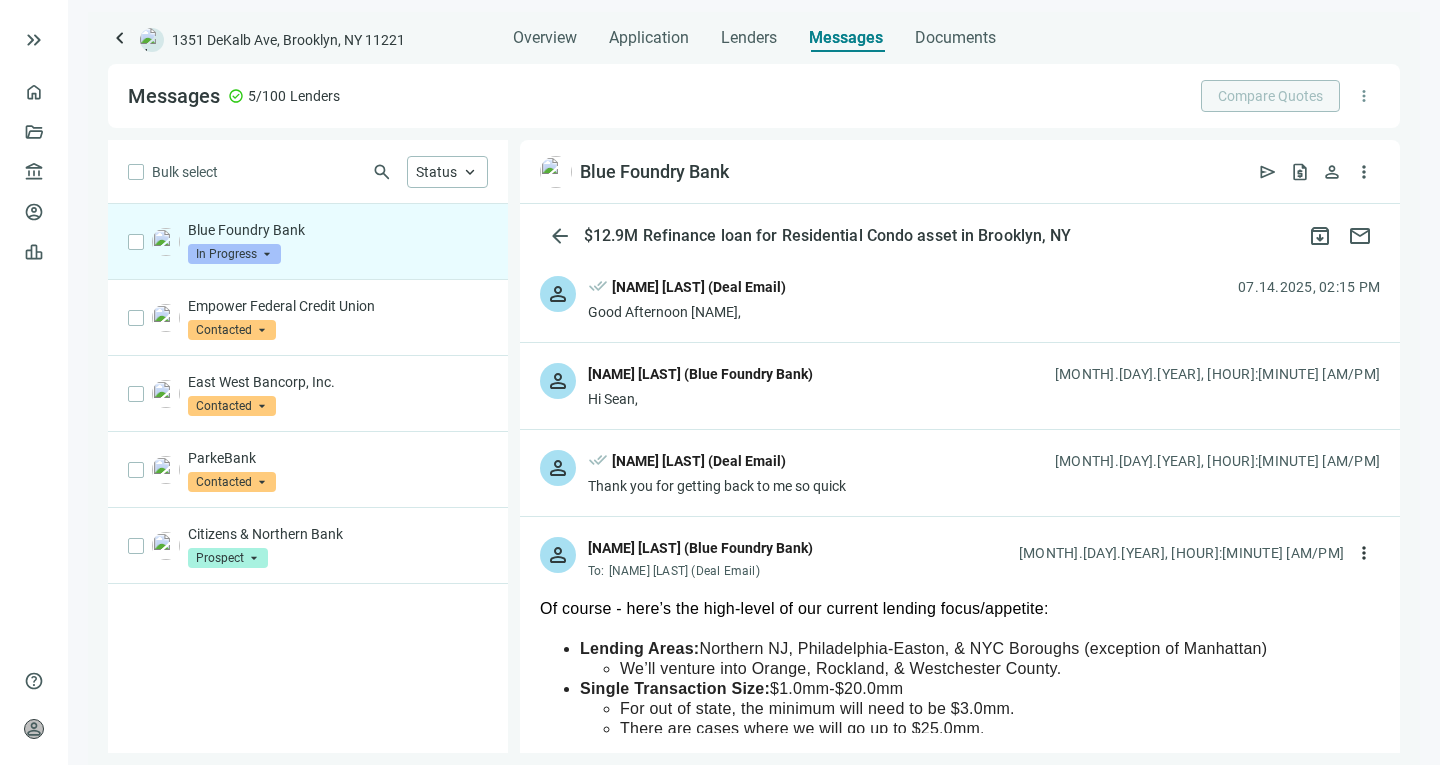 scroll, scrollTop: 0, scrollLeft: 0, axis: both 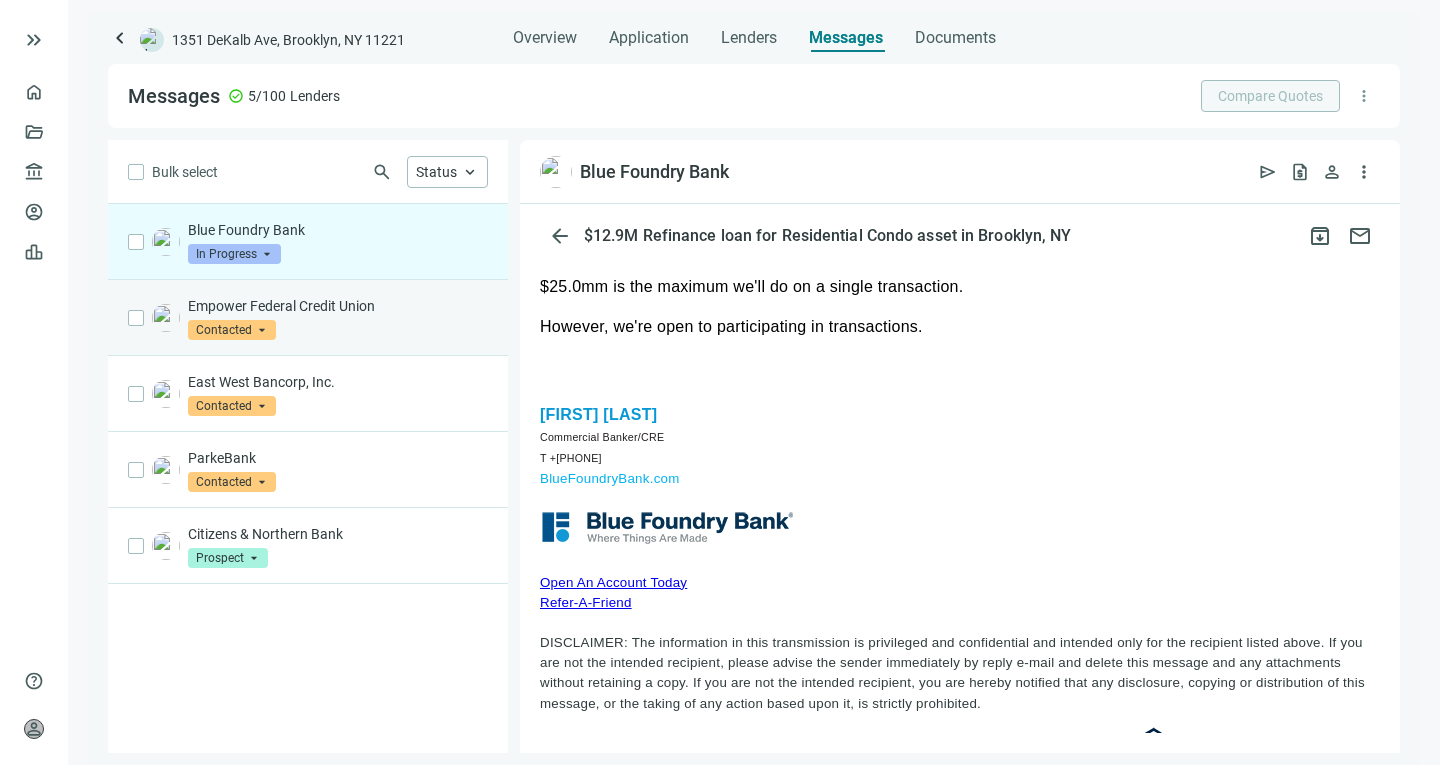 click on "Empower Federal Credit Union Contacted arrow_drop_down" at bounding box center [338, 318] 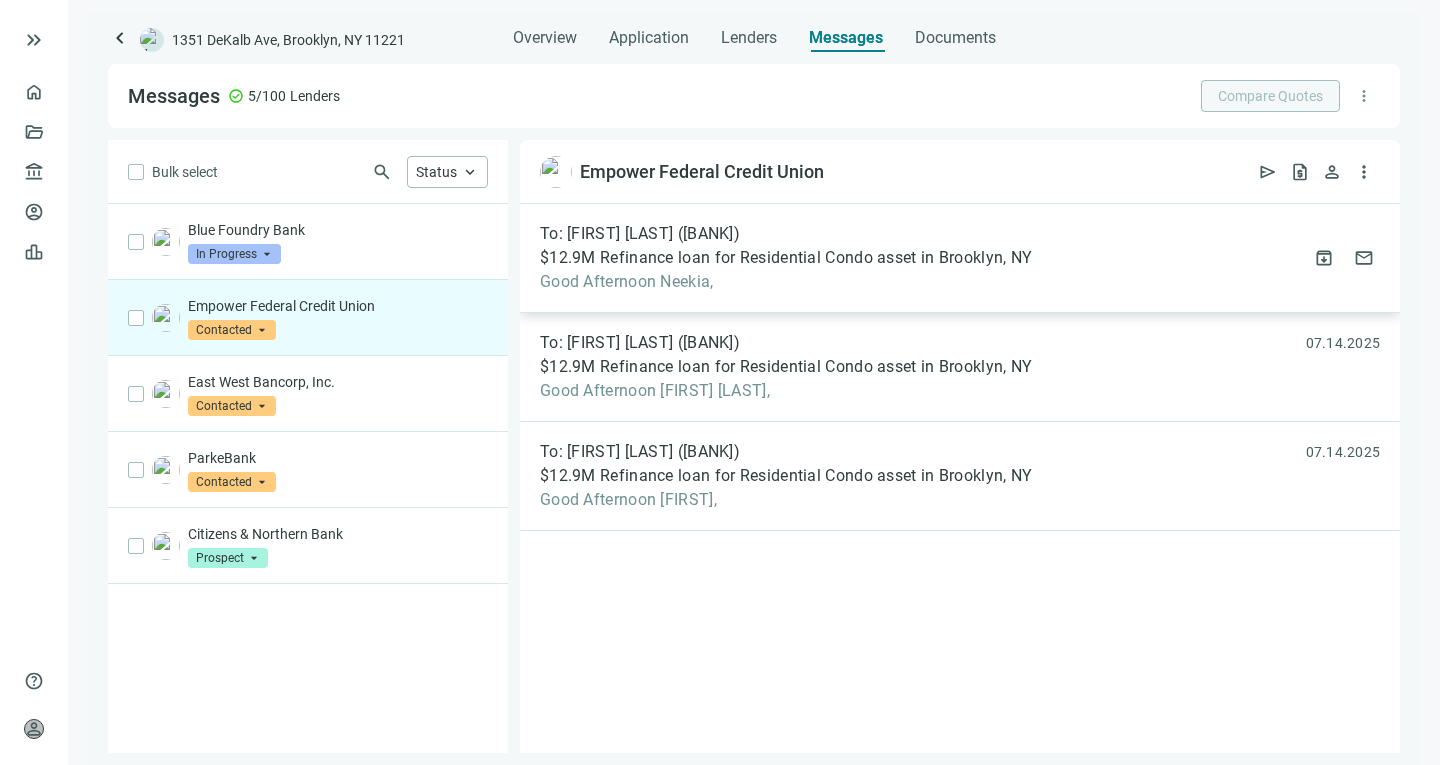 click on "$12.9M Refinance loan for Residential Condo asset in Brooklyn, NY" at bounding box center [786, 258] 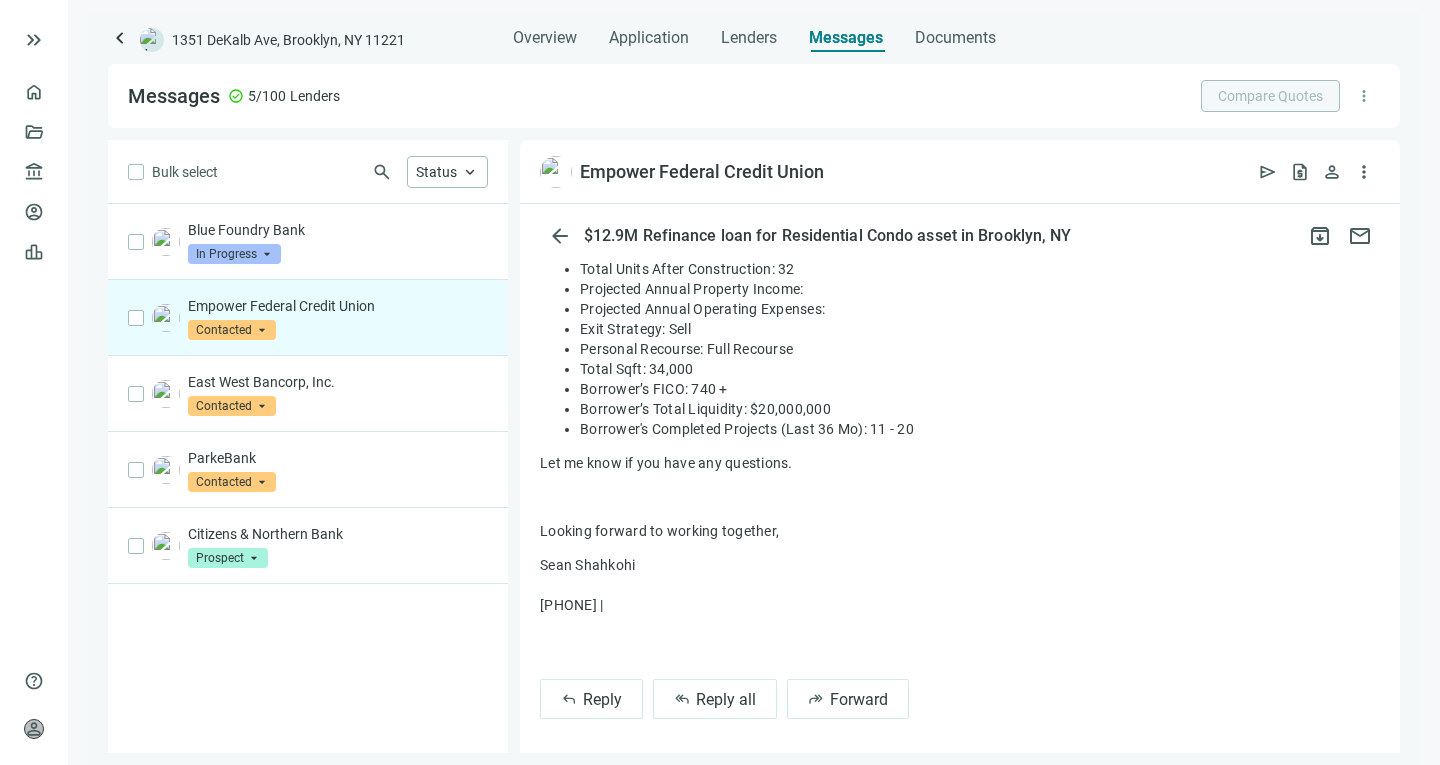 scroll, scrollTop: 515, scrollLeft: 0, axis: vertical 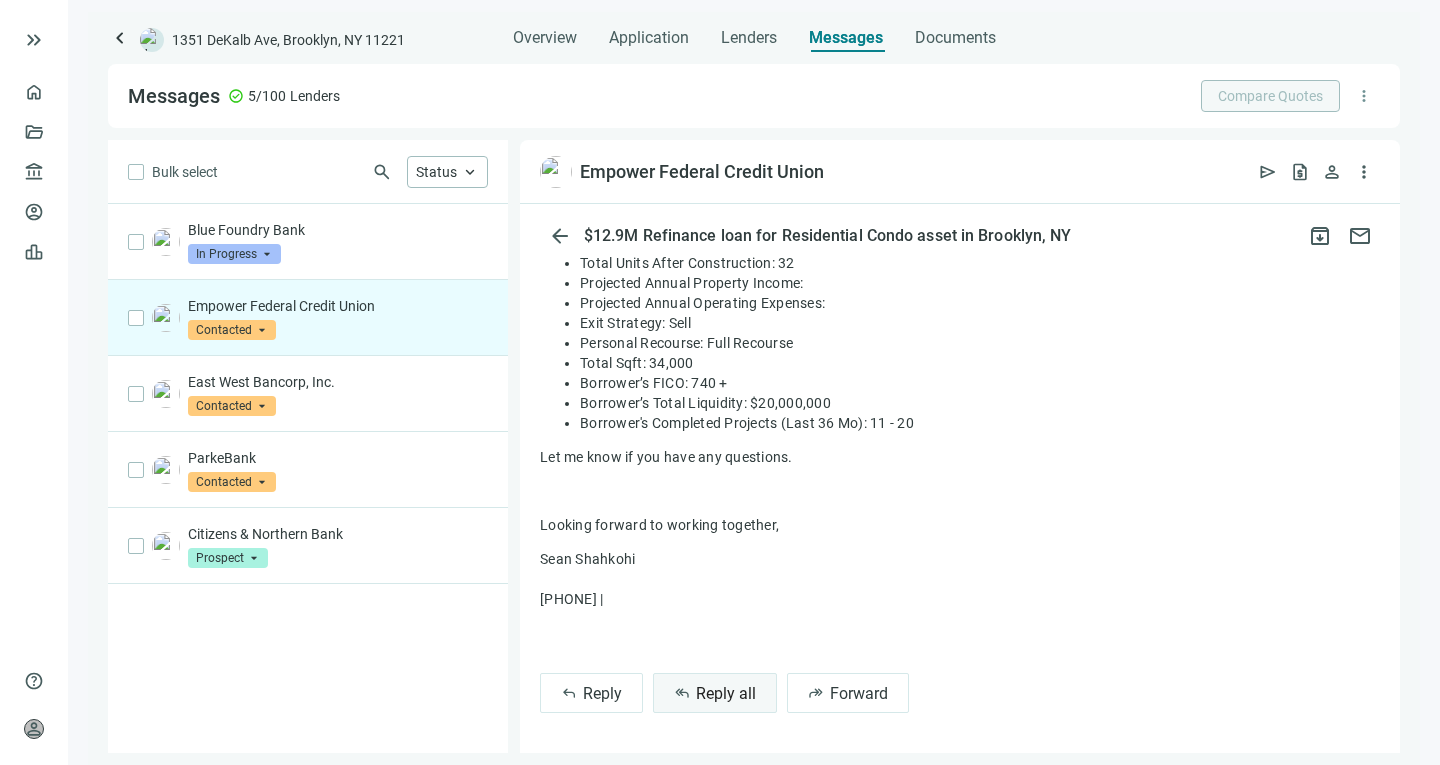 click on "Reply all" at bounding box center (726, 693) 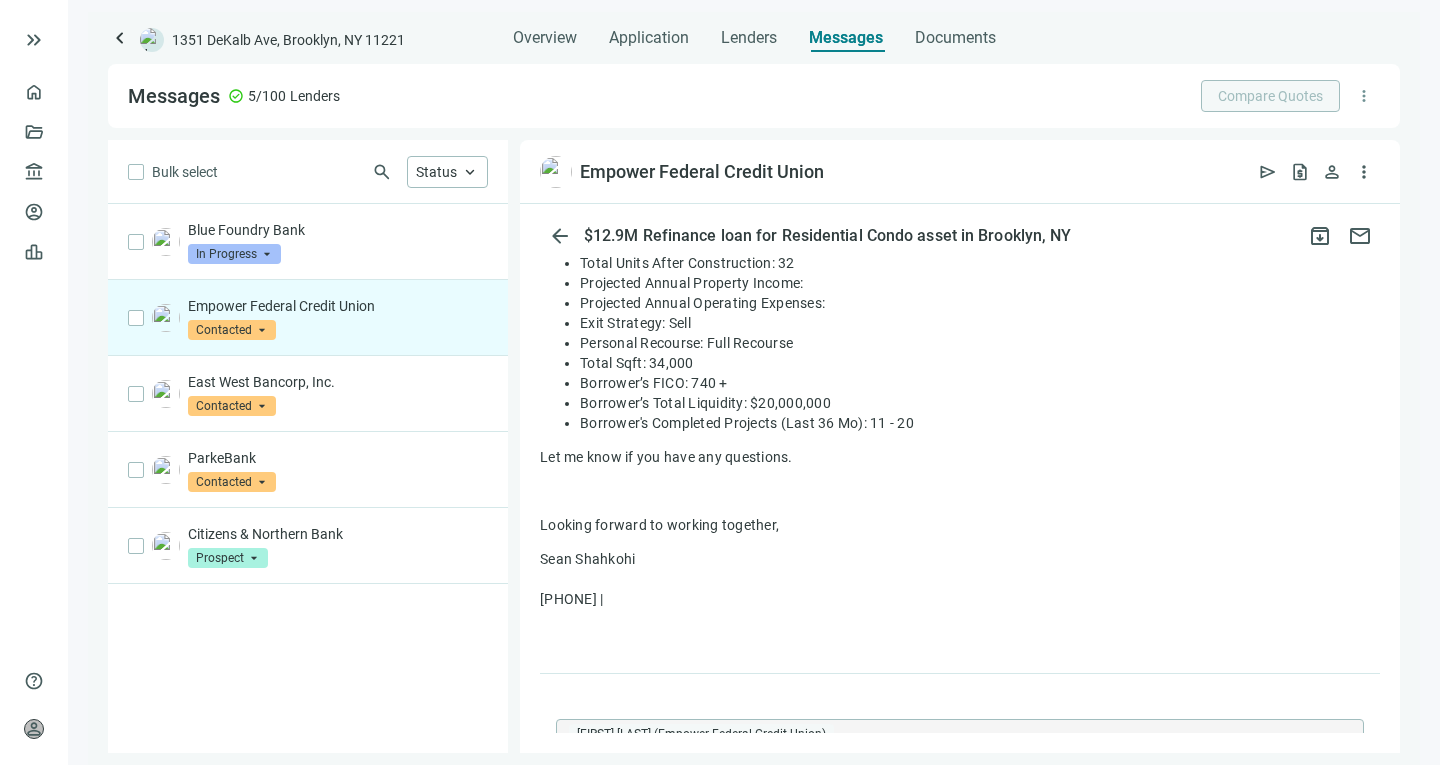 type on "**********" 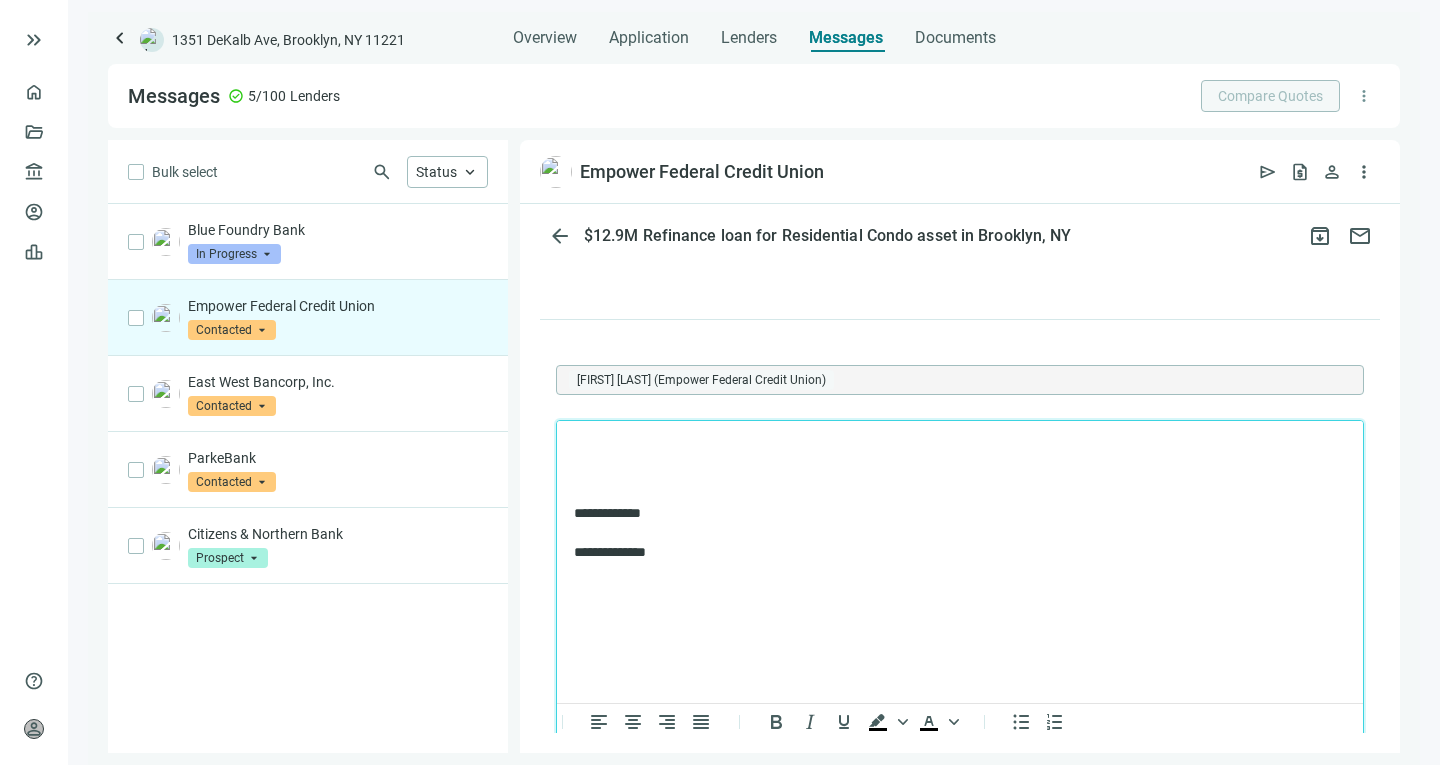 scroll, scrollTop: 870, scrollLeft: 0, axis: vertical 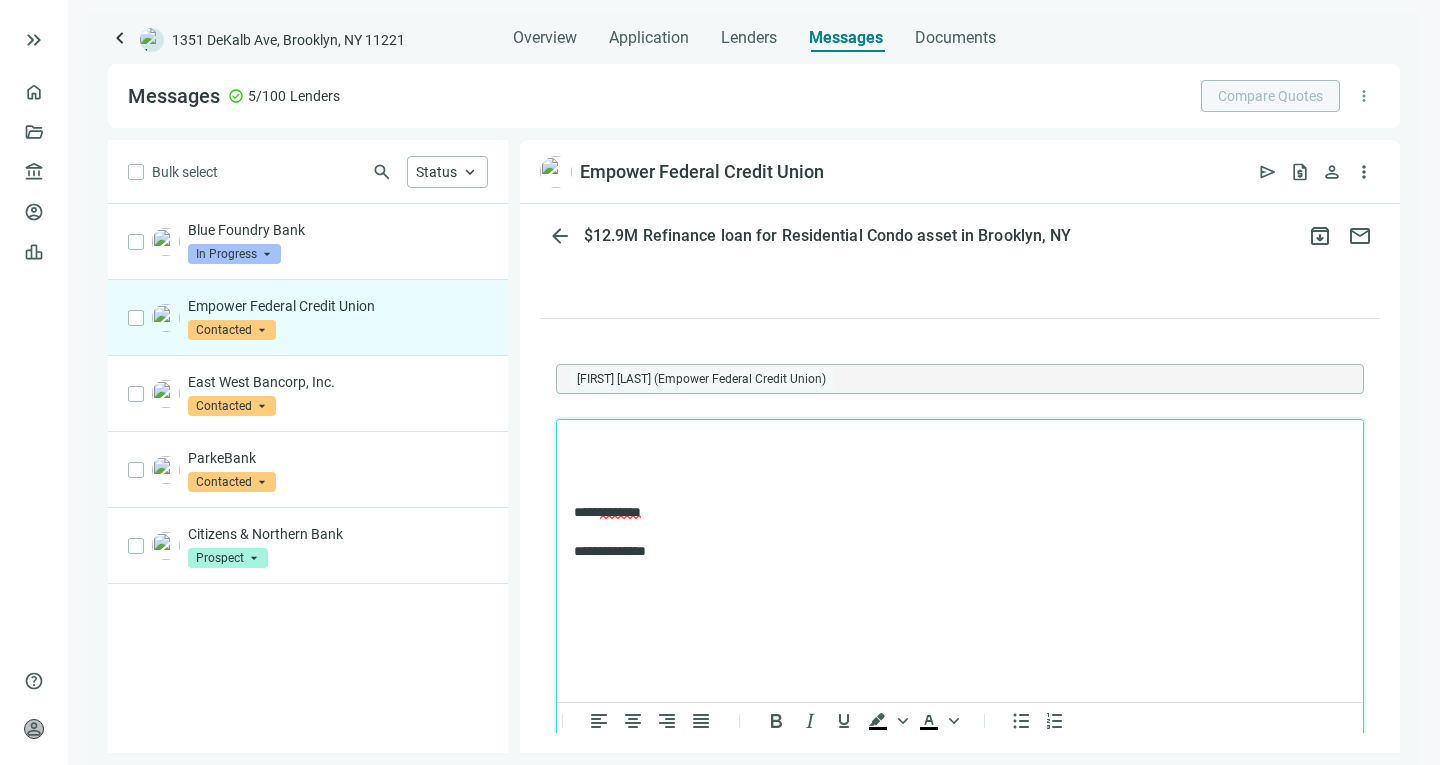 click at bounding box center (960, 480) 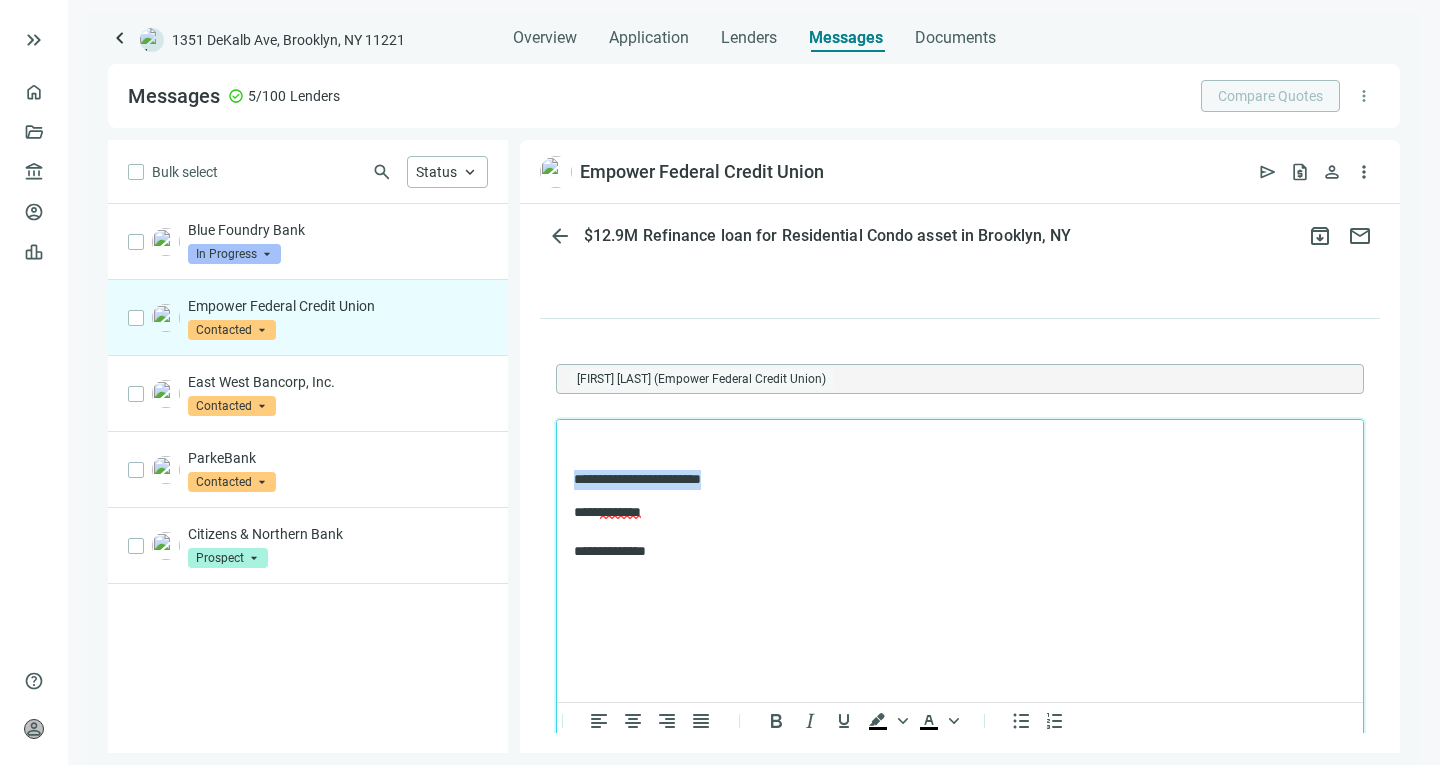 drag, startPoint x: 755, startPoint y: 475, endPoint x: 1096, endPoint y: 887, distance: 534.81305 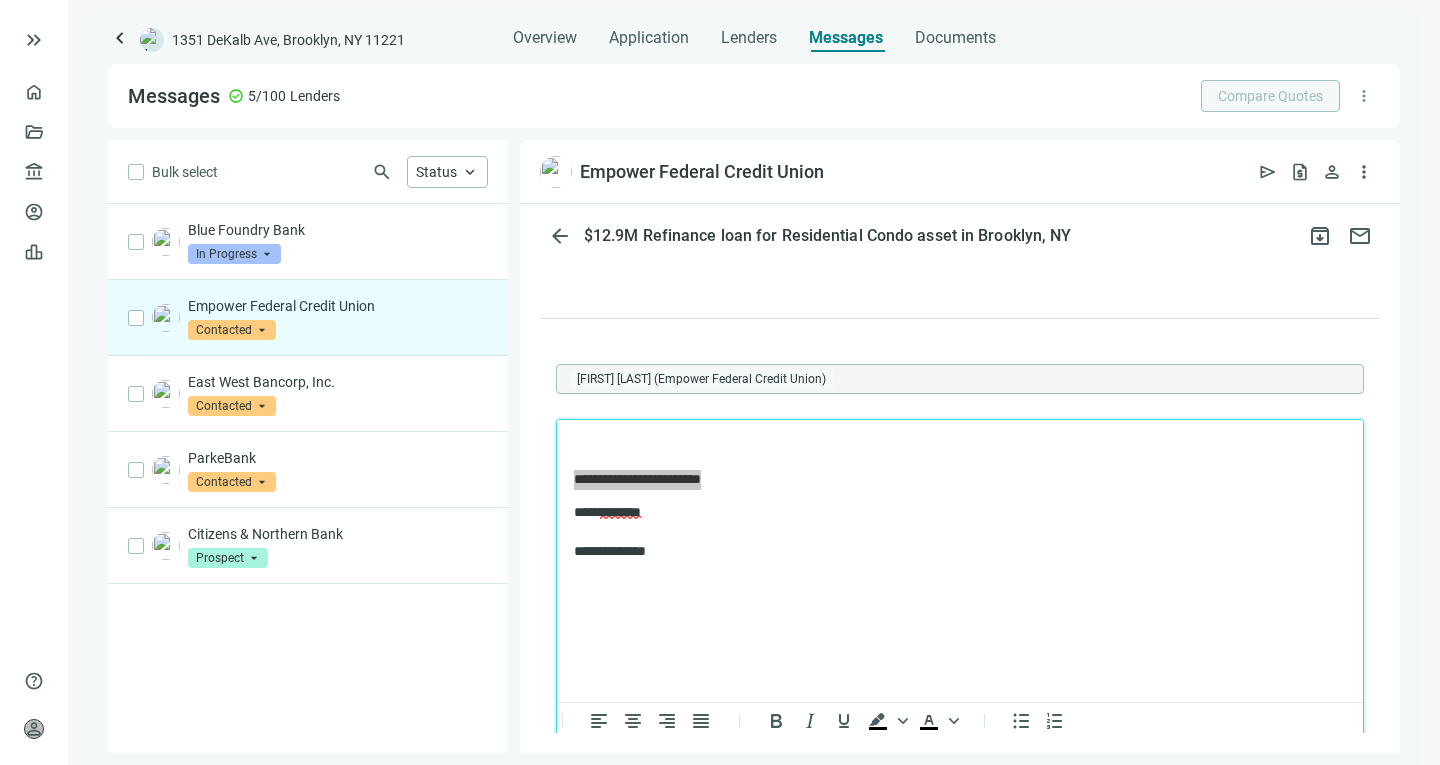 click on "**********" at bounding box center [960, 163] 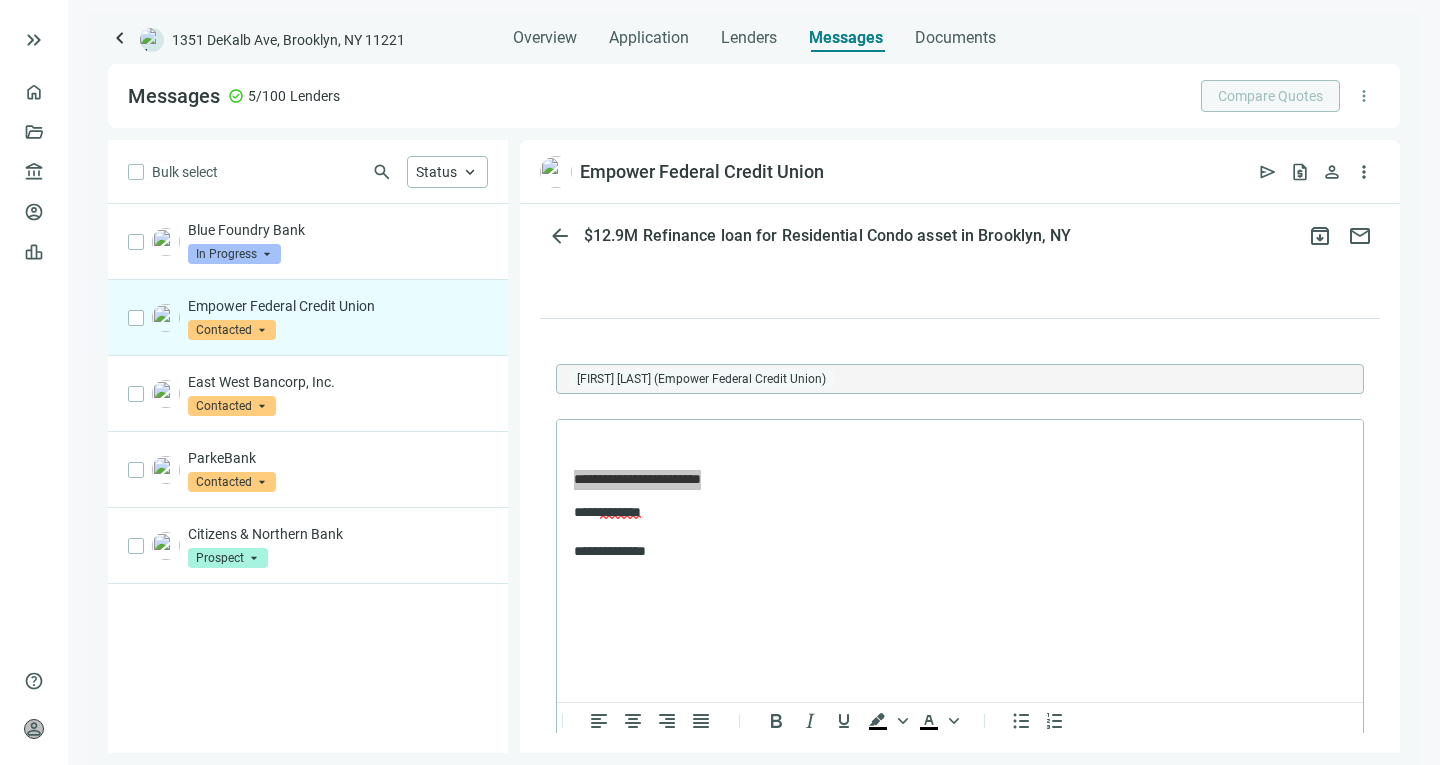scroll, scrollTop: 1012, scrollLeft: 0, axis: vertical 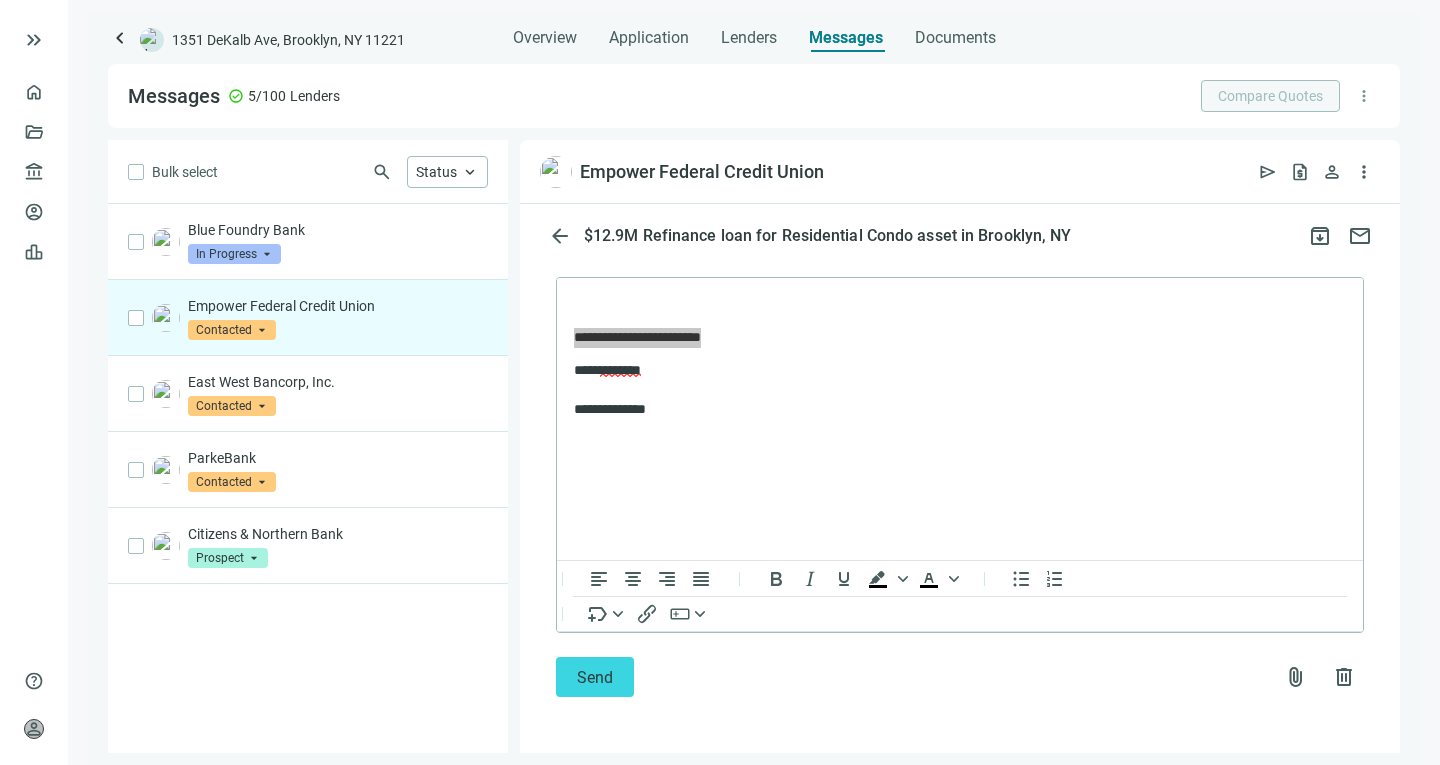 click on "**********" at bounding box center (960, 459) 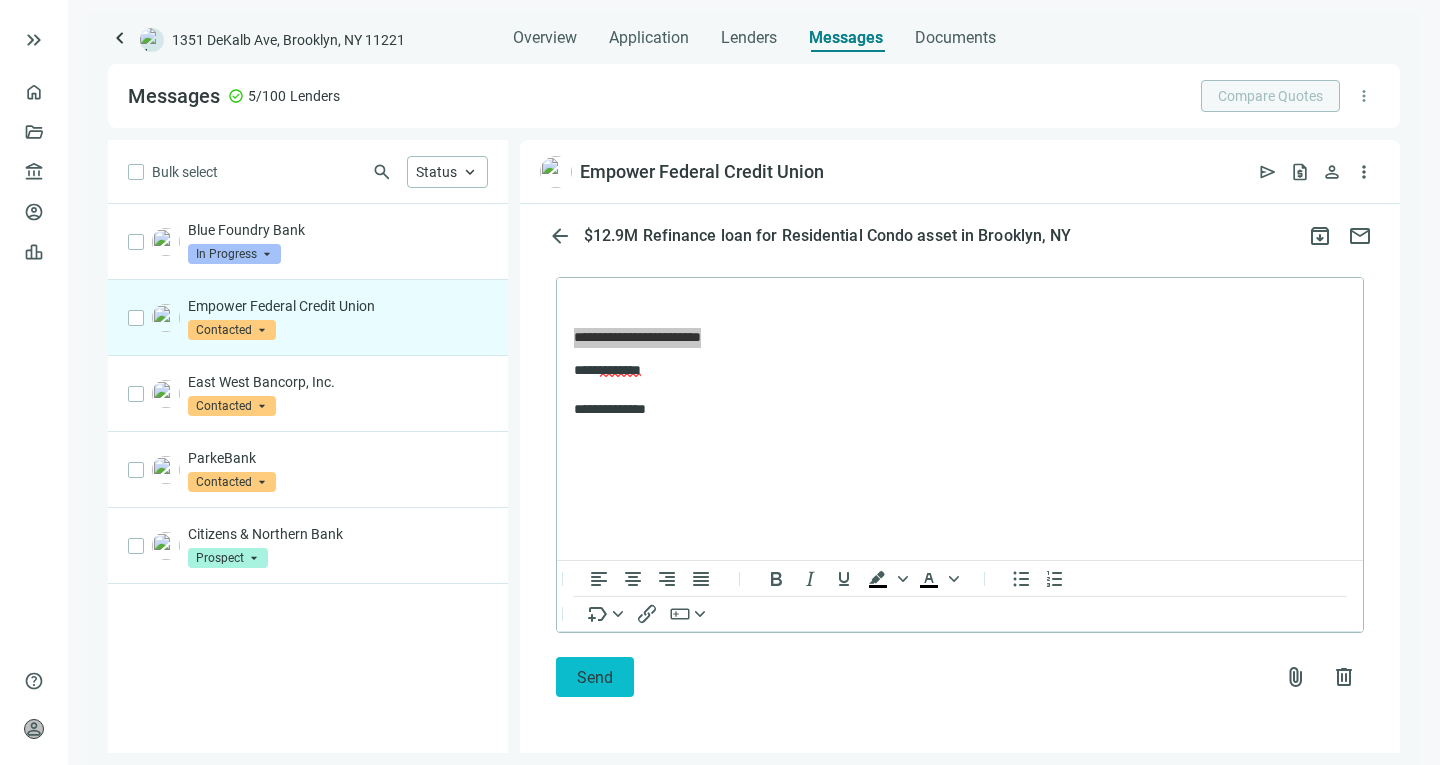 click on "Send" at bounding box center (595, 677) 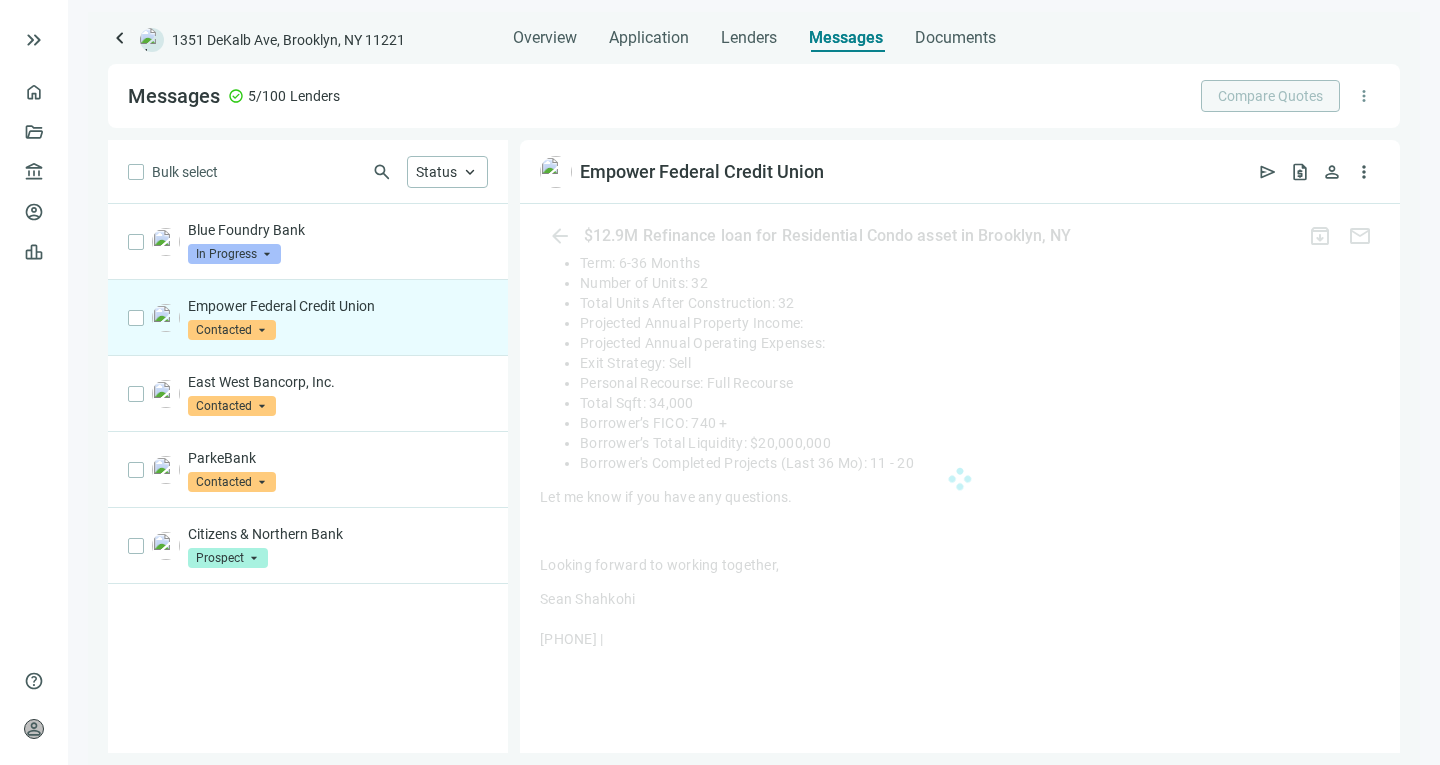 scroll, scrollTop: 832, scrollLeft: 0, axis: vertical 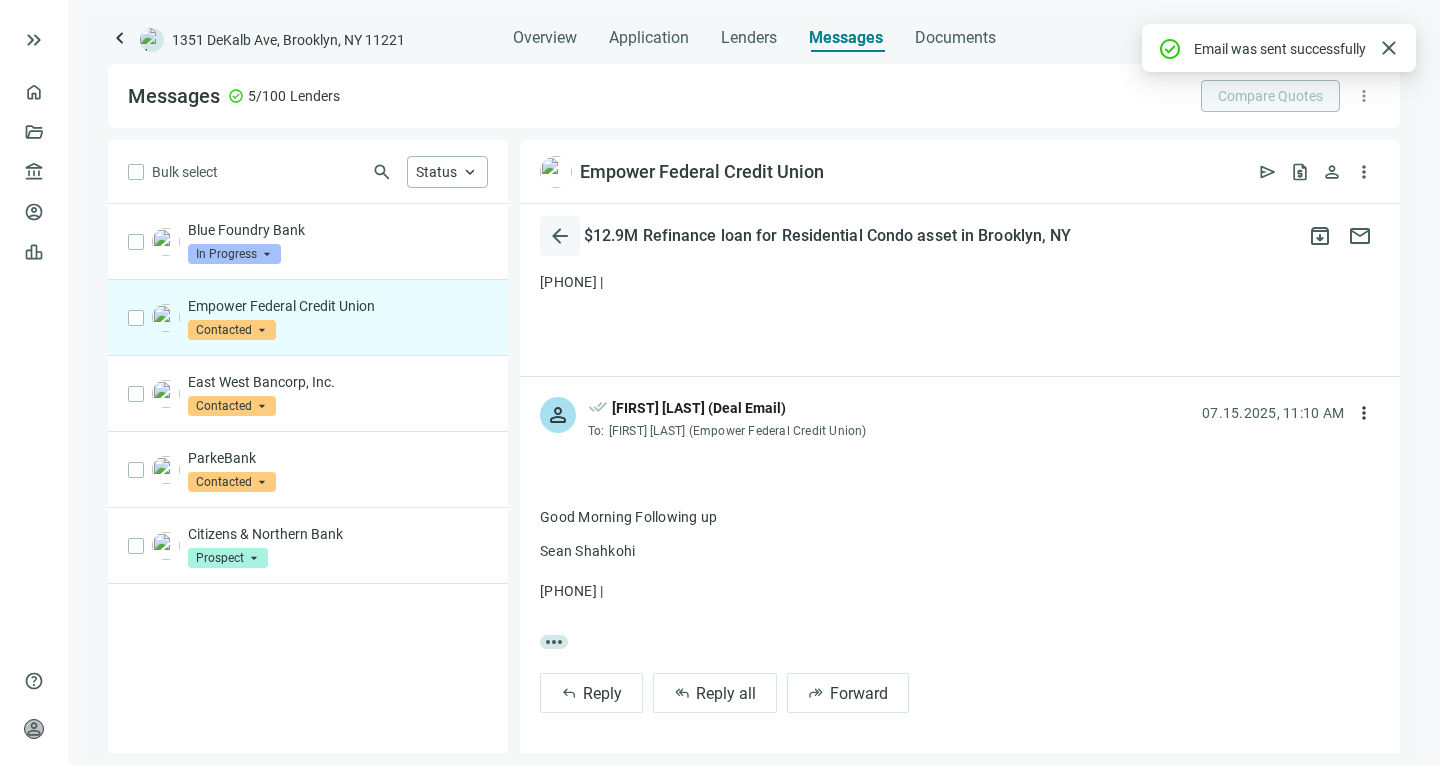 click on "arrow_back" at bounding box center [560, 236] 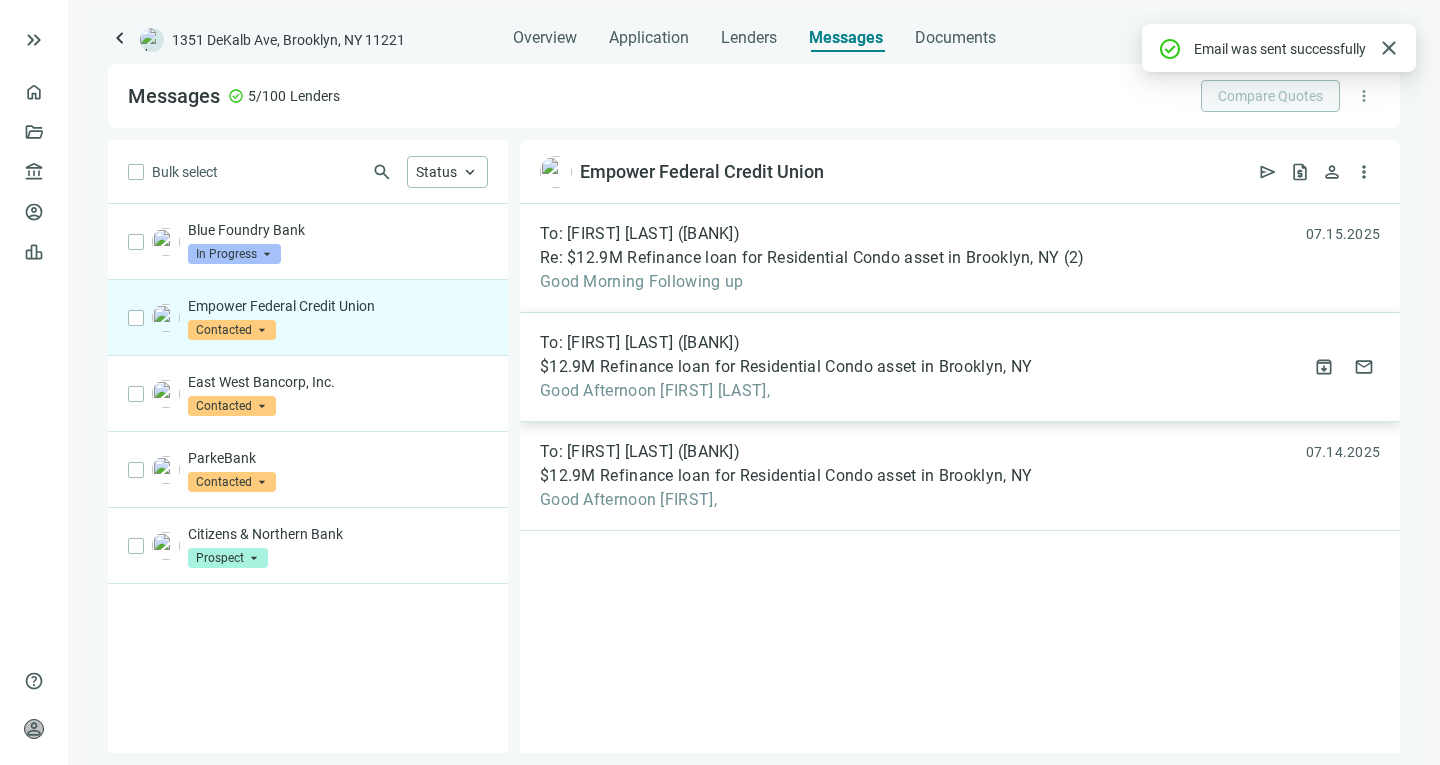 click on "Good Afternoon [FIRST] [LAST]," at bounding box center [786, 391] 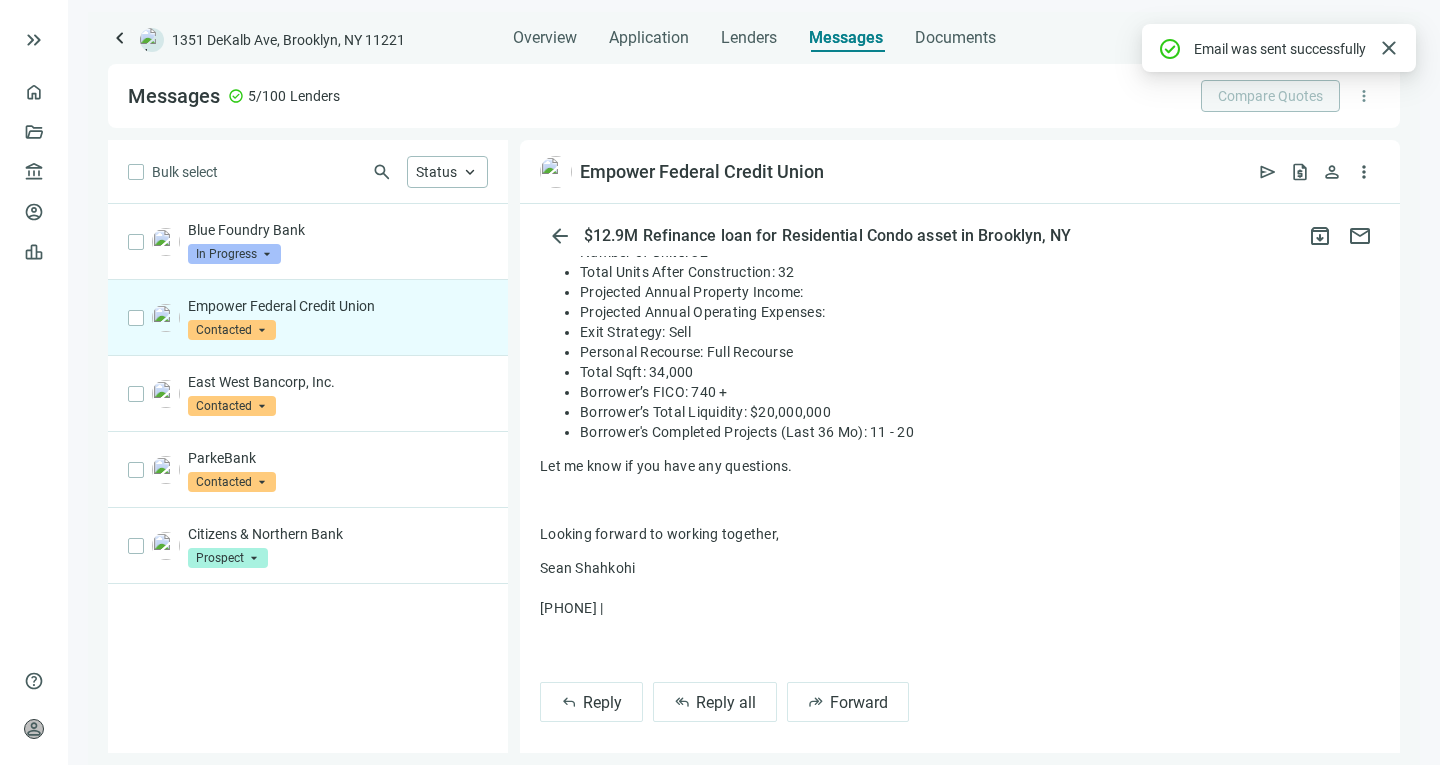 scroll, scrollTop: 515, scrollLeft: 0, axis: vertical 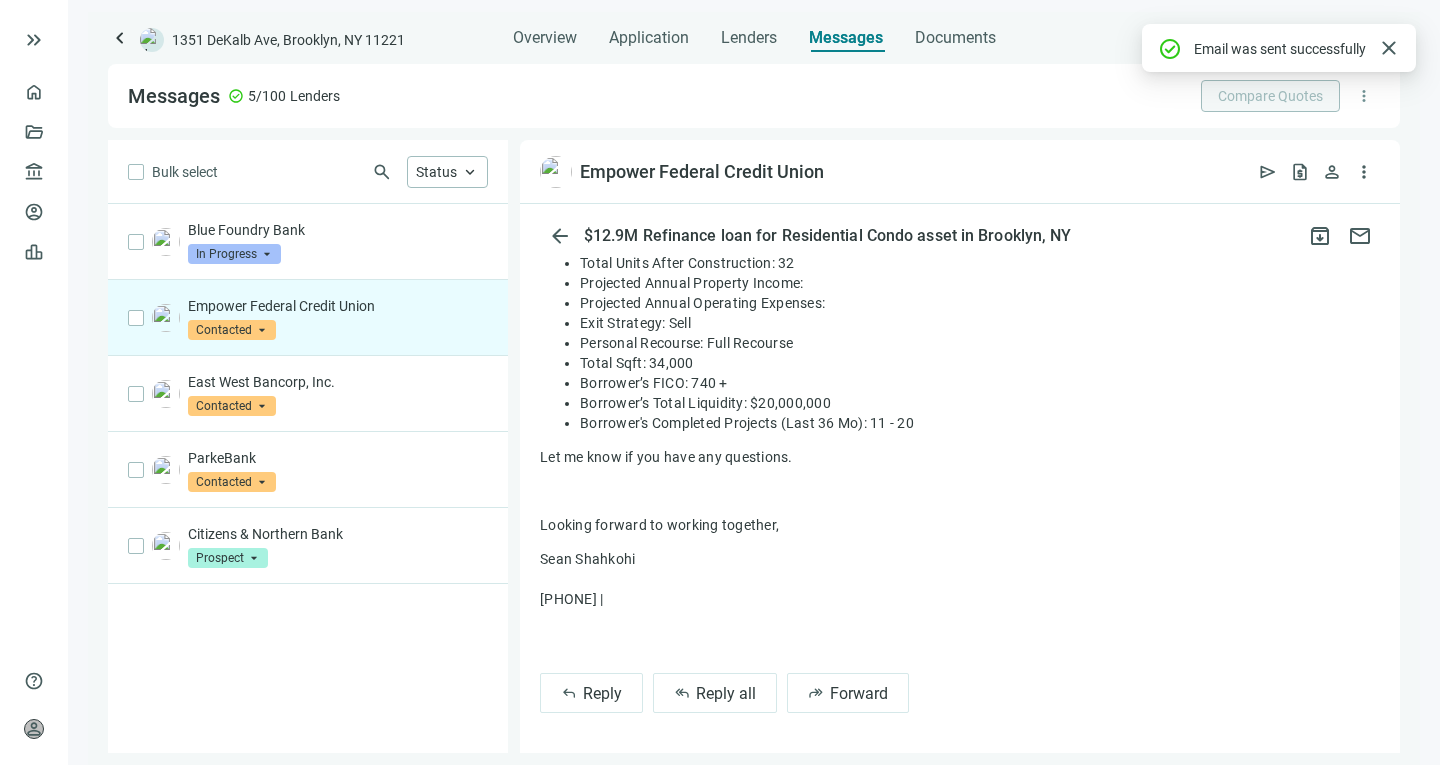 click on "reply Reply reply_all Reply all forward Forward" at bounding box center (960, 270) 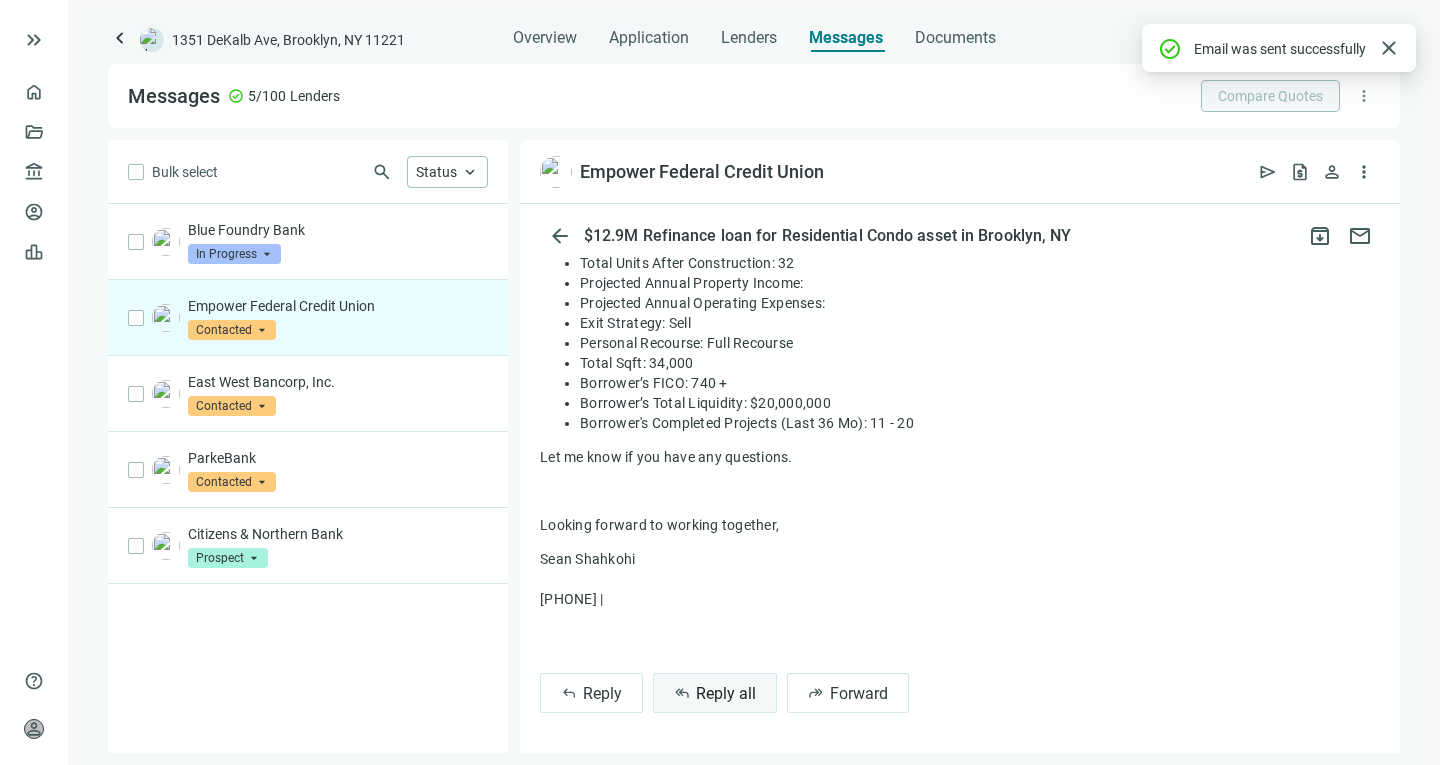 click on "Reply all" at bounding box center [726, 693] 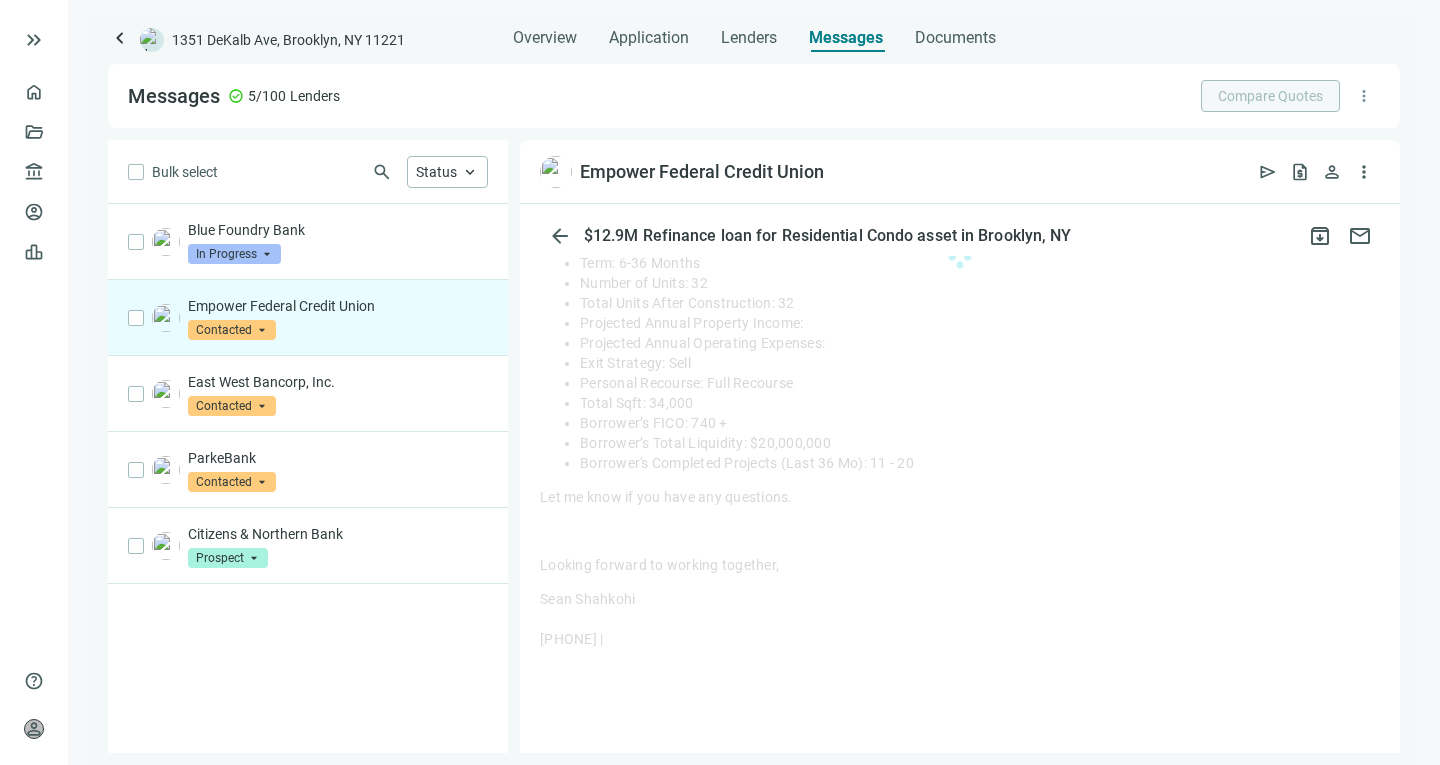 scroll, scrollTop: 515, scrollLeft: 0, axis: vertical 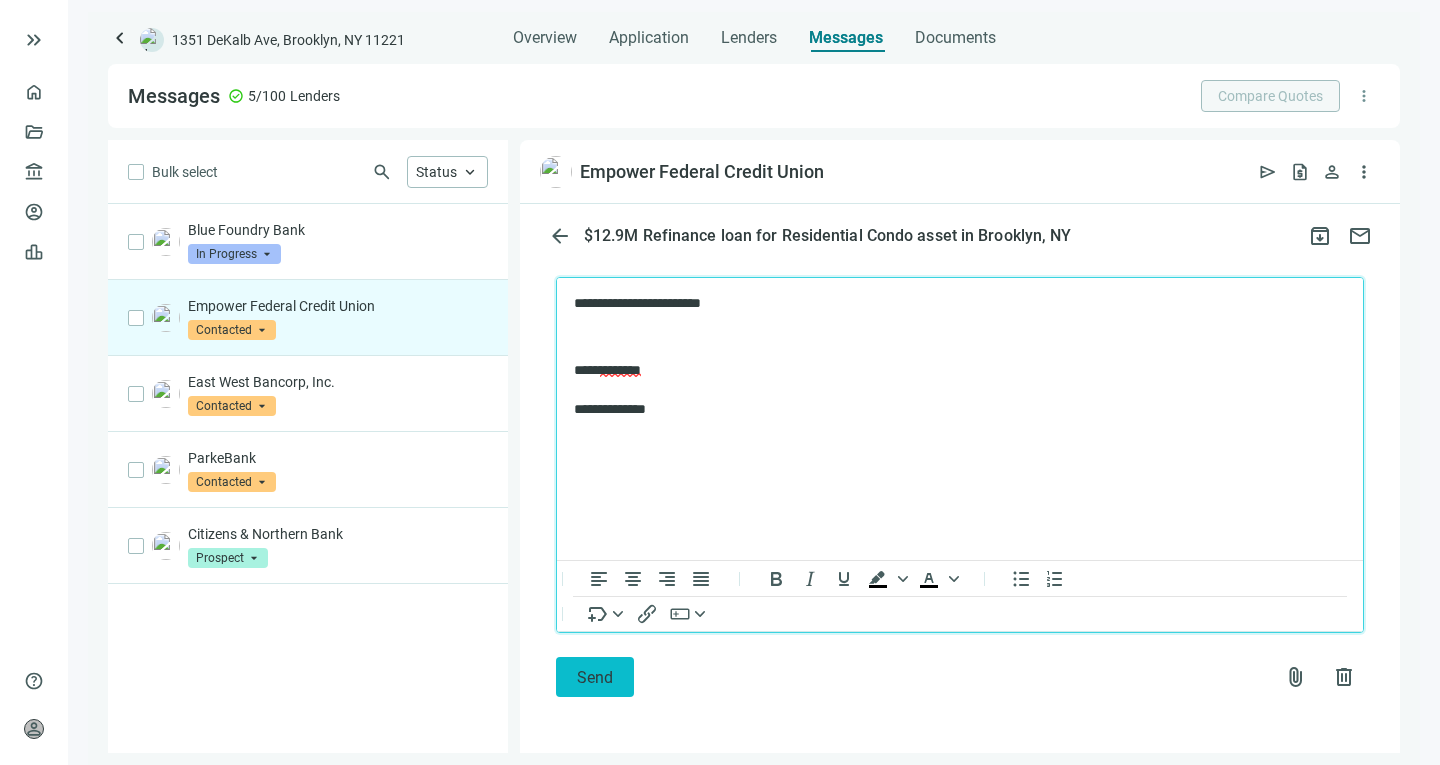click on "Send" at bounding box center (595, 677) 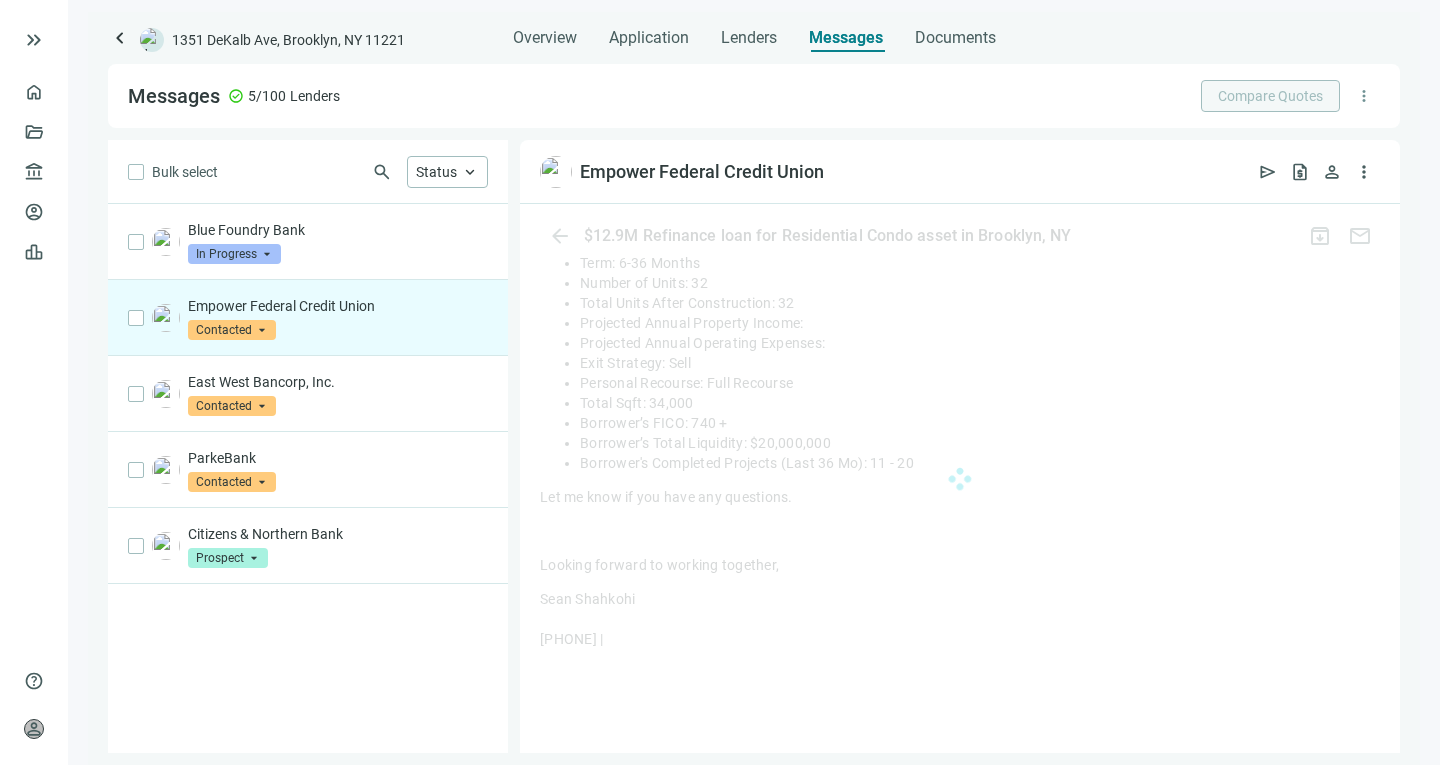 scroll, scrollTop: 832, scrollLeft: 0, axis: vertical 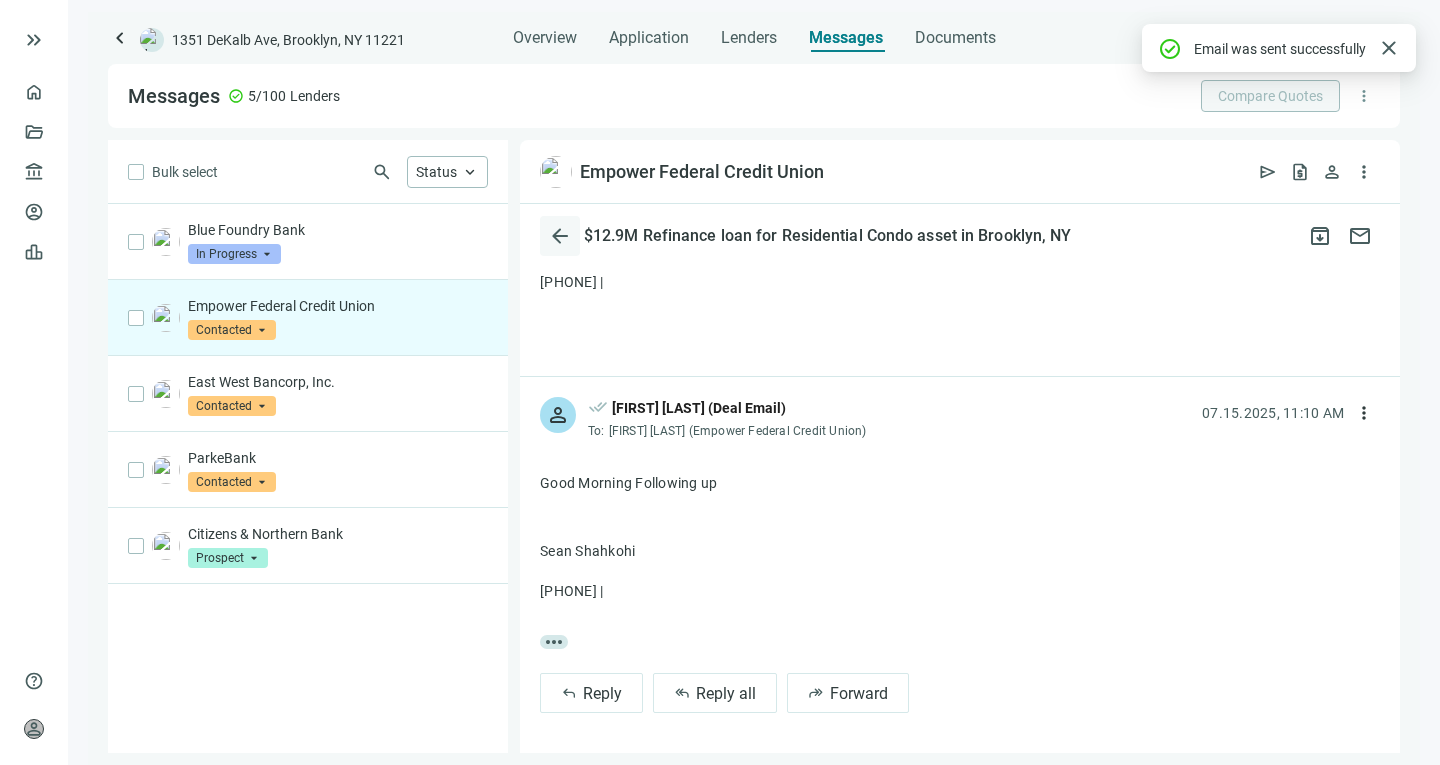 click on "arrow_back" at bounding box center (560, 236) 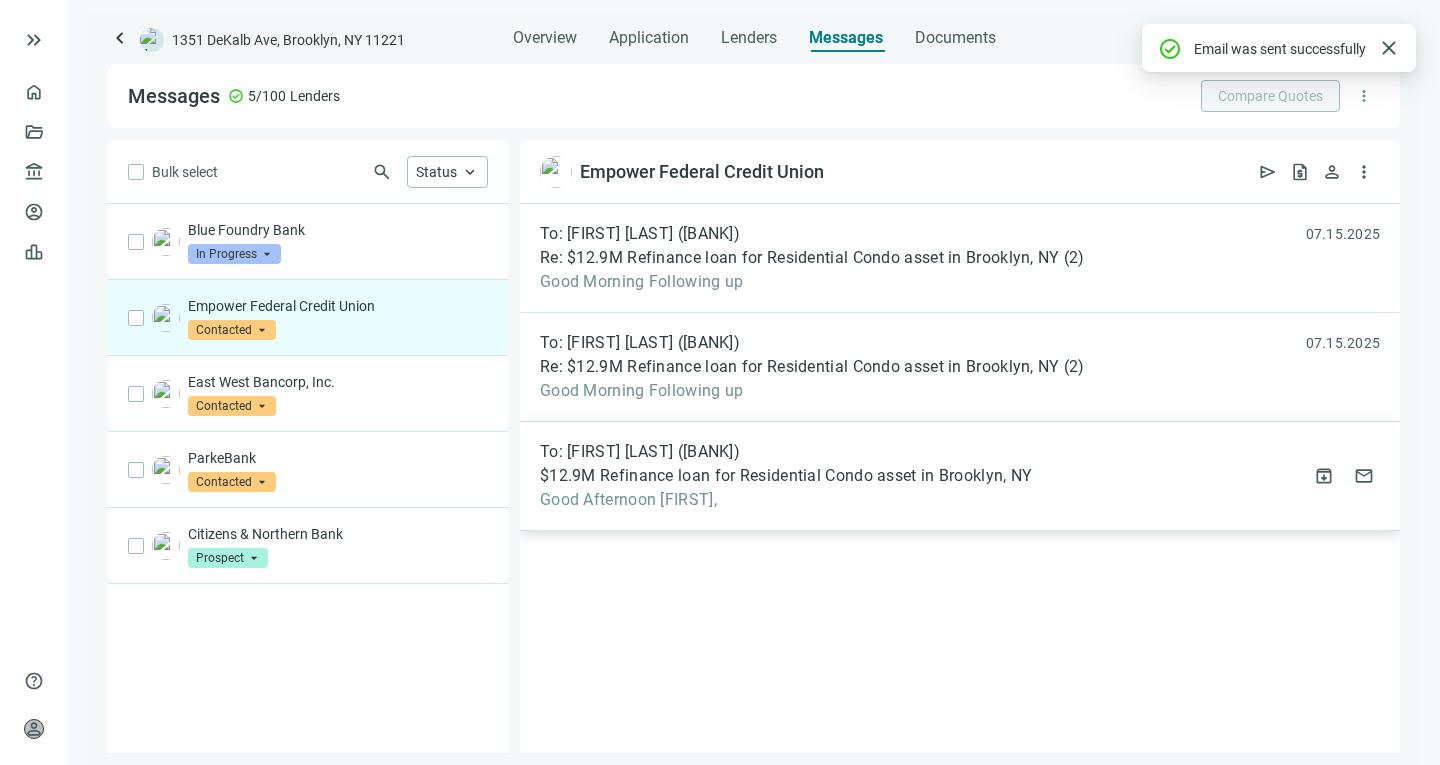 click on "$12.9M Refinance loan for Residential Condo asset in Brooklyn, NY" at bounding box center (786, 476) 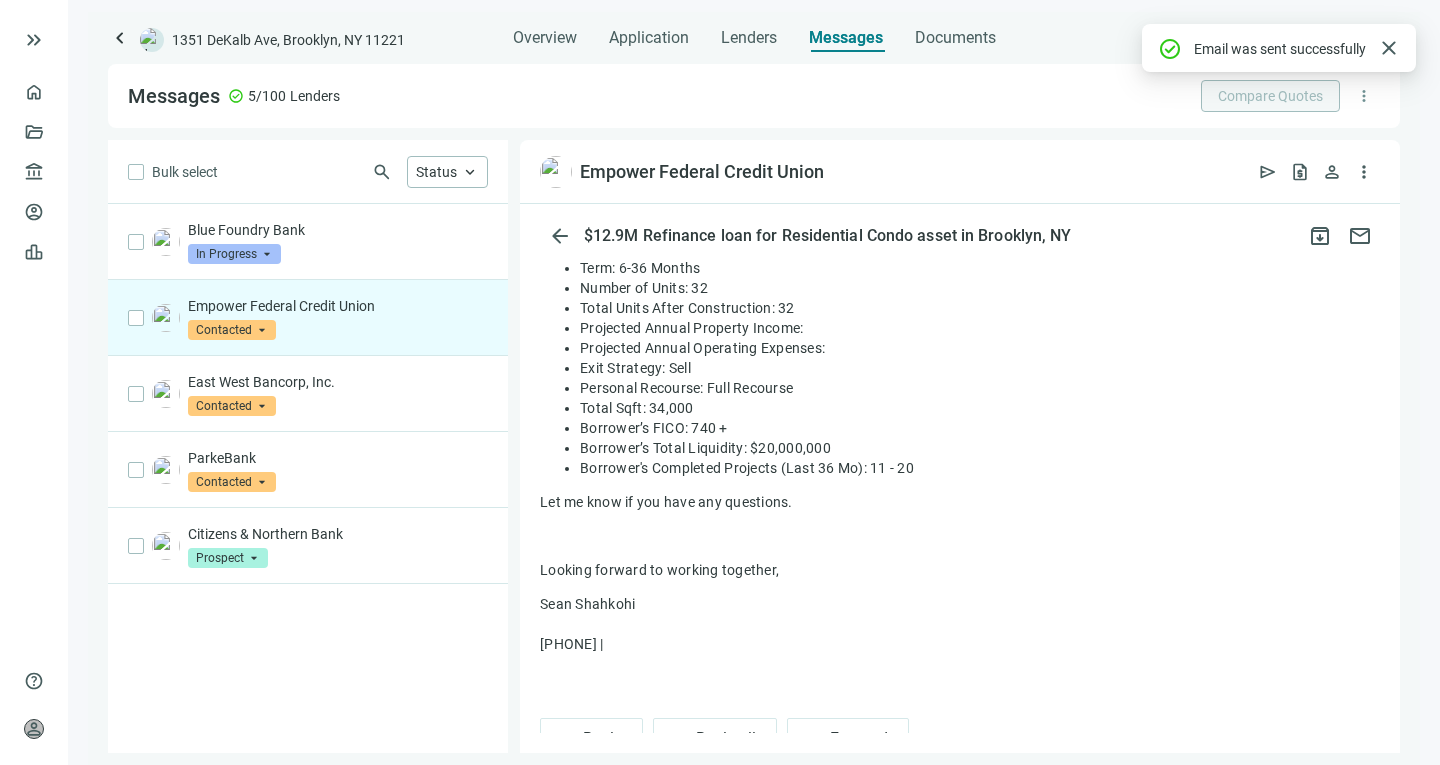 scroll, scrollTop: 515, scrollLeft: 0, axis: vertical 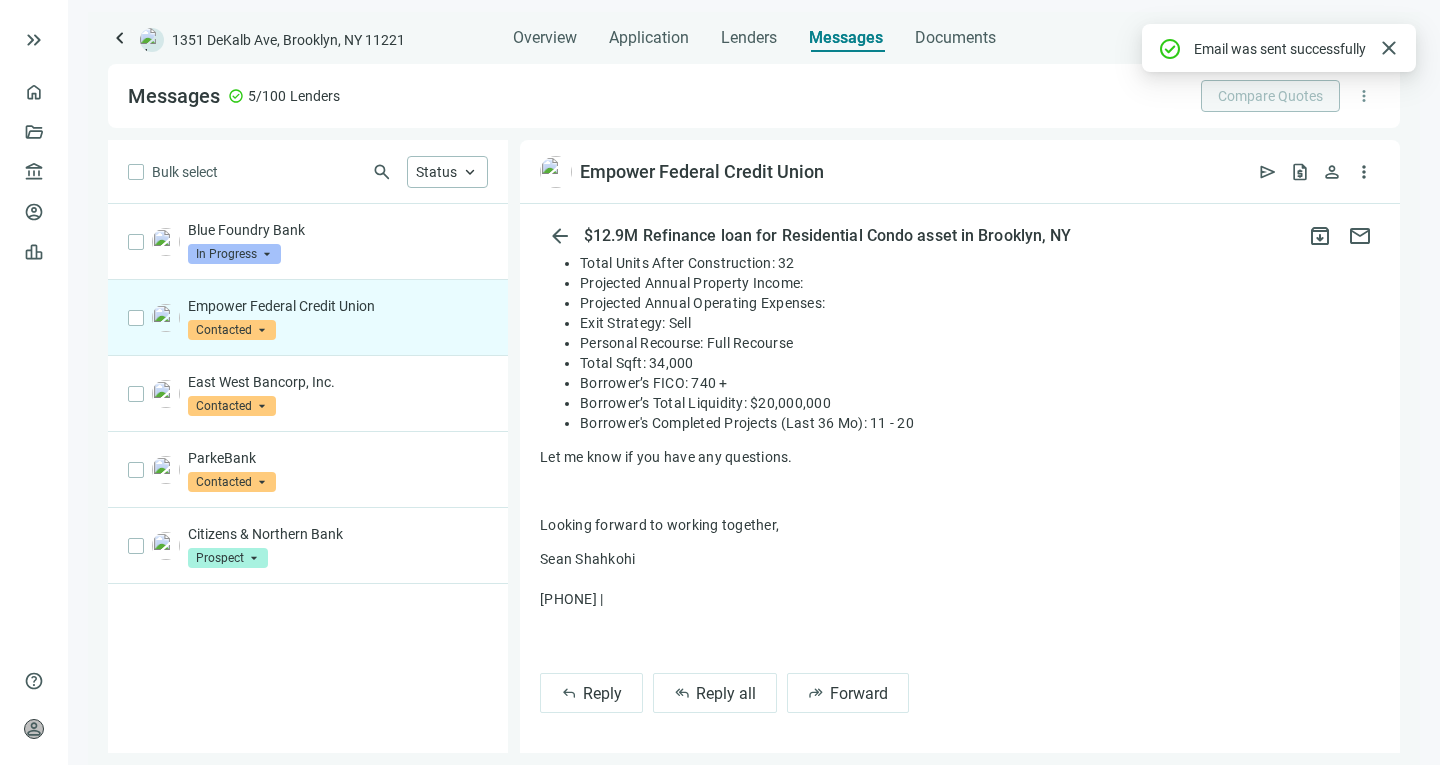click on "reply Reply reply_all Reply all forward Forward" at bounding box center [960, 270] 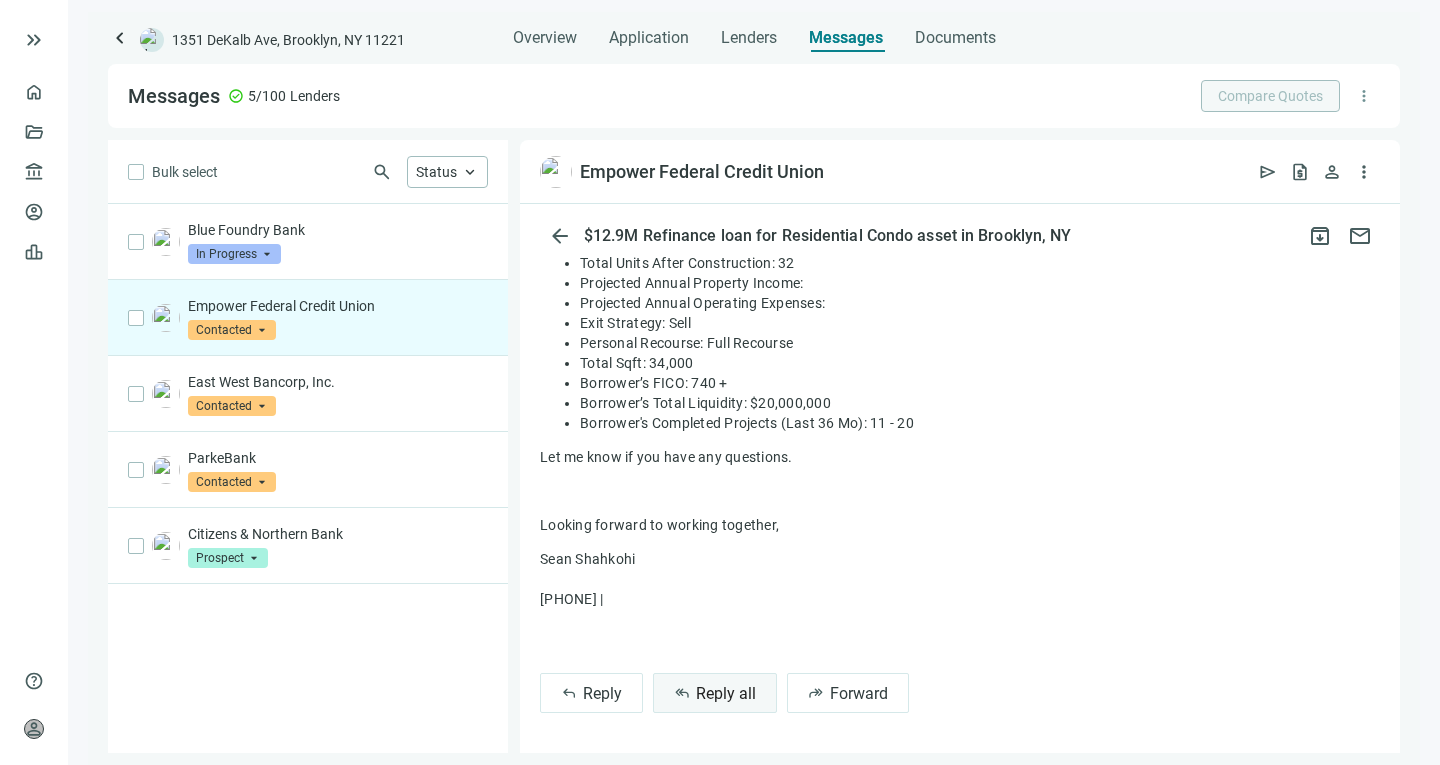 click on "Reply all" at bounding box center (726, 693) 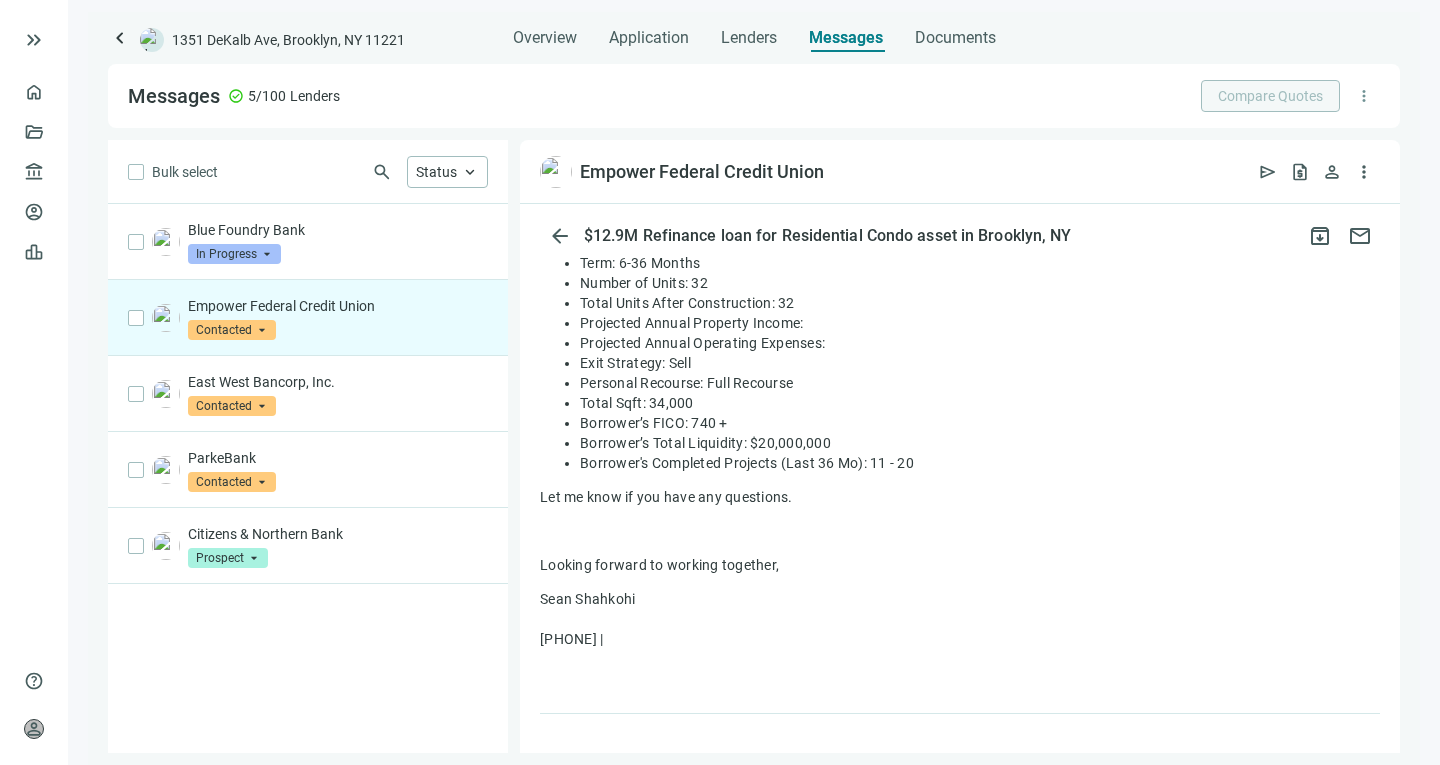 scroll, scrollTop: 515, scrollLeft: 0, axis: vertical 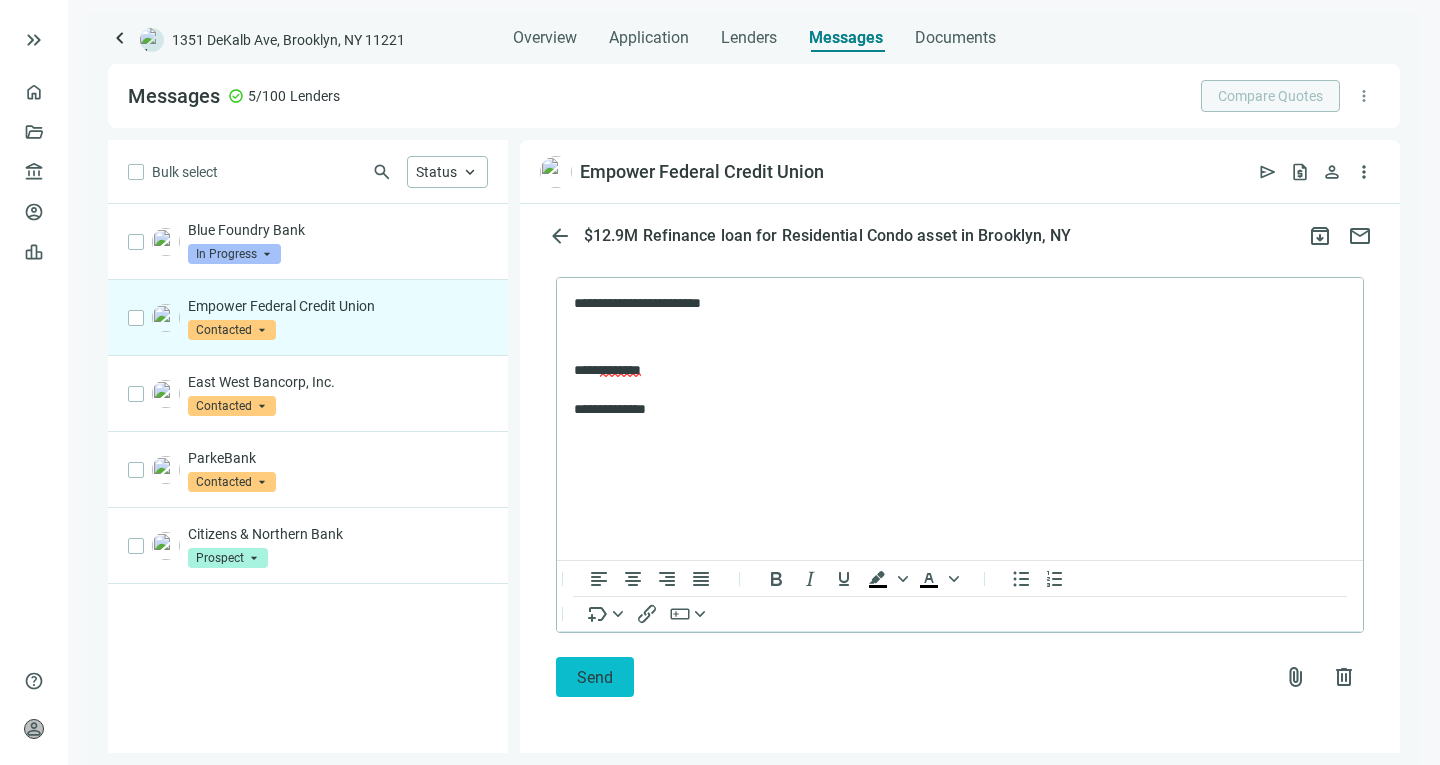 click on "Send" at bounding box center (595, 677) 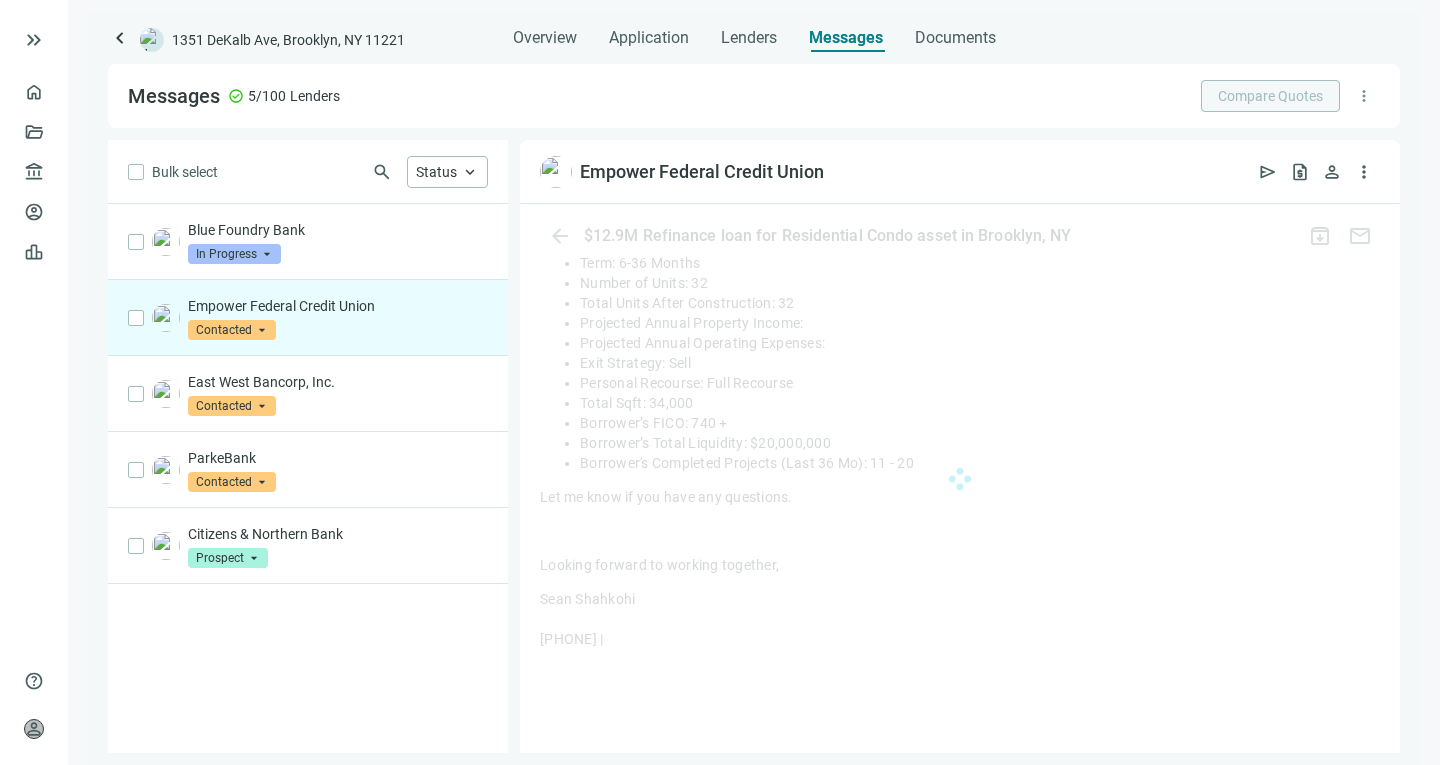 scroll, scrollTop: 832, scrollLeft: 0, axis: vertical 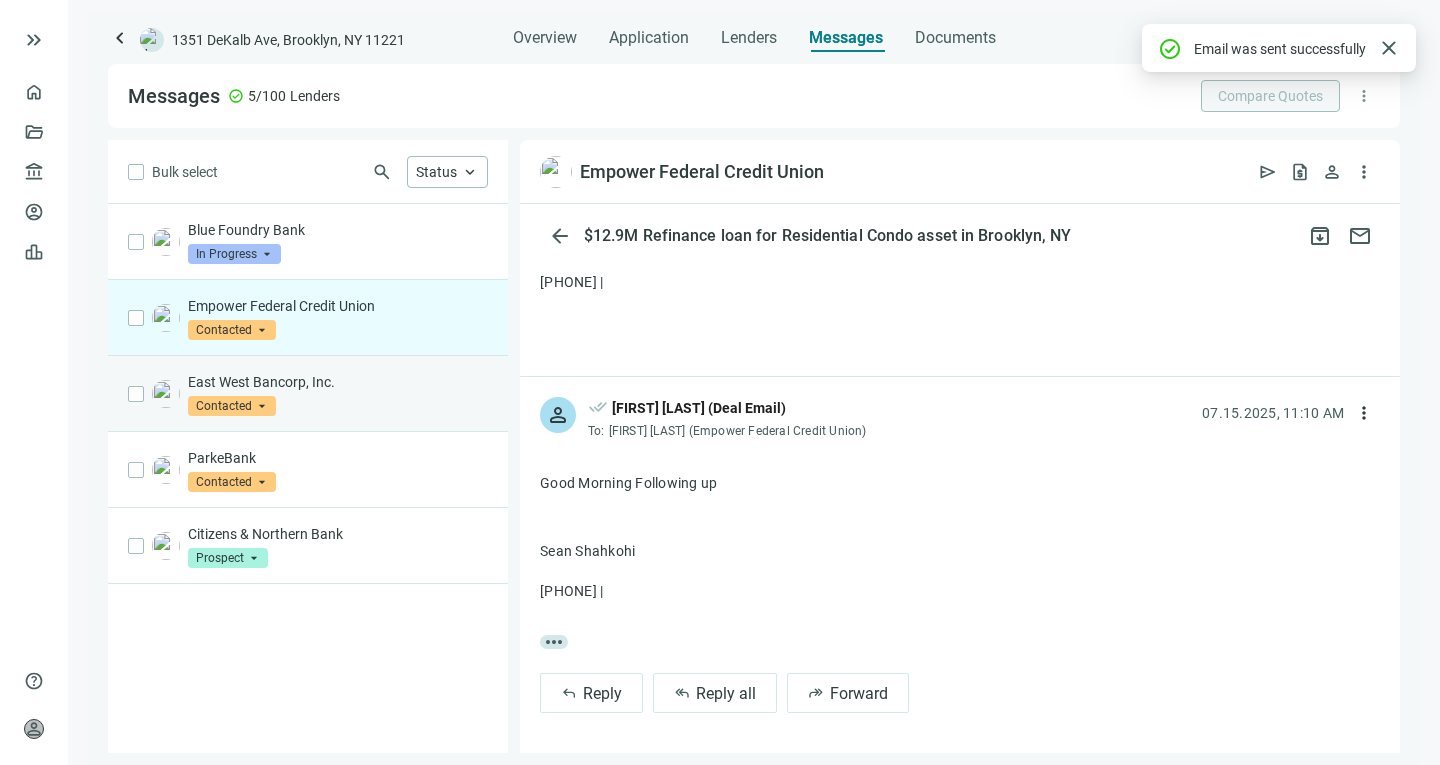click on "East West Bancorp, Inc." at bounding box center [338, 382] 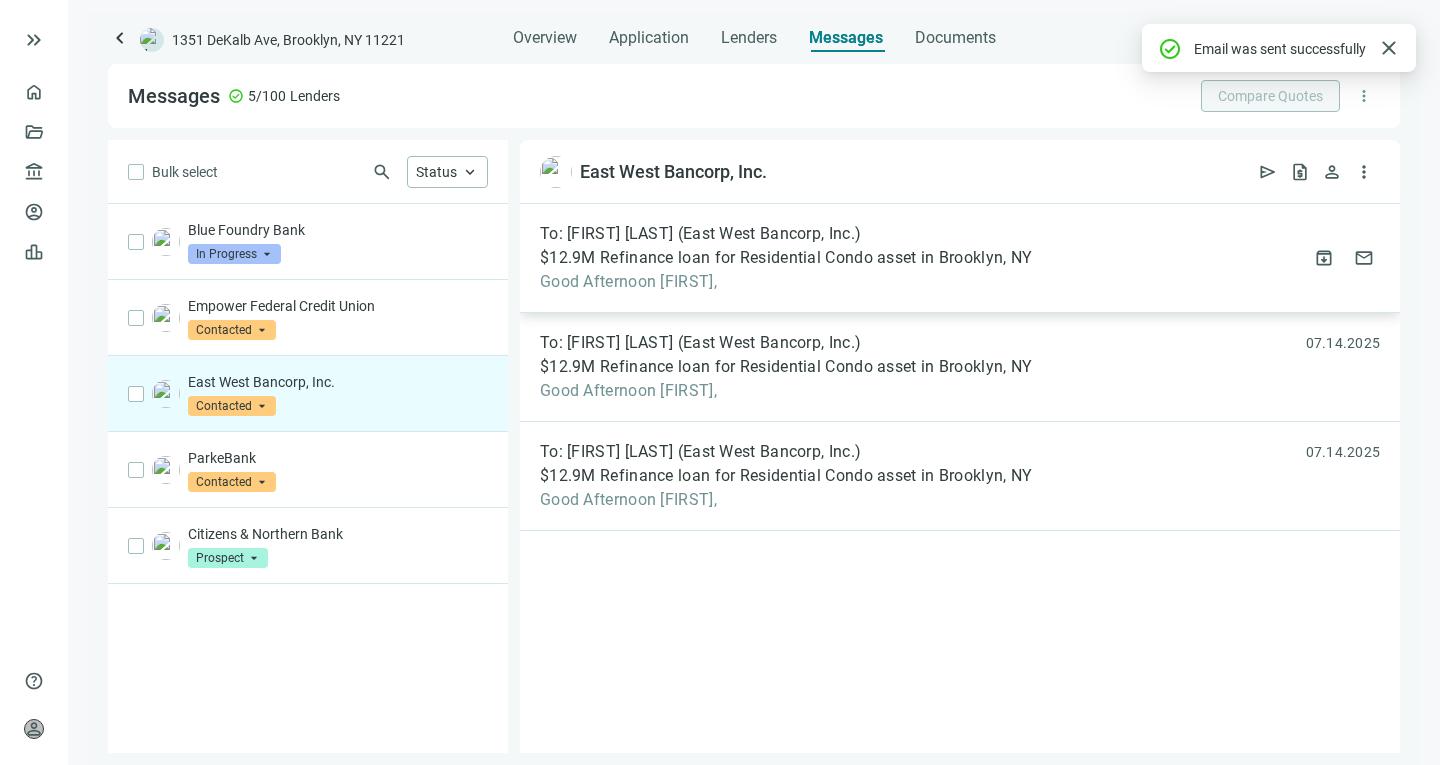 click on "To: [FIRST] [LAST] ([BANK]) $12.9M Refinance loan for Residential Condo asset in Brooklyn, NY Good Afternoon [FIRST], 07.14.2025 archive mail" at bounding box center (960, 258) 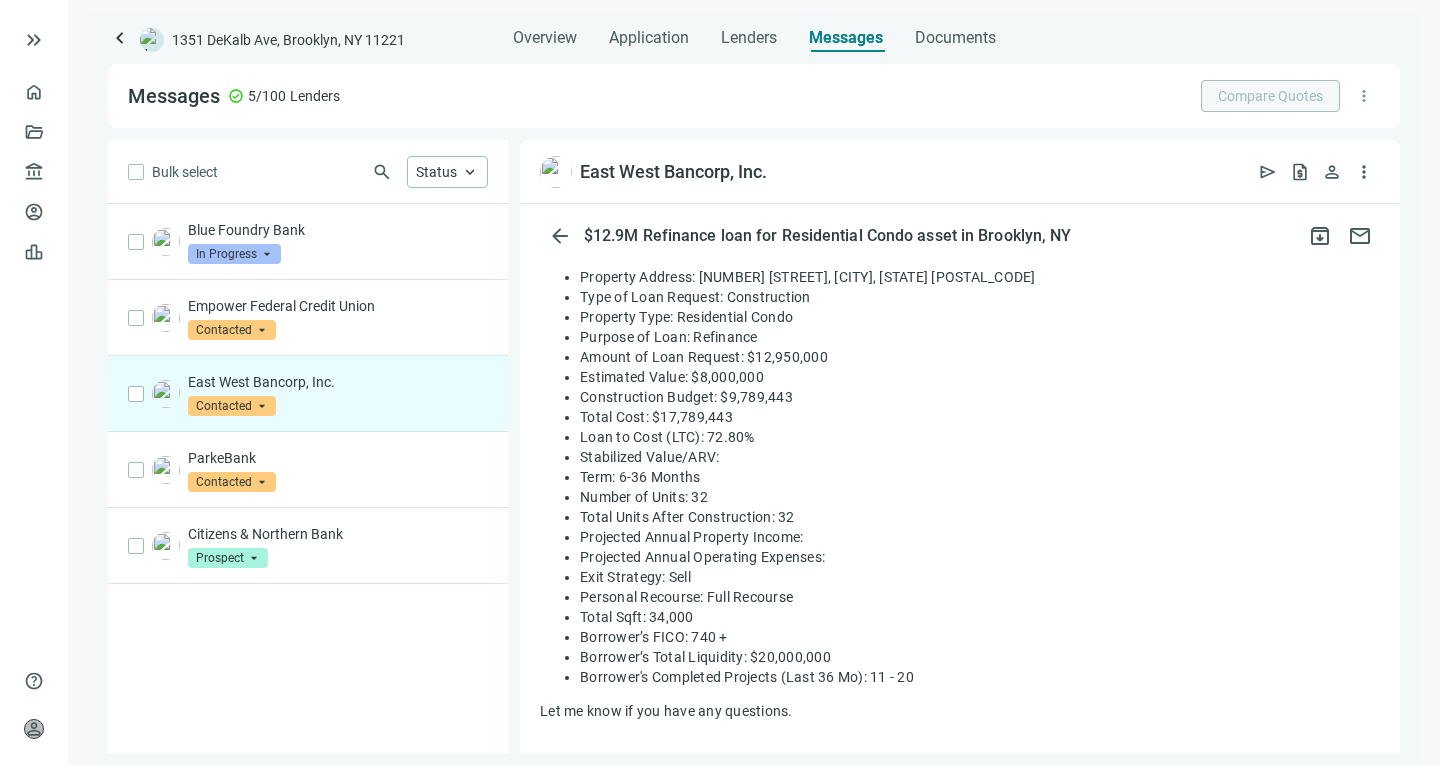 scroll, scrollTop: 515, scrollLeft: 0, axis: vertical 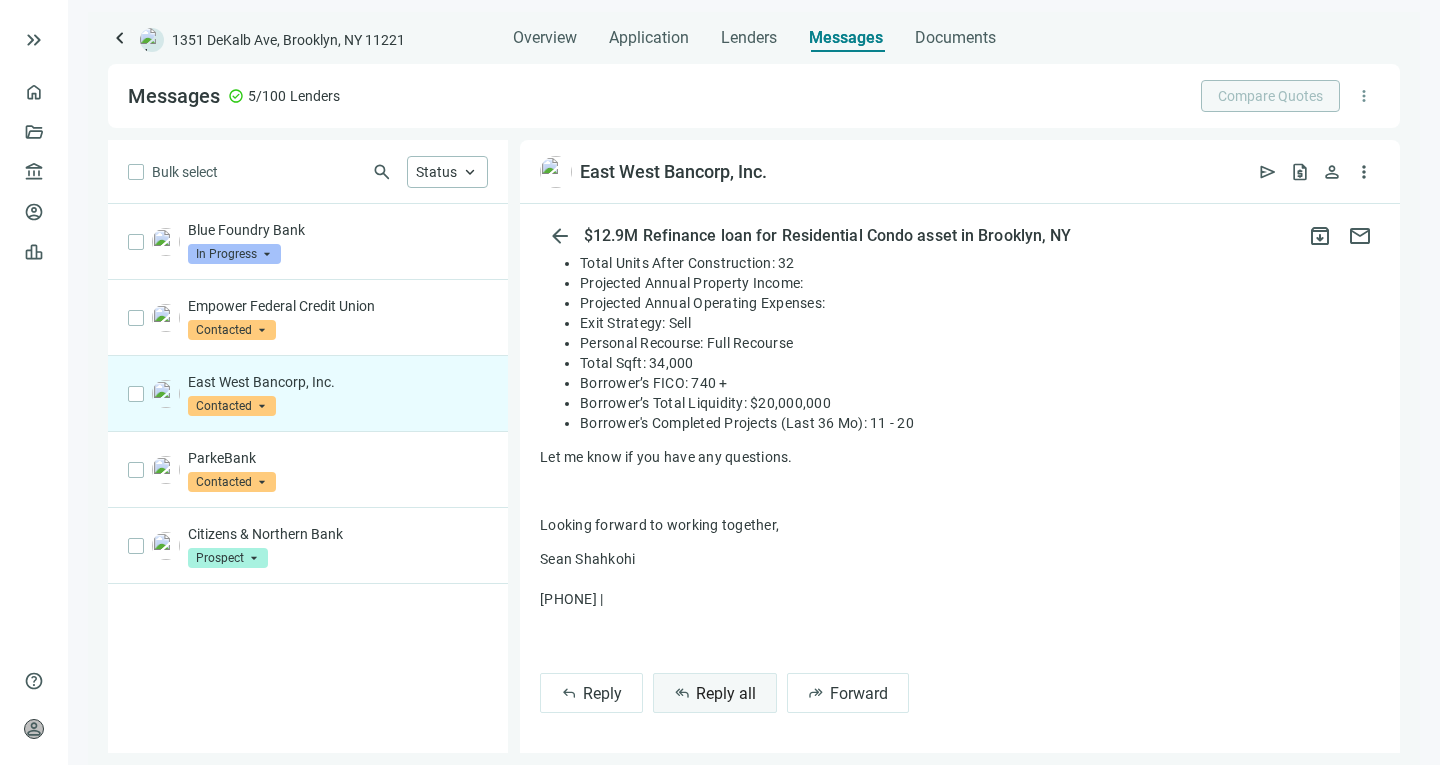 click on "reply_all Reply all" at bounding box center (715, 693) 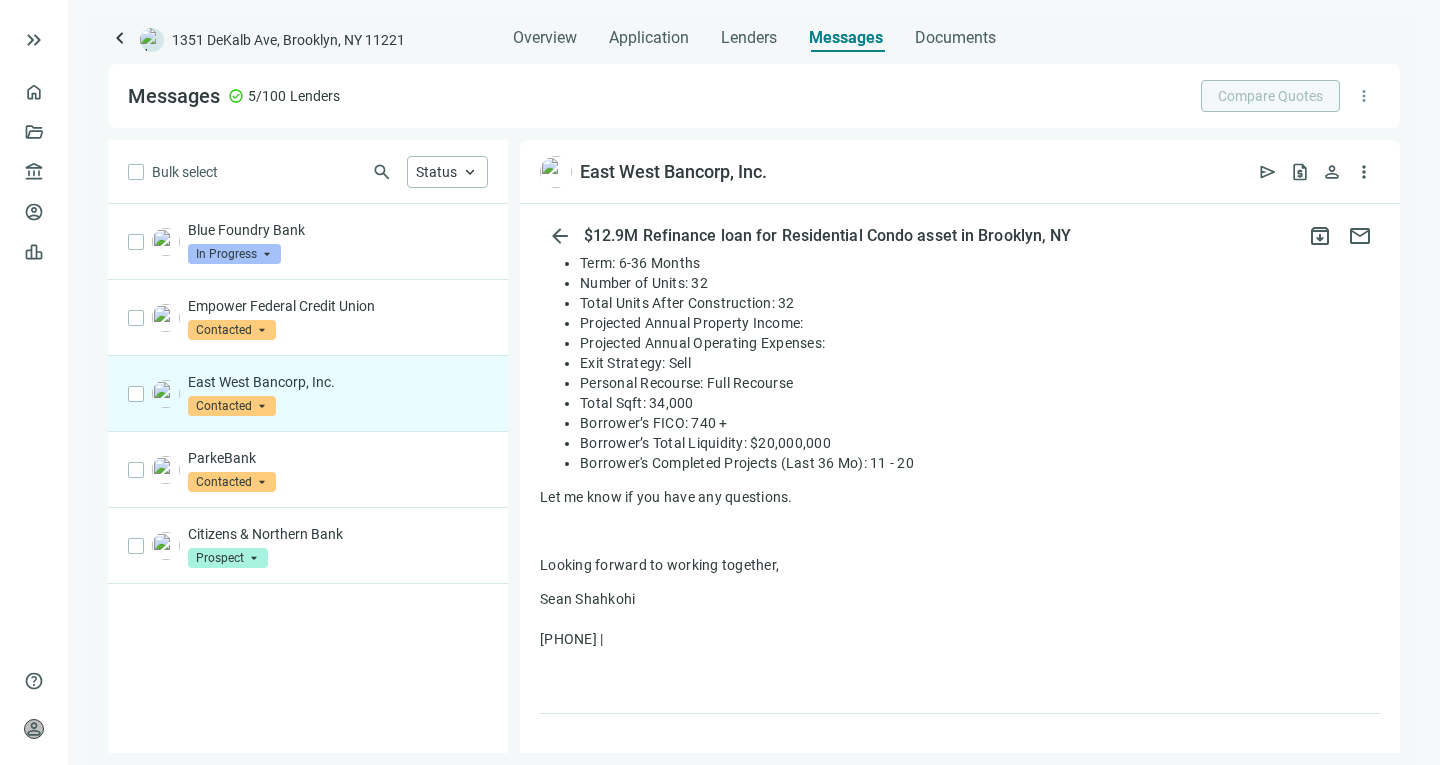 scroll, scrollTop: 515, scrollLeft: 0, axis: vertical 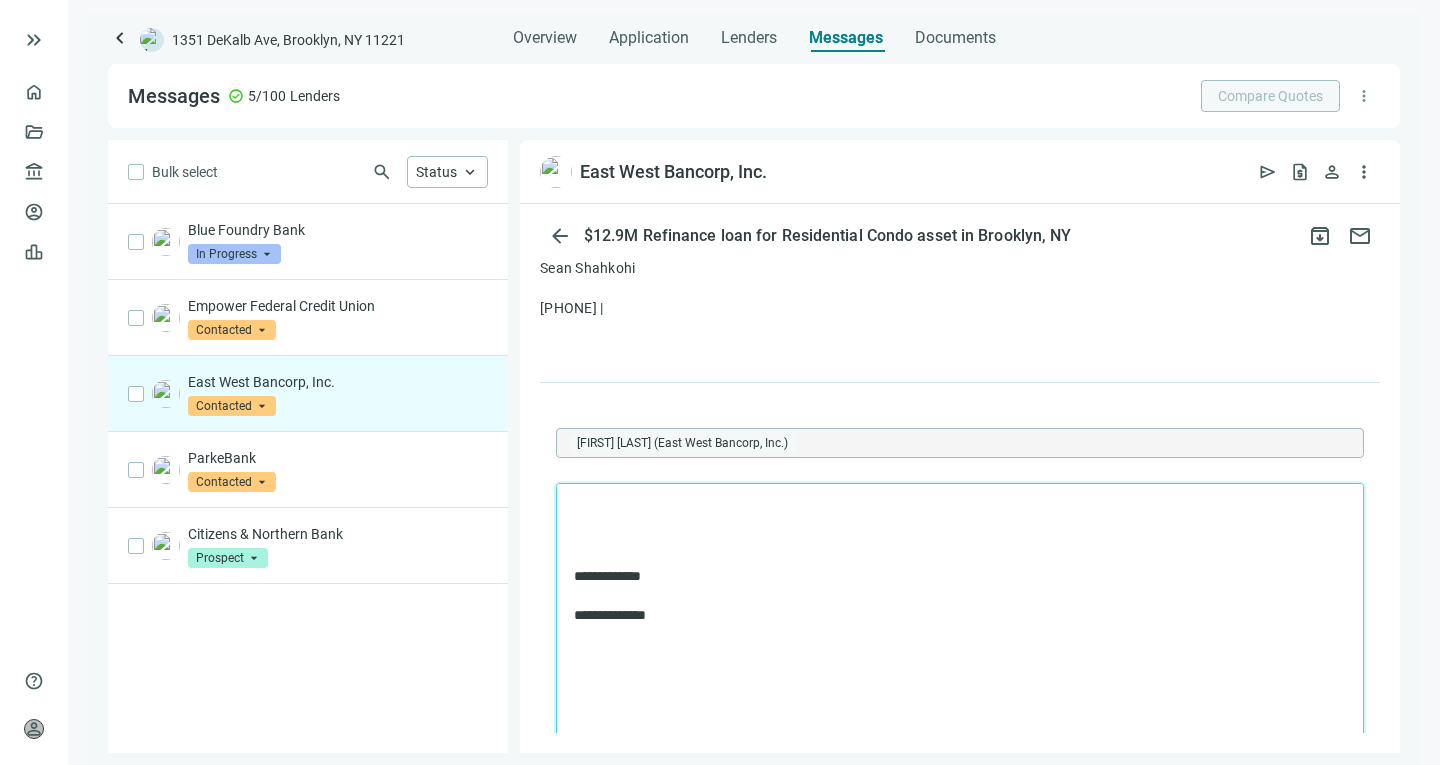 click on "**********" at bounding box center [960, 563] 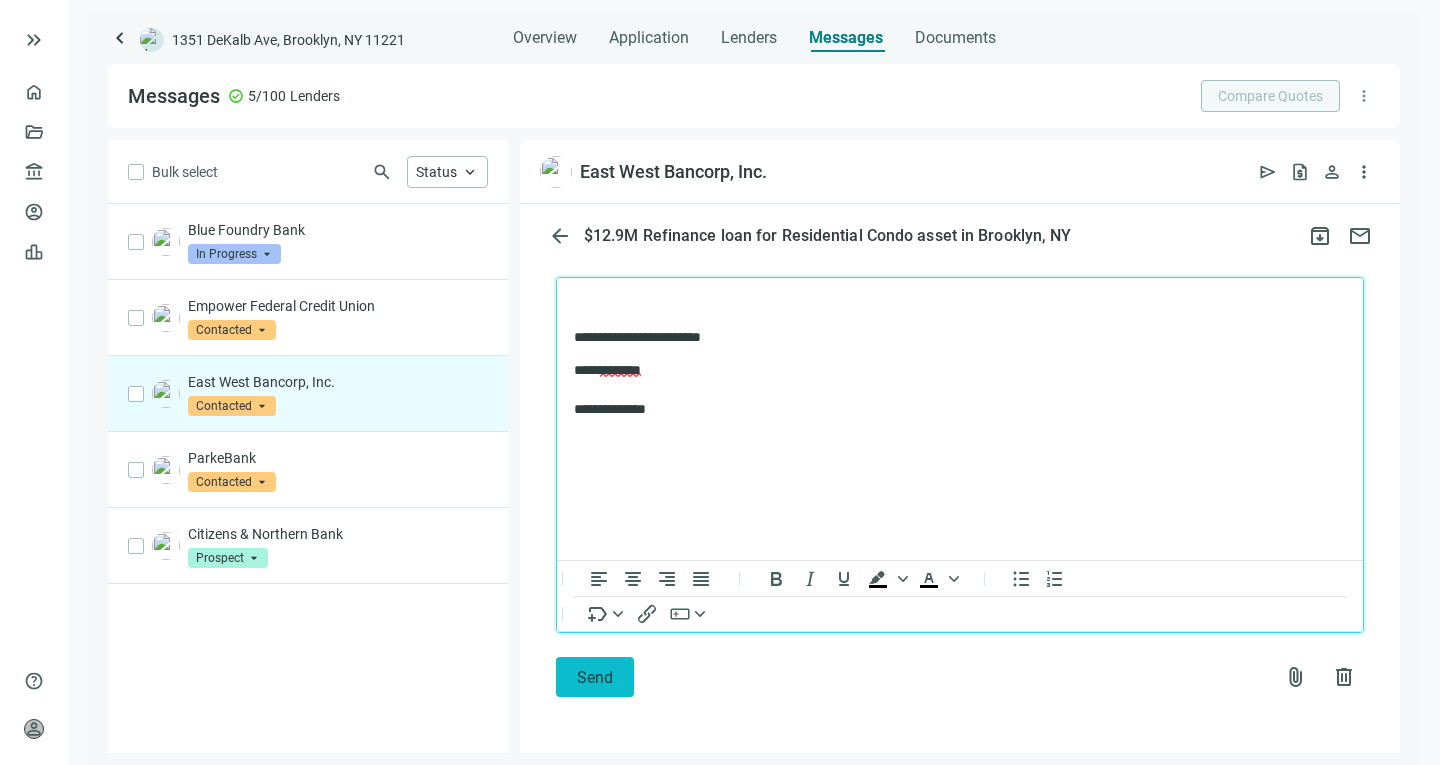 click on "Send" at bounding box center (595, 677) 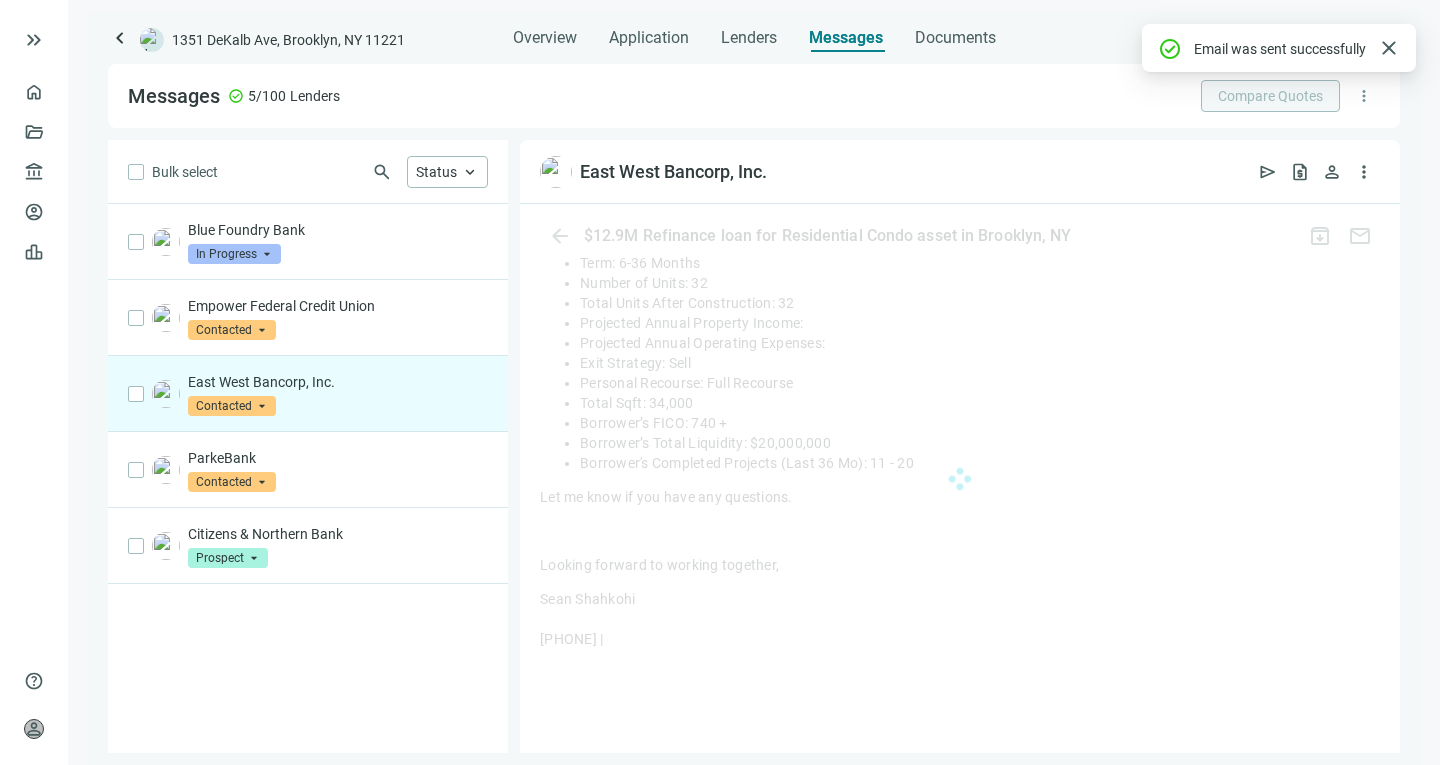 scroll, scrollTop: 832, scrollLeft: 0, axis: vertical 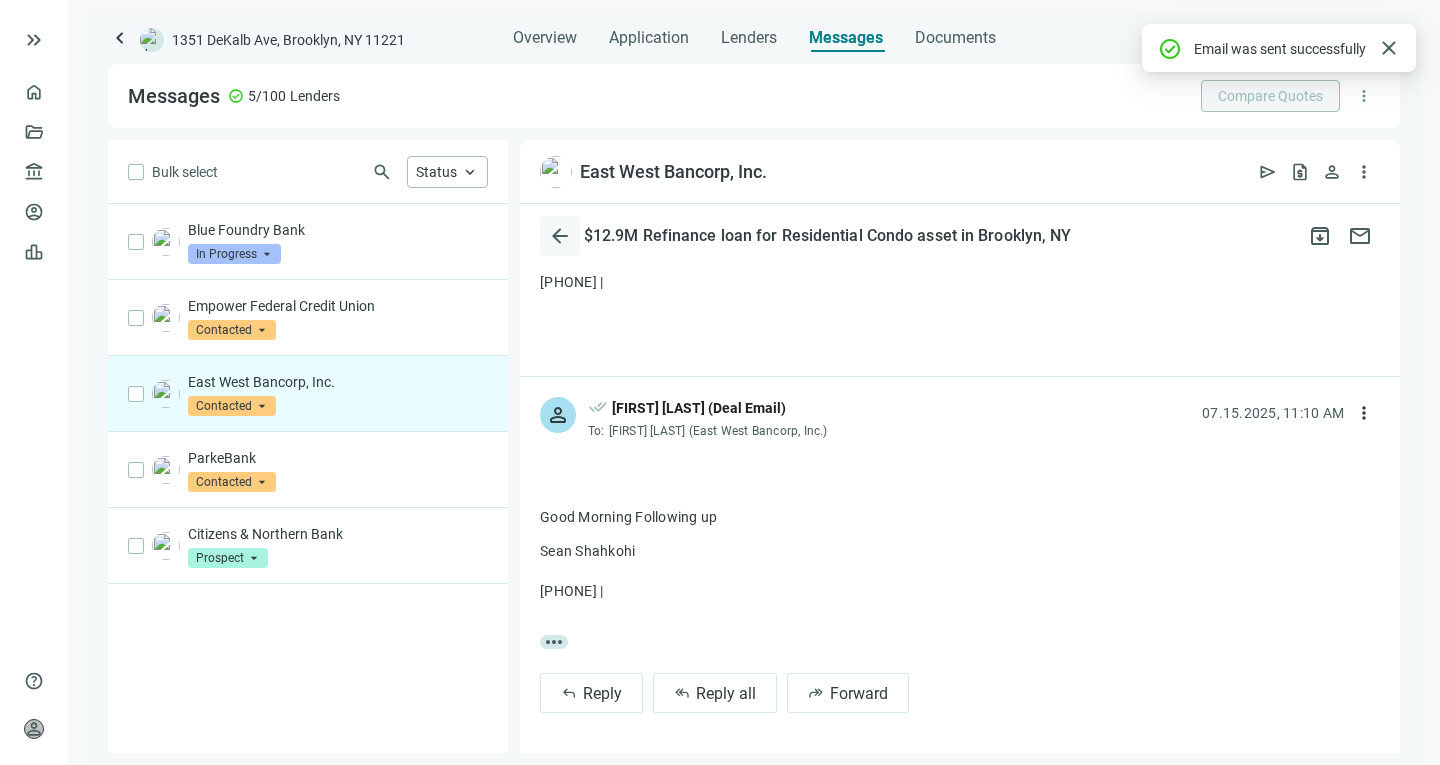 click on "arrow_back" at bounding box center (560, 236) 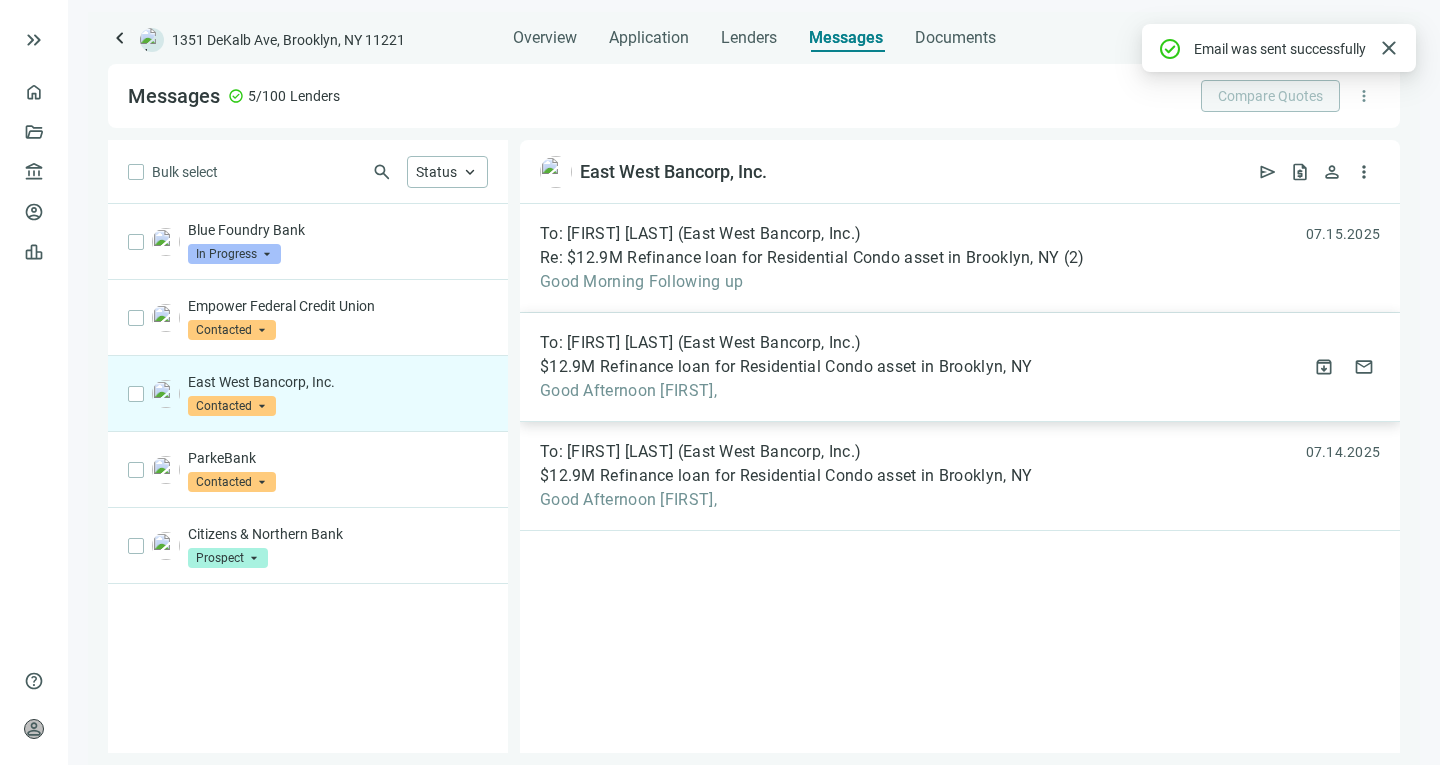 click on "$12.9M Refinance loan for Residential Condo asset in Brooklyn, NY" at bounding box center [786, 367] 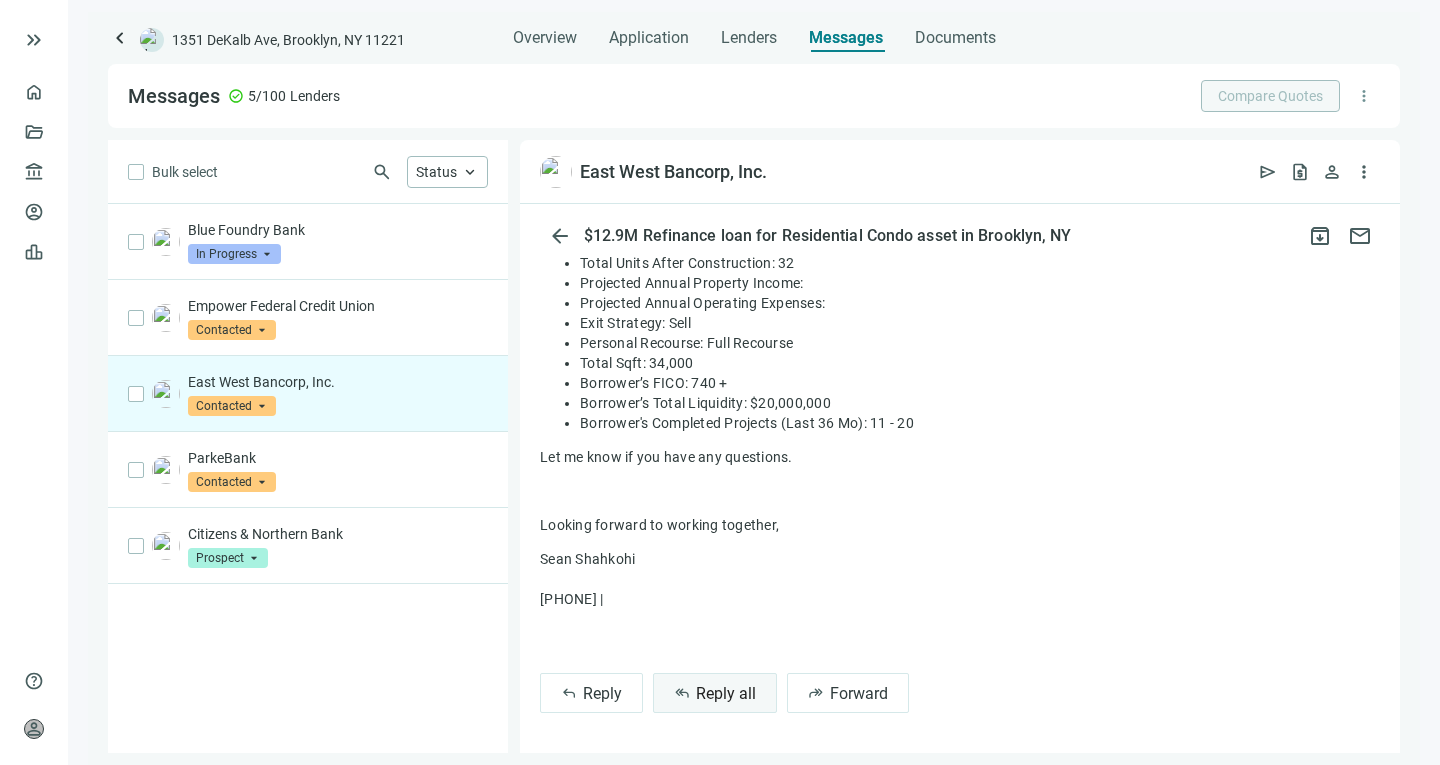 click on "reply_all Reply all" at bounding box center (715, 693) 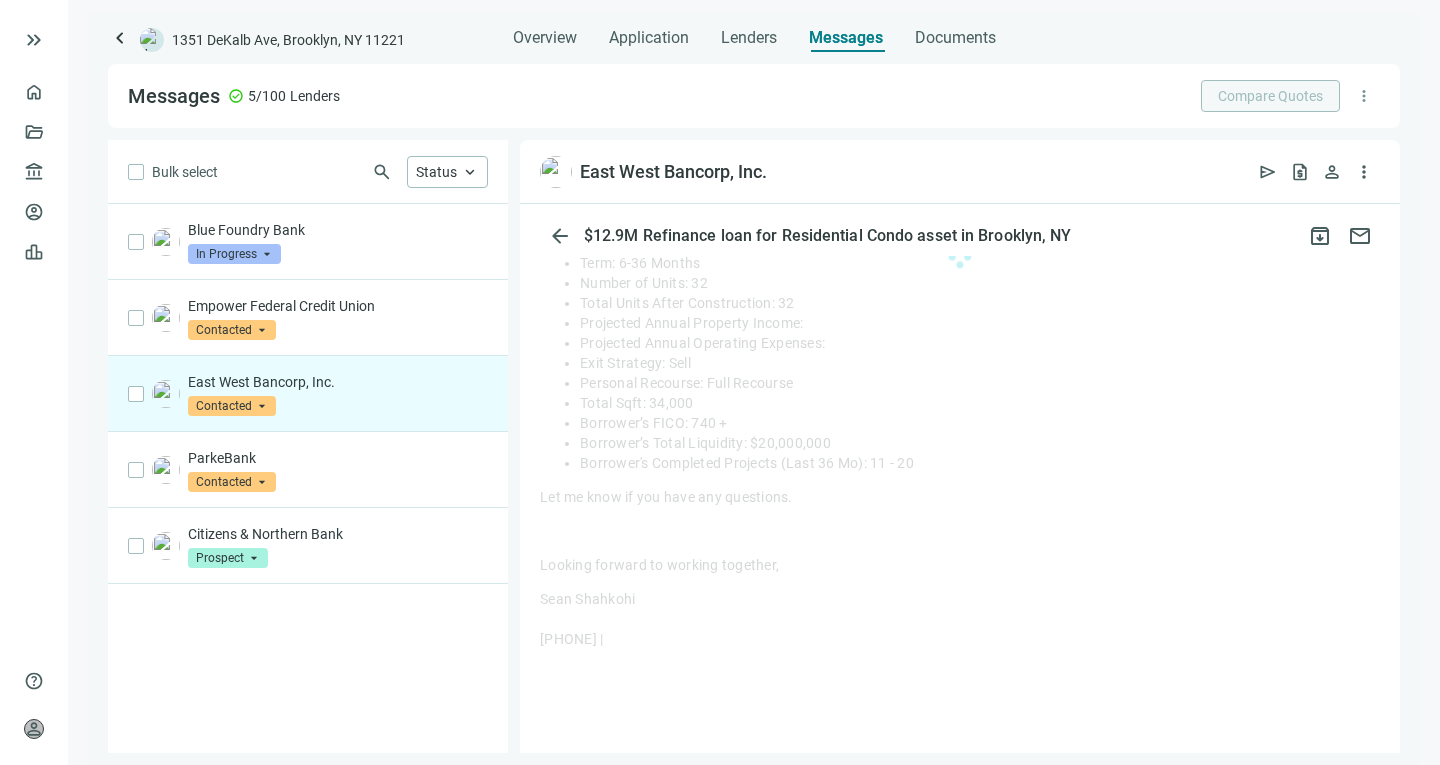 scroll, scrollTop: 515, scrollLeft: 0, axis: vertical 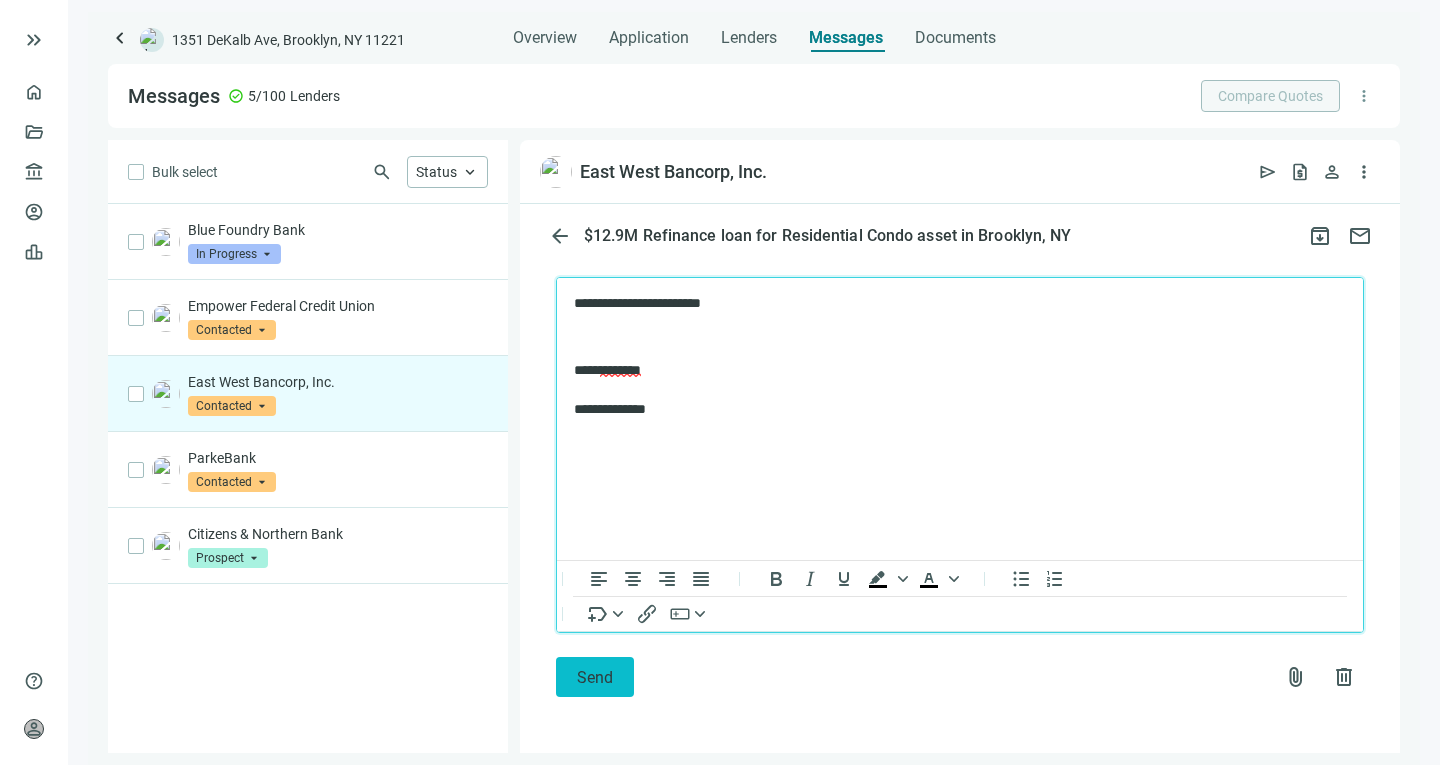 click on "Send" at bounding box center (595, 677) 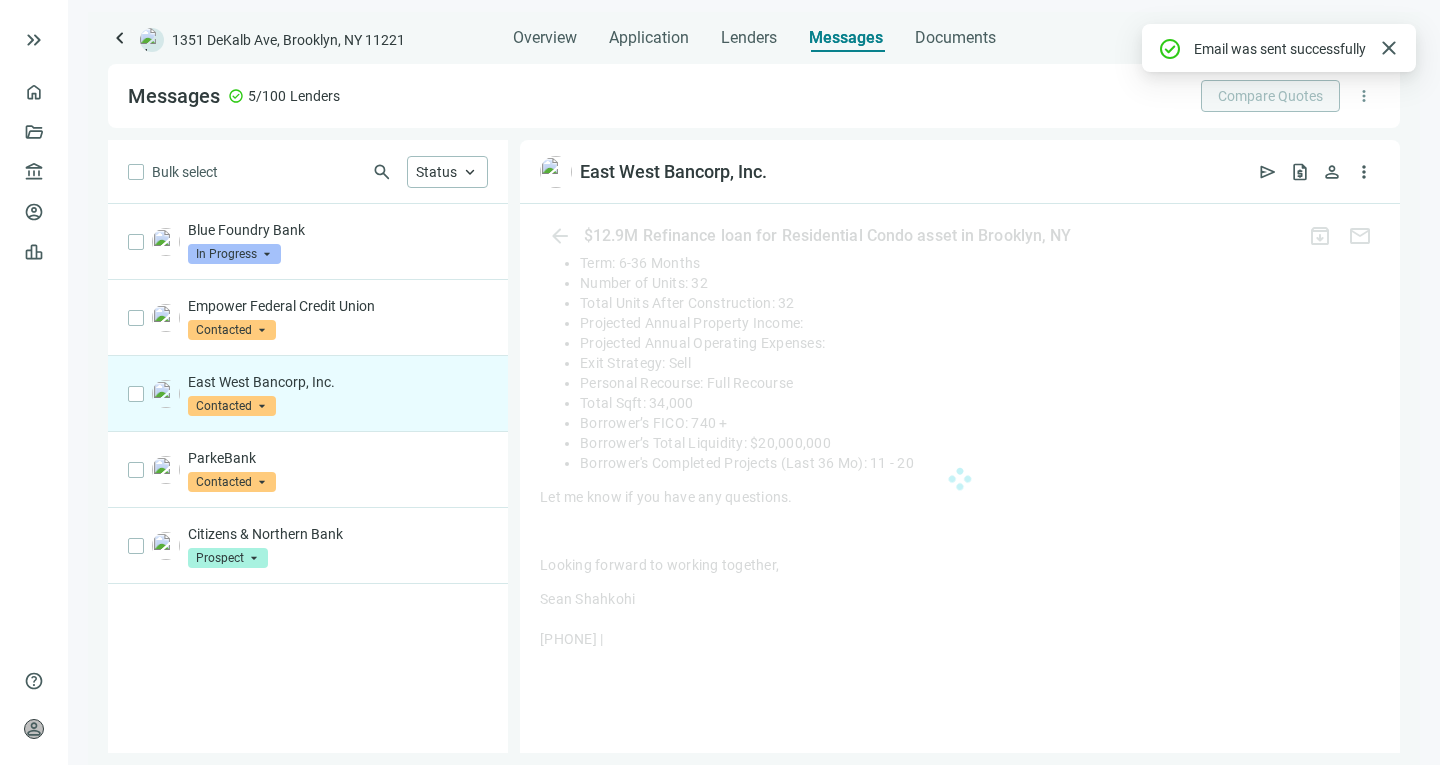 scroll, scrollTop: 832, scrollLeft: 0, axis: vertical 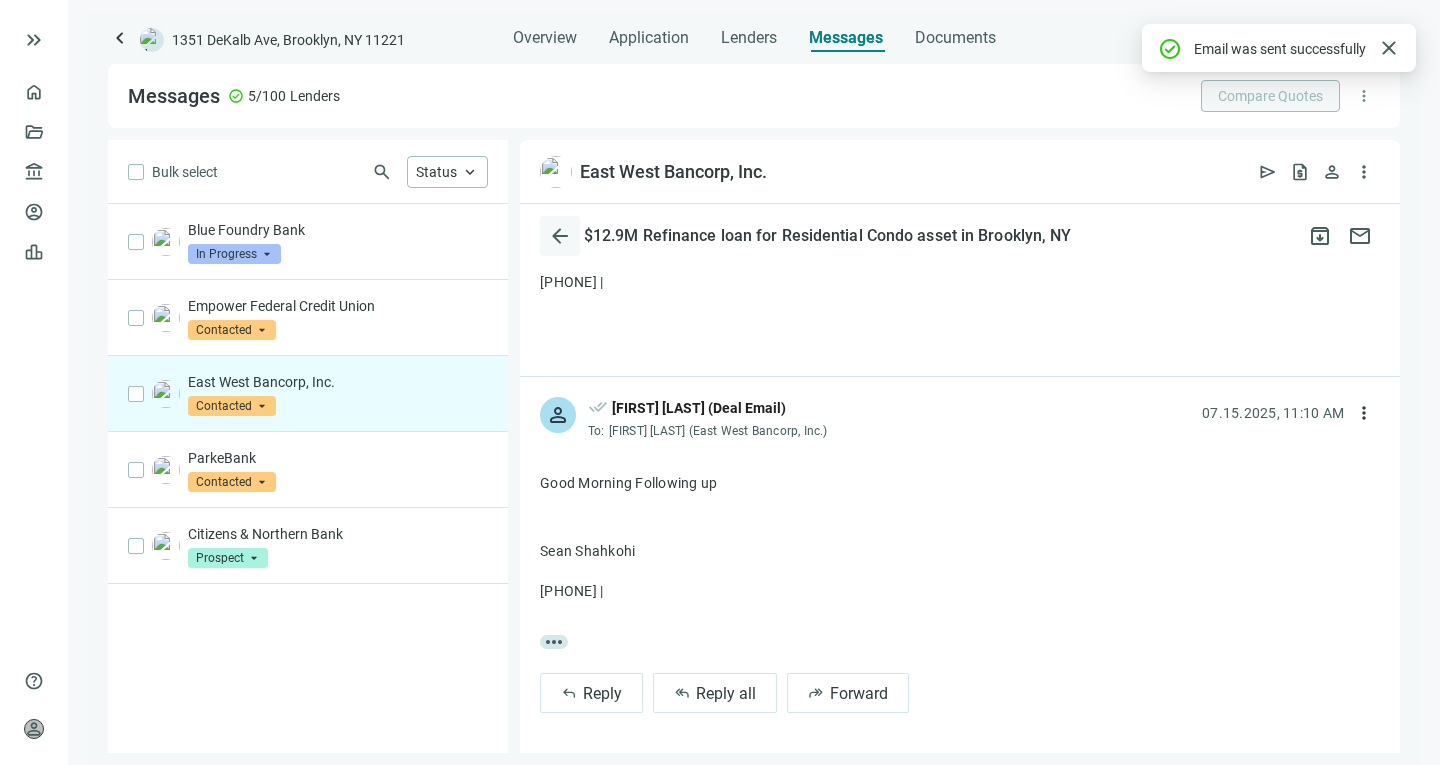 click on "arrow_back" at bounding box center (560, 236) 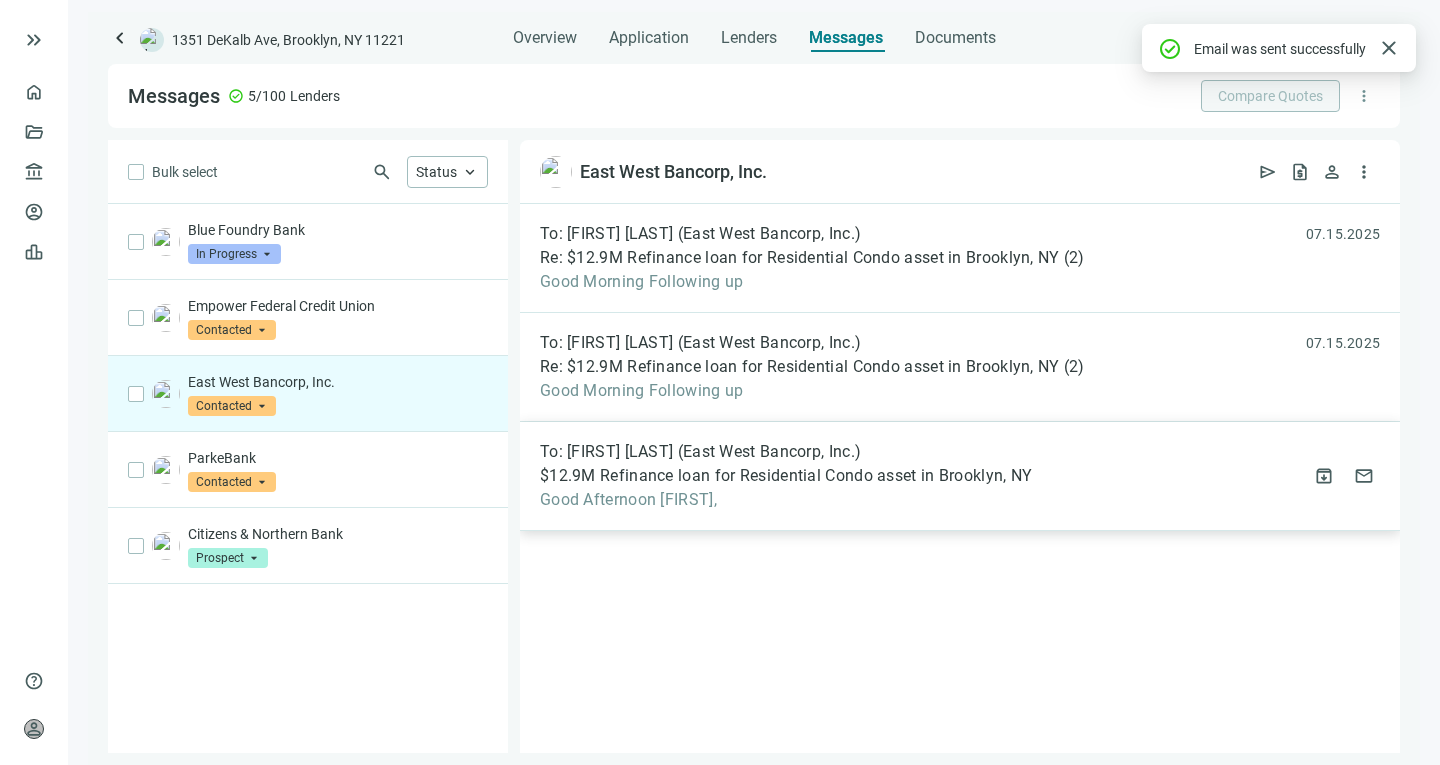 click on "Good Afternoon [FIRST]," at bounding box center (786, 500) 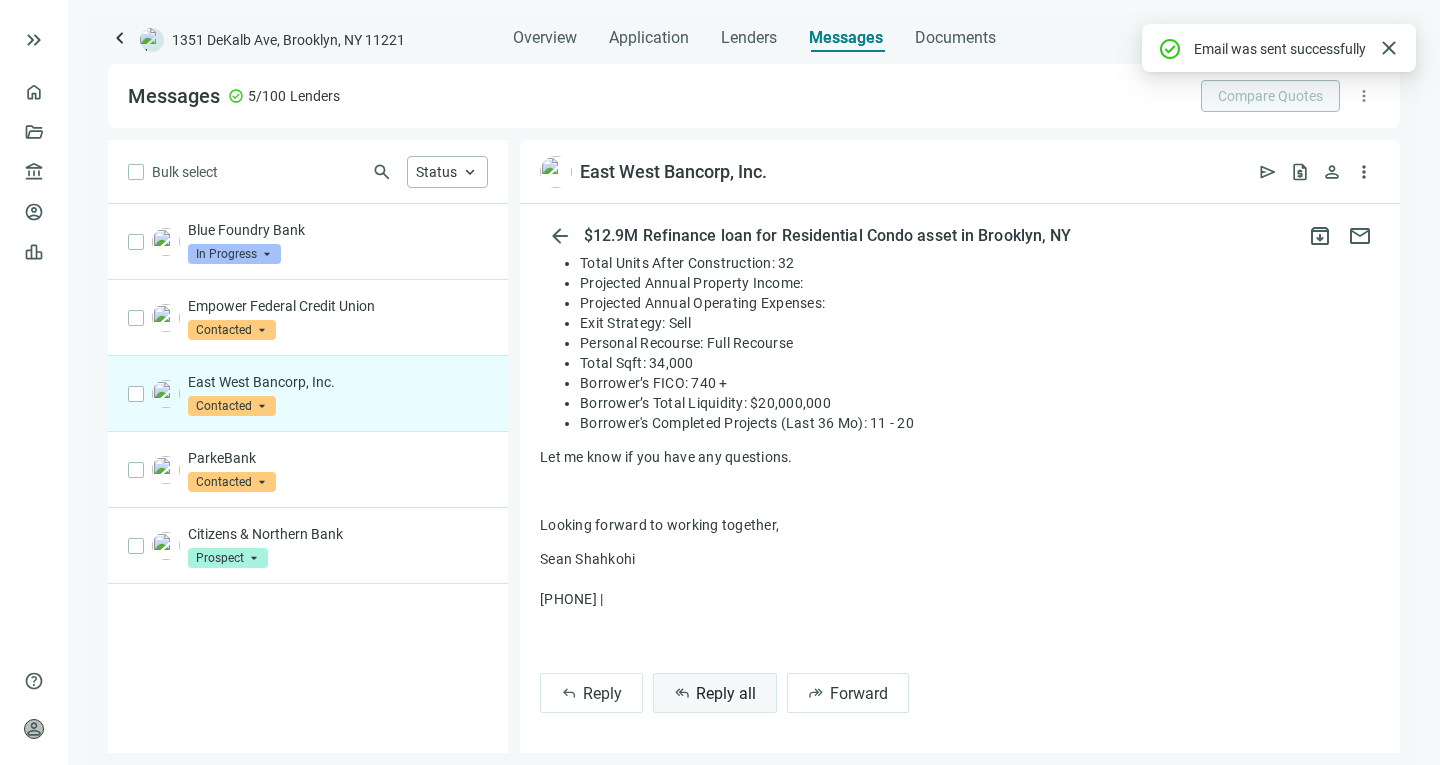 click on "Reply all" at bounding box center (726, 693) 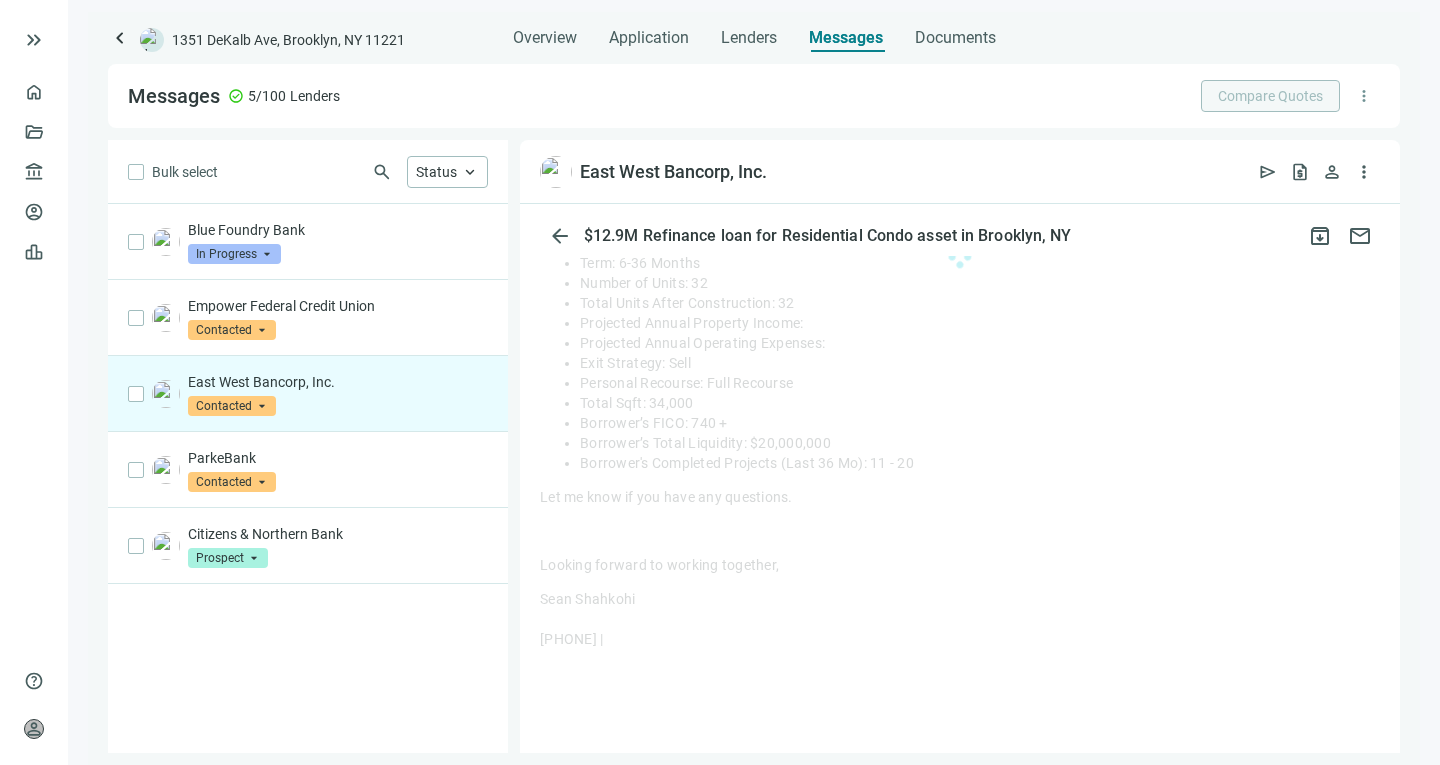 scroll, scrollTop: 515, scrollLeft: 0, axis: vertical 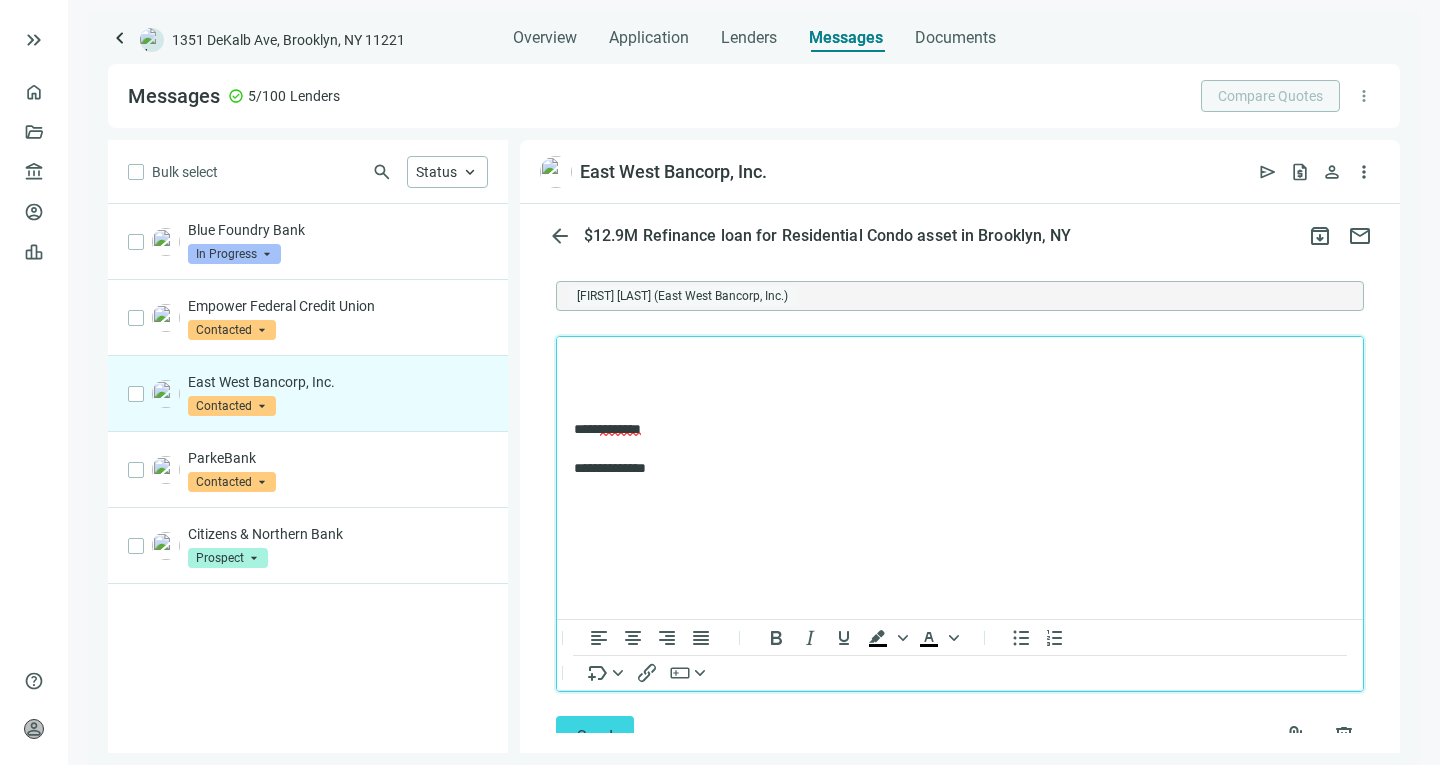 click at bounding box center [960, 363] 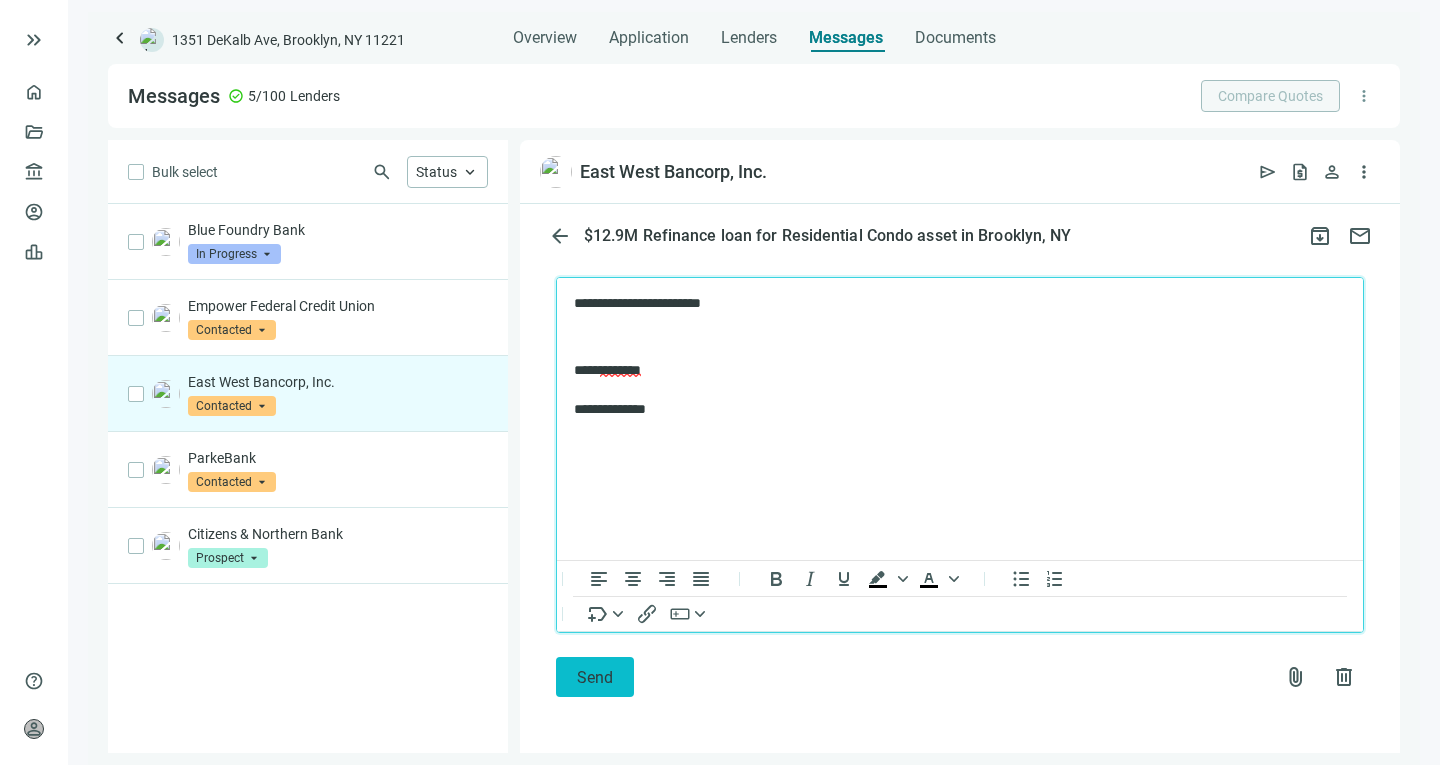 click on "Send" at bounding box center [595, 677] 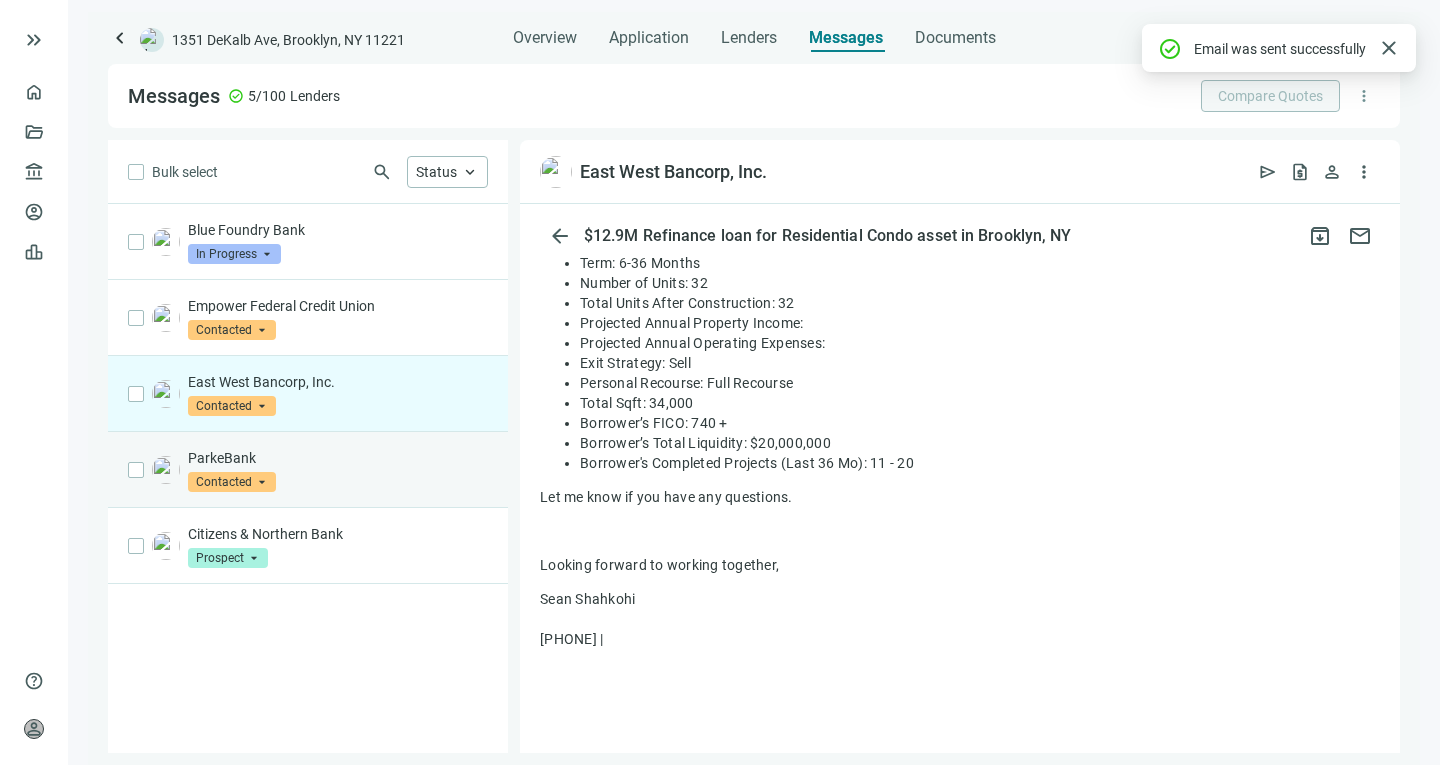 scroll, scrollTop: 832, scrollLeft: 0, axis: vertical 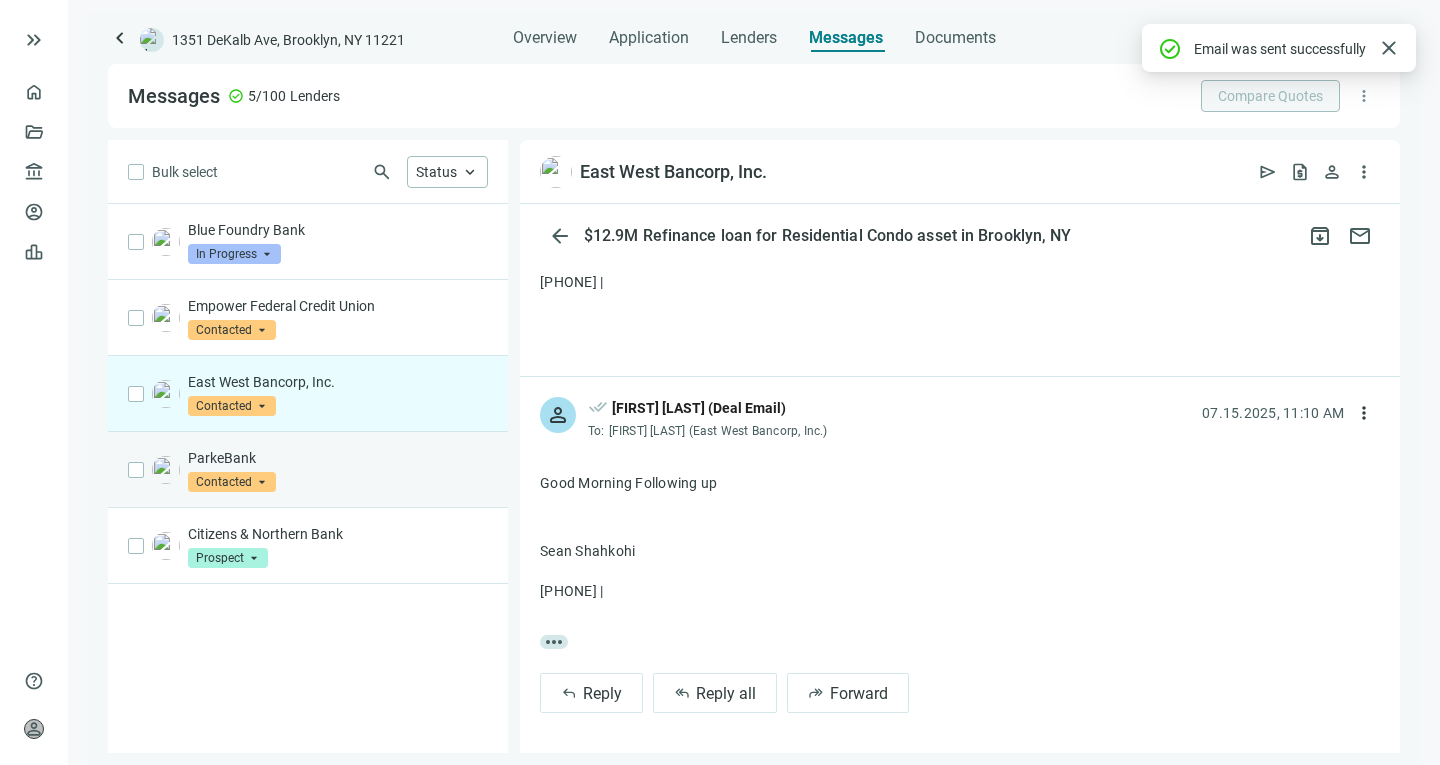 click on "ParkeBank" at bounding box center [338, 458] 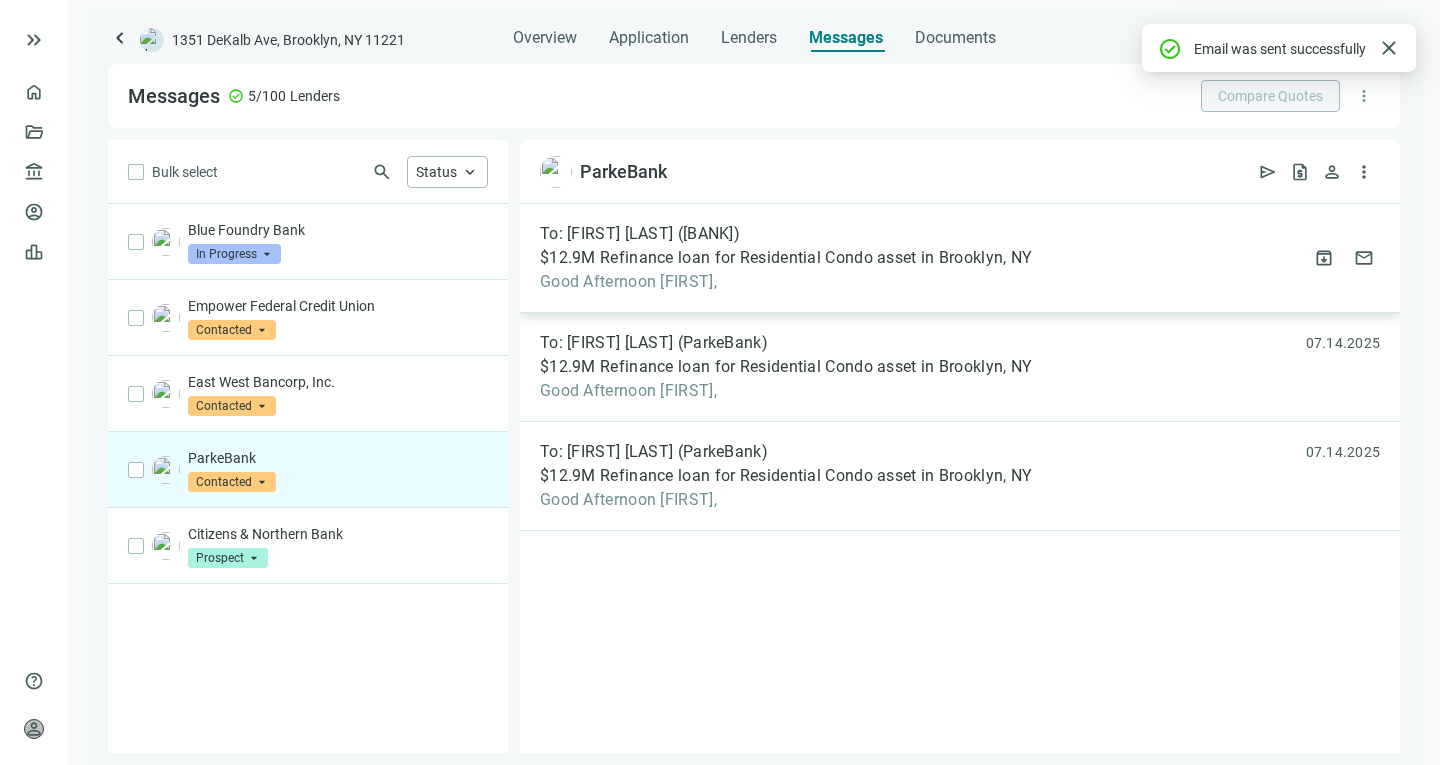 click on "Good Afternoon [FIRST]," at bounding box center (786, 282) 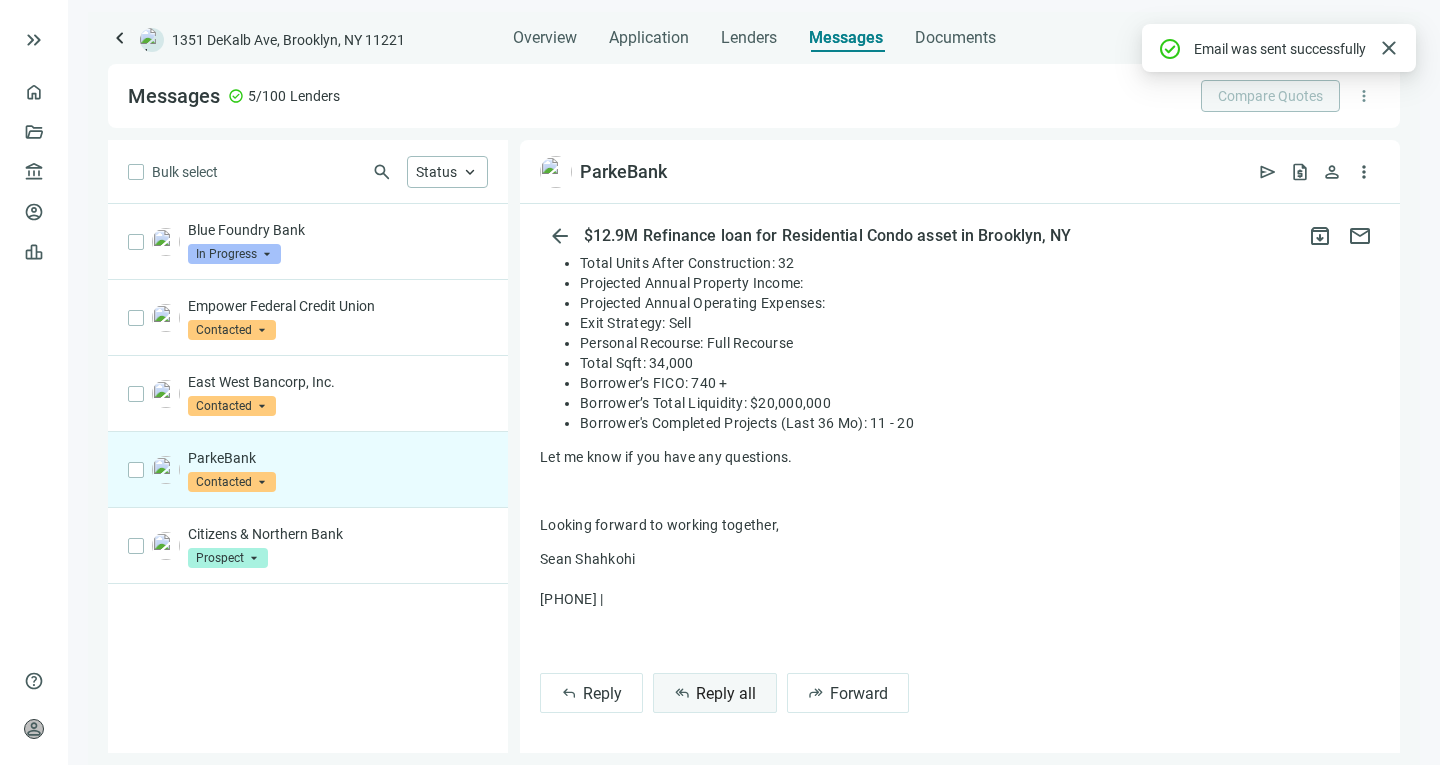 click on "reply_all Reply all" at bounding box center [715, 693] 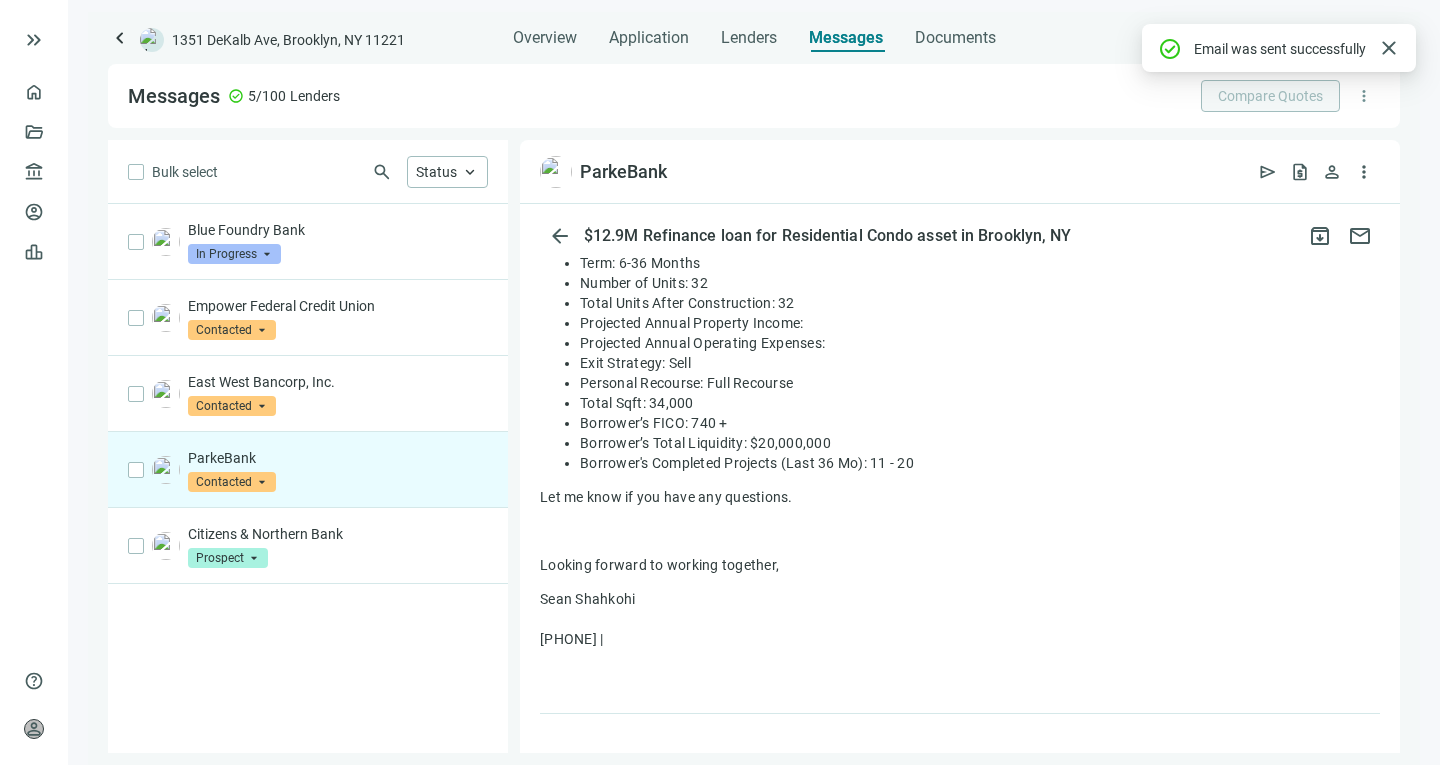 scroll, scrollTop: 515, scrollLeft: 0, axis: vertical 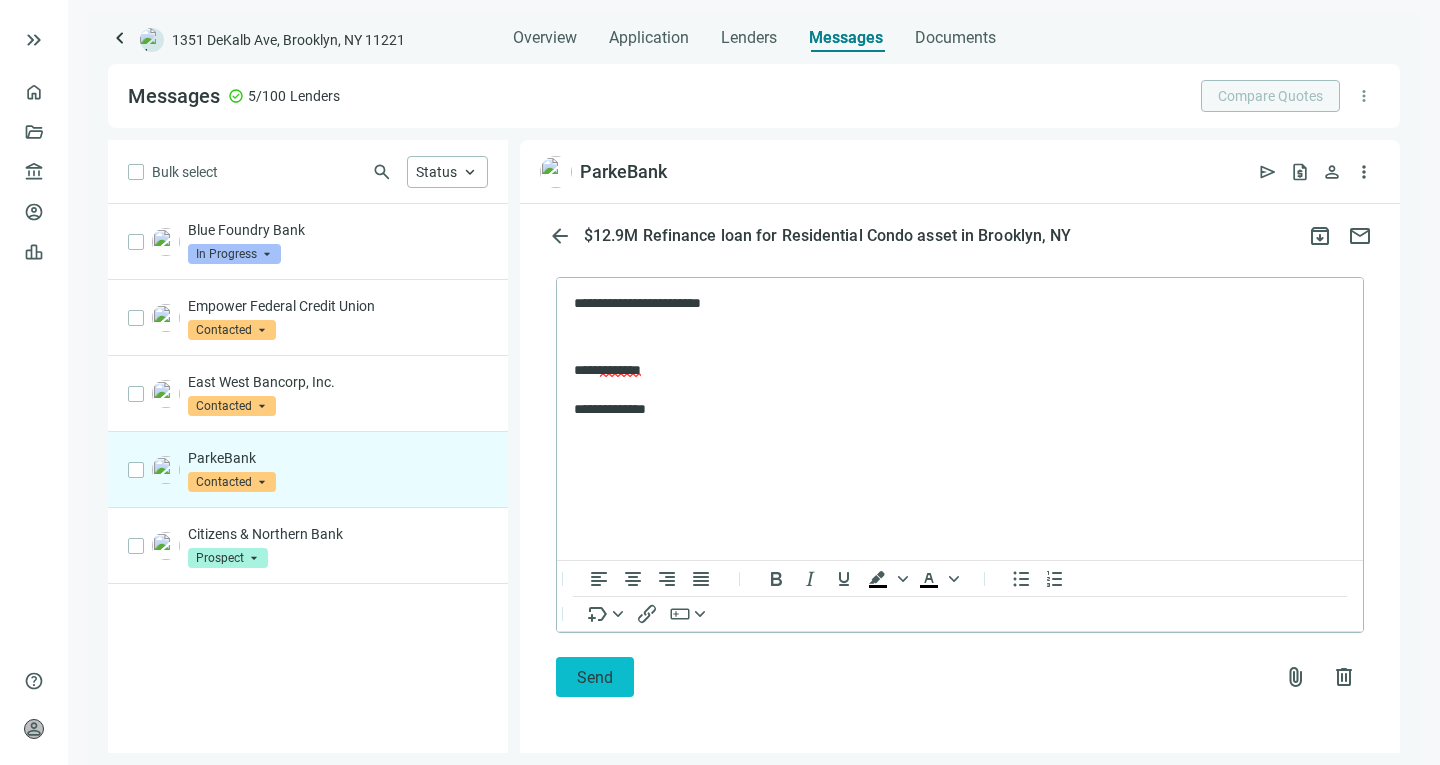 click on "Send" at bounding box center [595, 677] 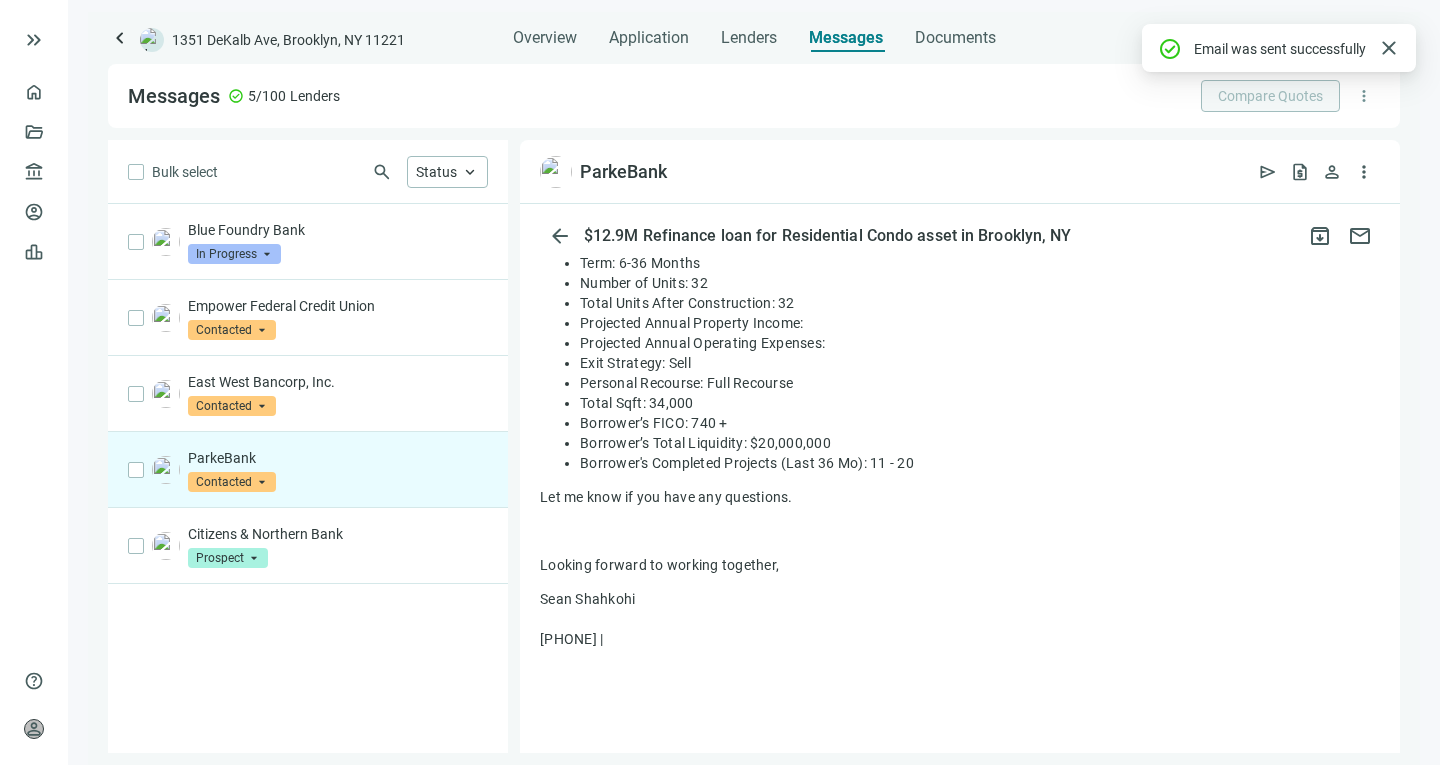 scroll, scrollTop: 832, scrollLeft: 0, axis: vertical 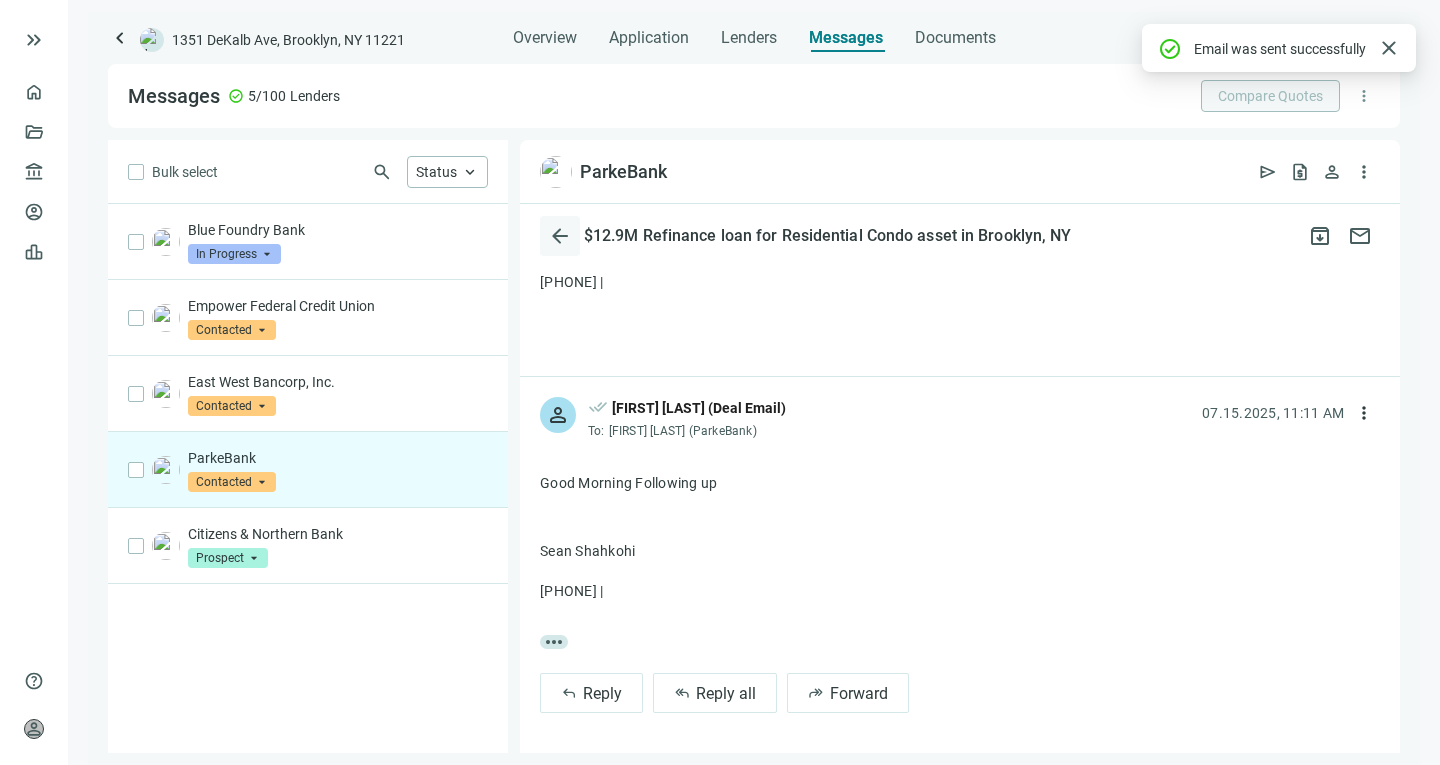 click on "arrow_back" at bounding box center (560, 236) 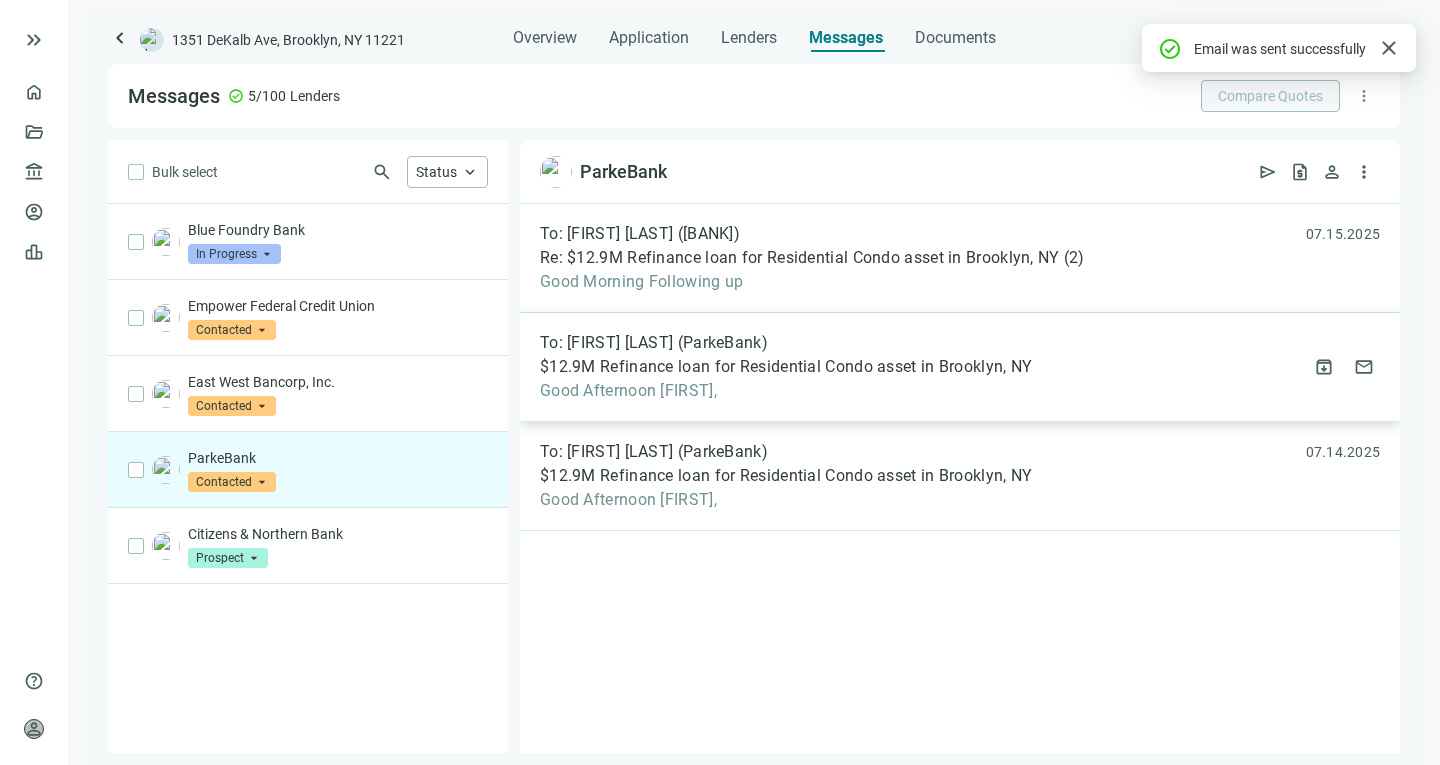 click on "To: [FIRST] [LAST] (ParkeBank) $12.9M Refinance loan for Residential Condo asset in Brooklyn, [STATE] Good Afternoon [FIRST], 07.14.2025 archive mail" at bounding box center (960, 367) 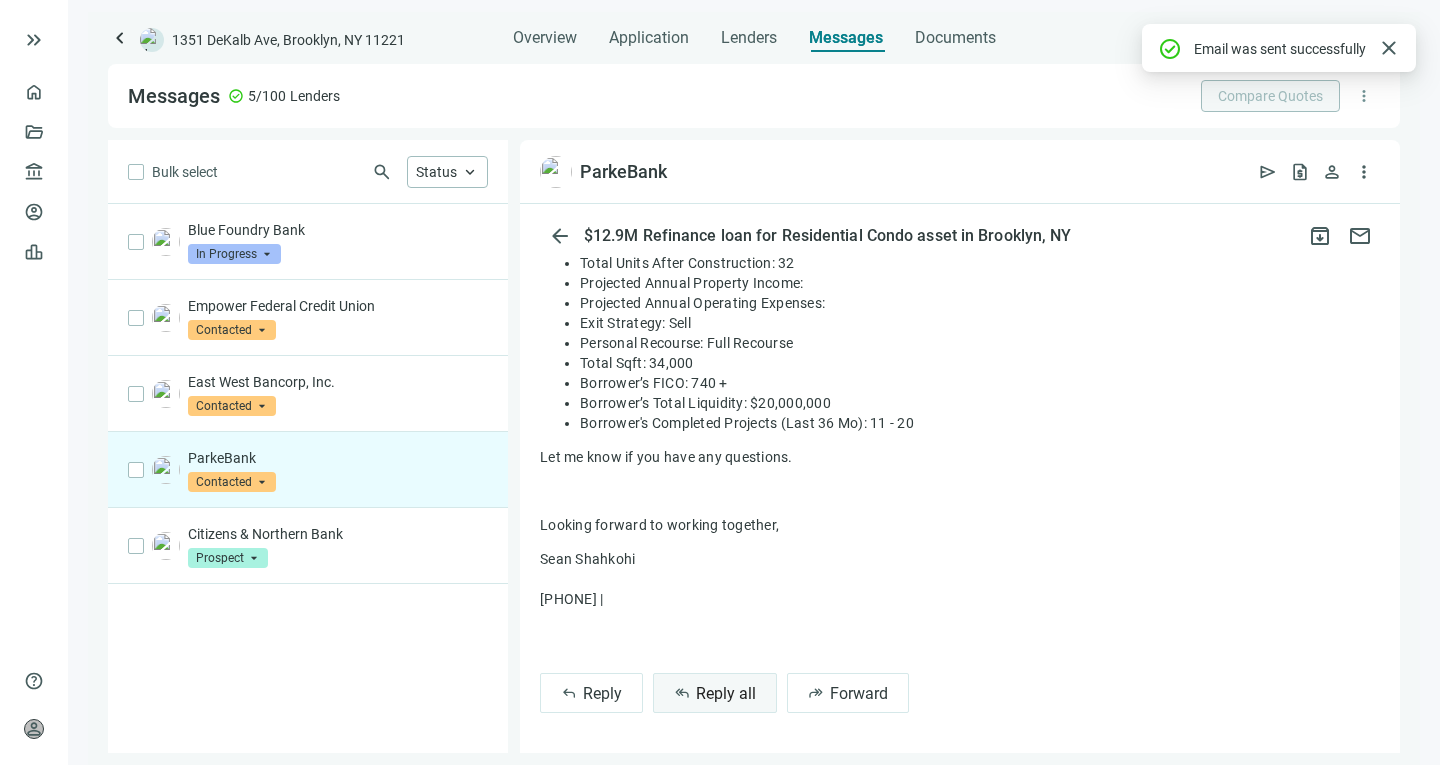 click on "reply_all" at bounding box center (682, 693) 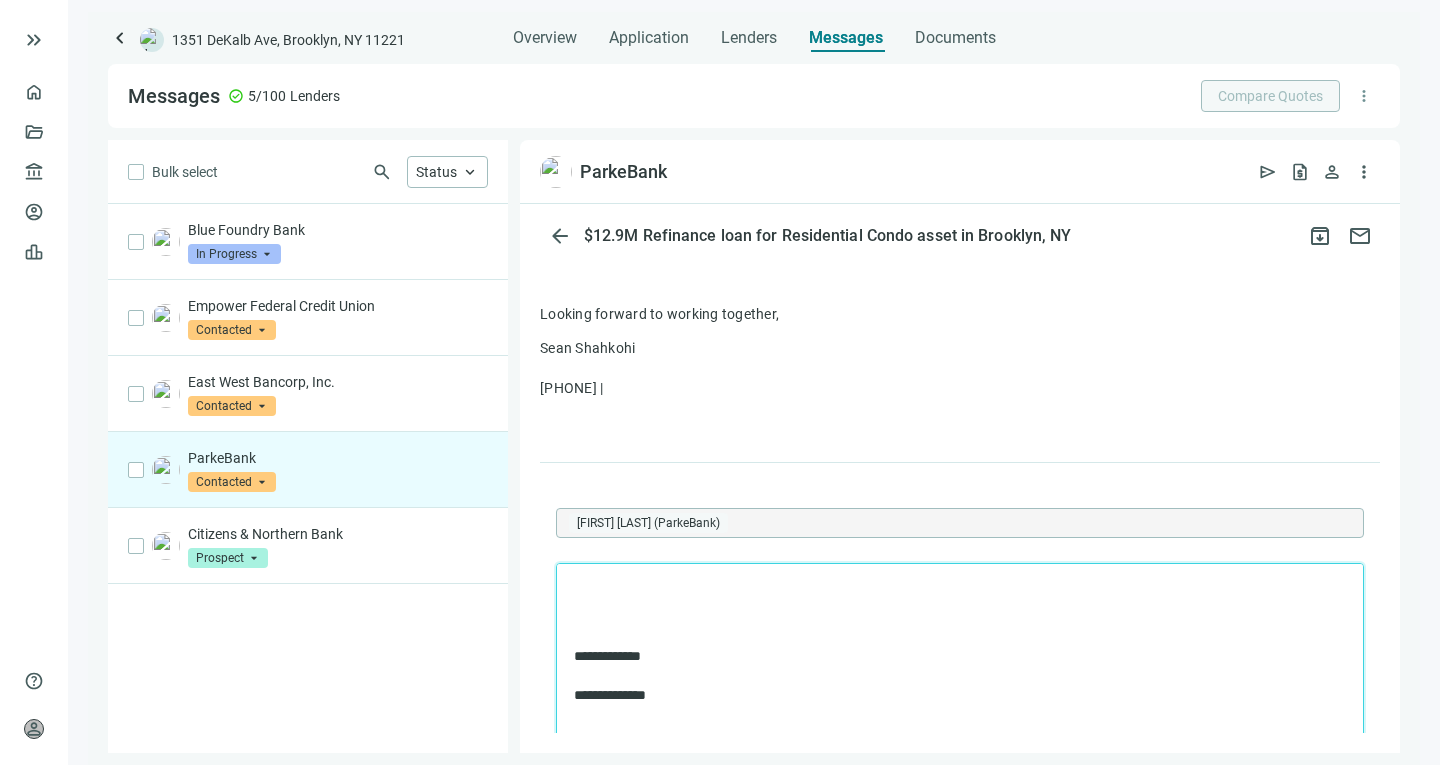 scroll, scrollTop: 730, scrollLeft: 0, axis: vertical 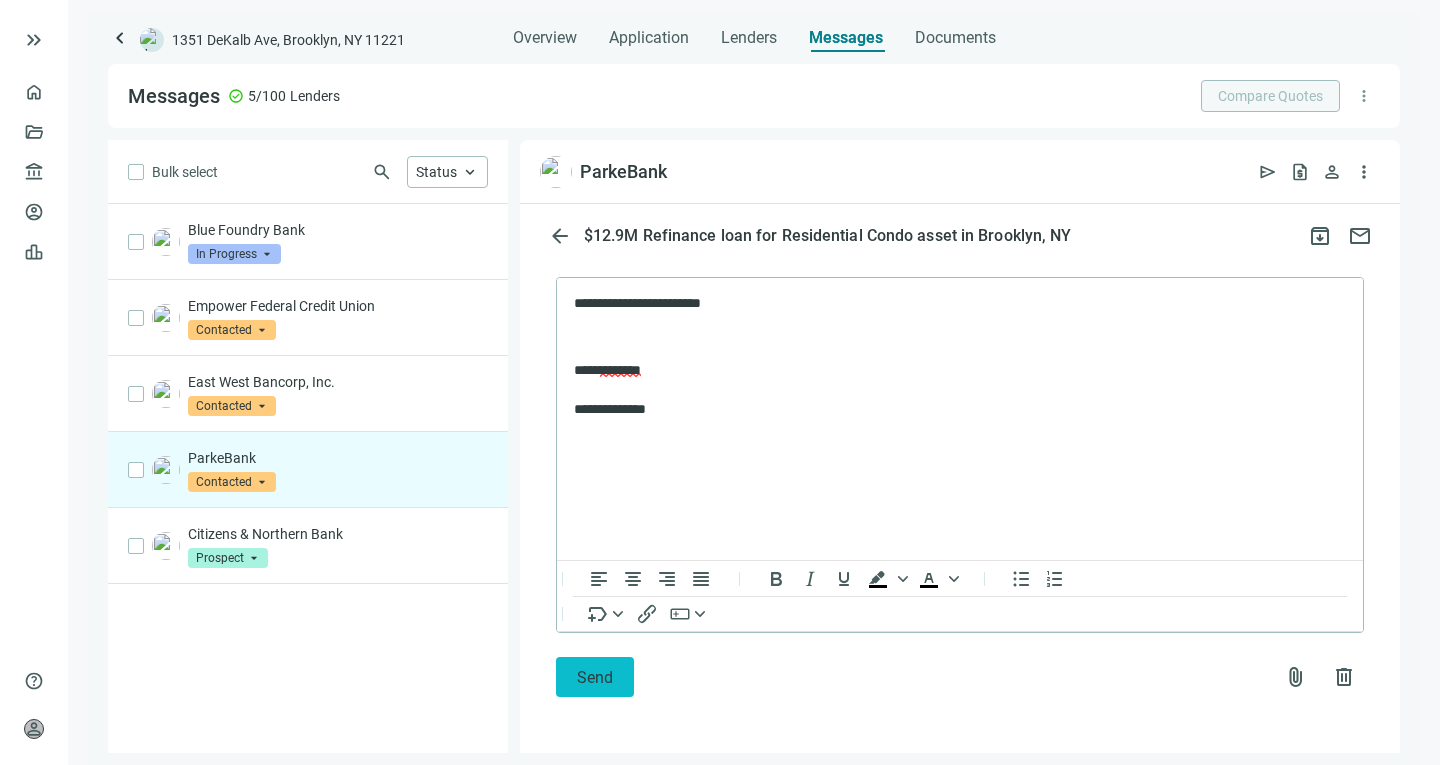 click on "Send" at bounding box center (595, 677) 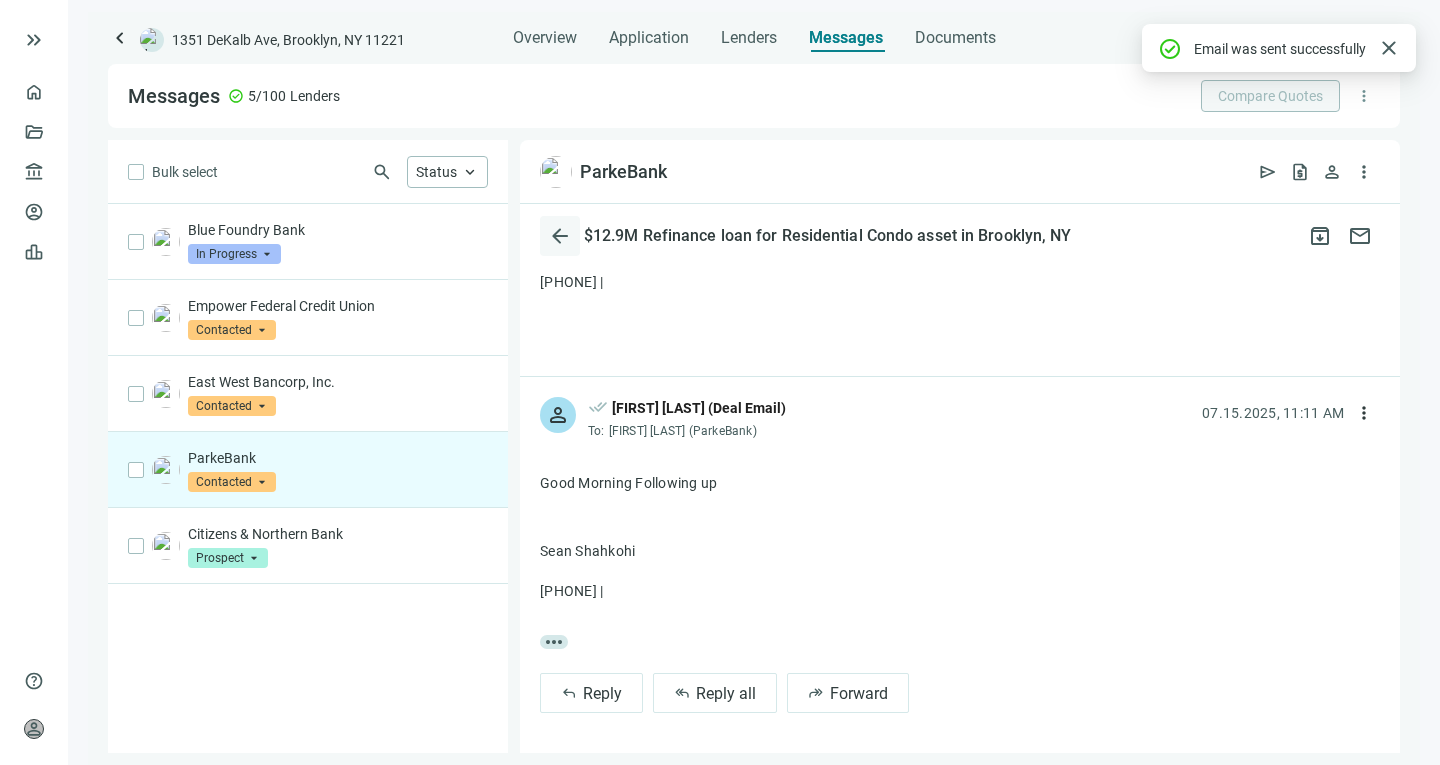 click on "arrow_back" at bounding box center [560, 236] 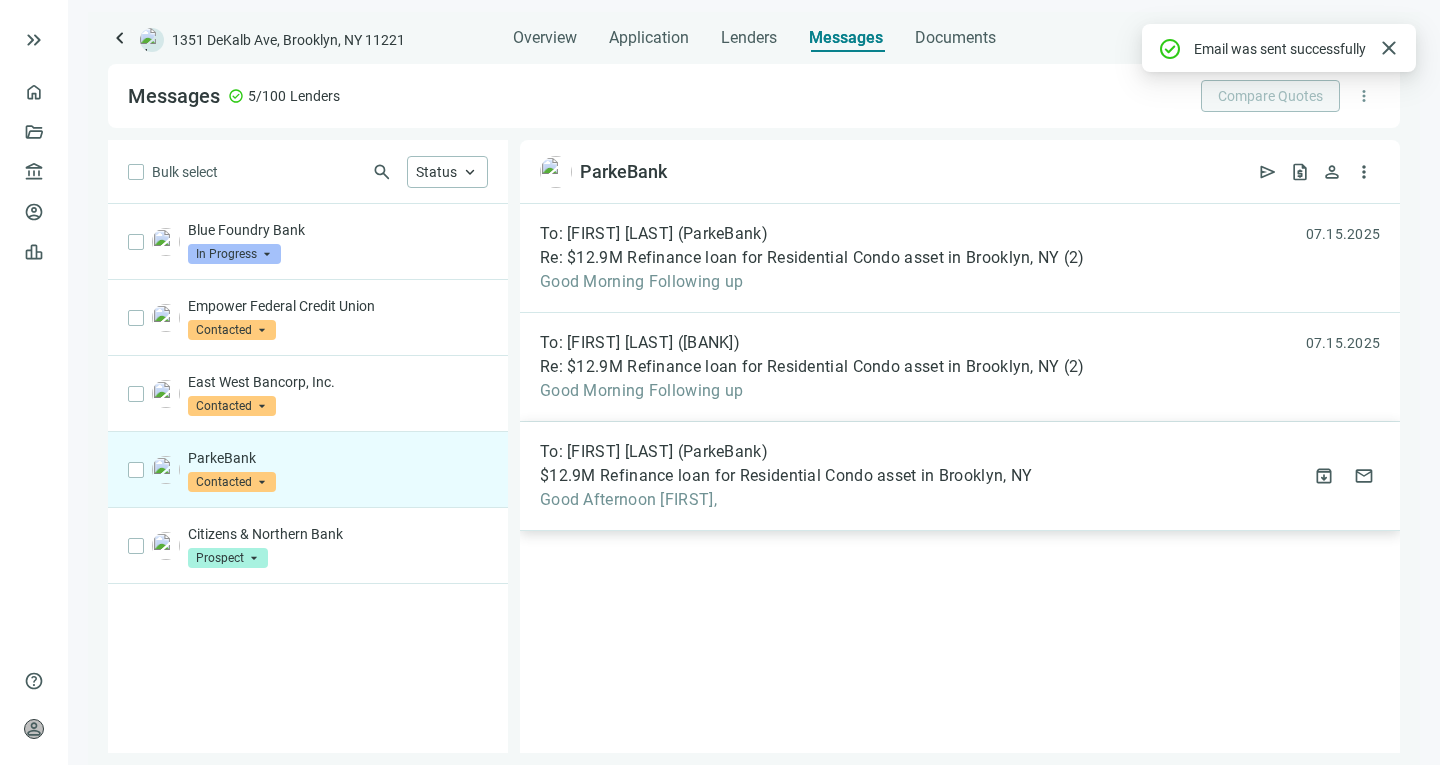 click on "$12.9M Refinance loan for Residential Condo asset in Brooklyn, NY" at bounding box center [786, 476] 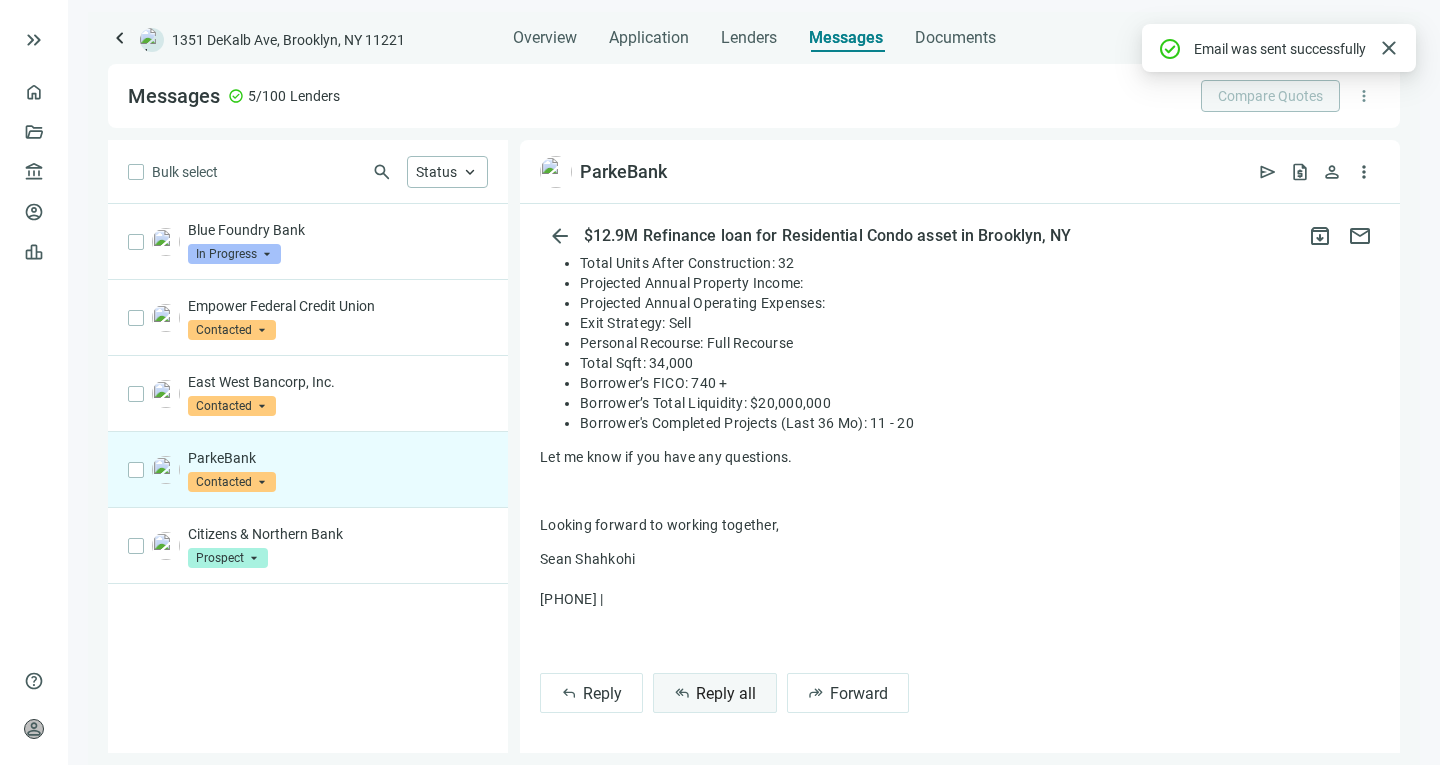 click on "Reply all" at bounding box center (726, 693) 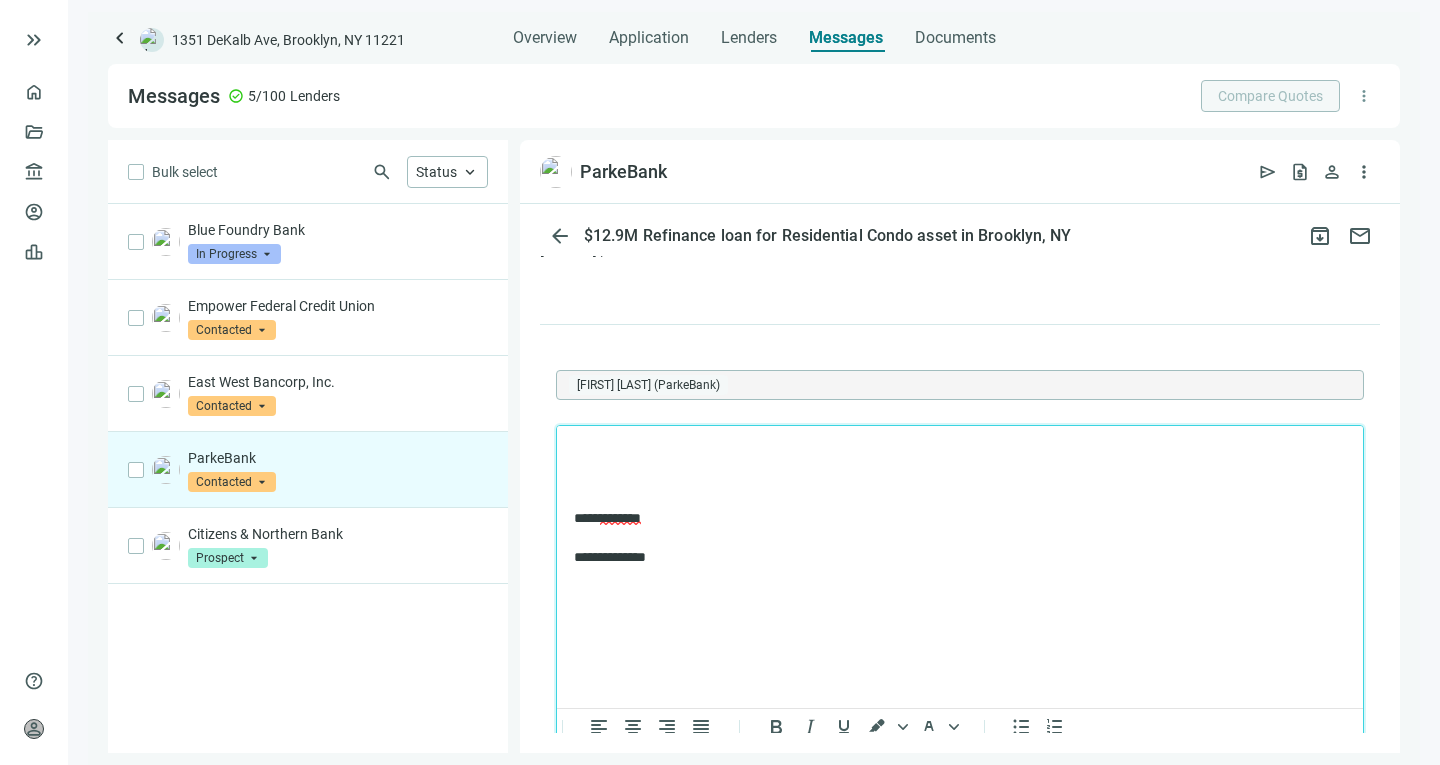 click at bounding box center [960, 452] 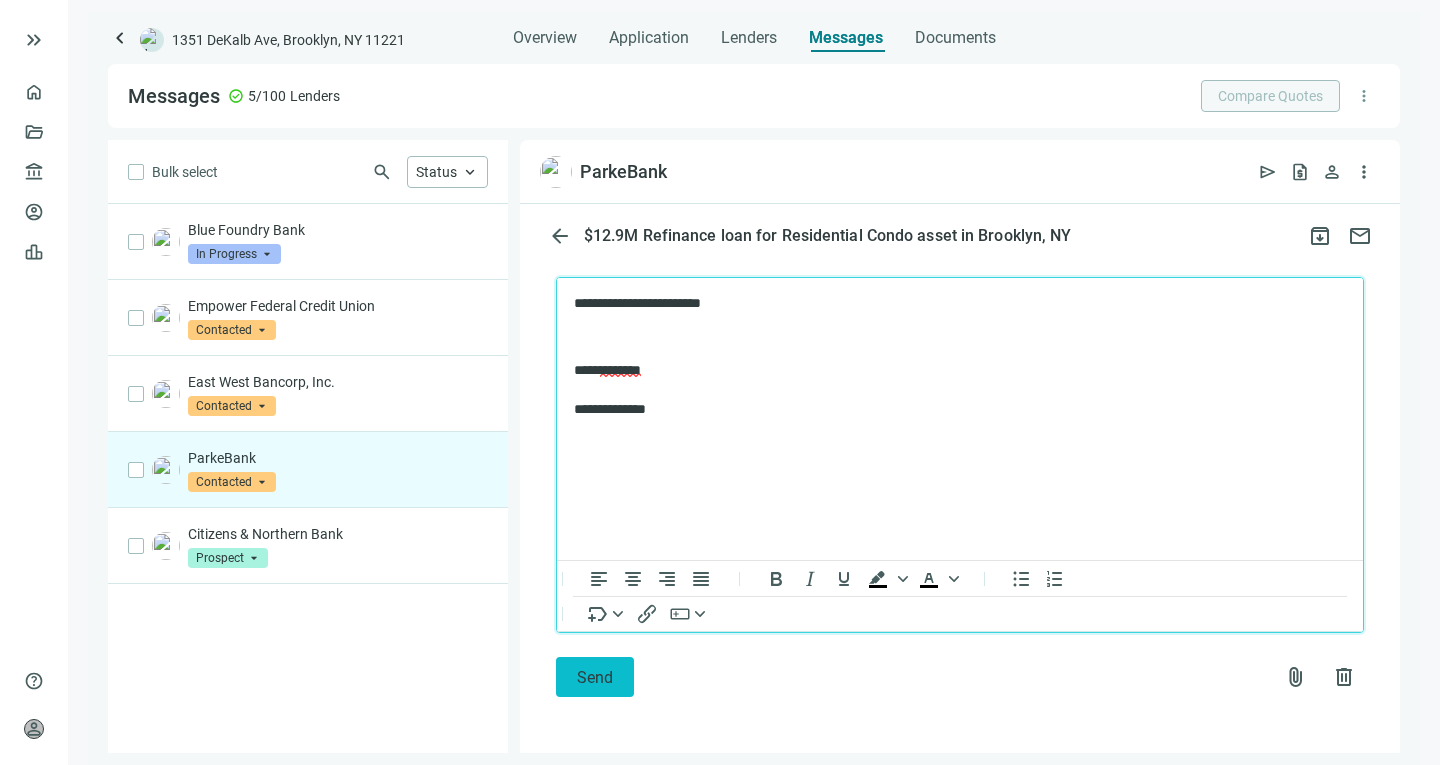 click on "Send" at bounding box center (595, 677) 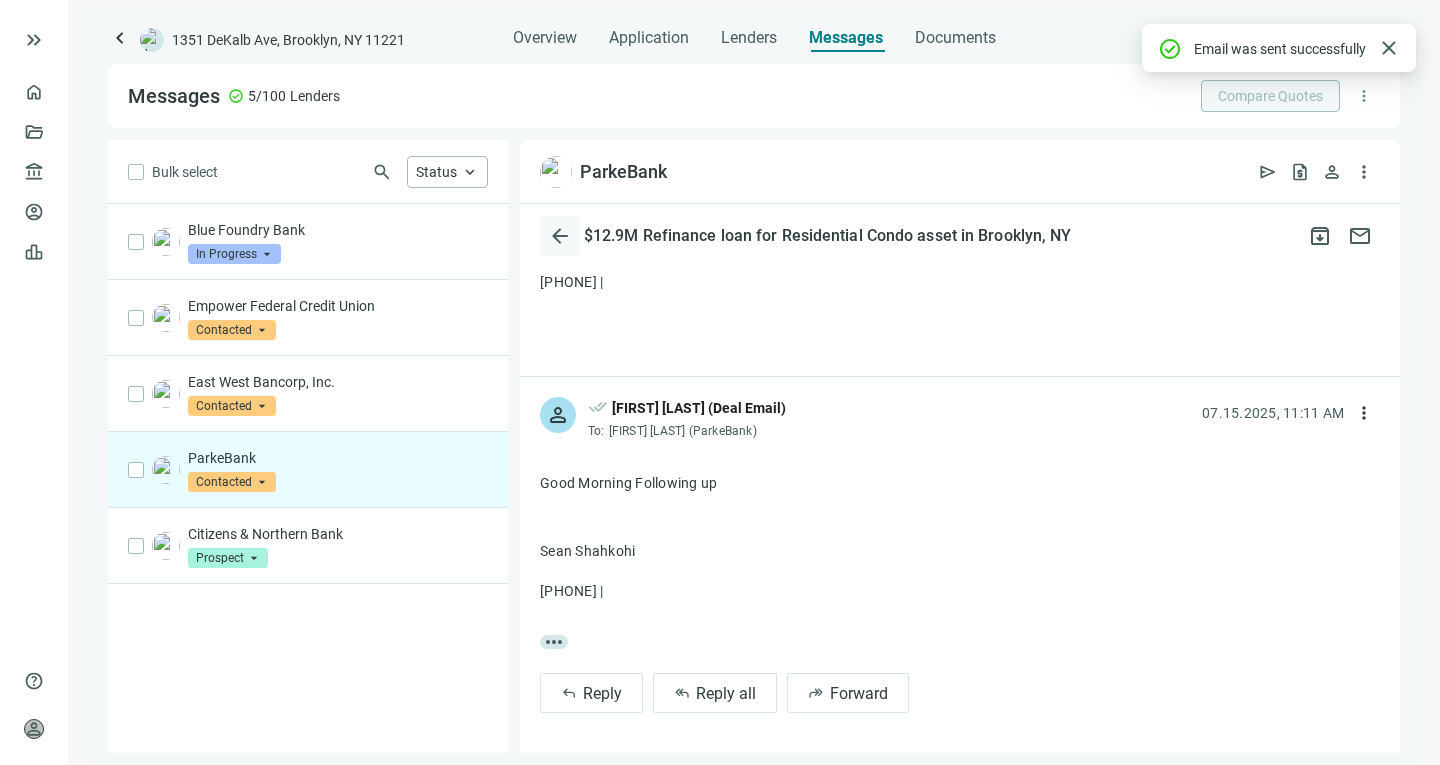 click on "arrow_back" at bounding box center [560, 236] 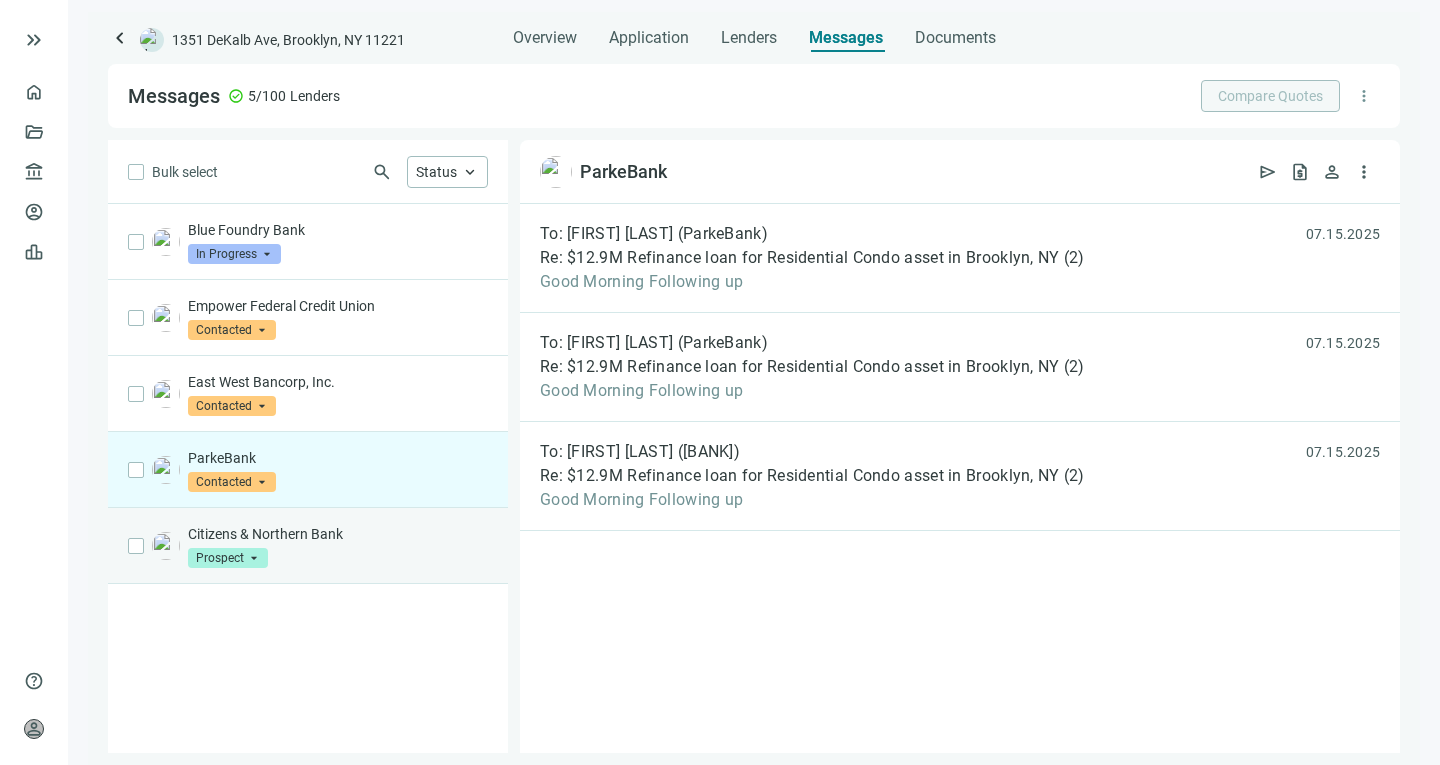 click on "Citizens & Northern Bank Prospect arrow_drop_down" at bounding box center (338, 546) 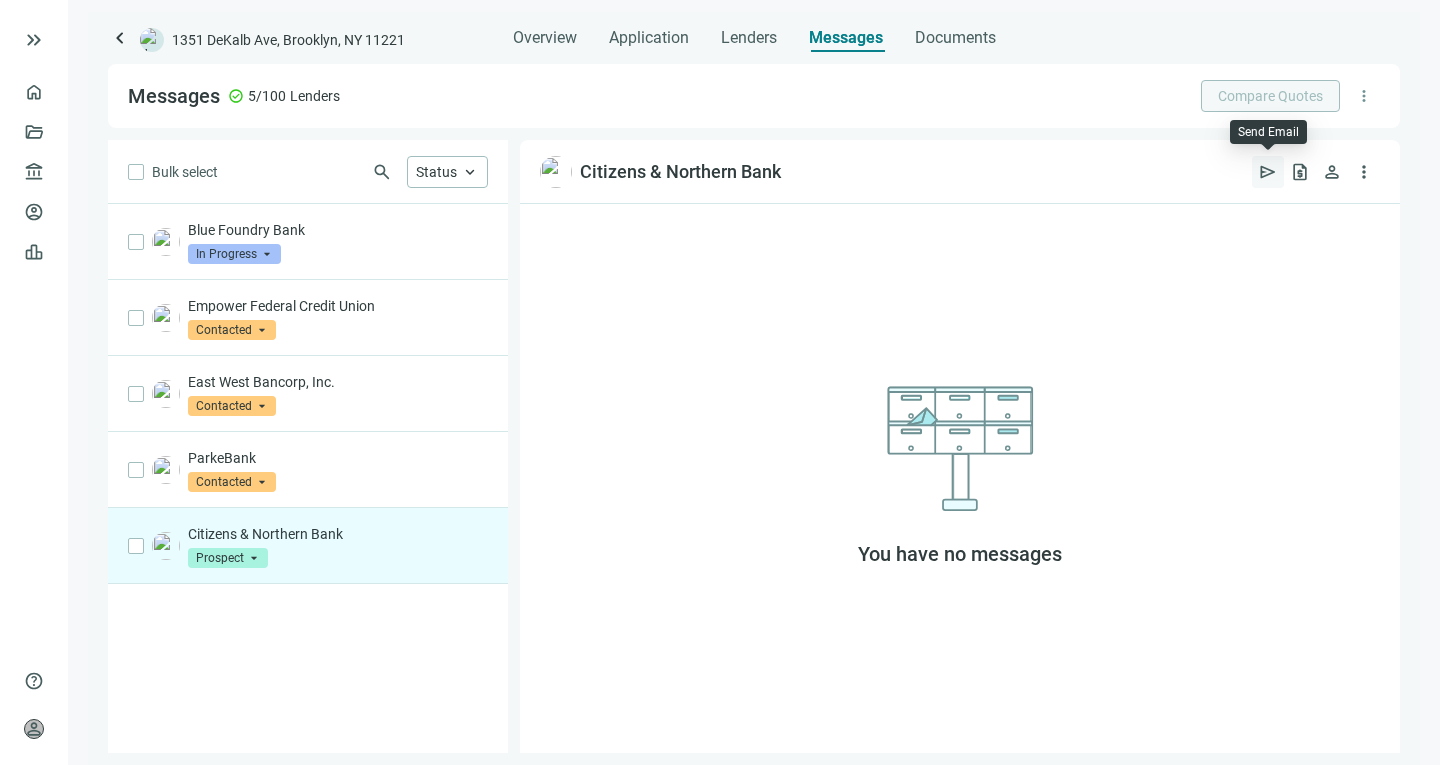 click on "send" at bounding box center (1268, 172) 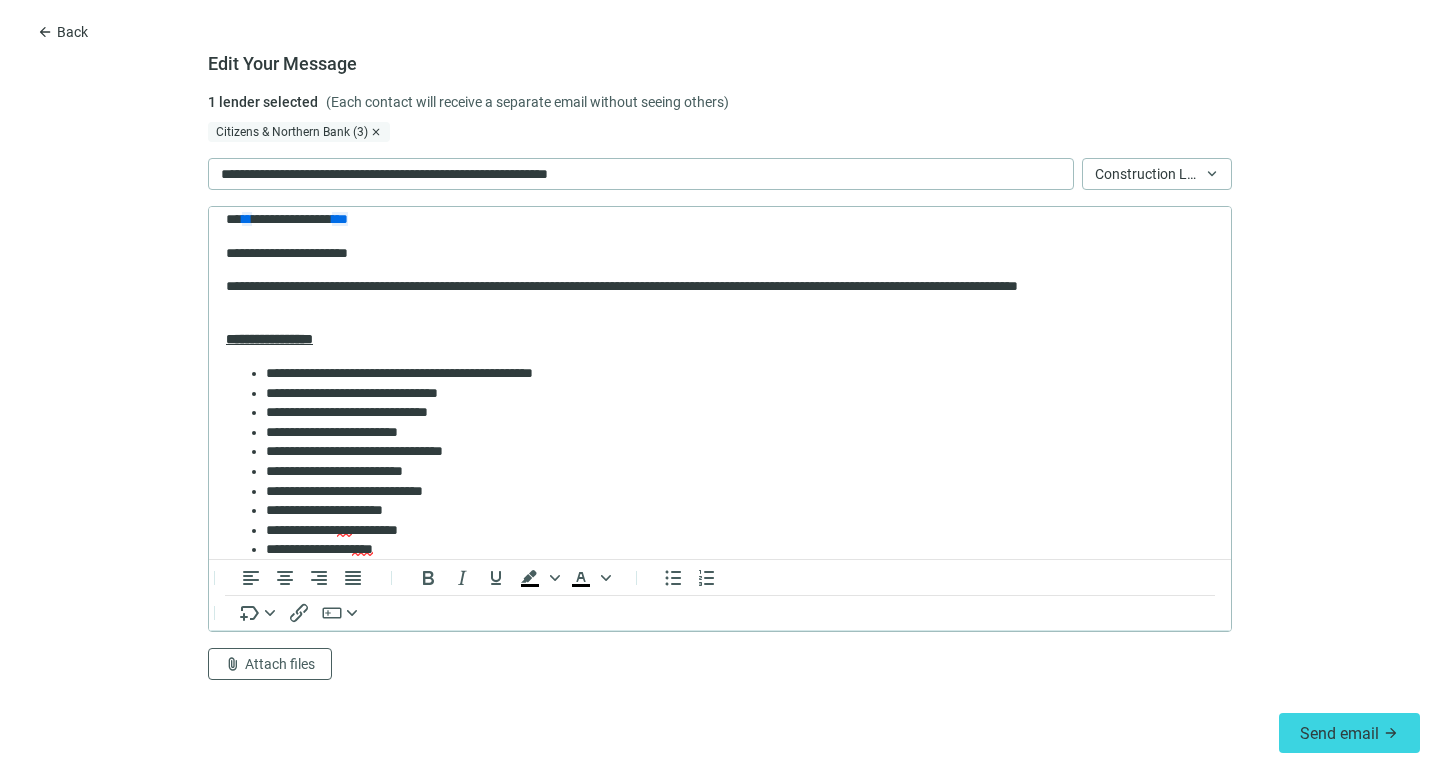 scroll, scrollTop: 15, scrollLeft: 0, axis: vertical 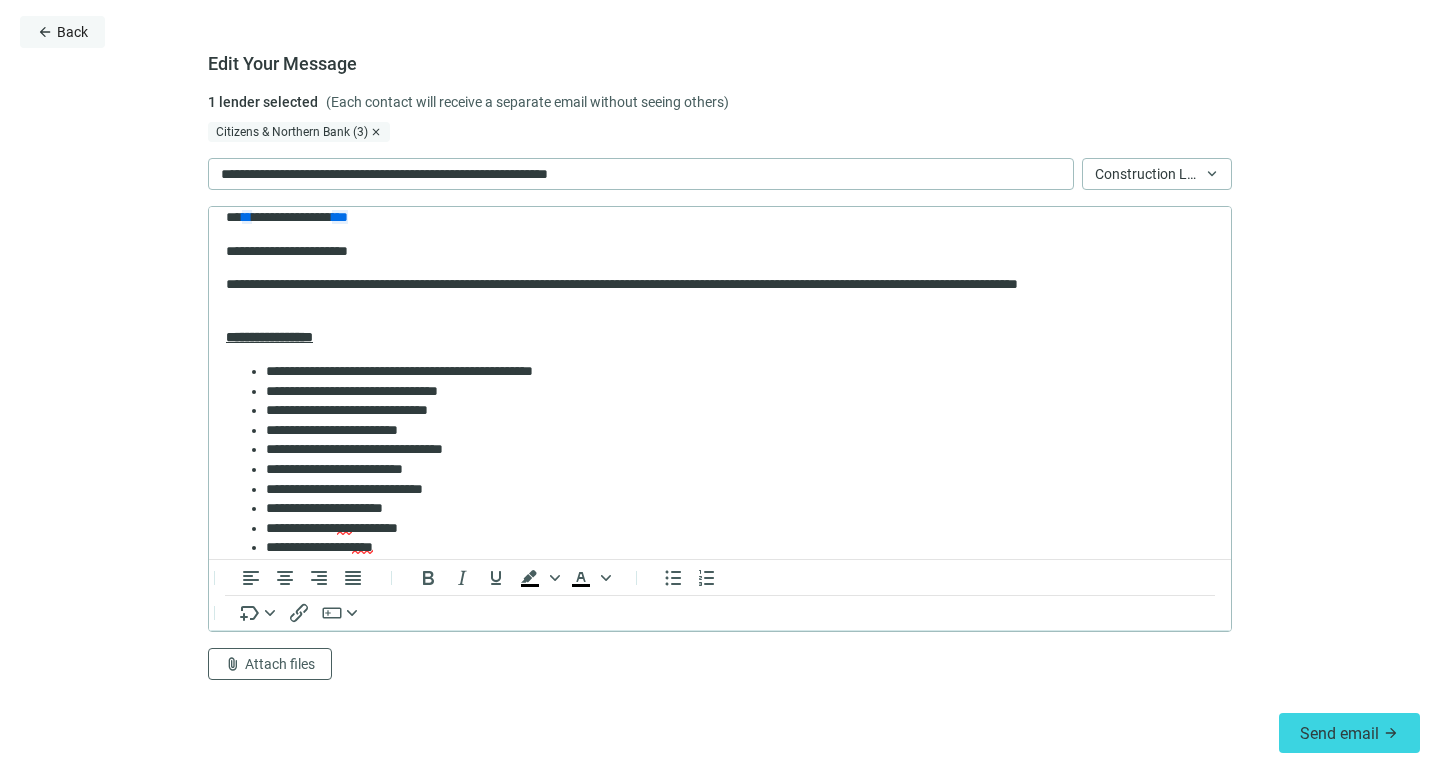 click on "Back" at bounding box center [72, 32] 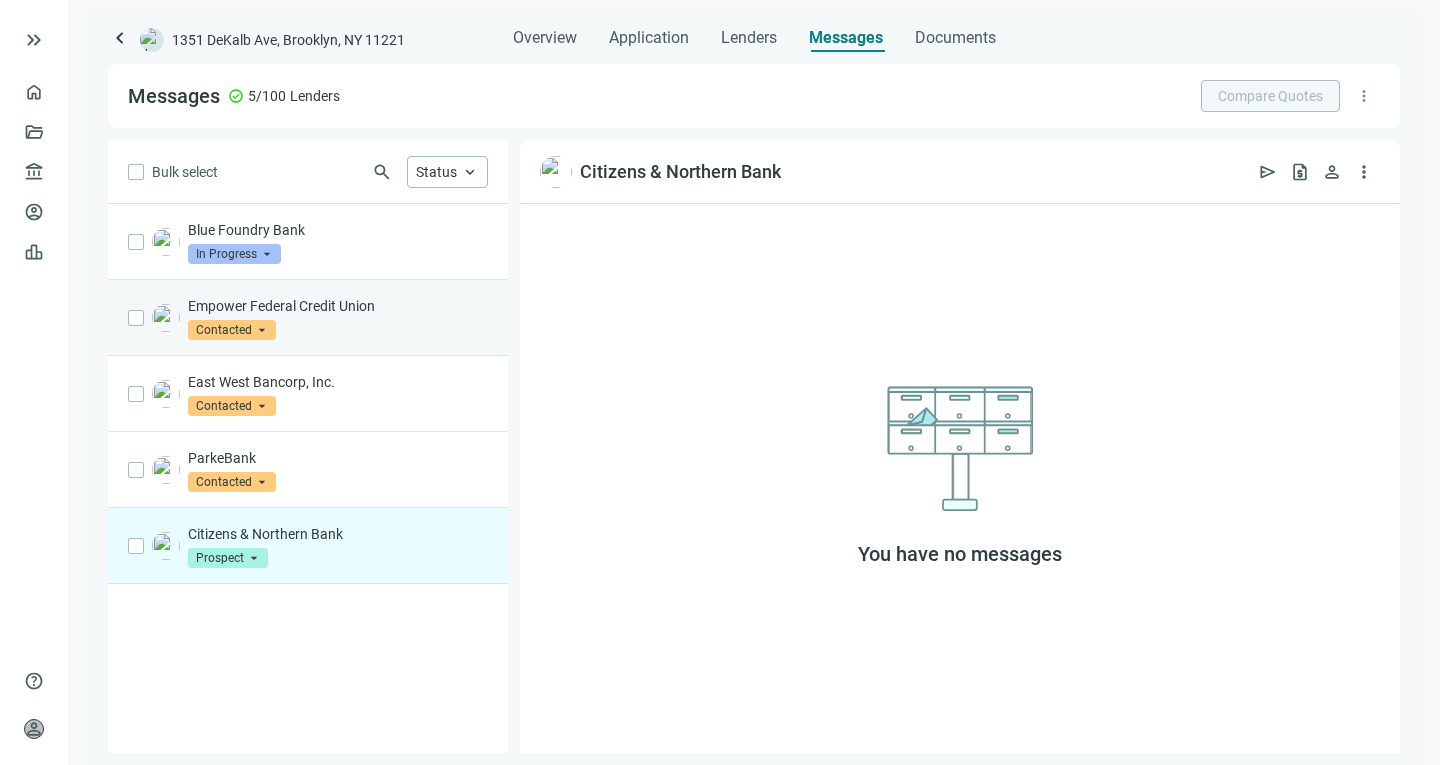 click on "Empower Federal Credit Union" at bounding box center (338, 306) 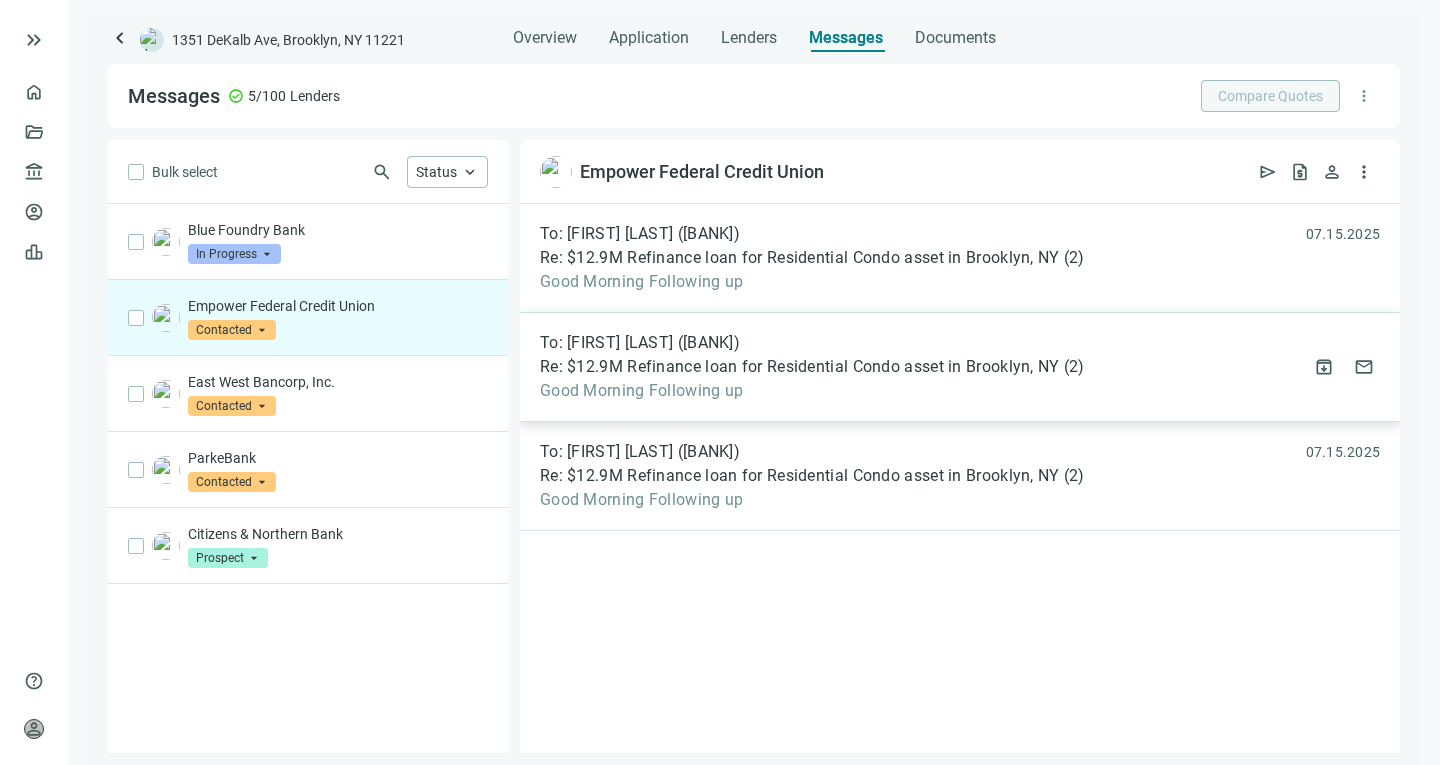 click on "Good Morning Following up" at bounding box center (812, 391) 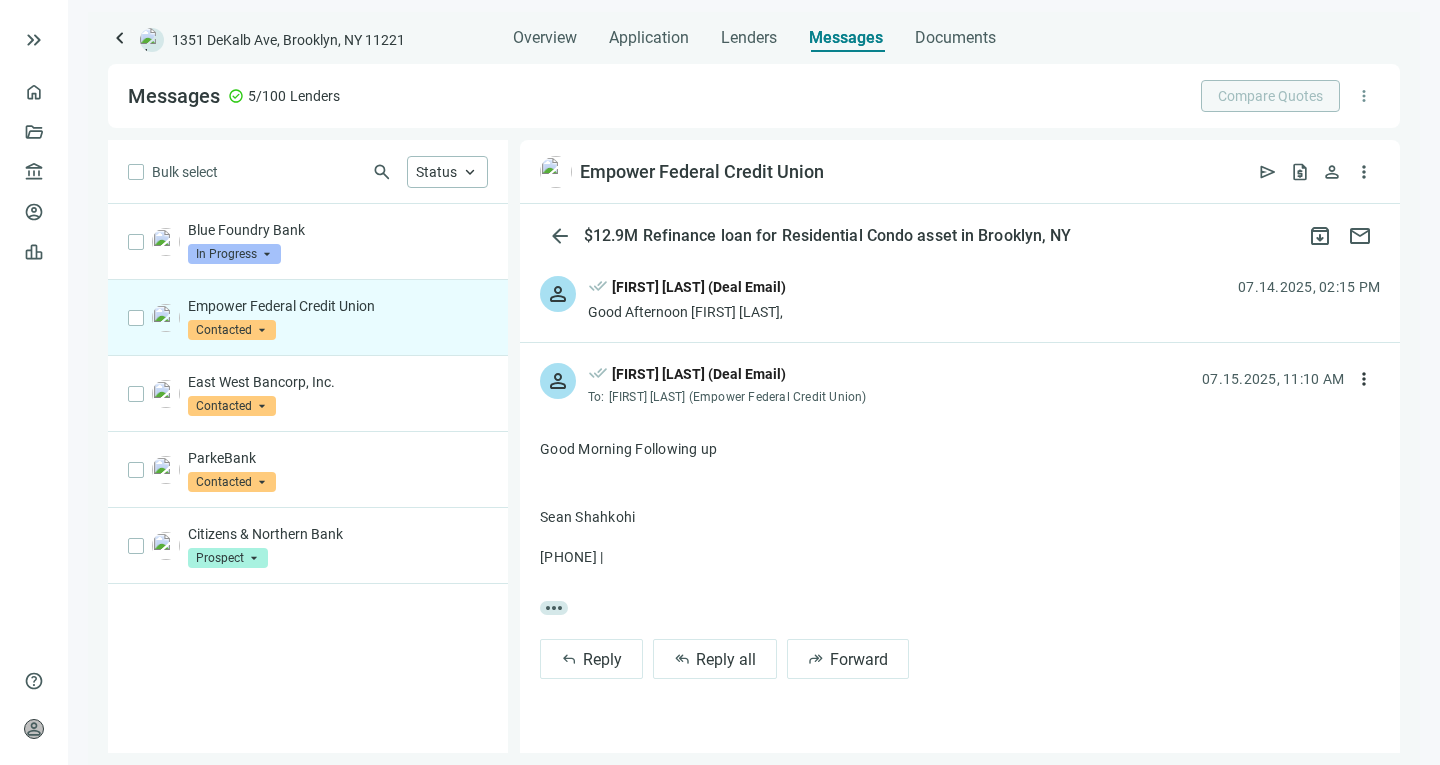 click on "person done_all [FIRST] [LAST] (Deal Email) Good Afternoon [FIRST] [LAST], 07.14.2025, 02:15 PM" at bounding box center (960, 299) 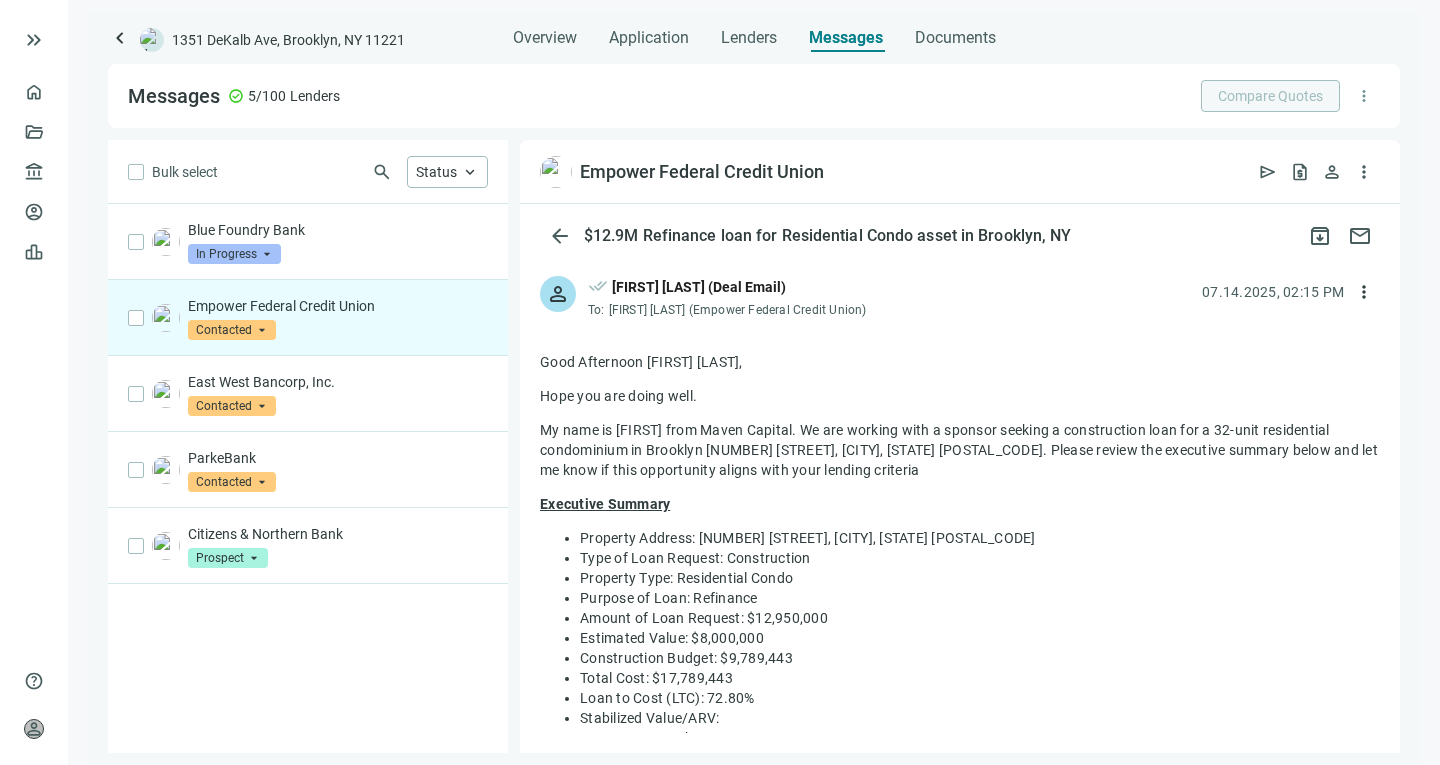 drag, startPoint x: 540, startPoint y: 433, endPoint x: 766, endPoint y: 450, distance: 226.63847 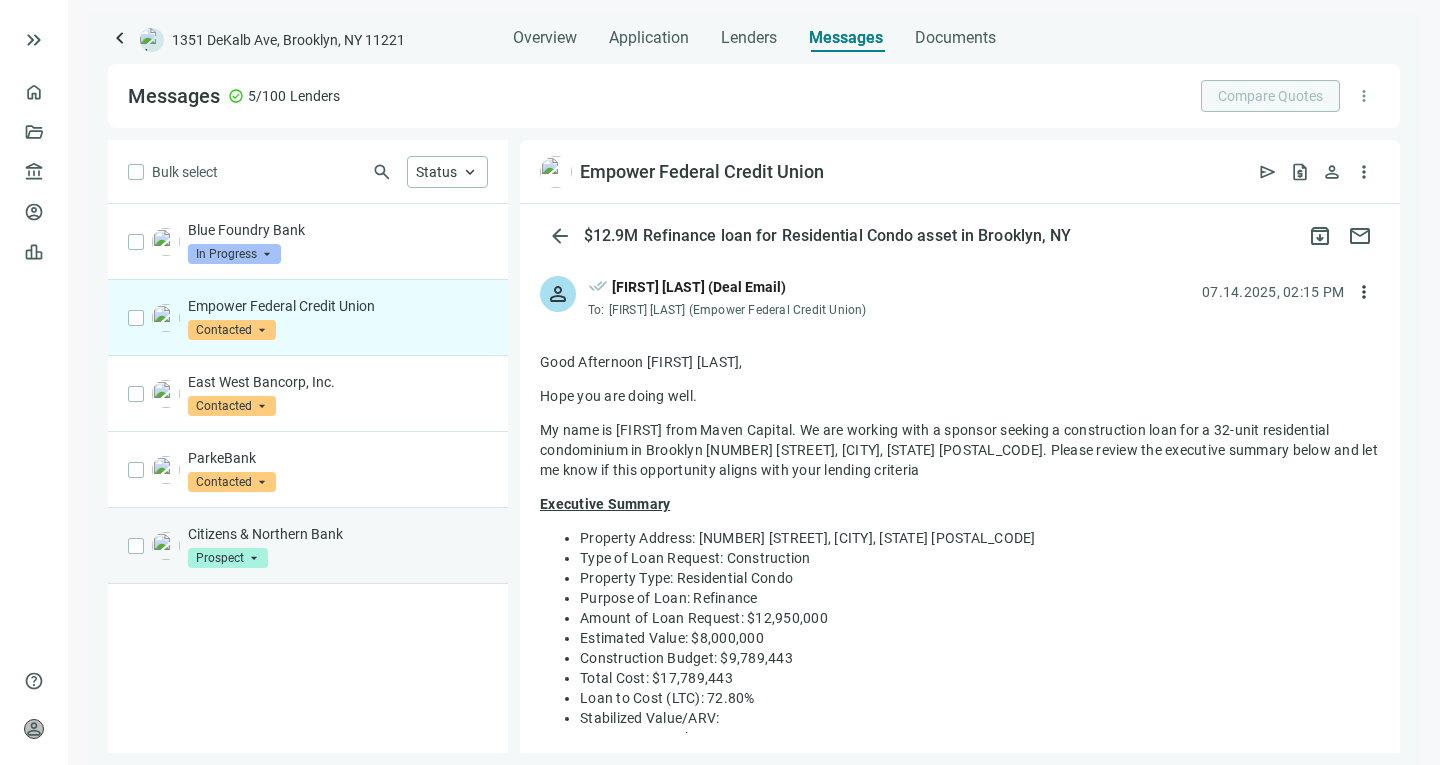 click on "Citizens & Northern Bank" at bounding box center (338, 534) 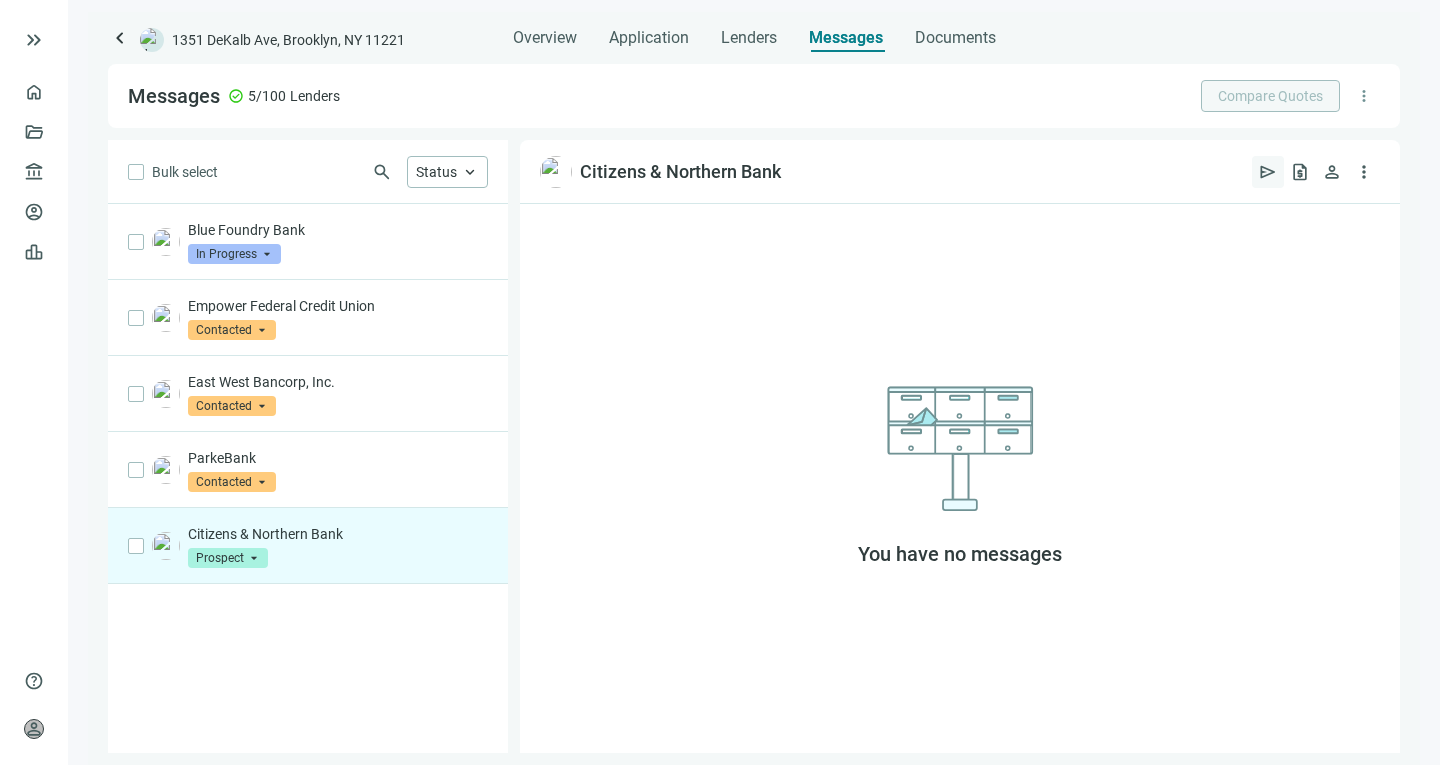click on "send" at bounding box center (1268, 172) 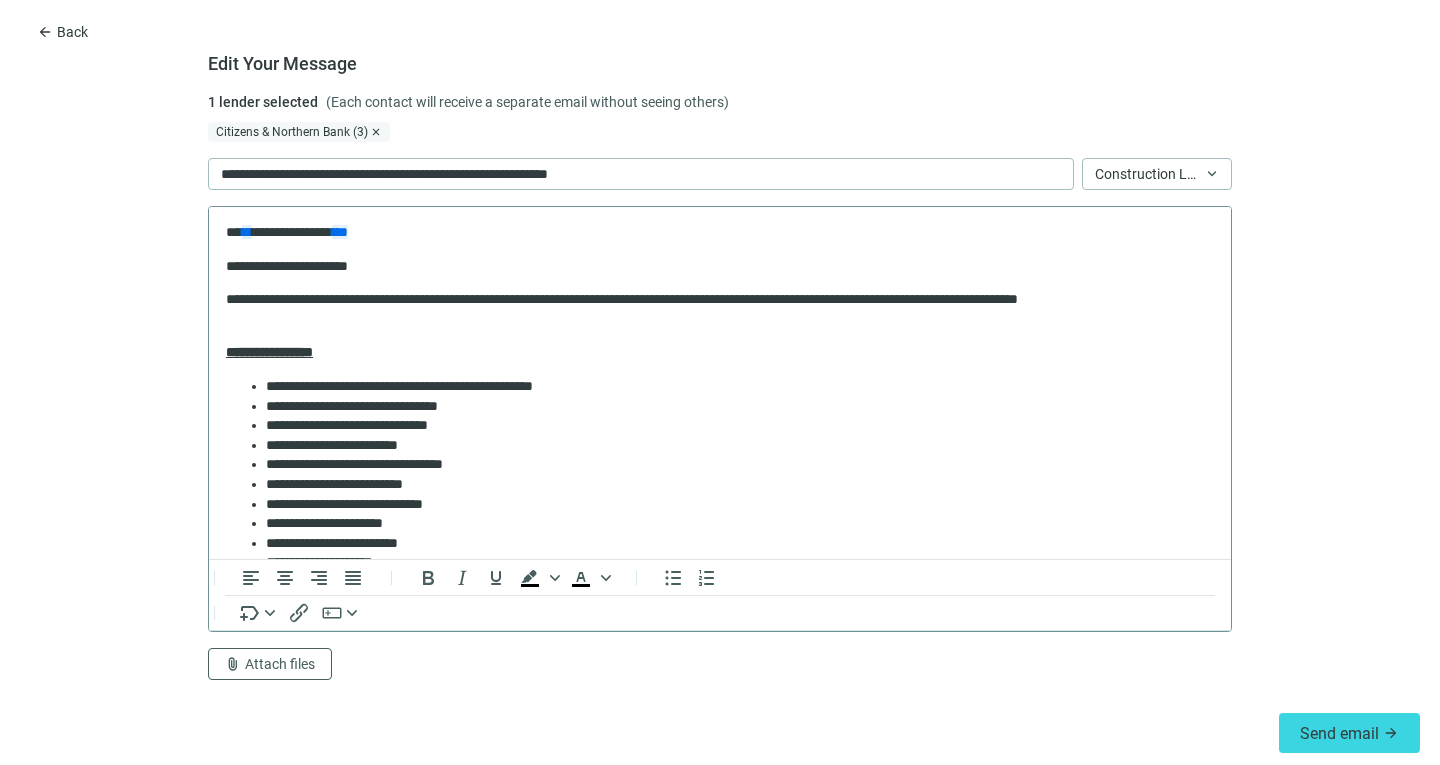 scroll, scrollTop: 0, scrollLeft: 0, axis: both 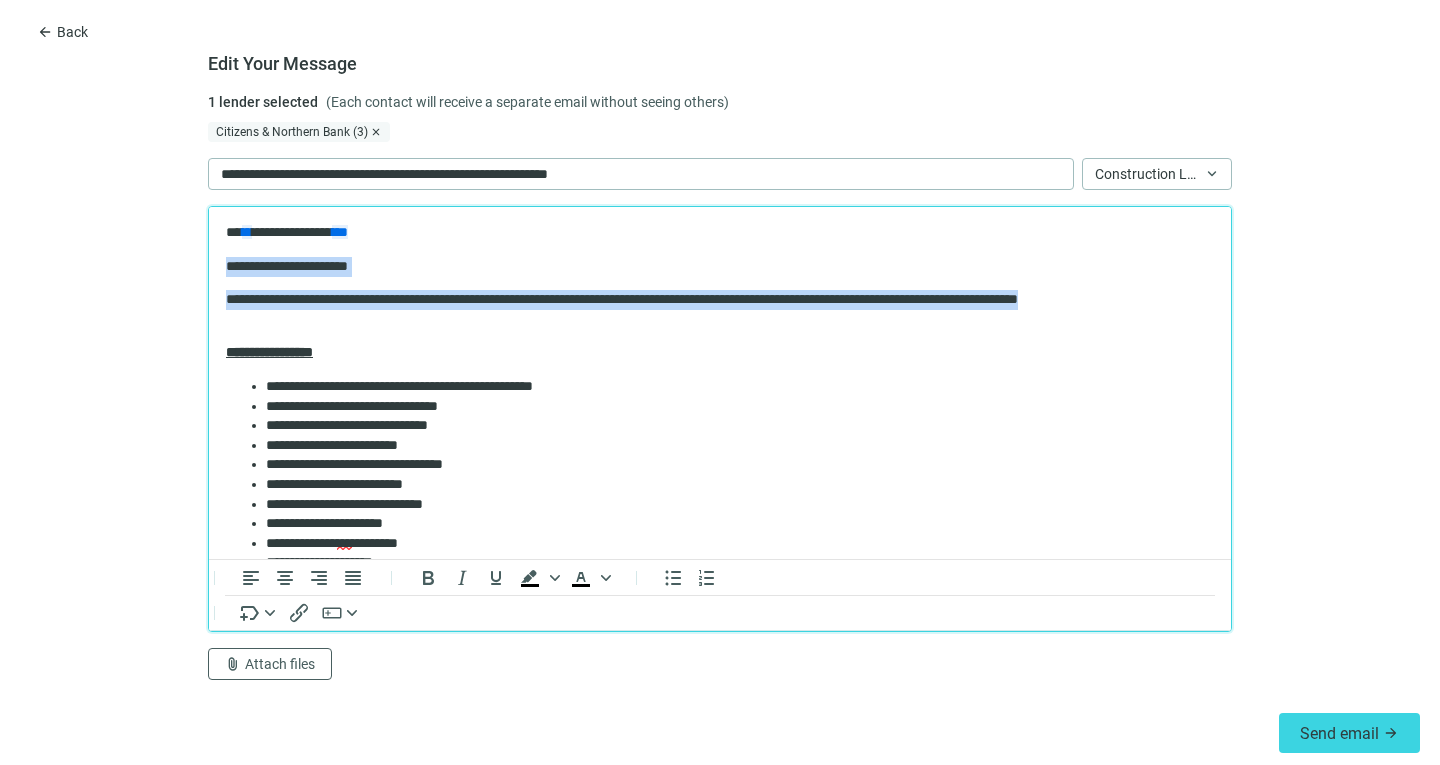 drag, startPoint x: 225, startPoint y: 268, endPoint x: 304, endPoint y: 329, distance: 99.80982 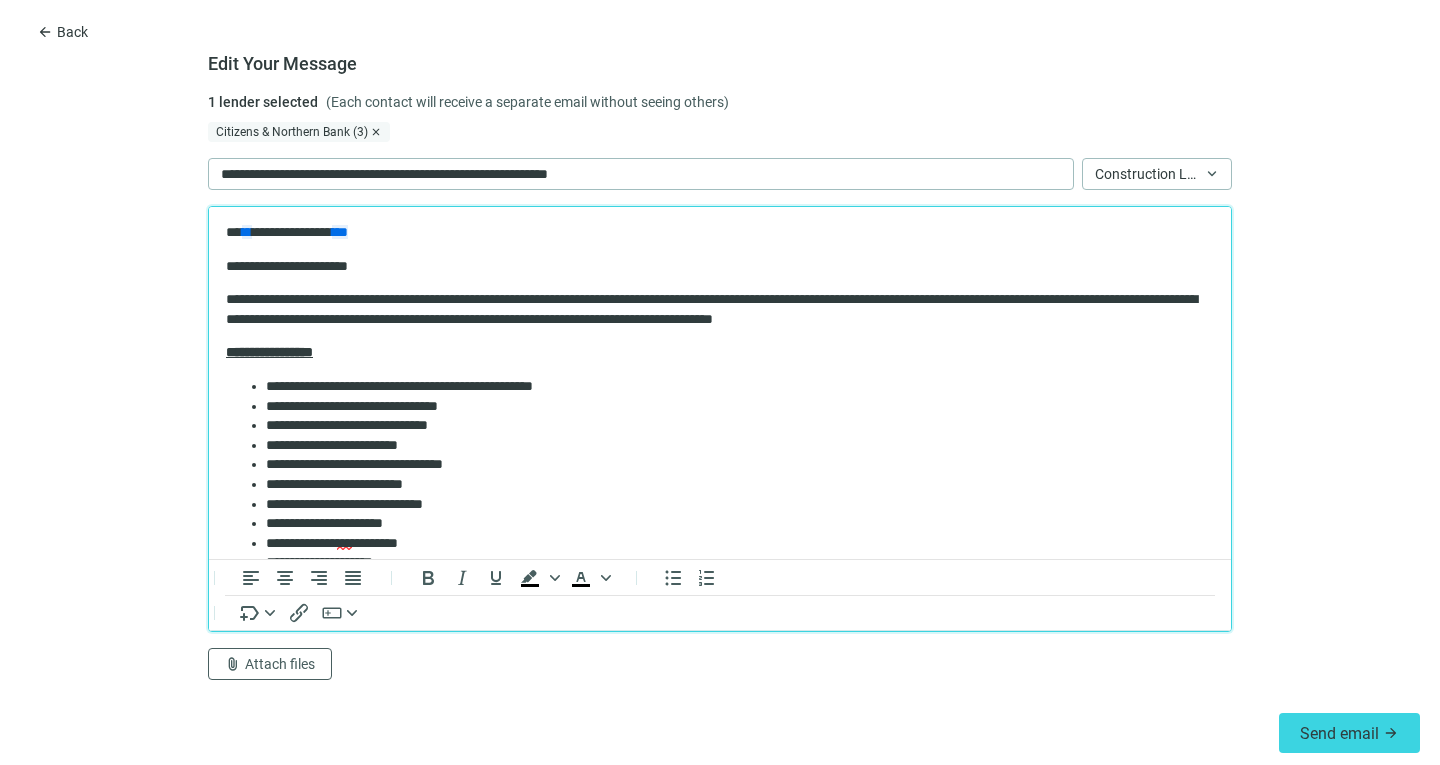 click on "**********" at bounding box center [712, 233] 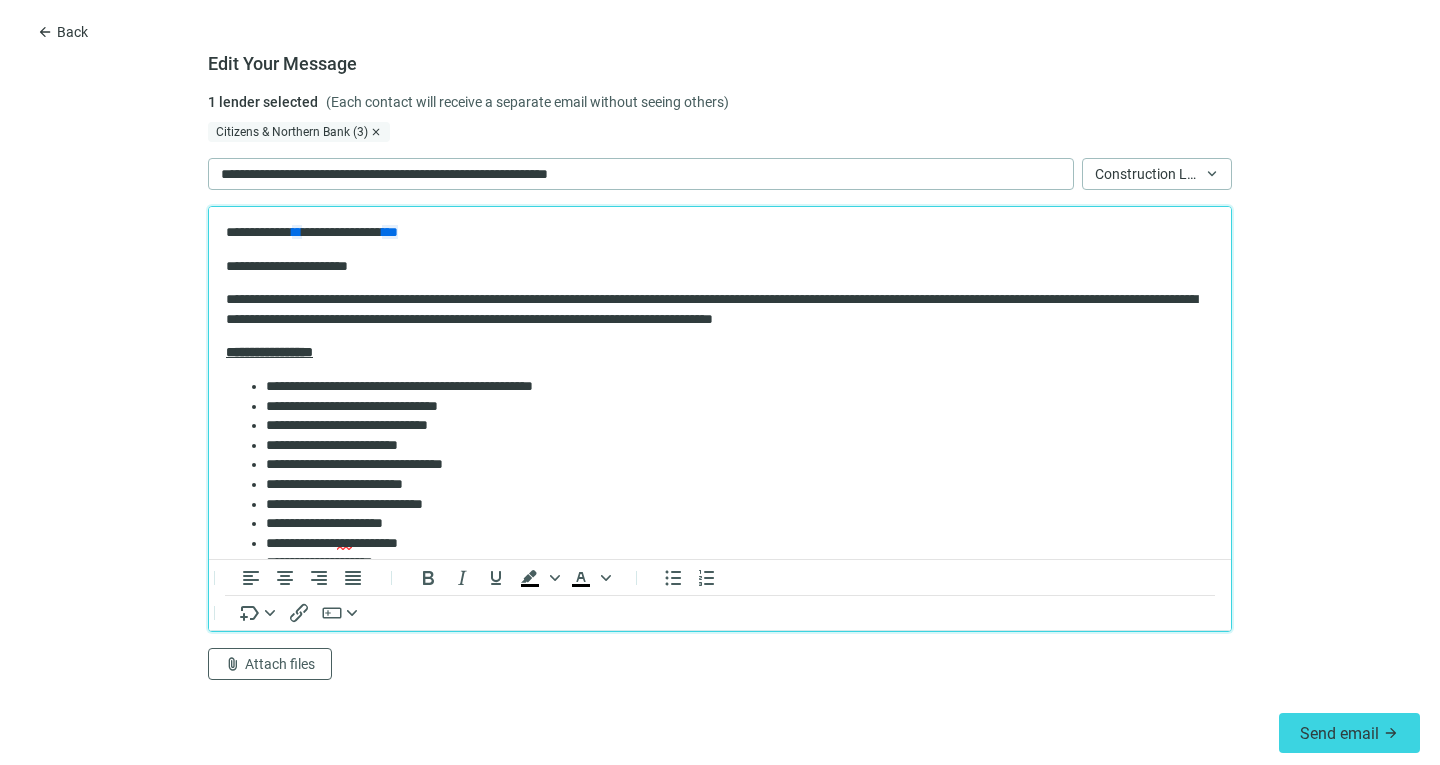 click on "**********" at bounding box center (720, 353) 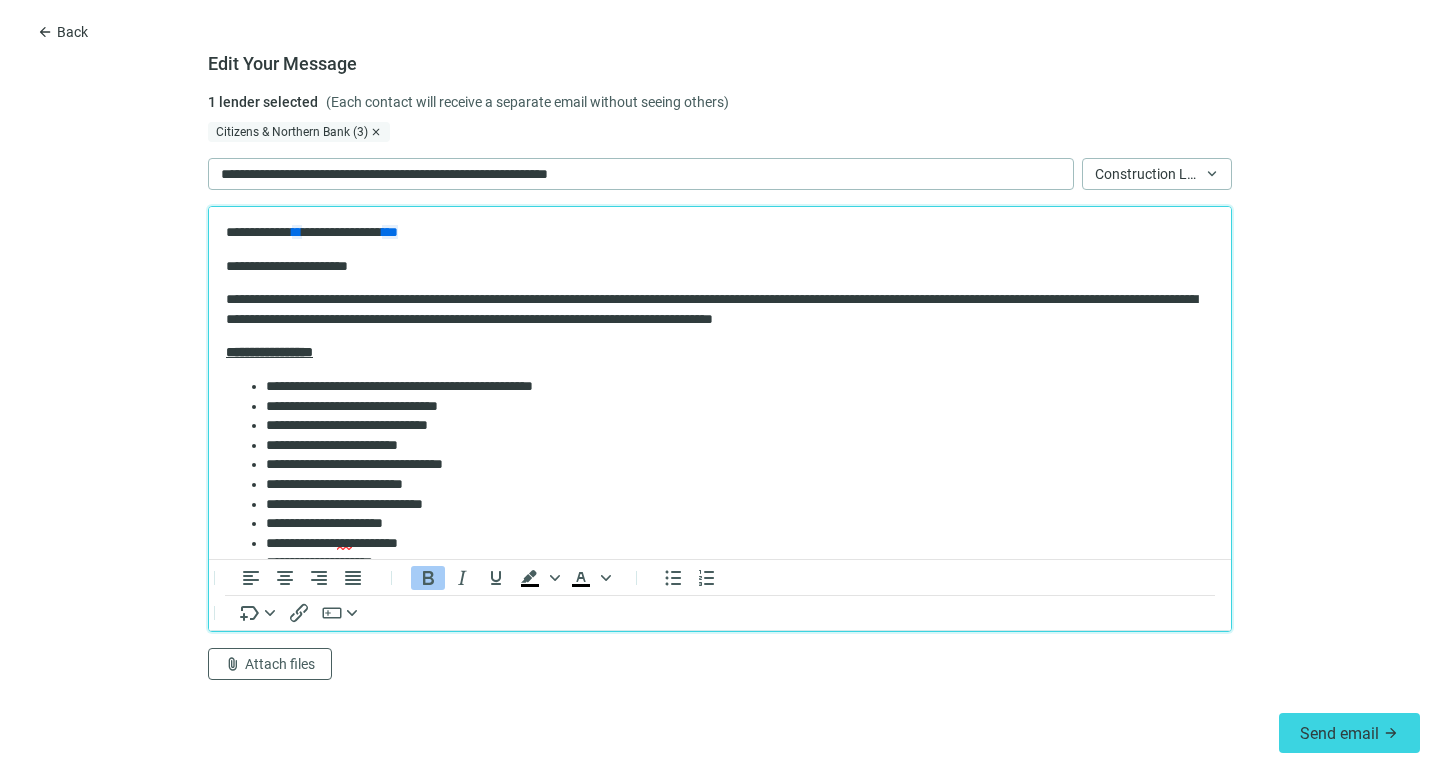 click on "**********" at bounding box center [720, 353] 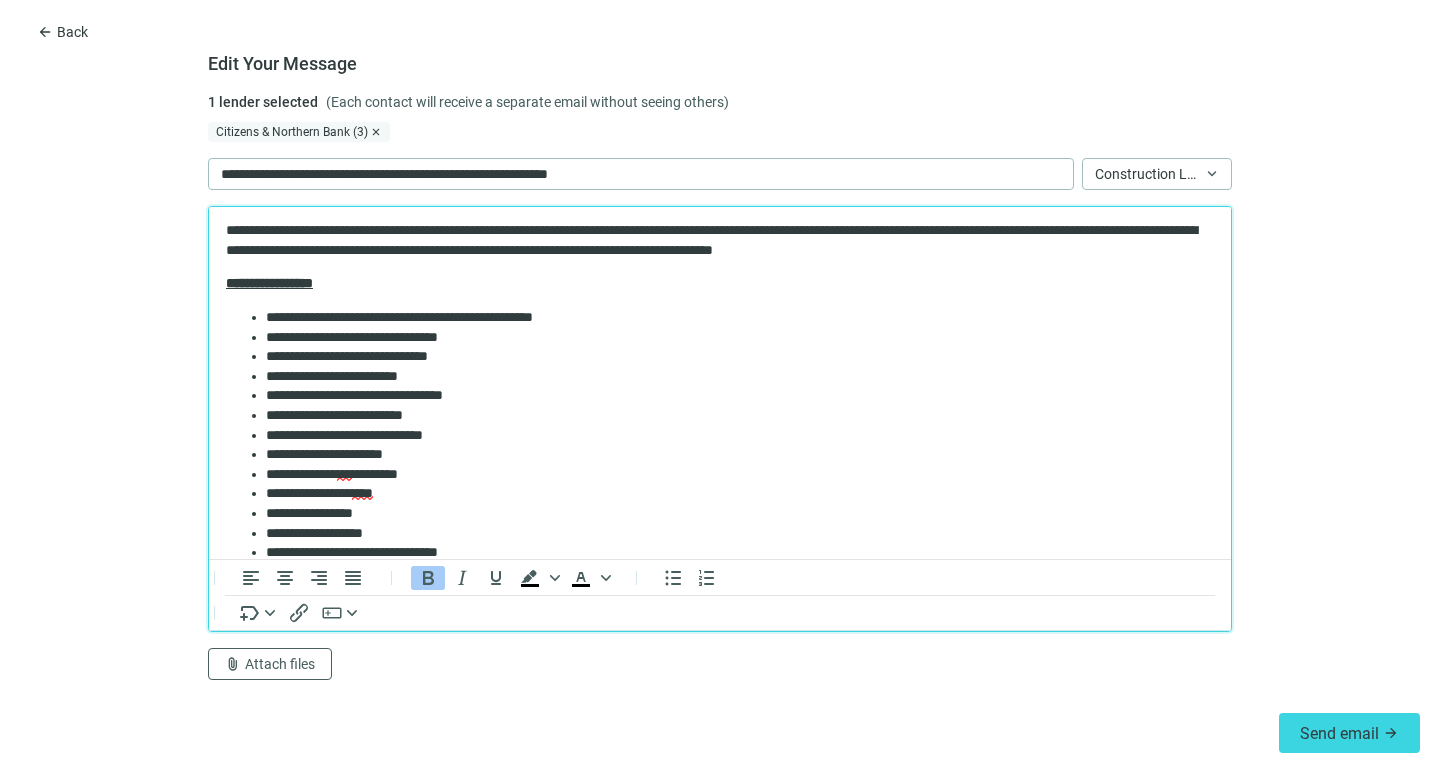 scroll, scrollTop: 71, scrollLeft: 0, axis: vertical 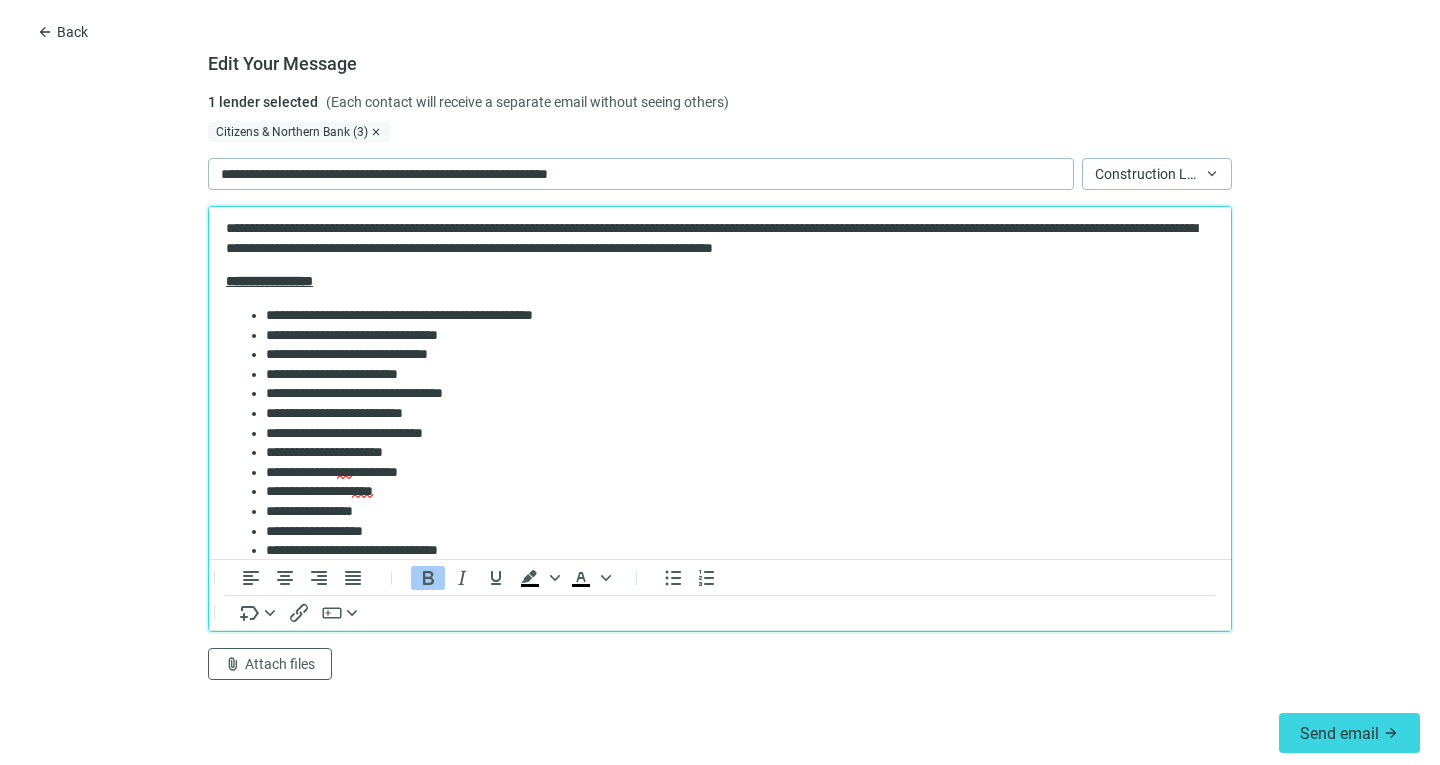 click on "**********" at bounding box center (732, 375) 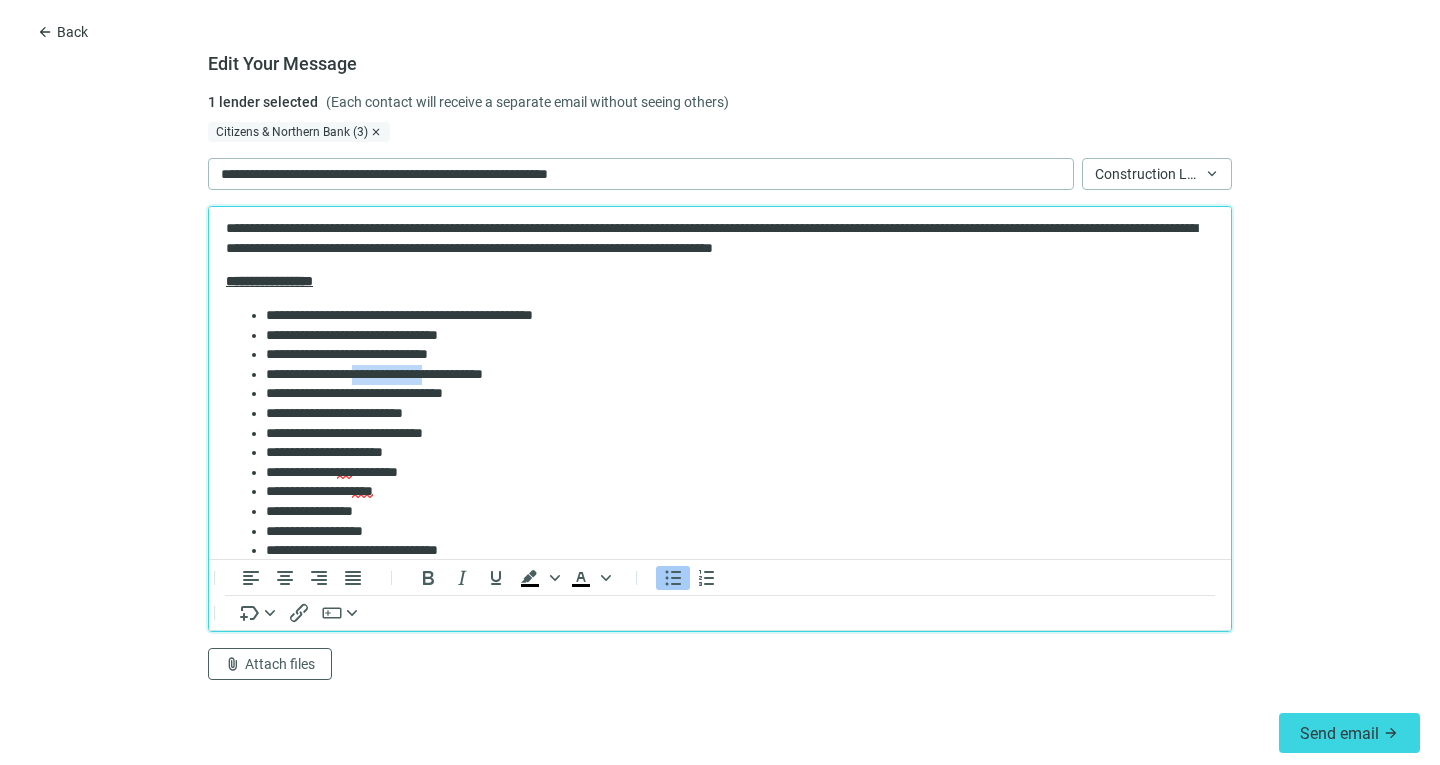 drag, startPoint x: 472, startPoint y: 374, endPoint x: 381, endPoint y: 369, distance: 91.13726 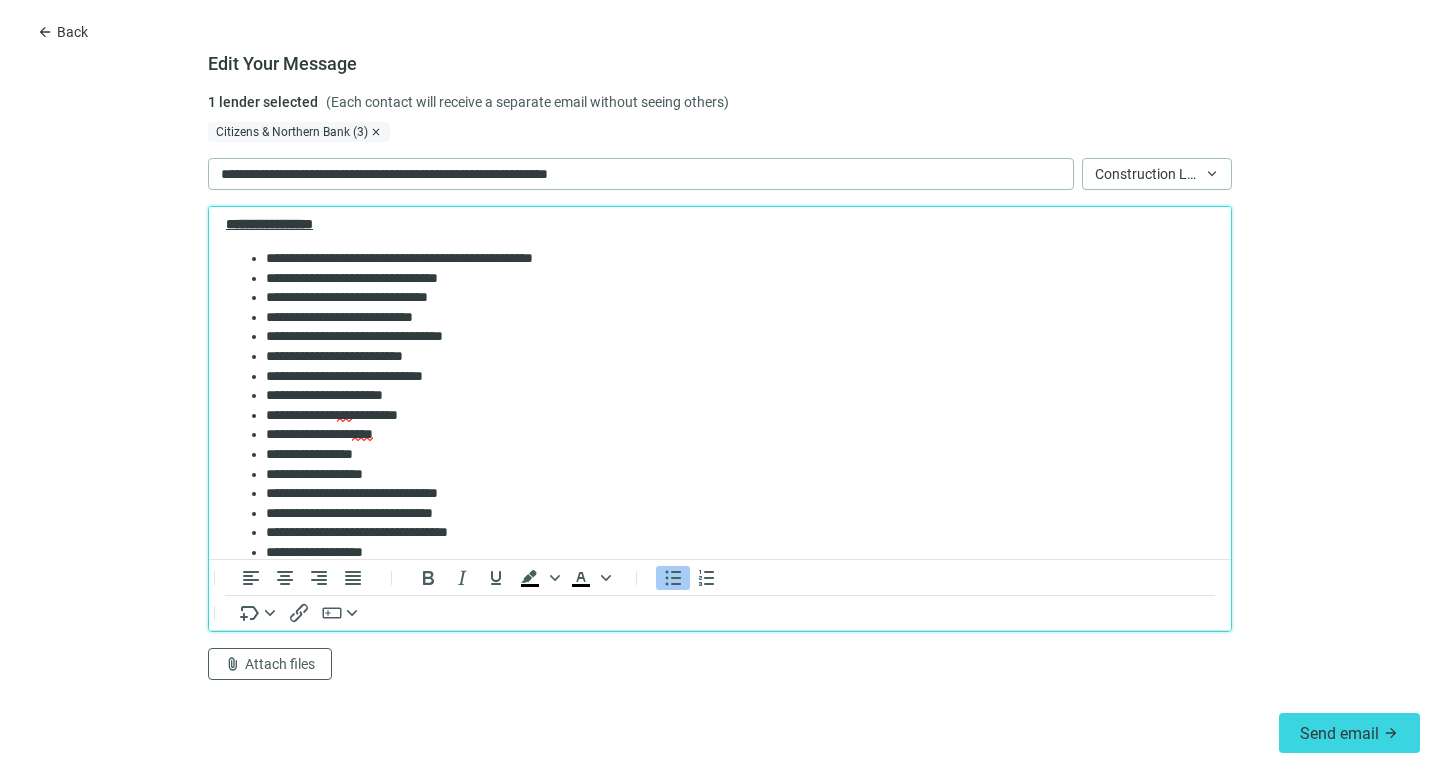 scroll, scrollTop: 127, scrollLeft: 0, axis: vertical 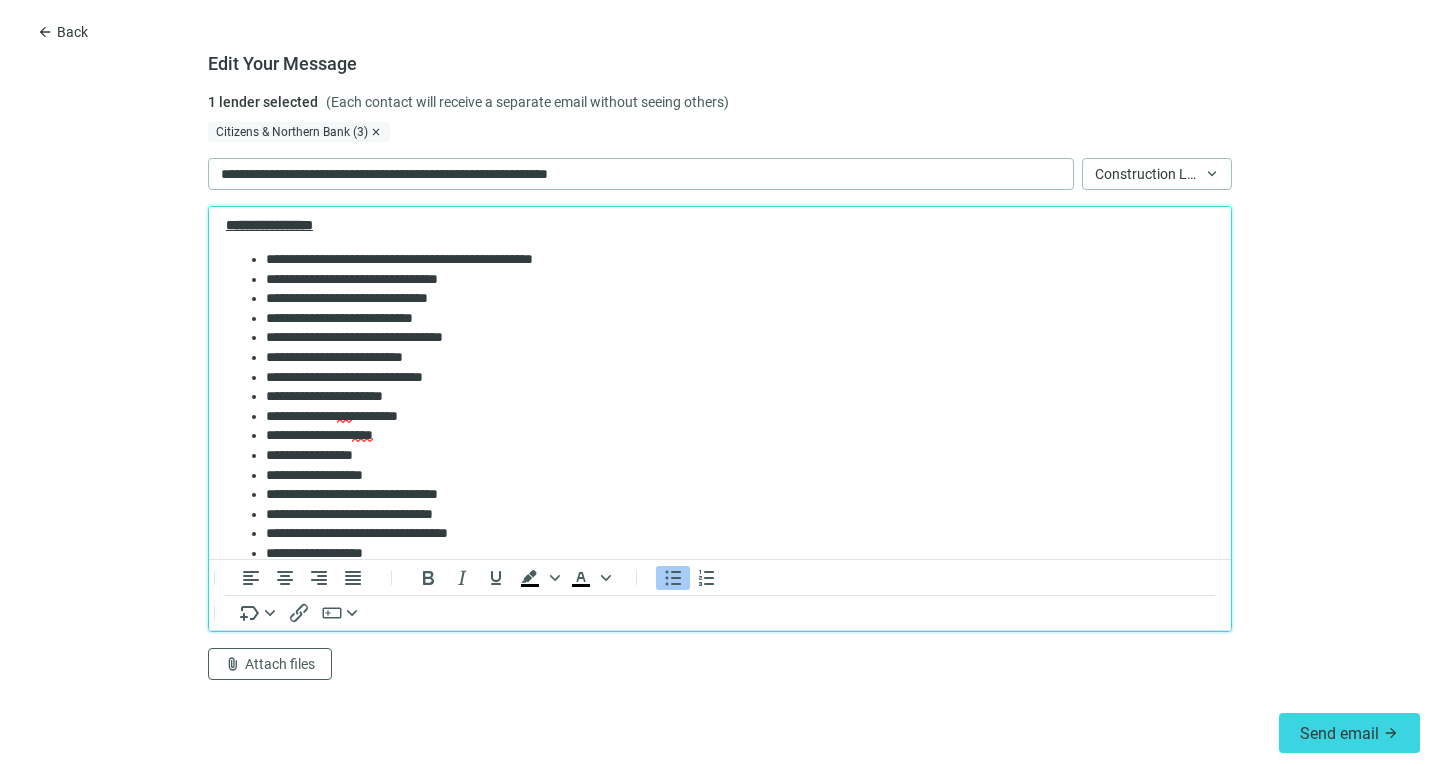 click on "**********" at bounding box center (732, 358) 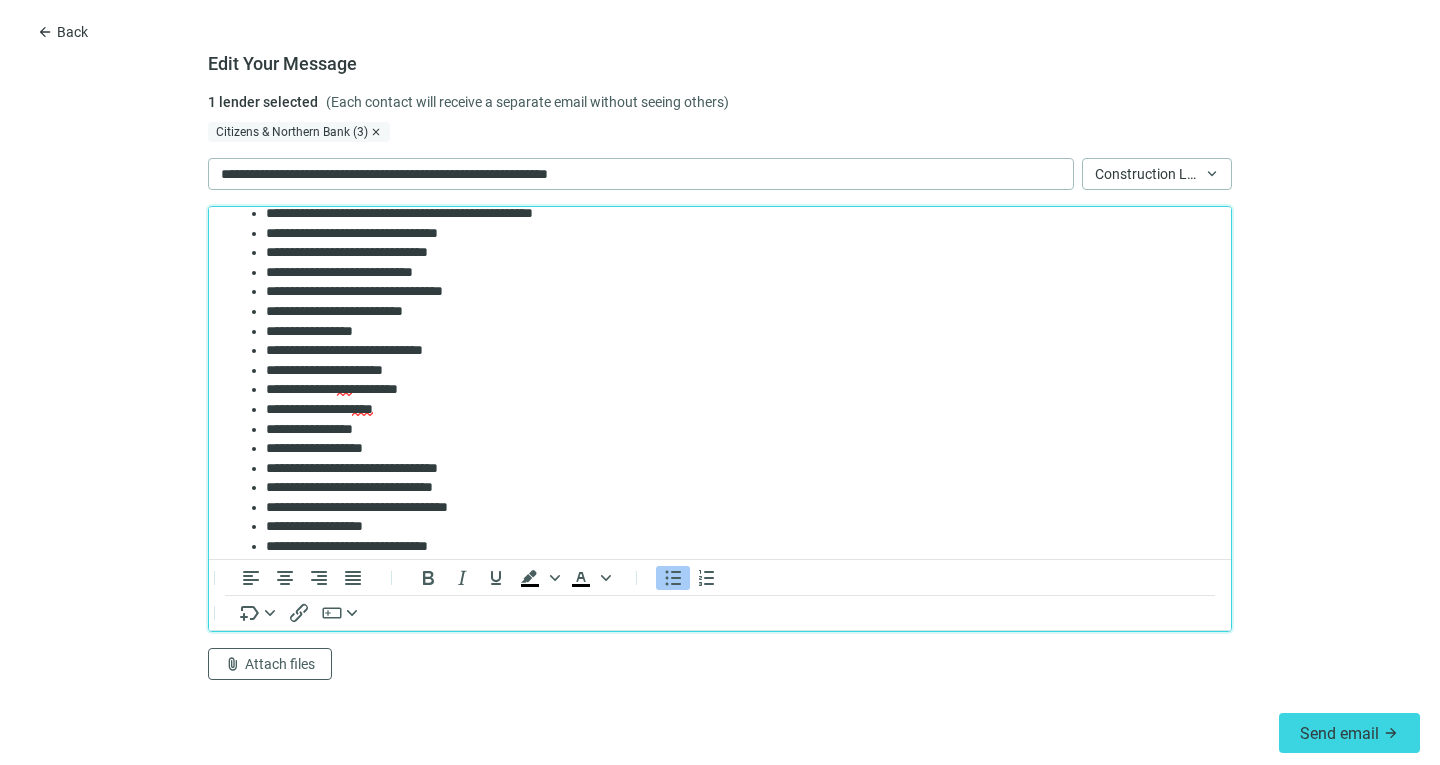 click on "**********" at bounding box center (732, 371) 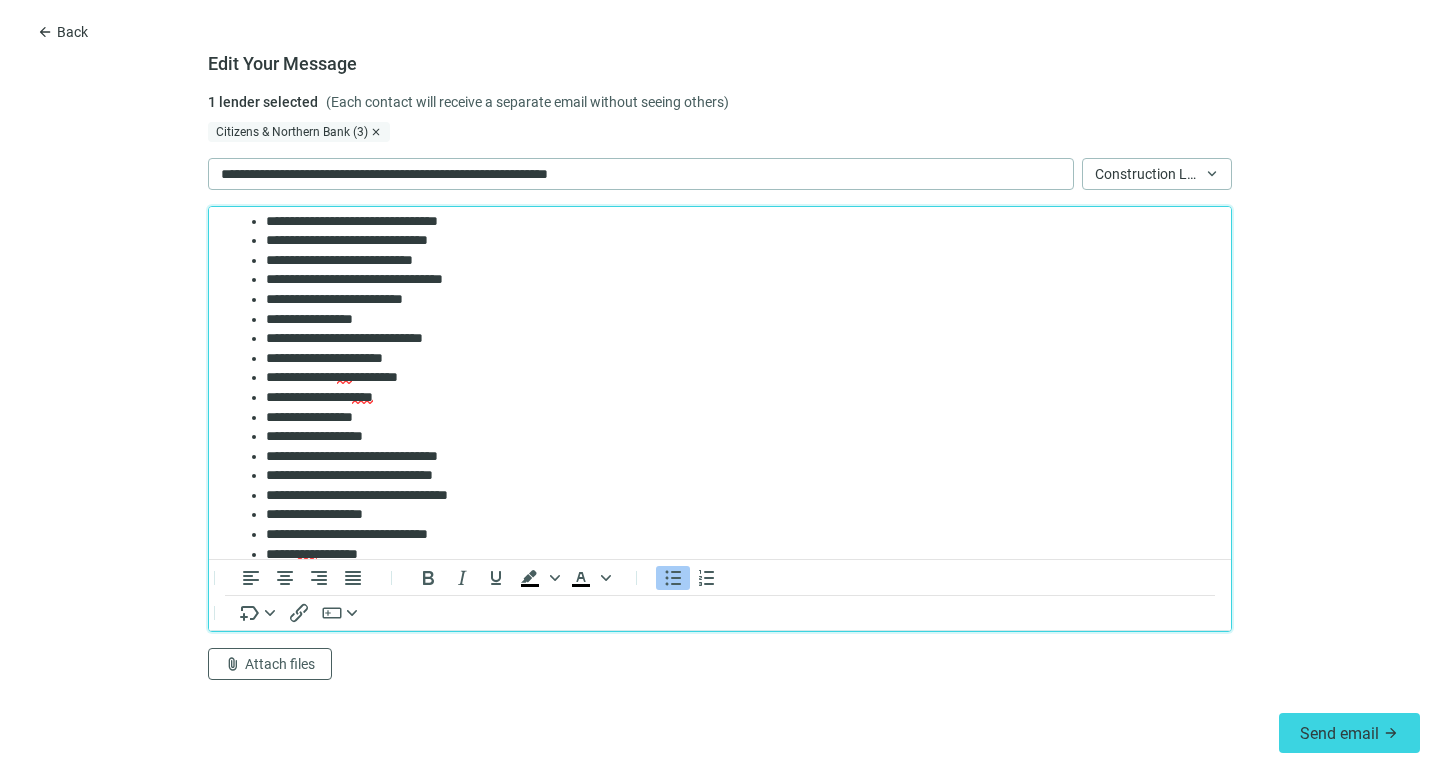 click on "**********" at bounding box center (732, 359) 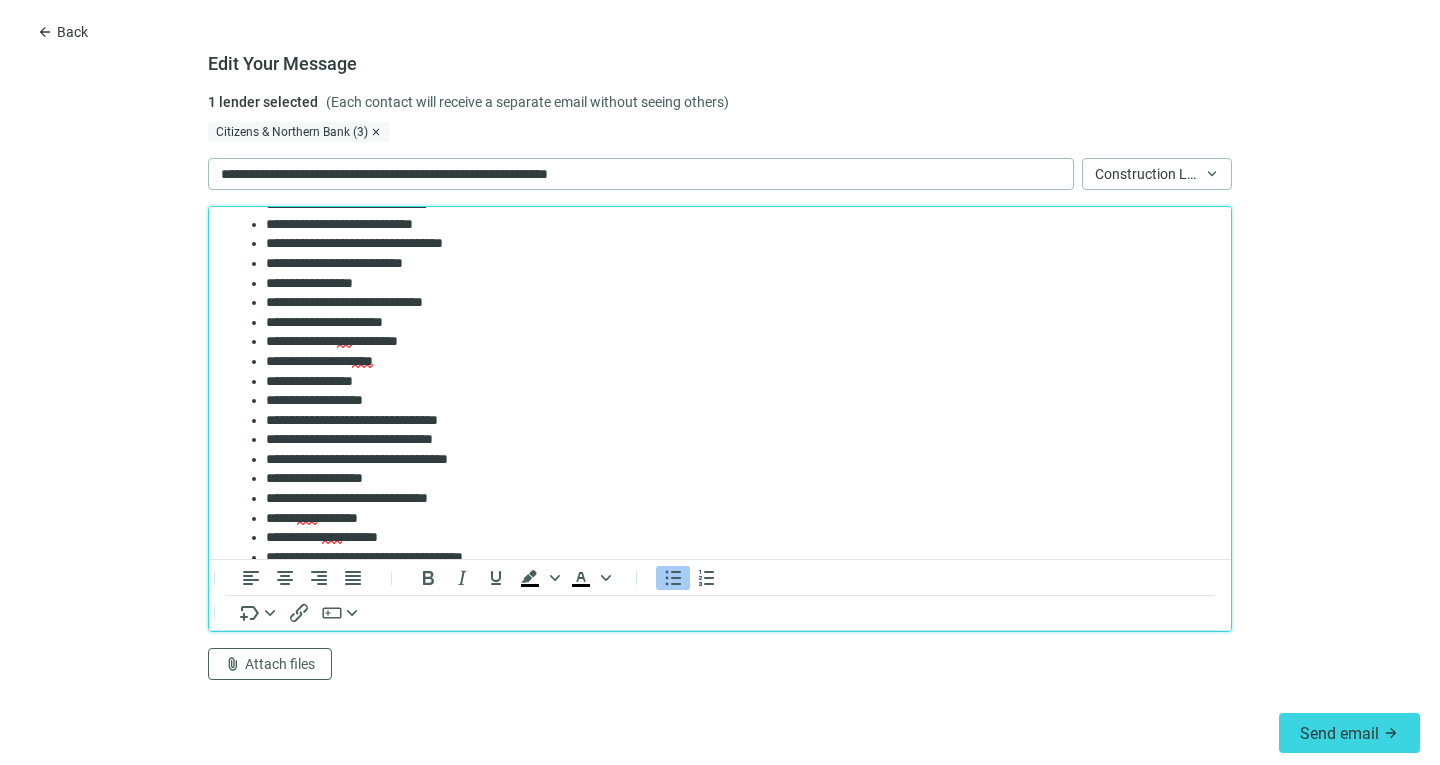 click on "**********" at bounding box center [732, 362] 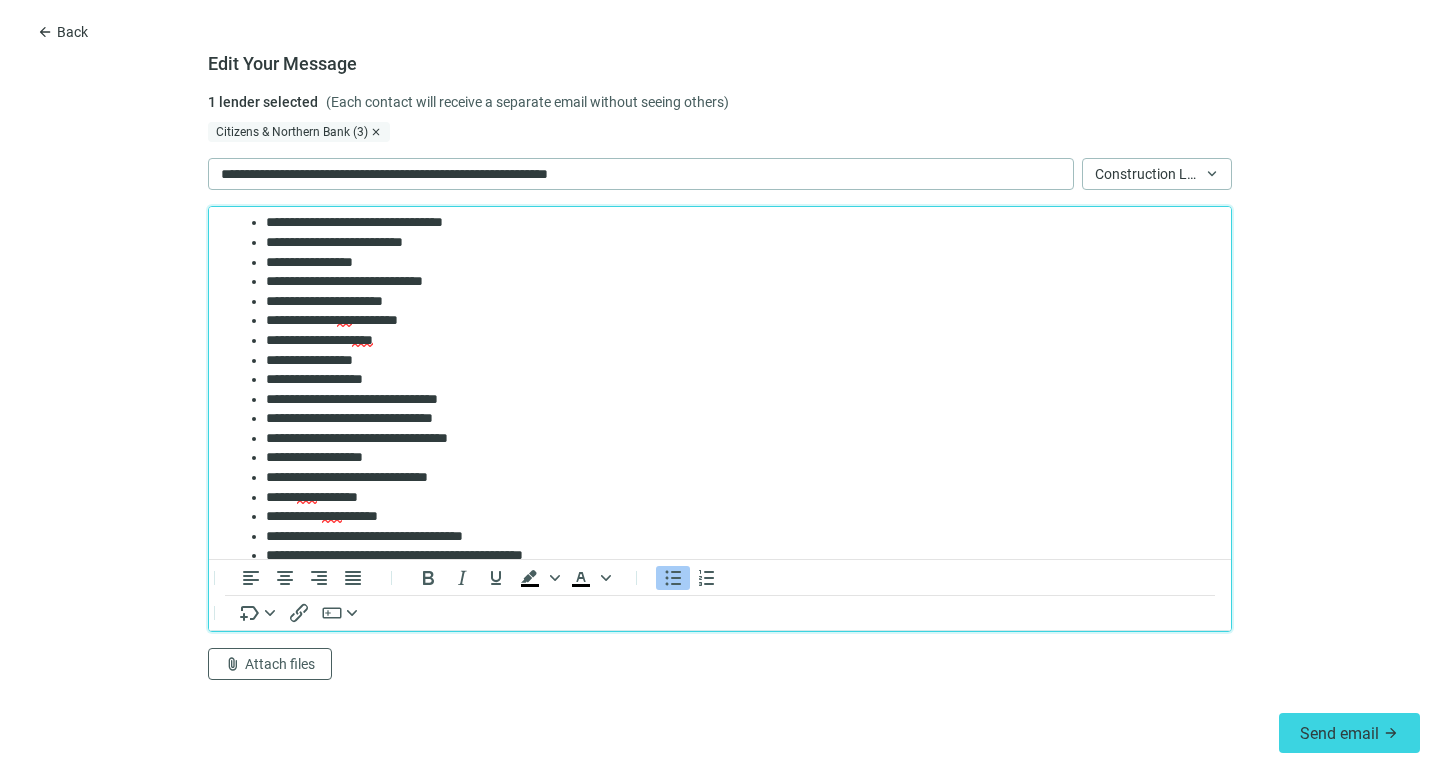 click on "**********" at bounding box center (732, 361) 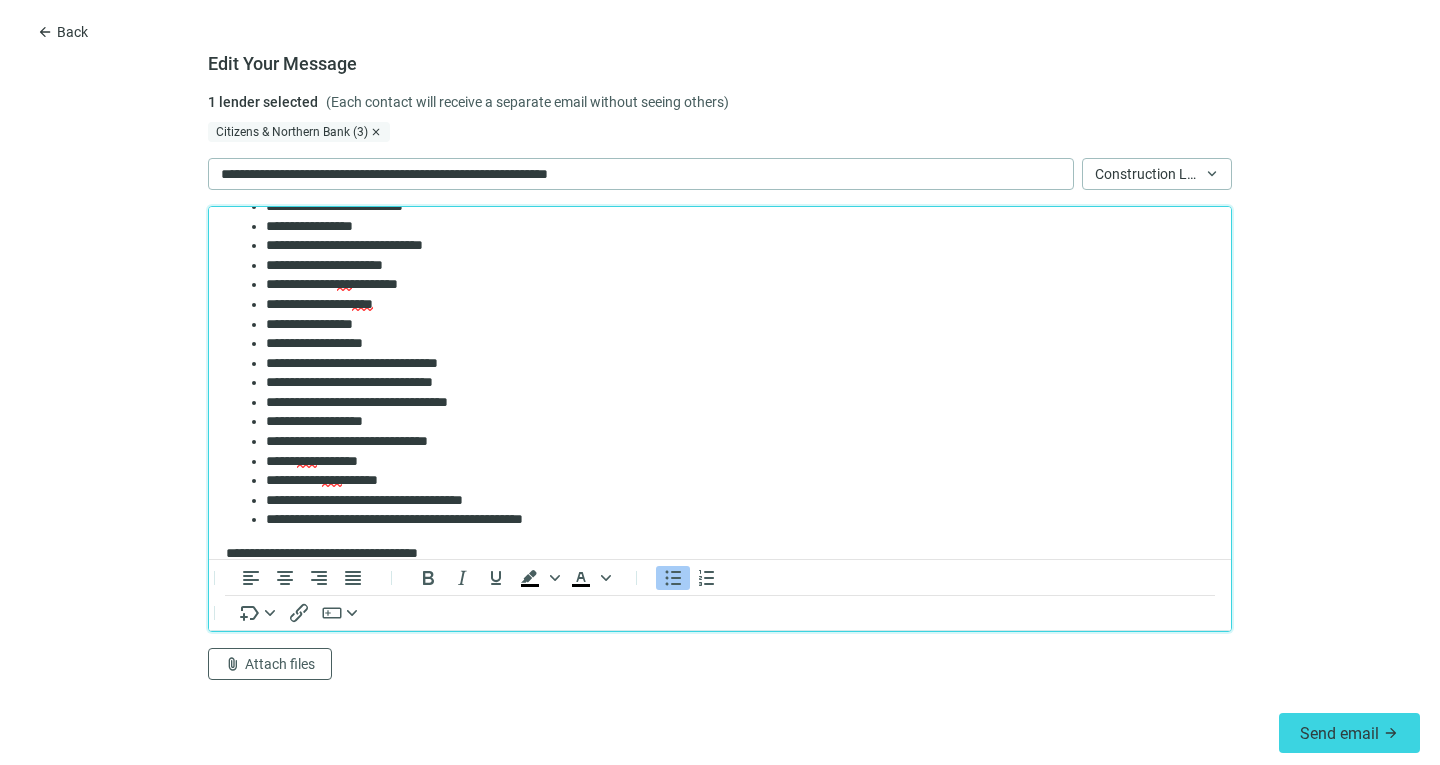 click on "**********" at bounding box center [732, 364] 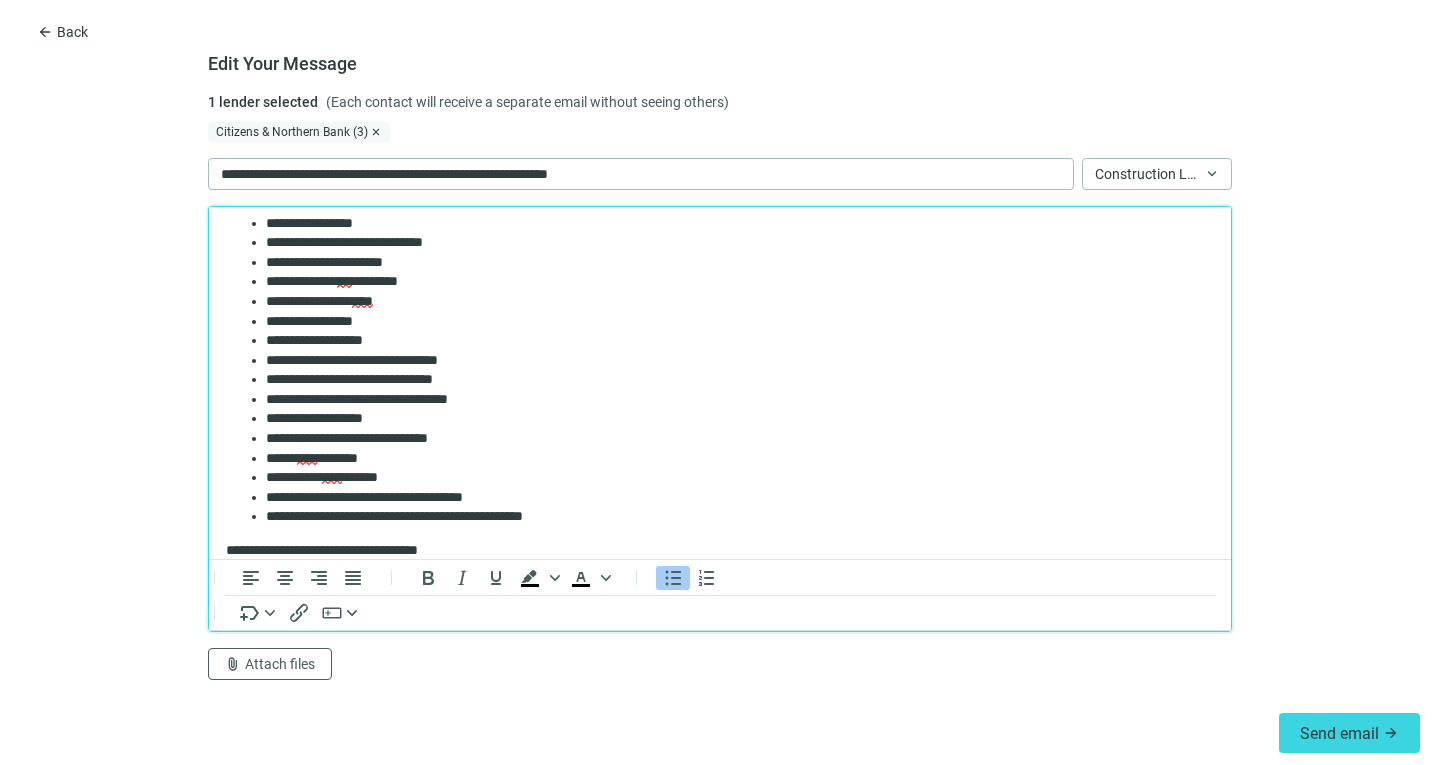 scroll, scrollTop: 286, scrollLeft: 0, axis: vertical 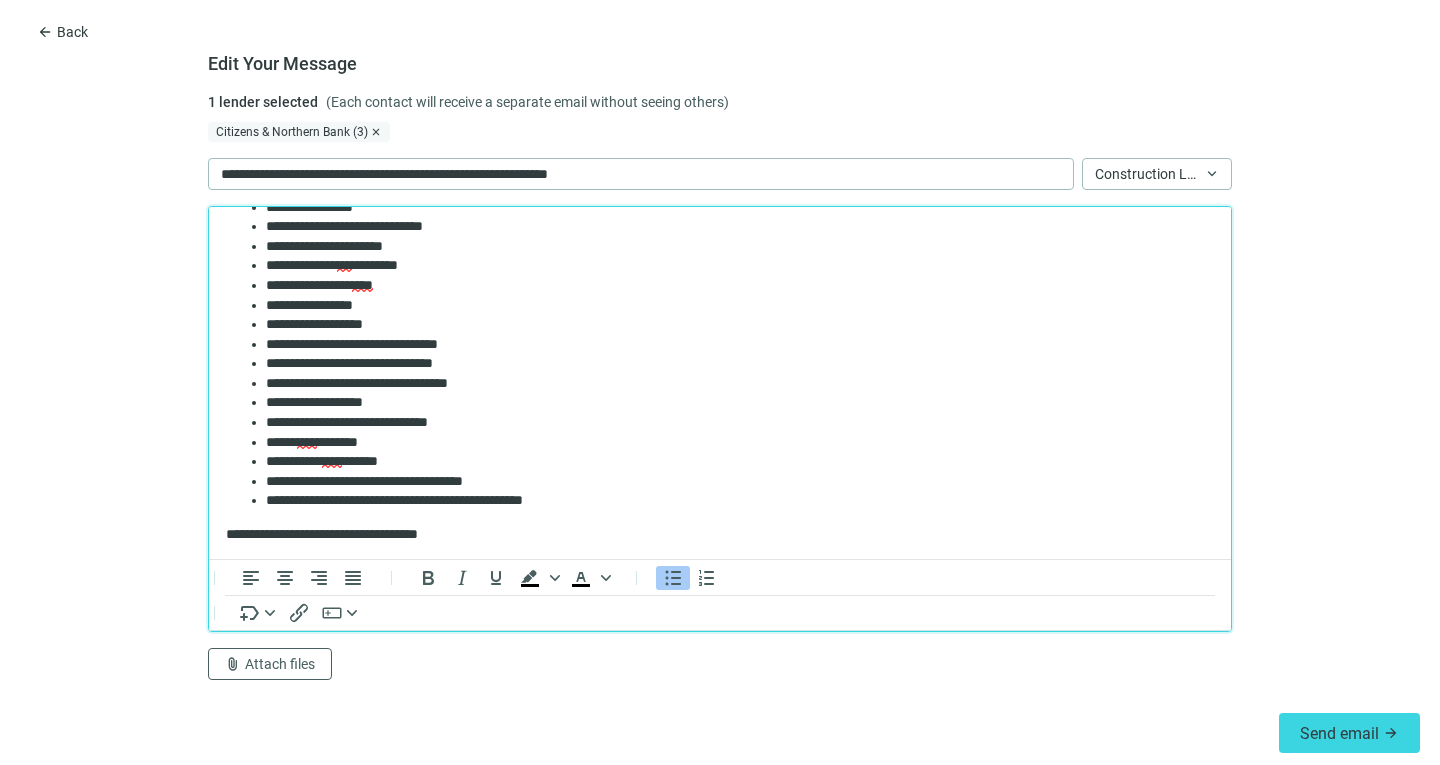 click on "**********" at bounding box center (732, 364) 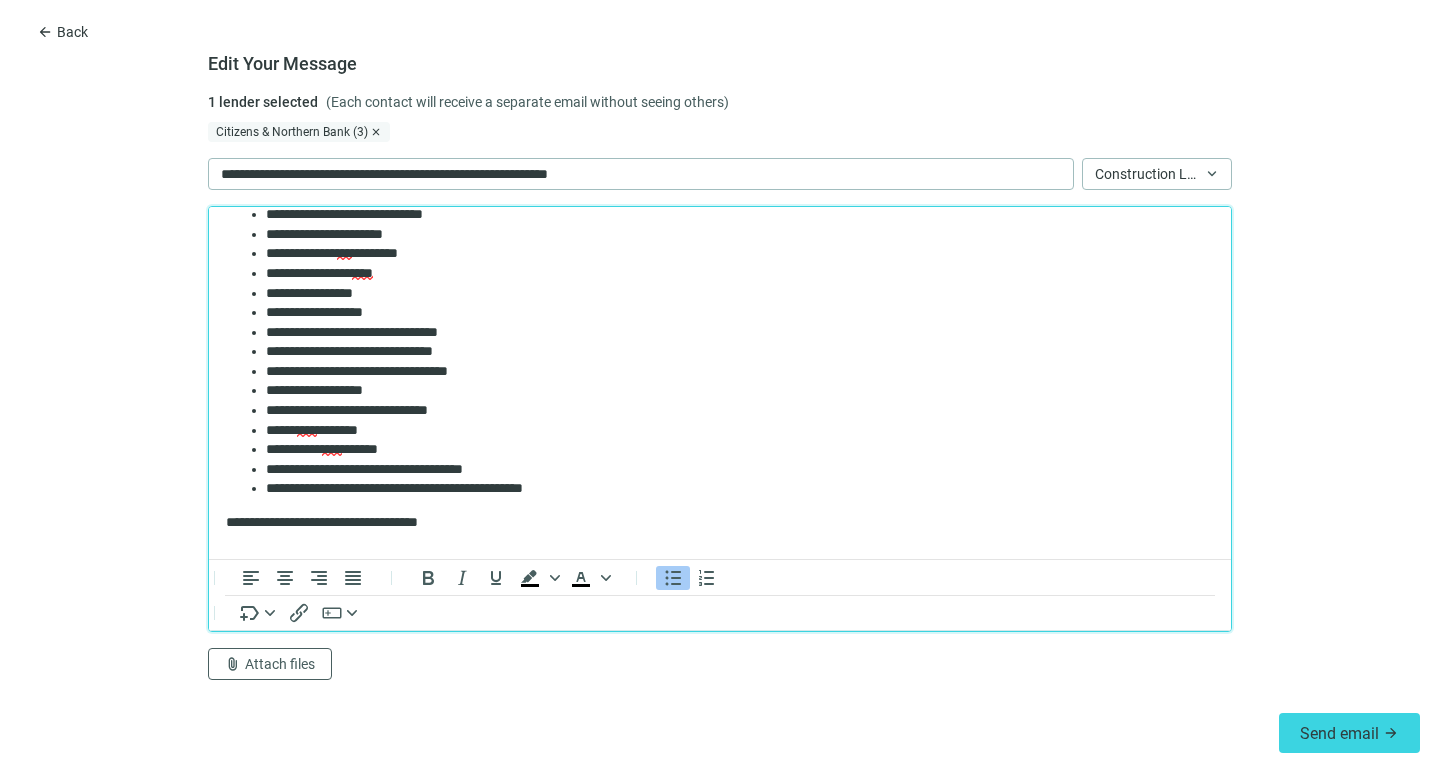 scroll, scrollTop: 312, scrollLeft: 0, axis: vertical 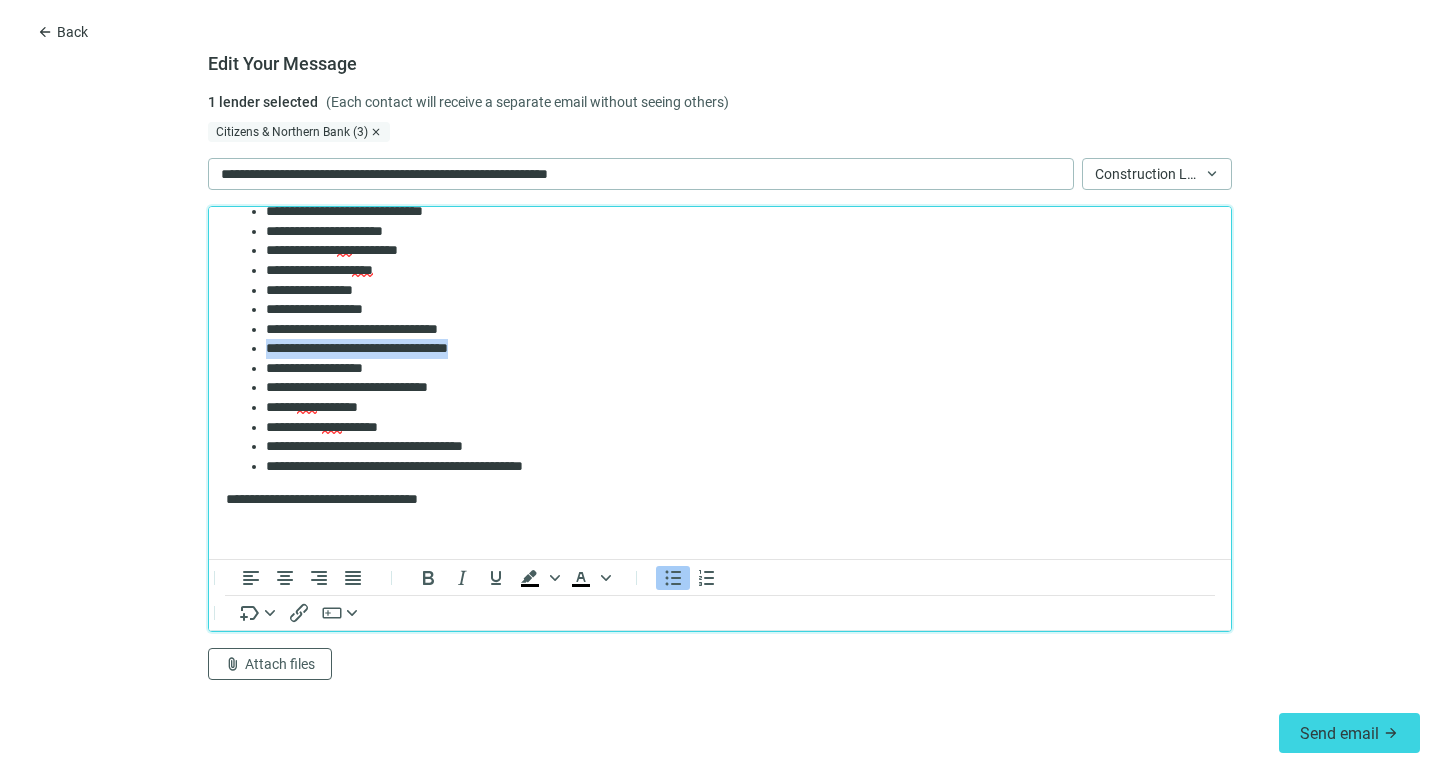 drag, startPoint x: 530, startPoint y: 348, endPoint x: 249, endPoint y: 345, distance: 281.01602 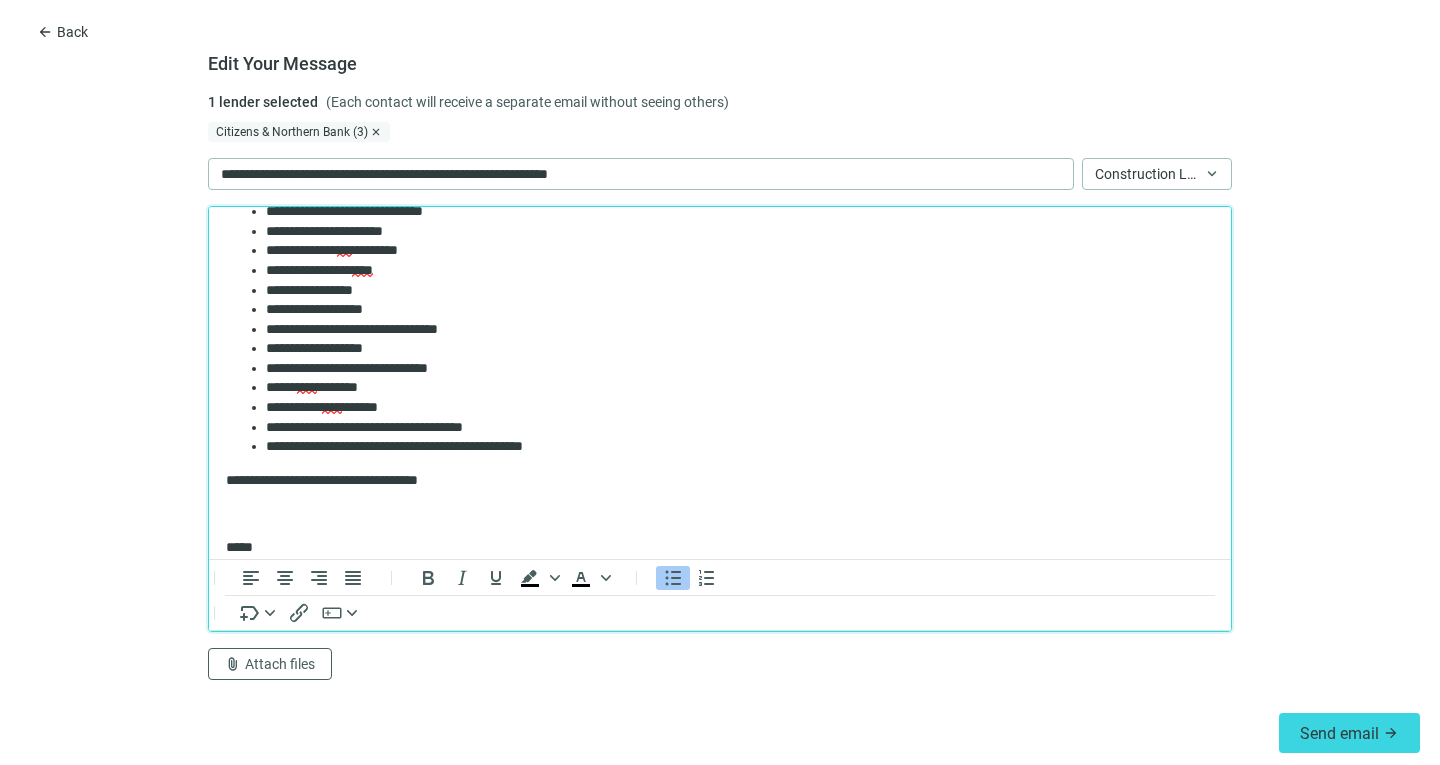 click on "**********" at bounding box center [732, 408] 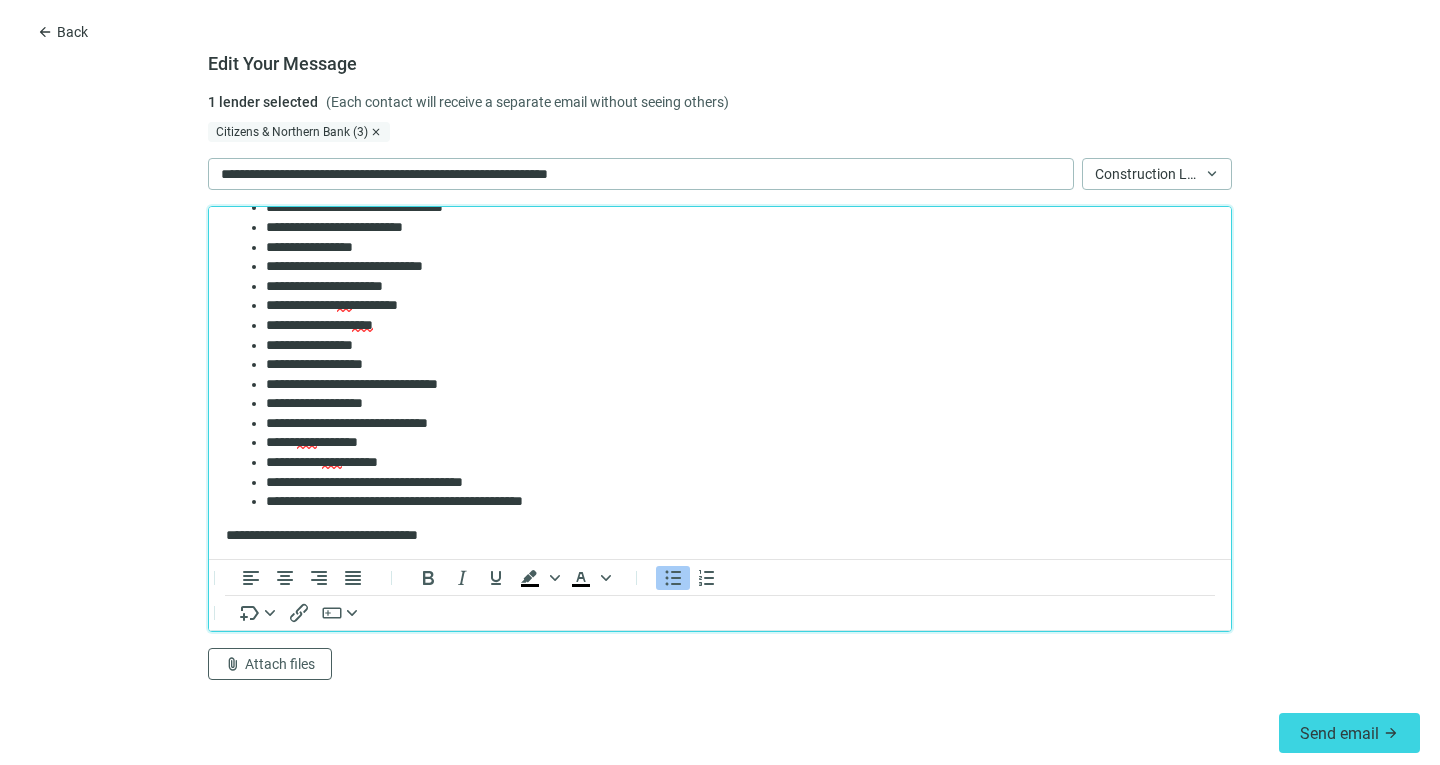 click on "***** **** ********" at bounding box center [732, 443] 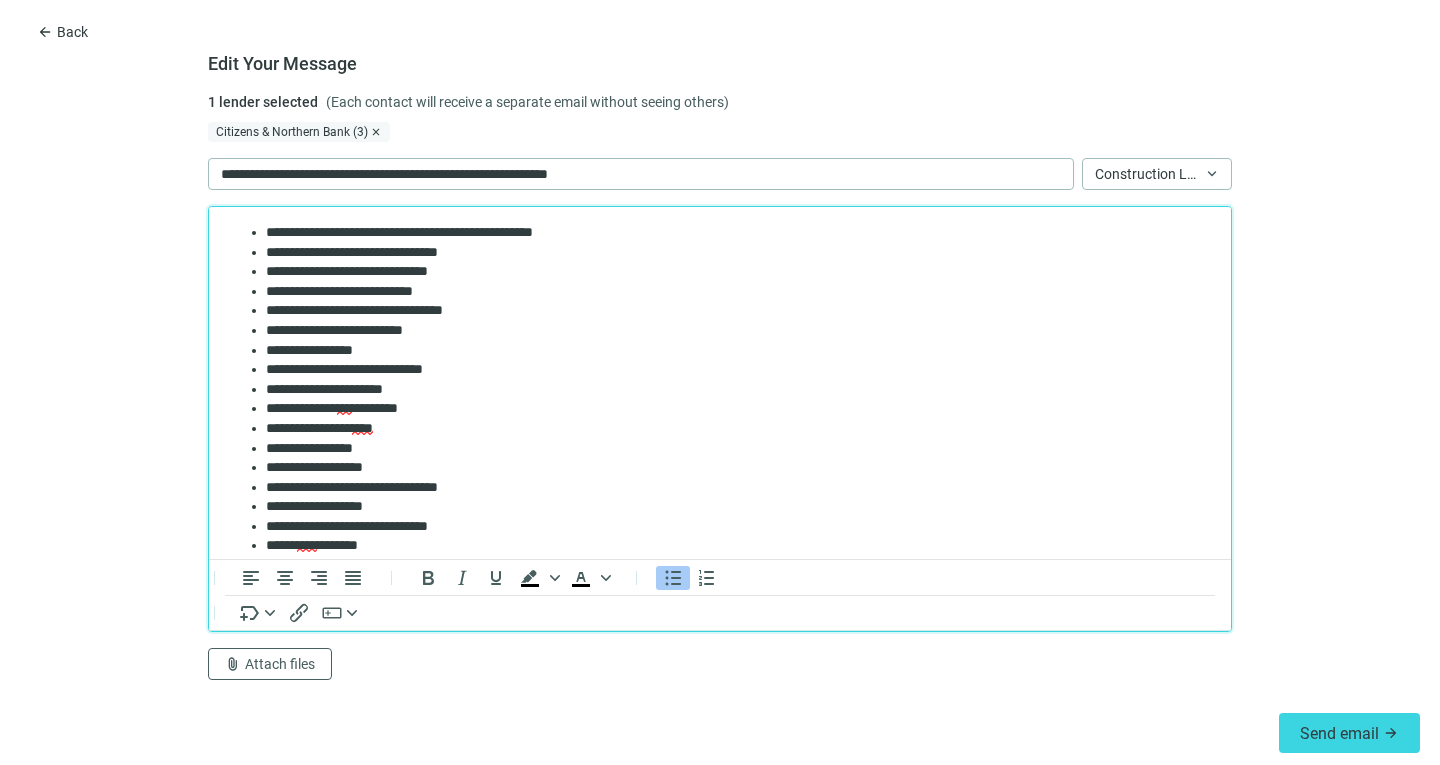 scroll, scrollTop: 153, scrollLeft: 0, axis: vertical 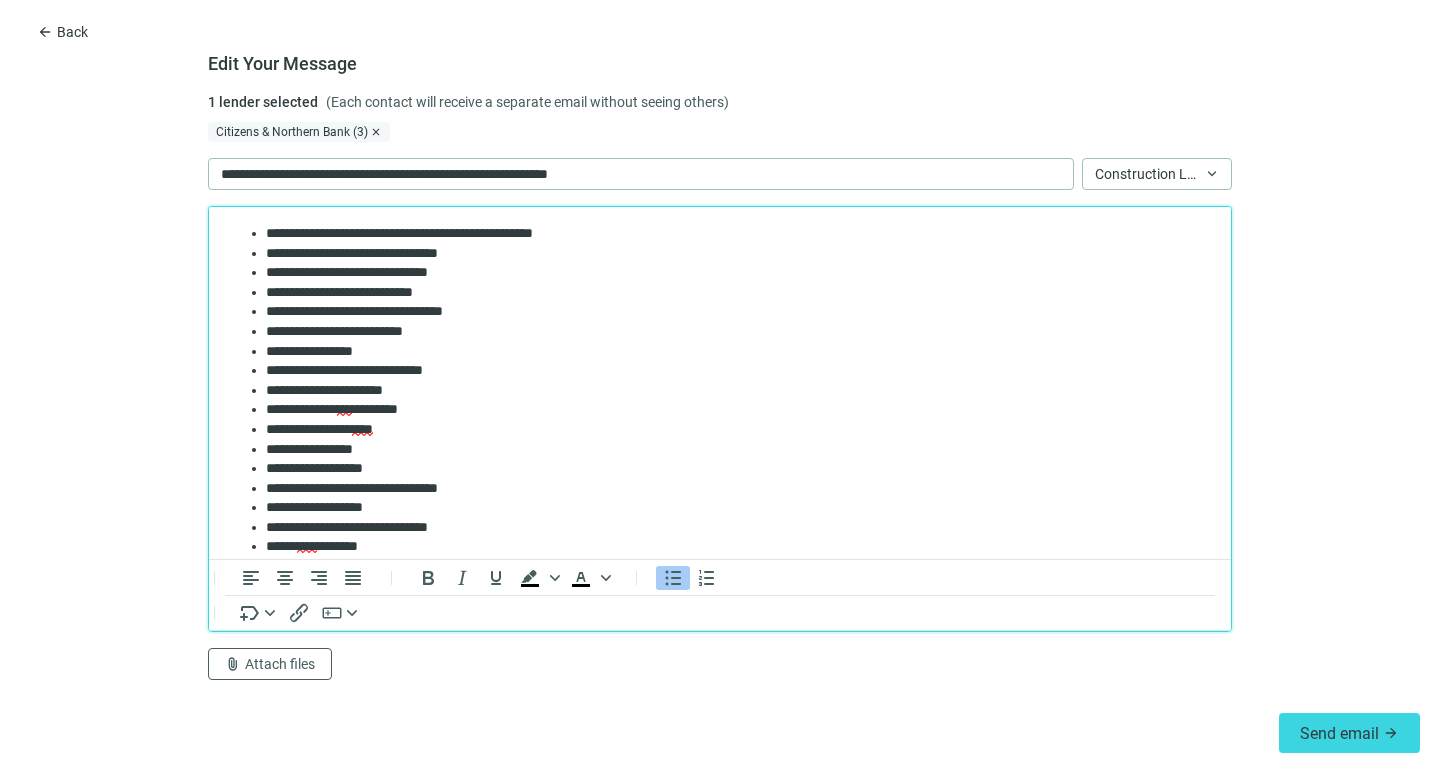 click on "**********" at bounding box center (732, 450) 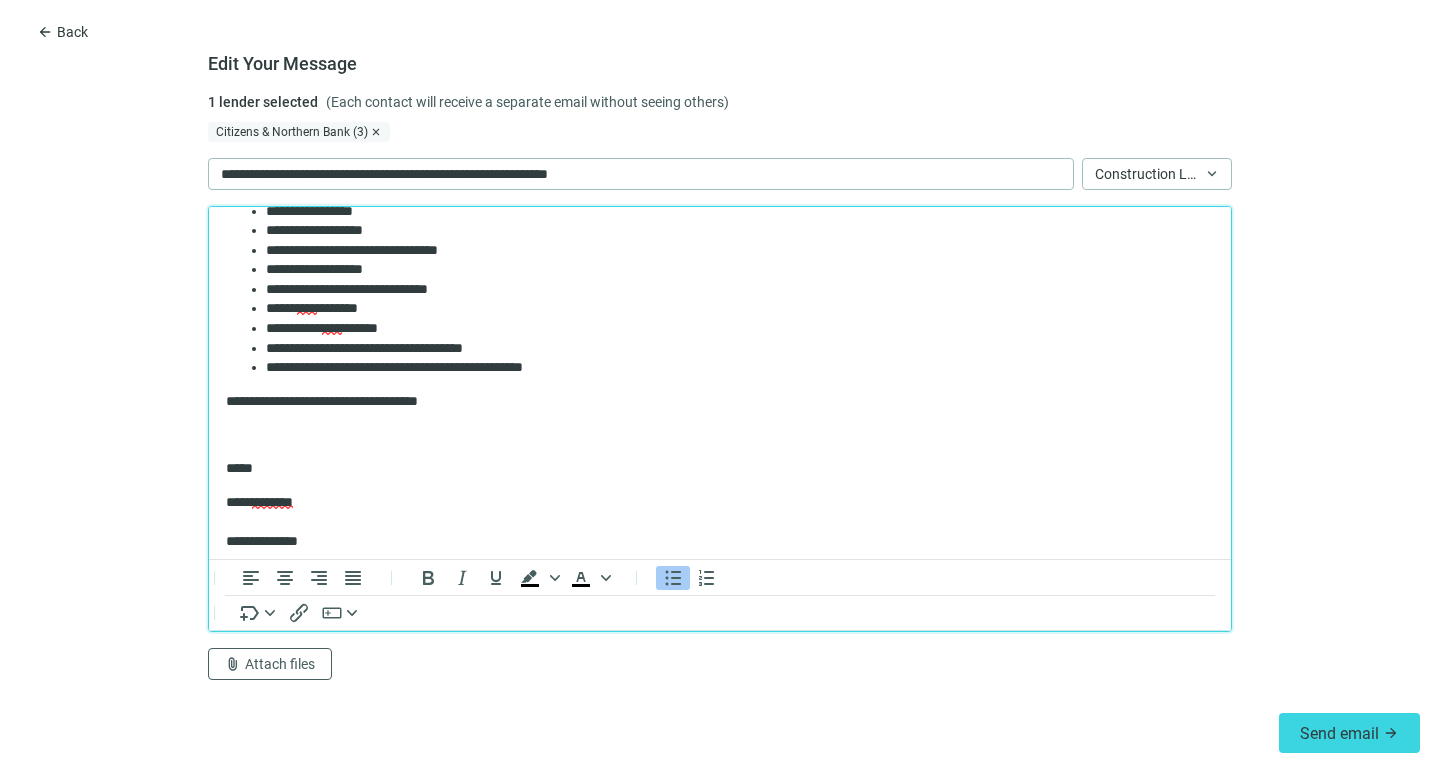 scroll, scrollTop: 433, scrollLeft: 0, axis: vertical 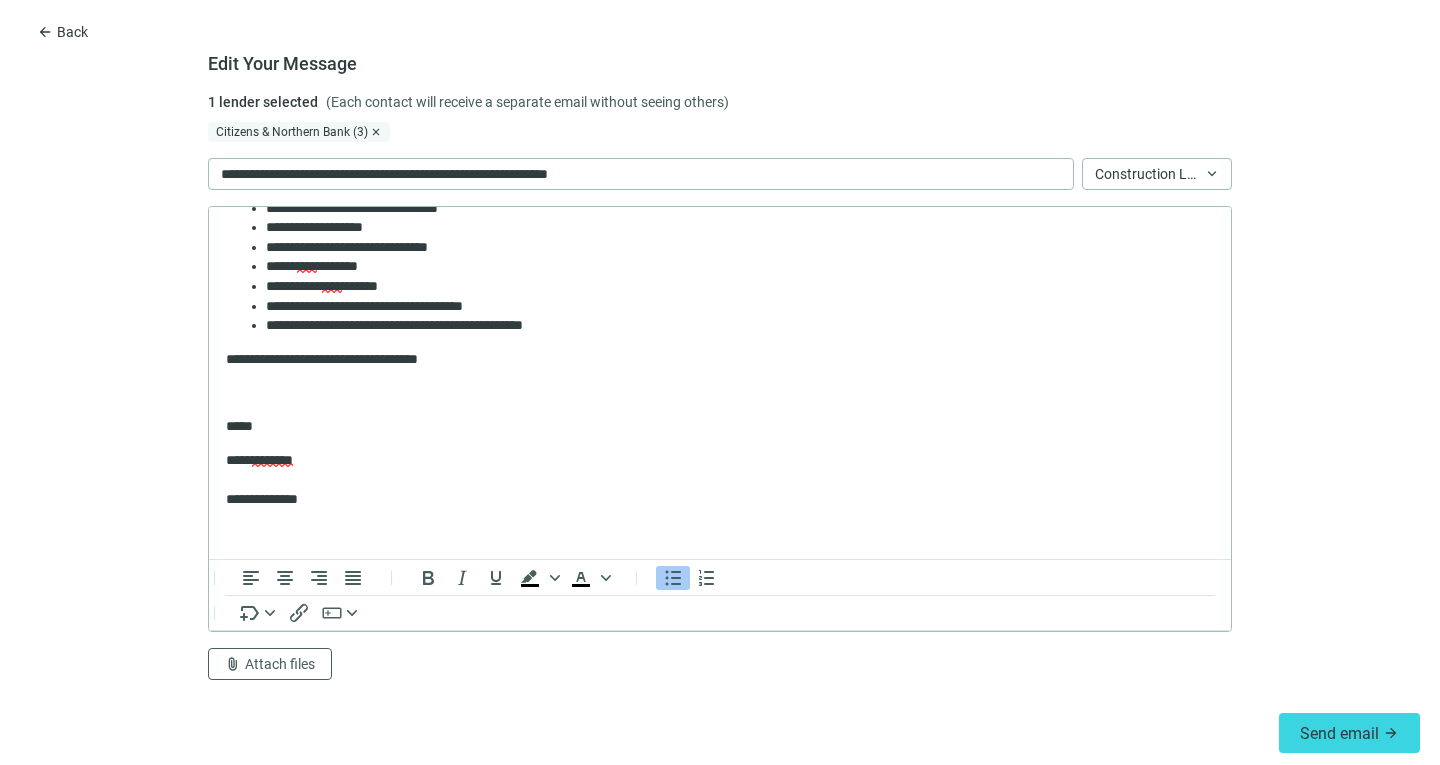 click on "Send email arrow_forward" at bounding box center (720, 733) 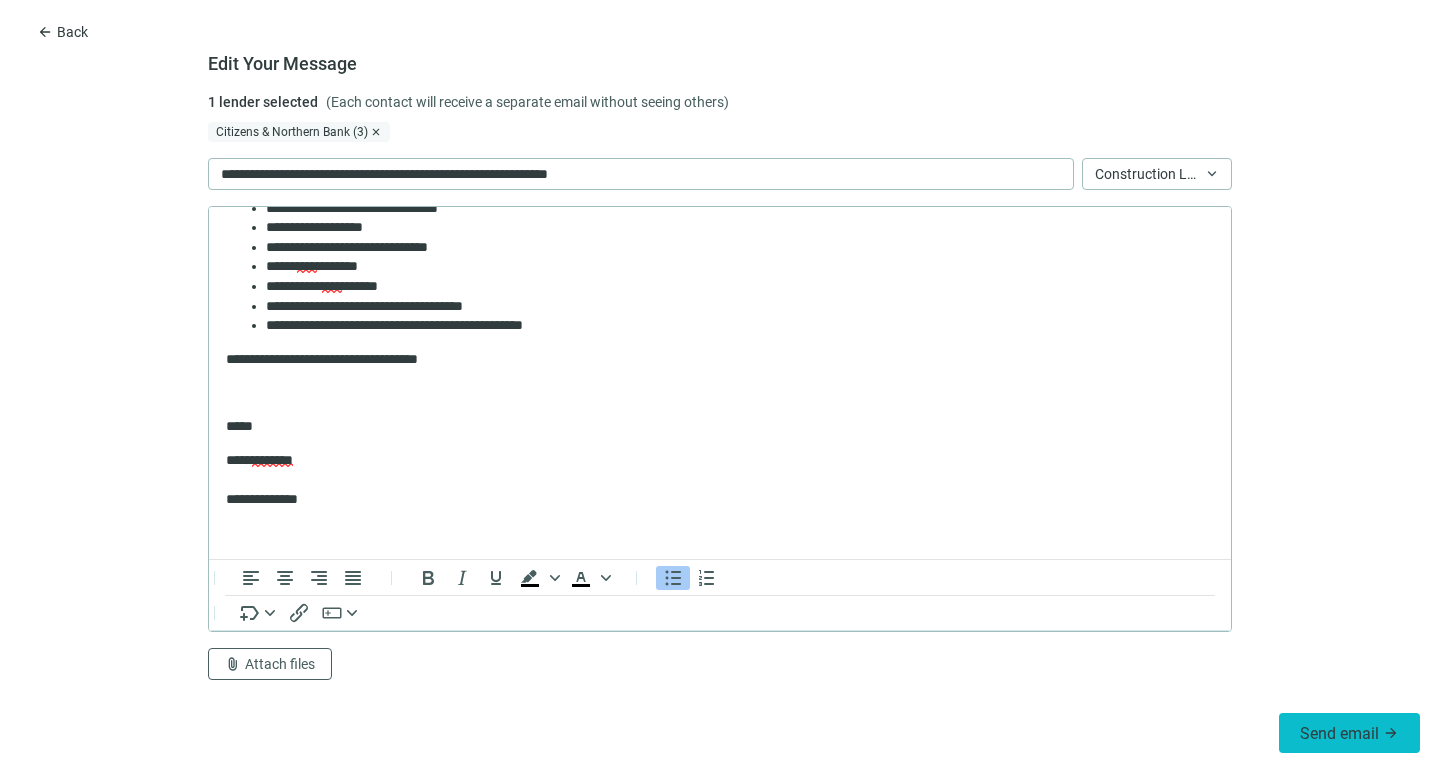 click on "Send email" at bounding box center [1339, 733] 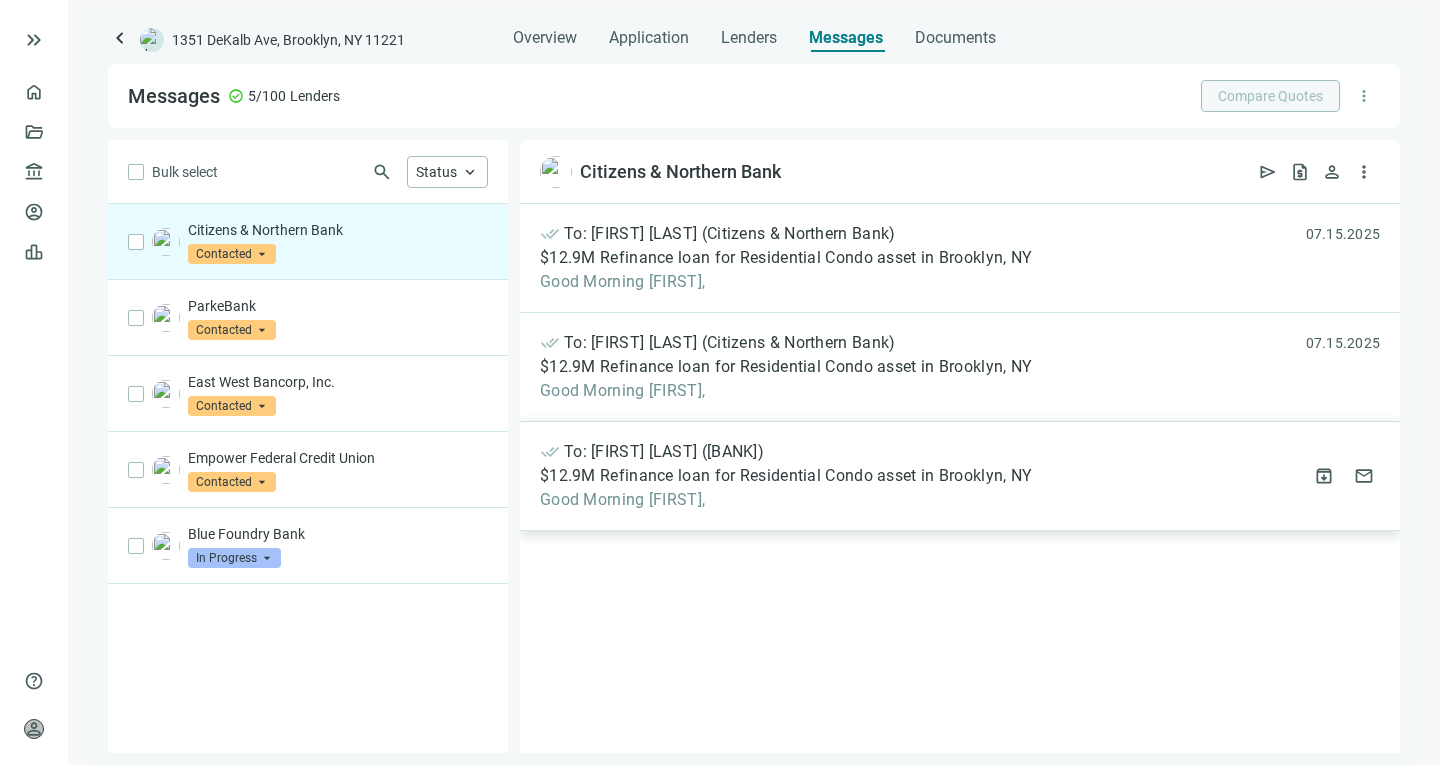 click on "$12.9M Refinance loan for Residential Condo asset in Brooklyn, NY" at bounding box center [786, 476] 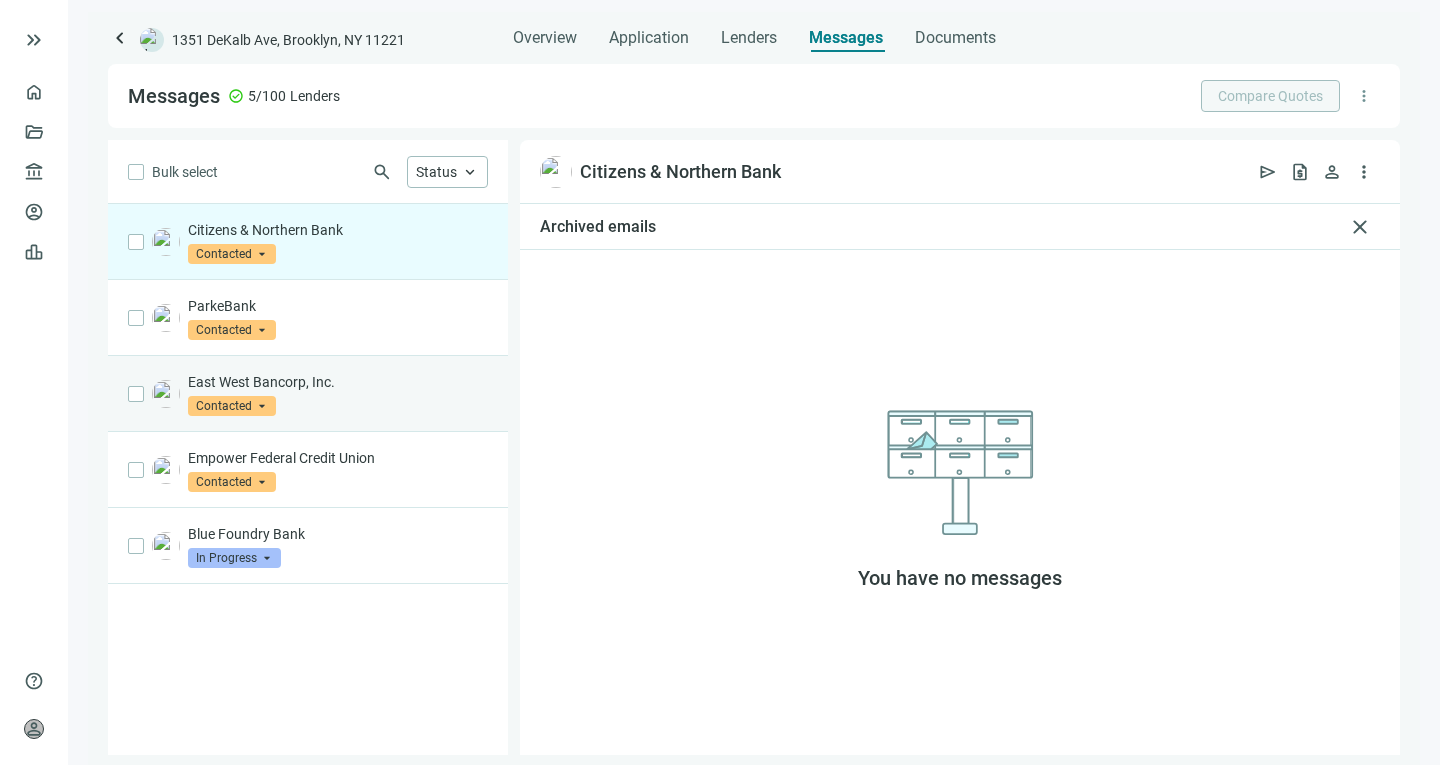 click on "East West Bancorp, Inc." at bounding box center [338, 382] 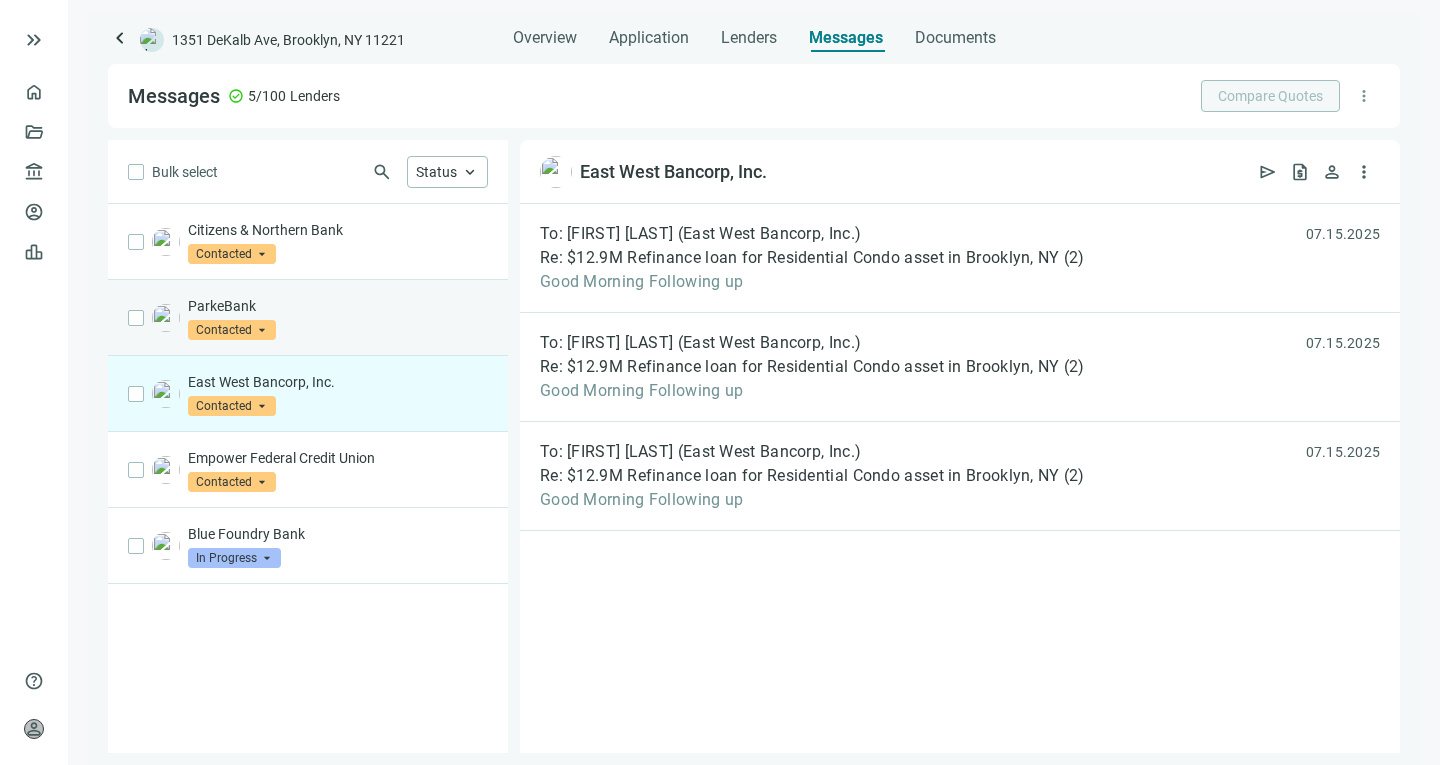click on "ParkeBank" at bounding box center (338, 306) 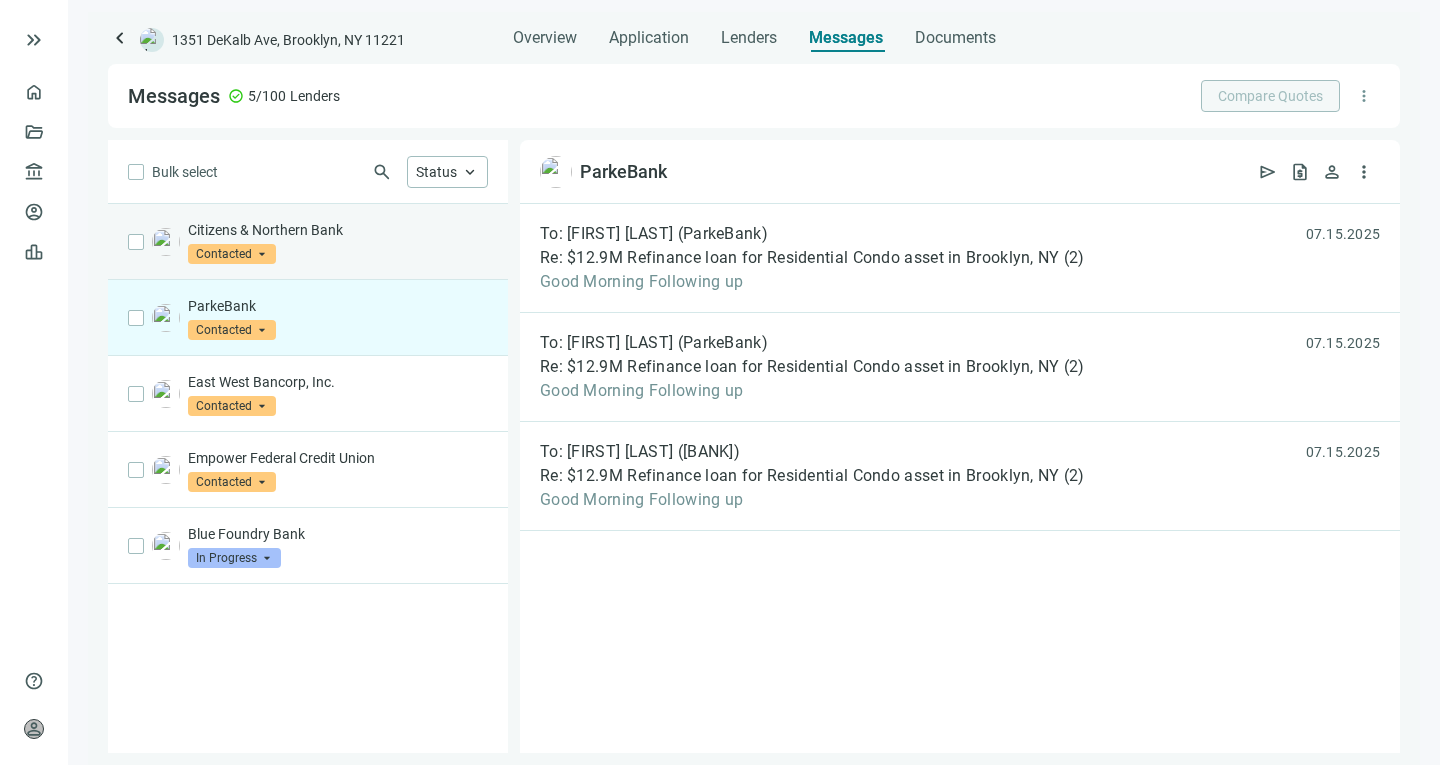 click on "Citizens & Northern Bank Contacted arrow_drop_down" at bounding box center (338, 242) 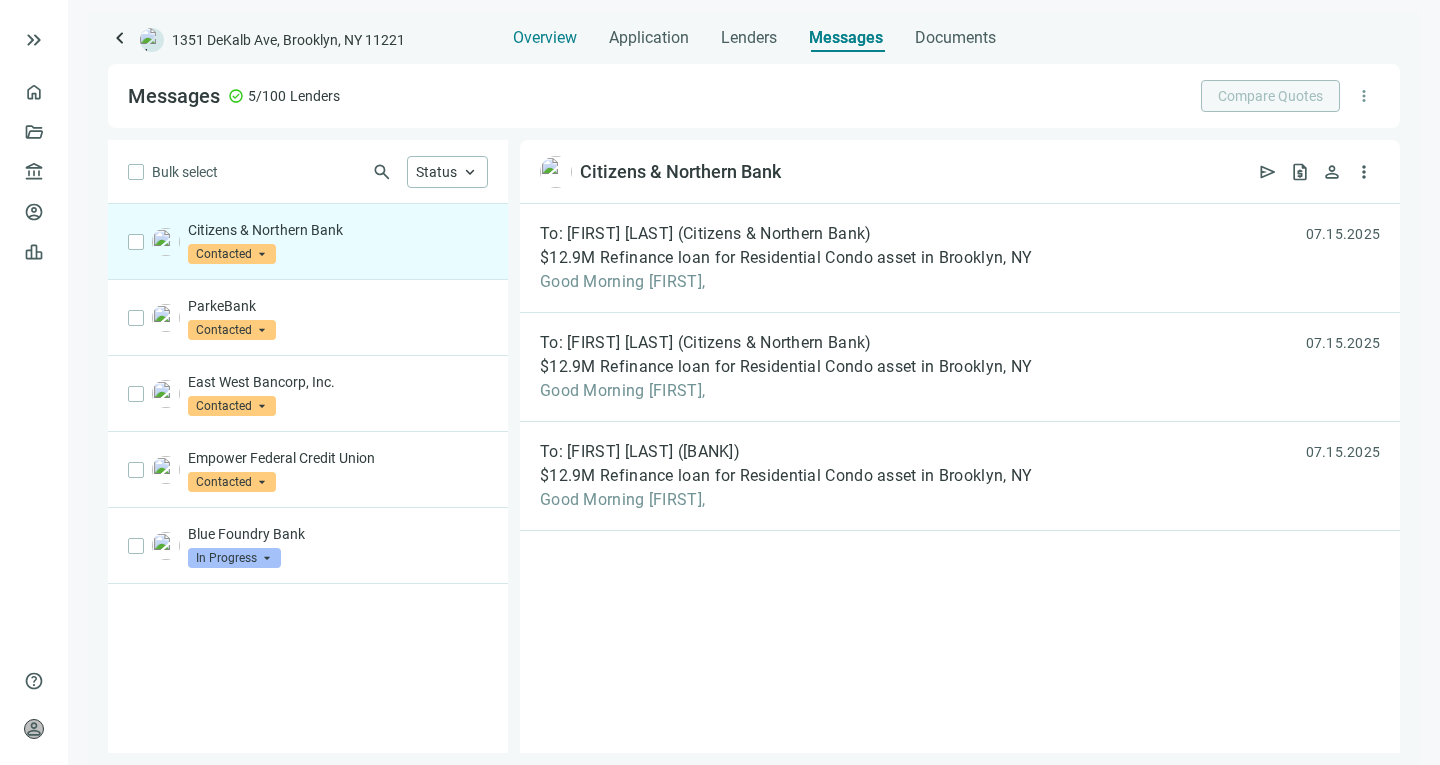 click on "Overview" at bounding box center (545, 38) 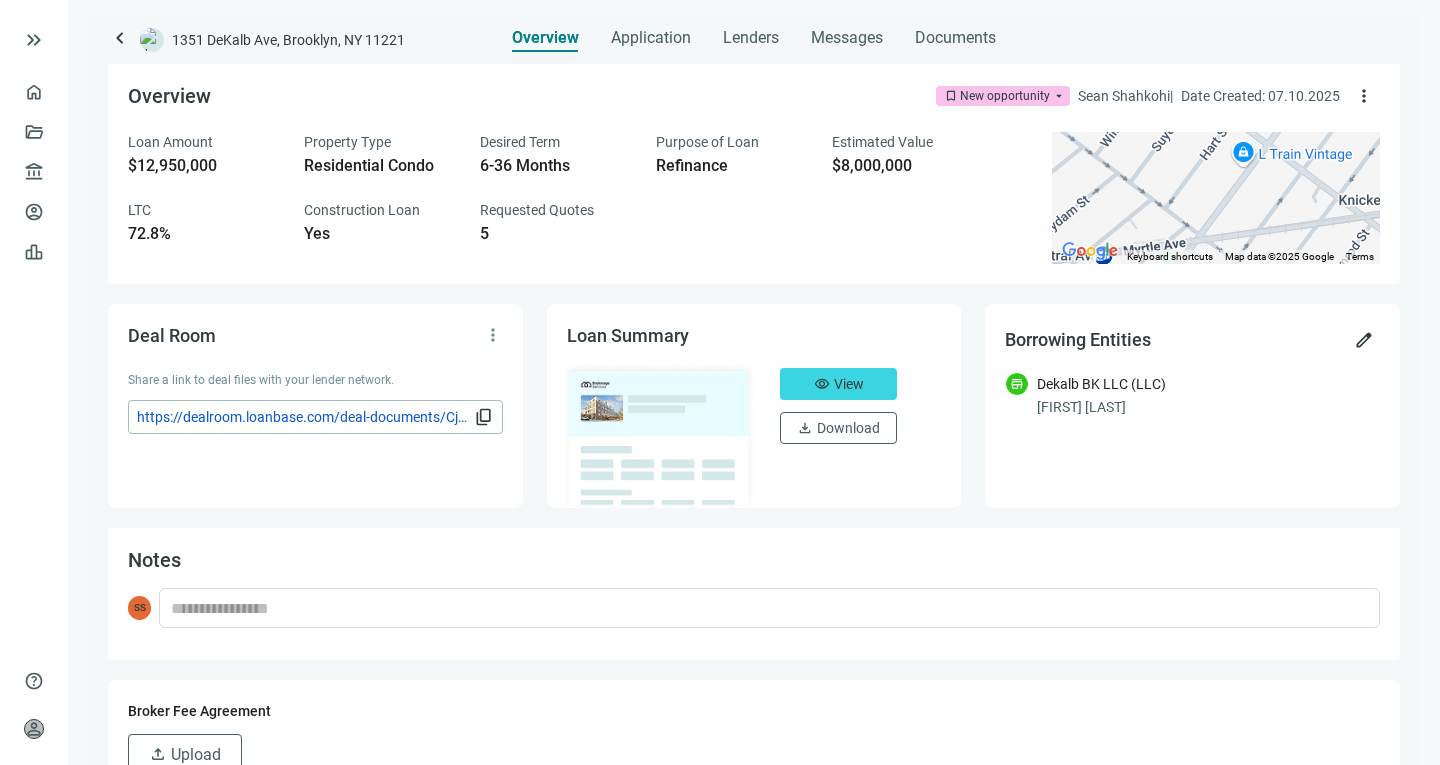 scroll, scrollTop: 0, scrollLeft: 0, axis: both 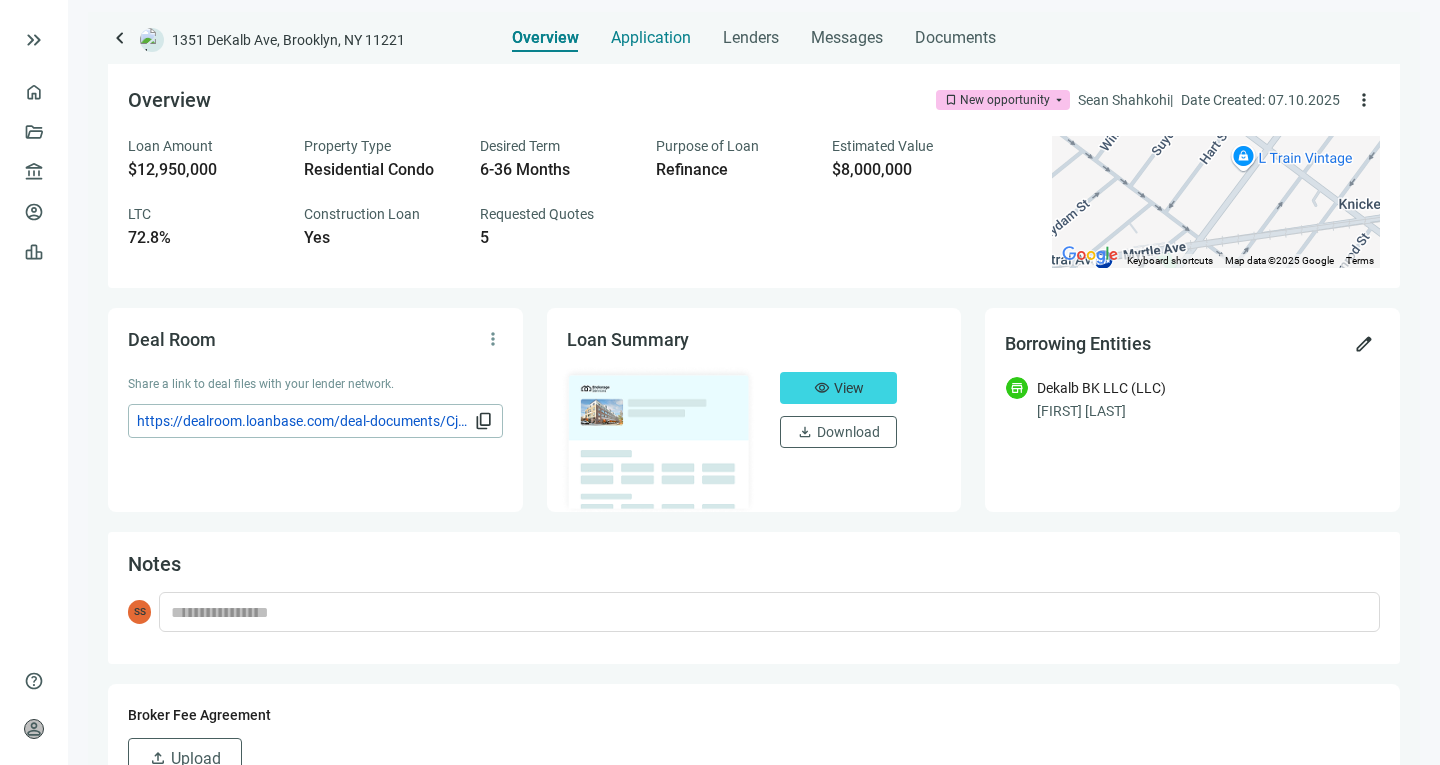 click on "Application" at bounding box center [651, 38] 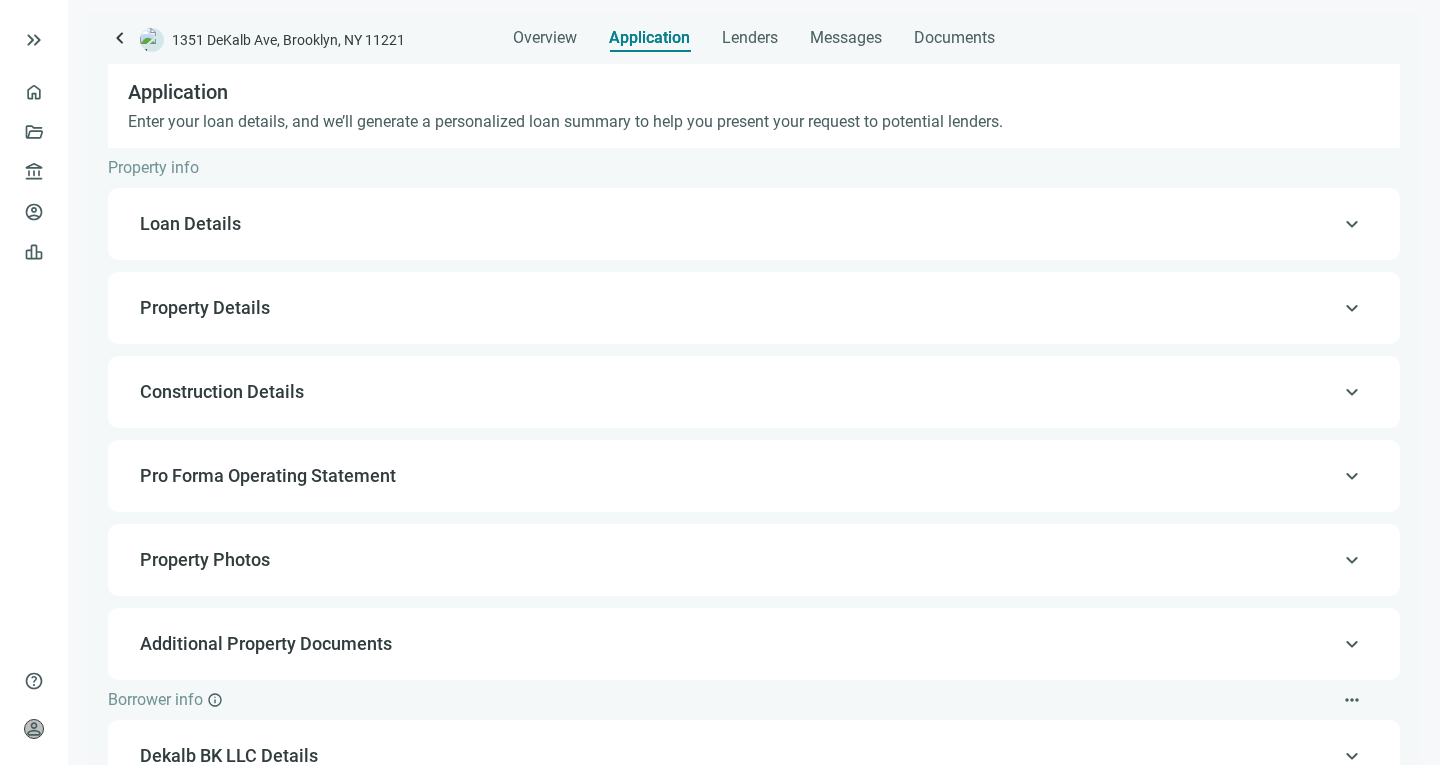 click on "Loan Details" at bounding box center [752, 224] 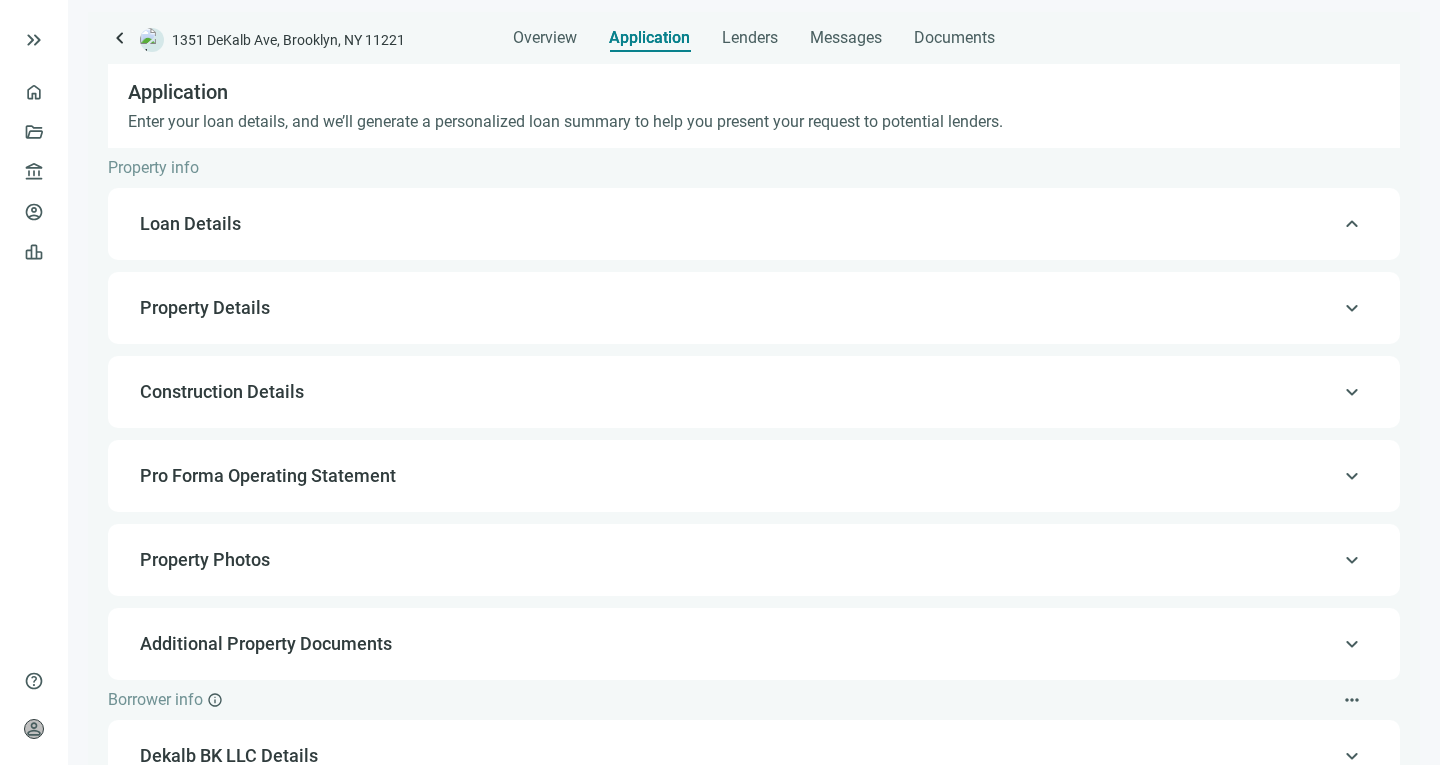 type on "**********" 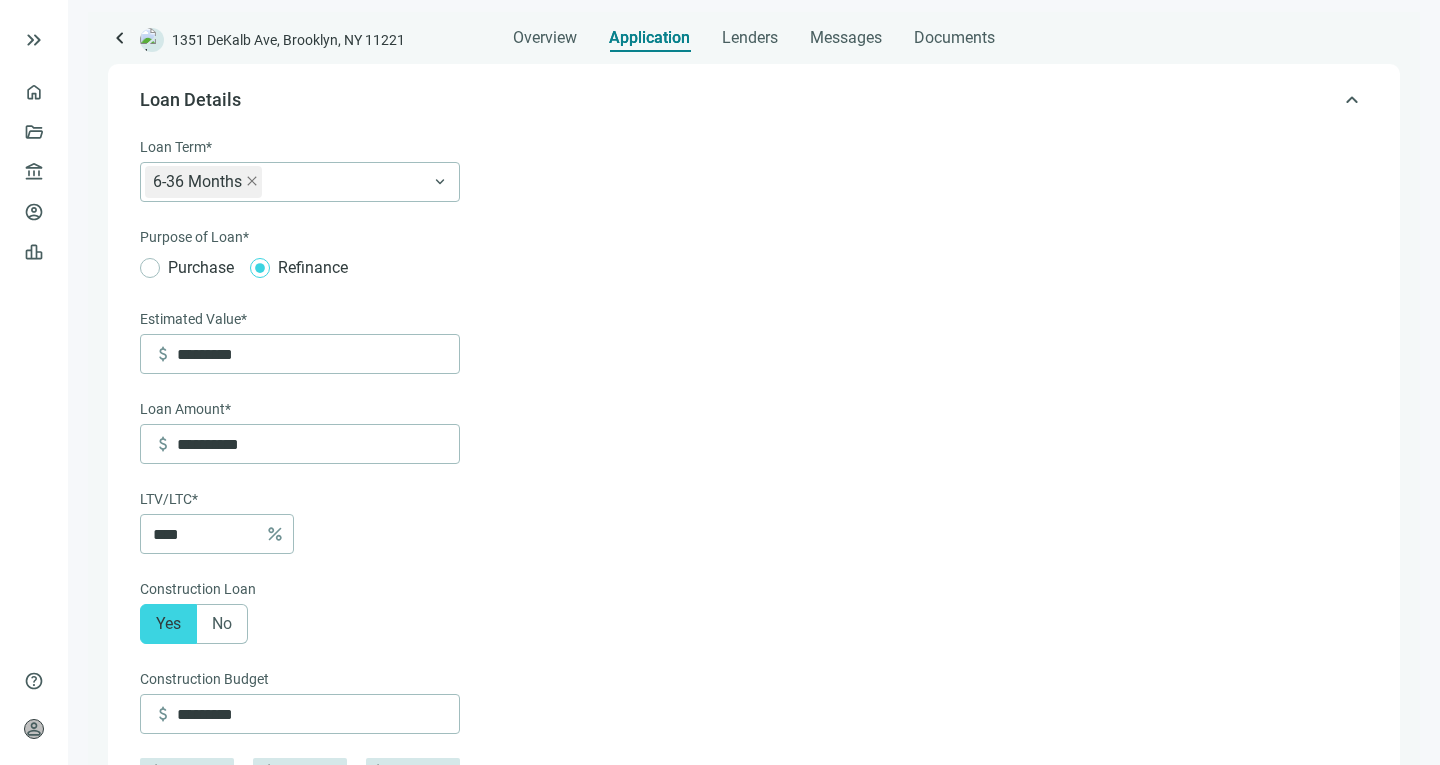 scroll, scrollTop: 38, scrollLeft: 0, axis: vertical 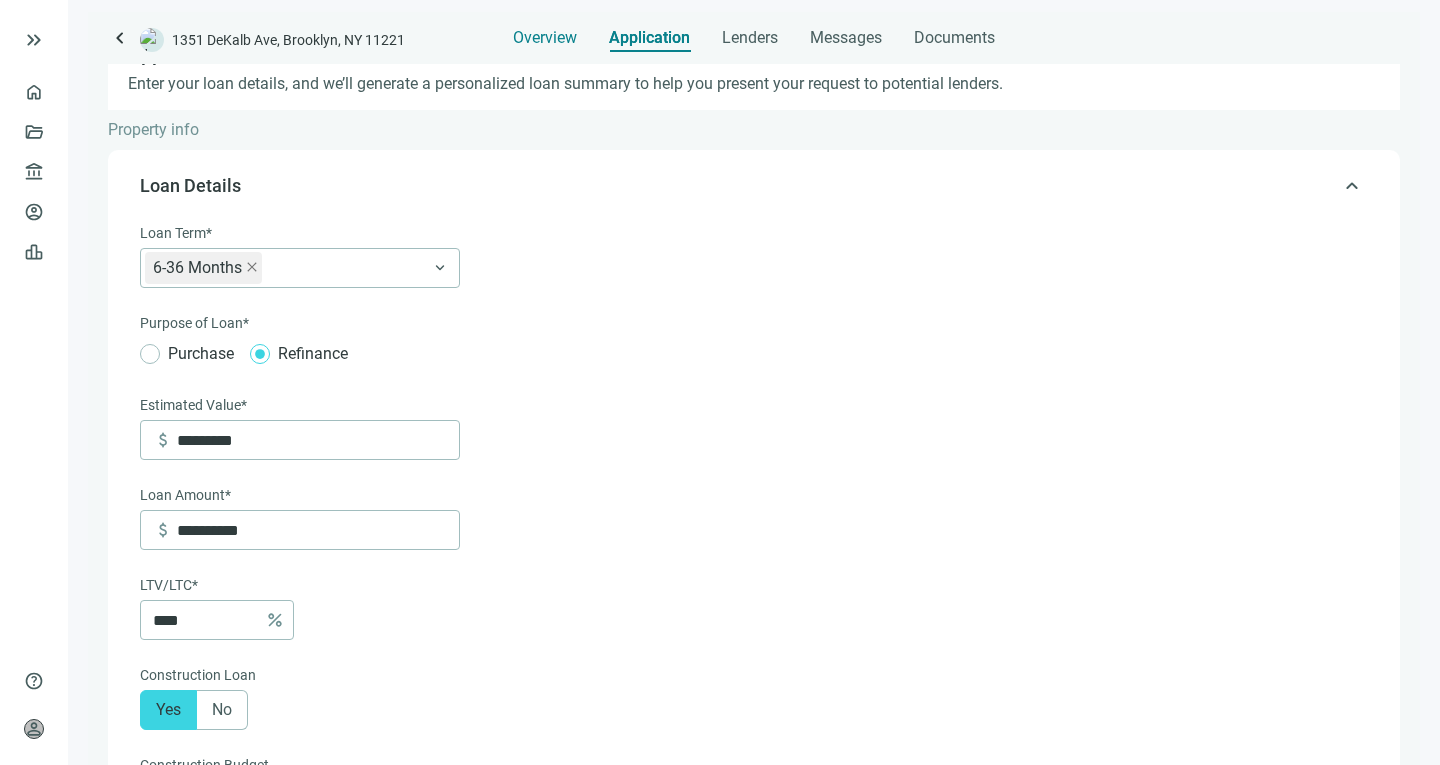 click on "Overview" at bounding box center (545, 38) 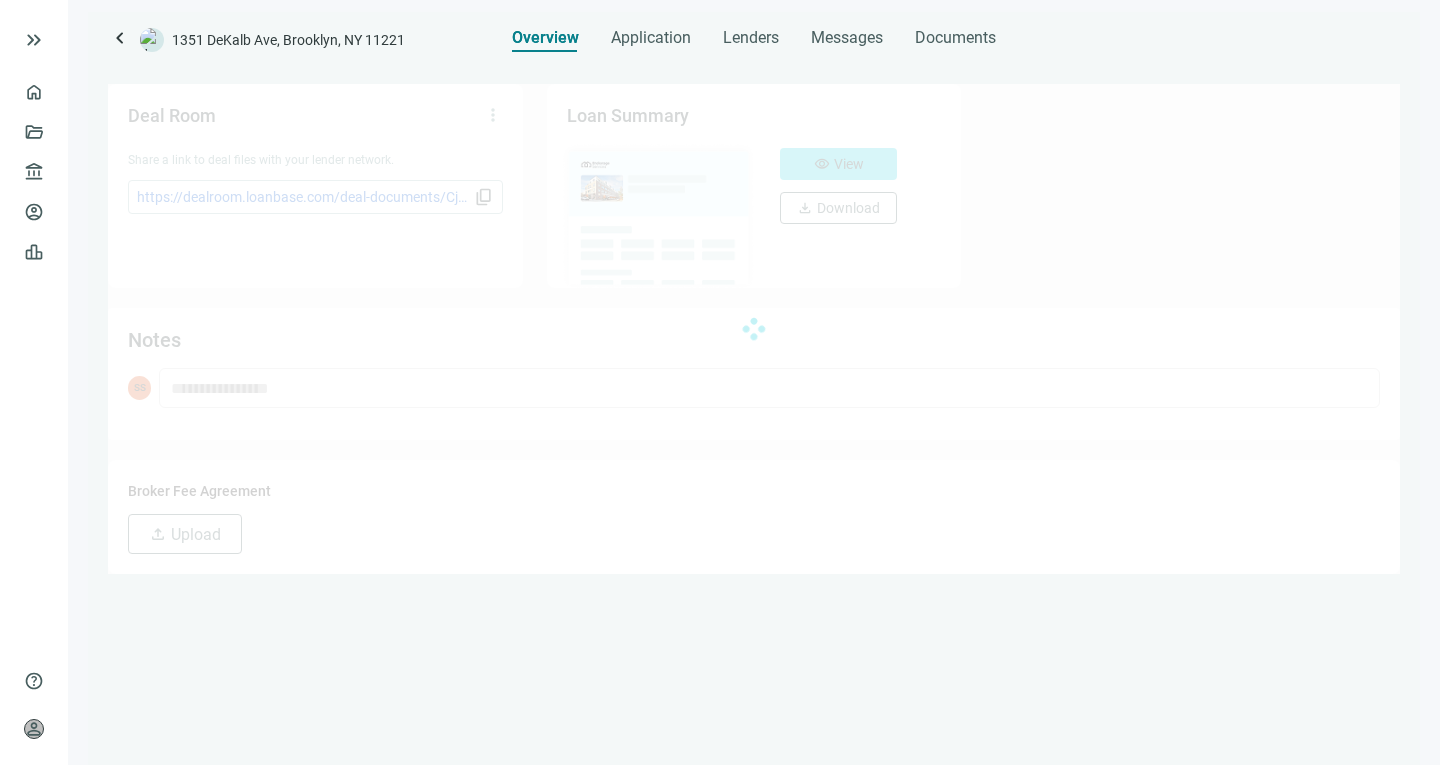 scroll, scrollTop: 0, scrollLeft: 0, axis: both 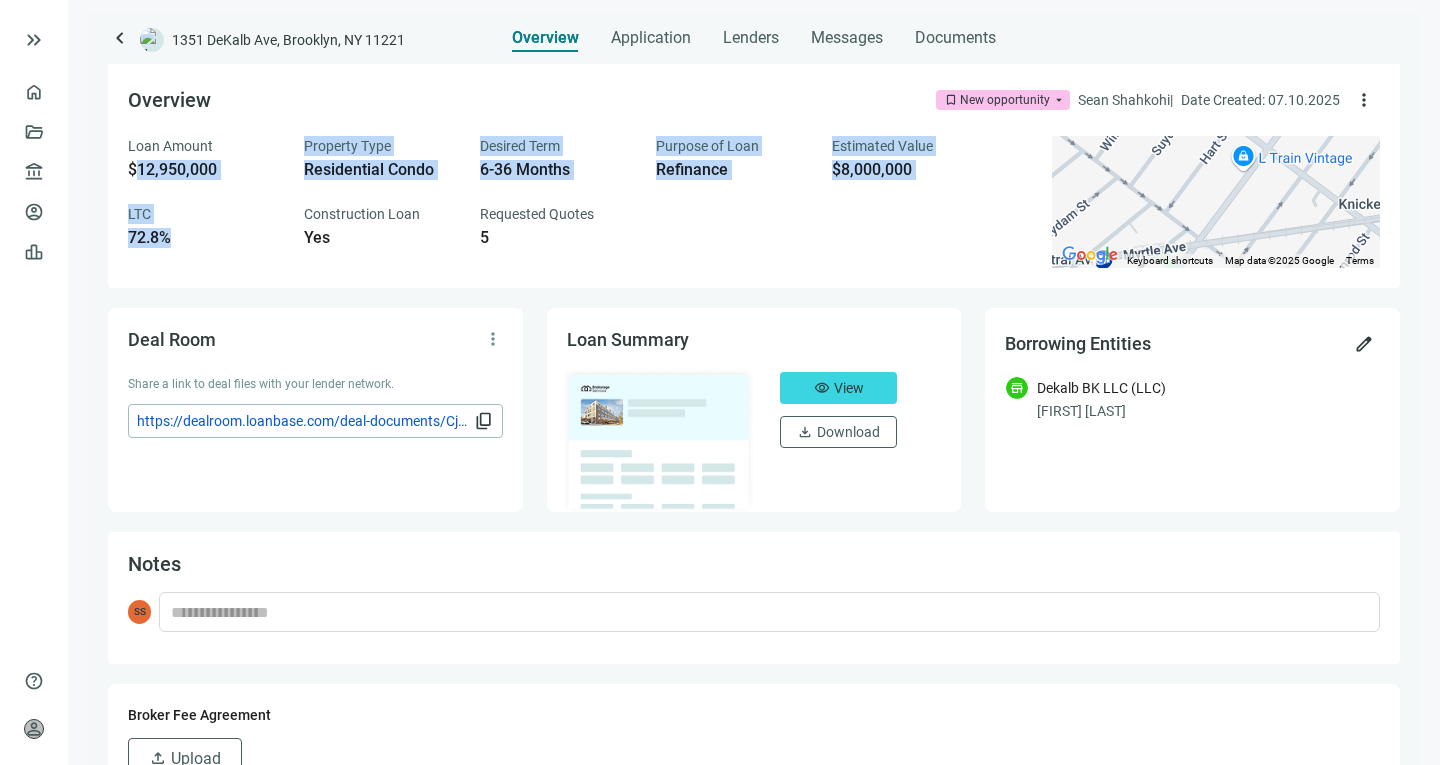 drag, startPoint x: 141, startPoint y: 176, endPoint x: 289, endPoint y: 289, distance: 186.20688 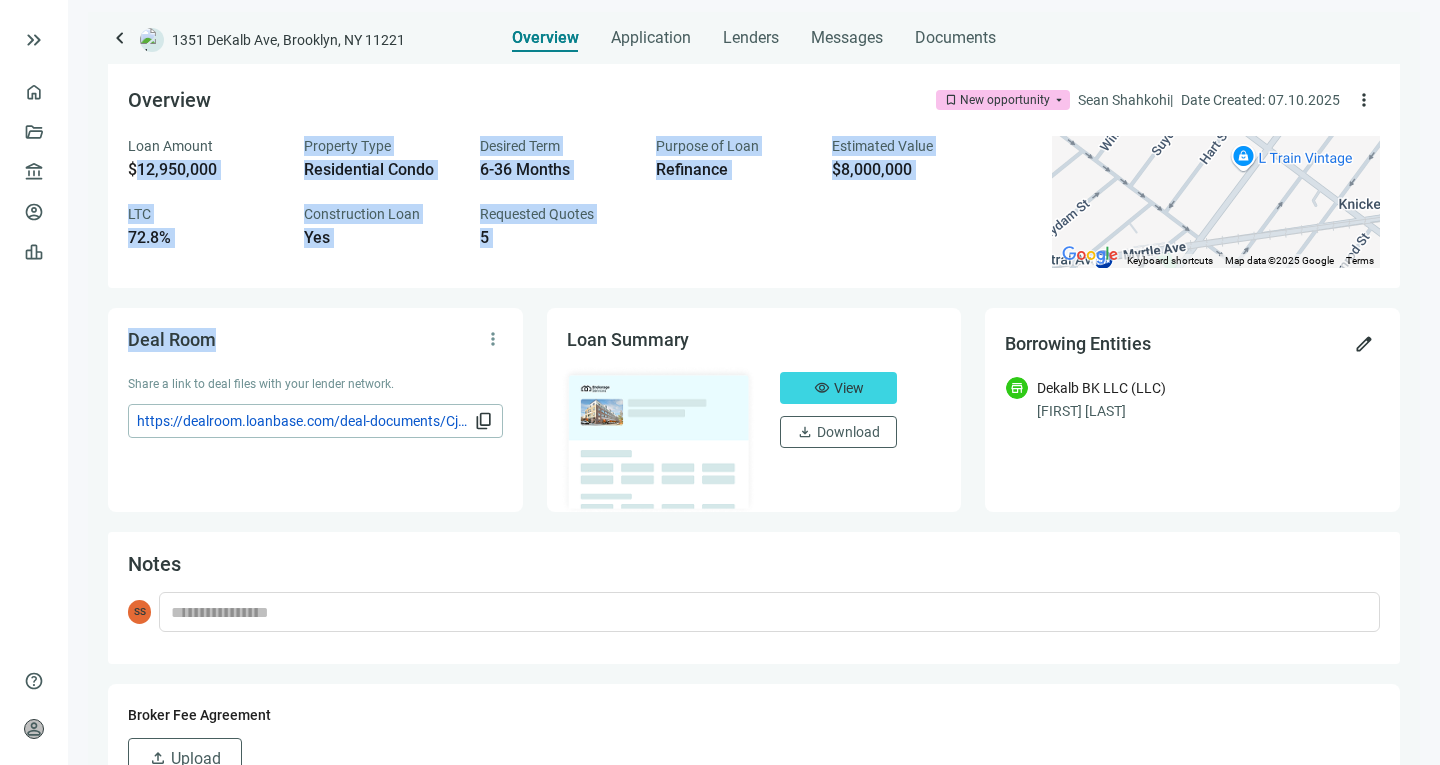 click on "Overview bookmark New opportunity arrow_drop_down [FIRST] [LAST]  | Date Created: 07.10.2025 more_vert Loan Amount $12,950,000 Property Type Residential Condo Desired Term 6-36 Months Purpose of Loan Refinance Estimated Value $8,000,000 LTC 72.8% Construction Loan Yes Requested Quotes 5 To navigate the map with touch gestures double-tap and hold your finger on the map, then drag the map. ← Move left → Move right ↑ Move up ↓ Move down + Zoom in - Zoom out Home Jump left by 75% End Jump right by 75% Page Up Jump up by 75% Page Down Jump down by 75% To activate drag with keyboard, press Alt + Enter. Once in keyboard drag state, use the arrow keys to move the marker. To complete the drag, press the Enter key. To cancel, press Escape. Keyboard shortcuts Map Data Map data ©2025 Google Map data ©2025 Google 100 m  Click to toggle between metric and imperial units Terms Report a map error" at bounding box center (754, 176) 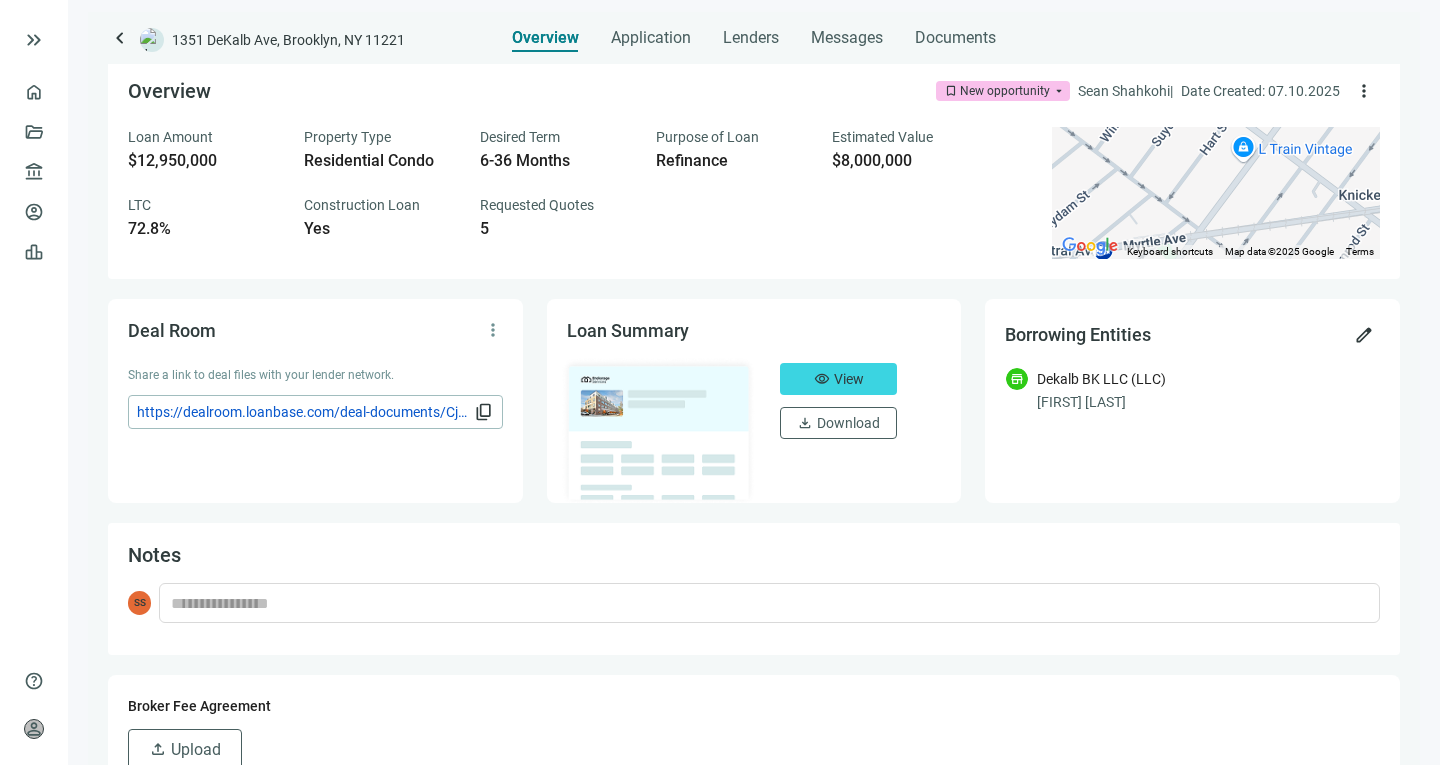 scroll, scrollTop: 0, scrollLeft: 0, axis: both 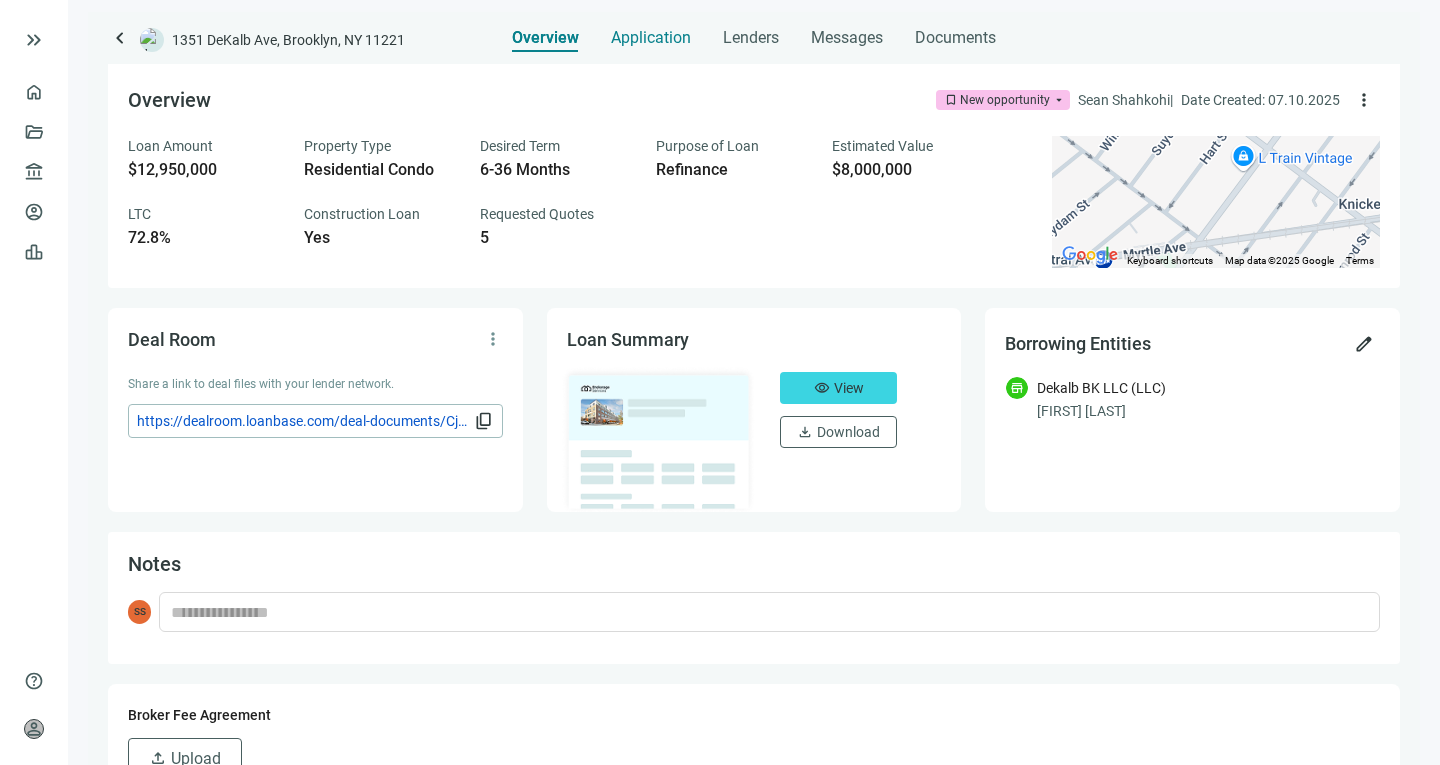 click on "Application" at bounding box center (651, 38) 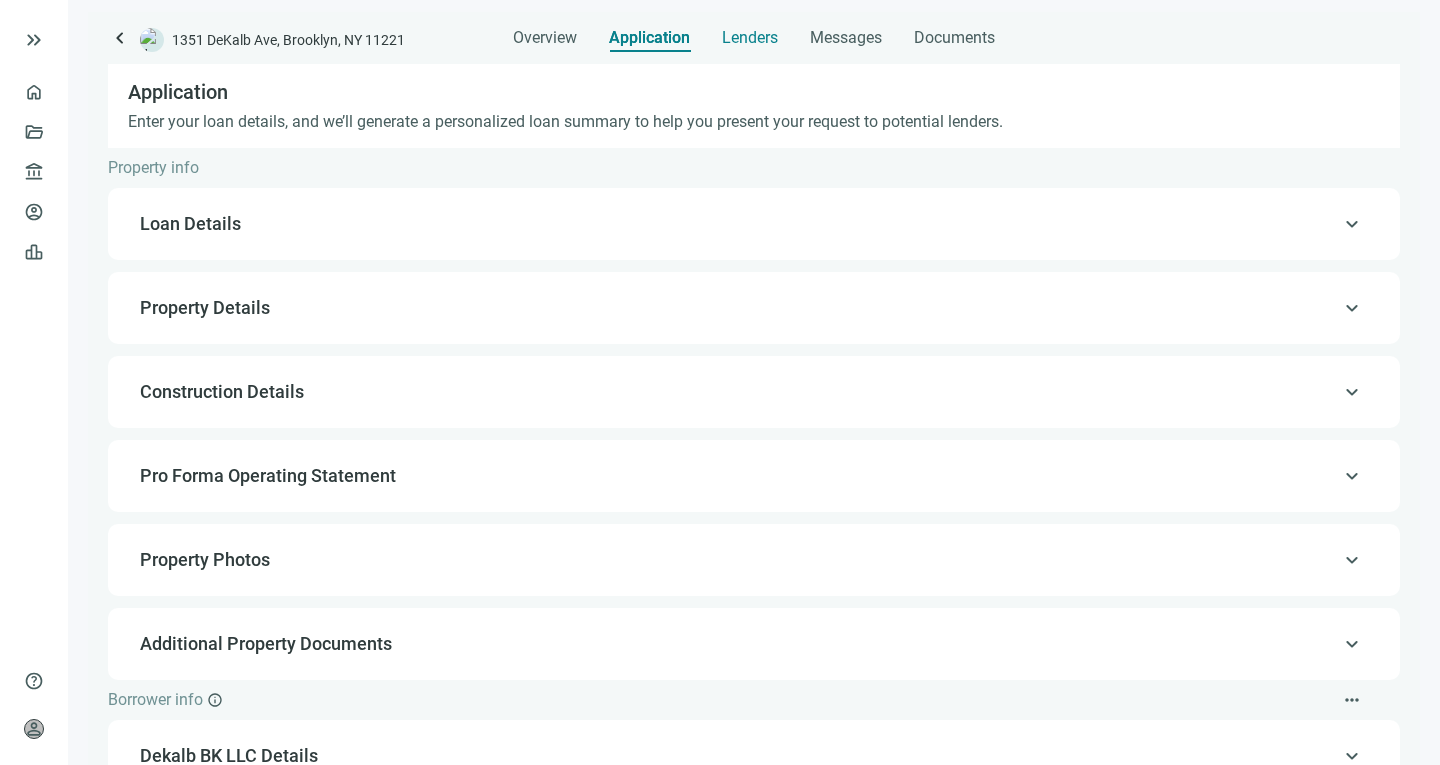 click on "Lenders" at bounding box center [750, 38] 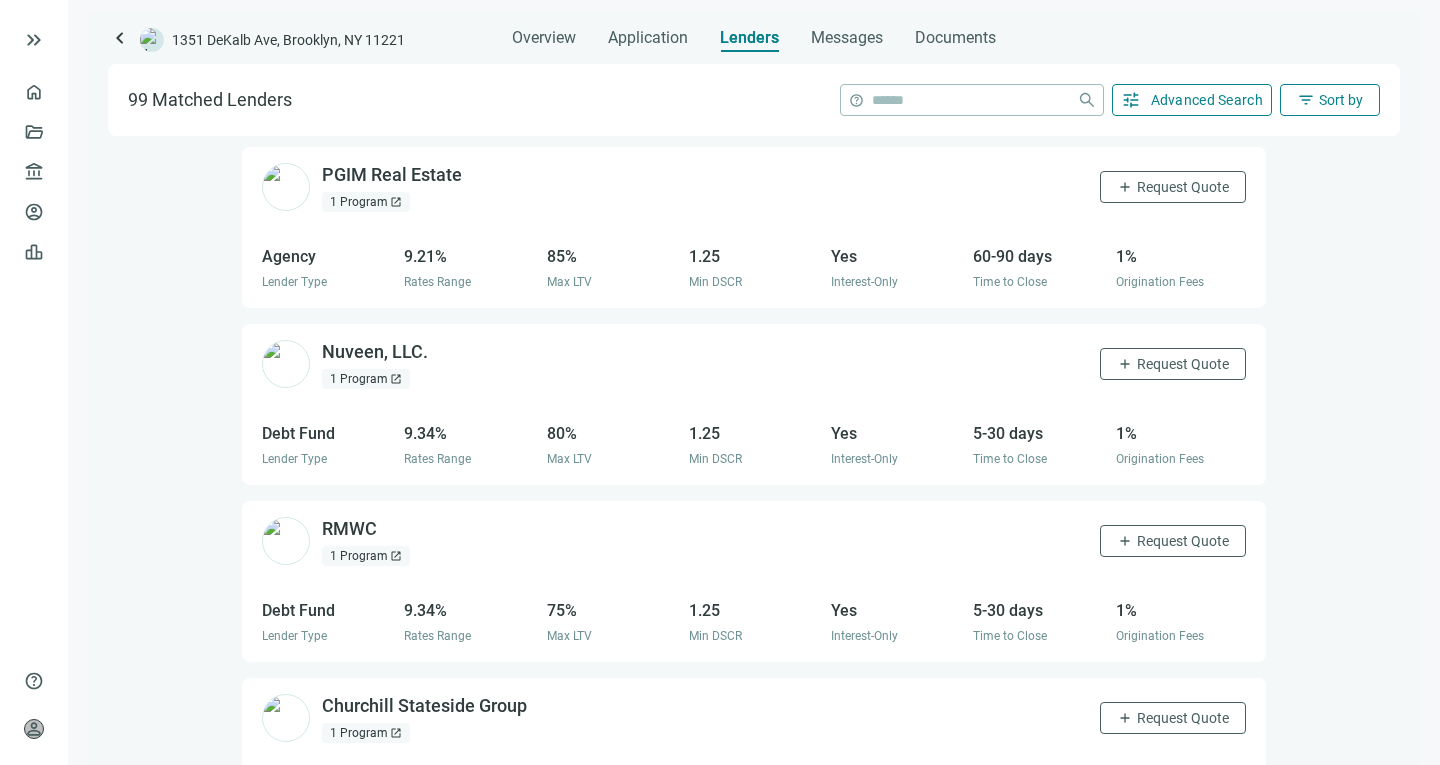 scroll, scrollTop: 2077, scrollLeft: 0, axis: vertical 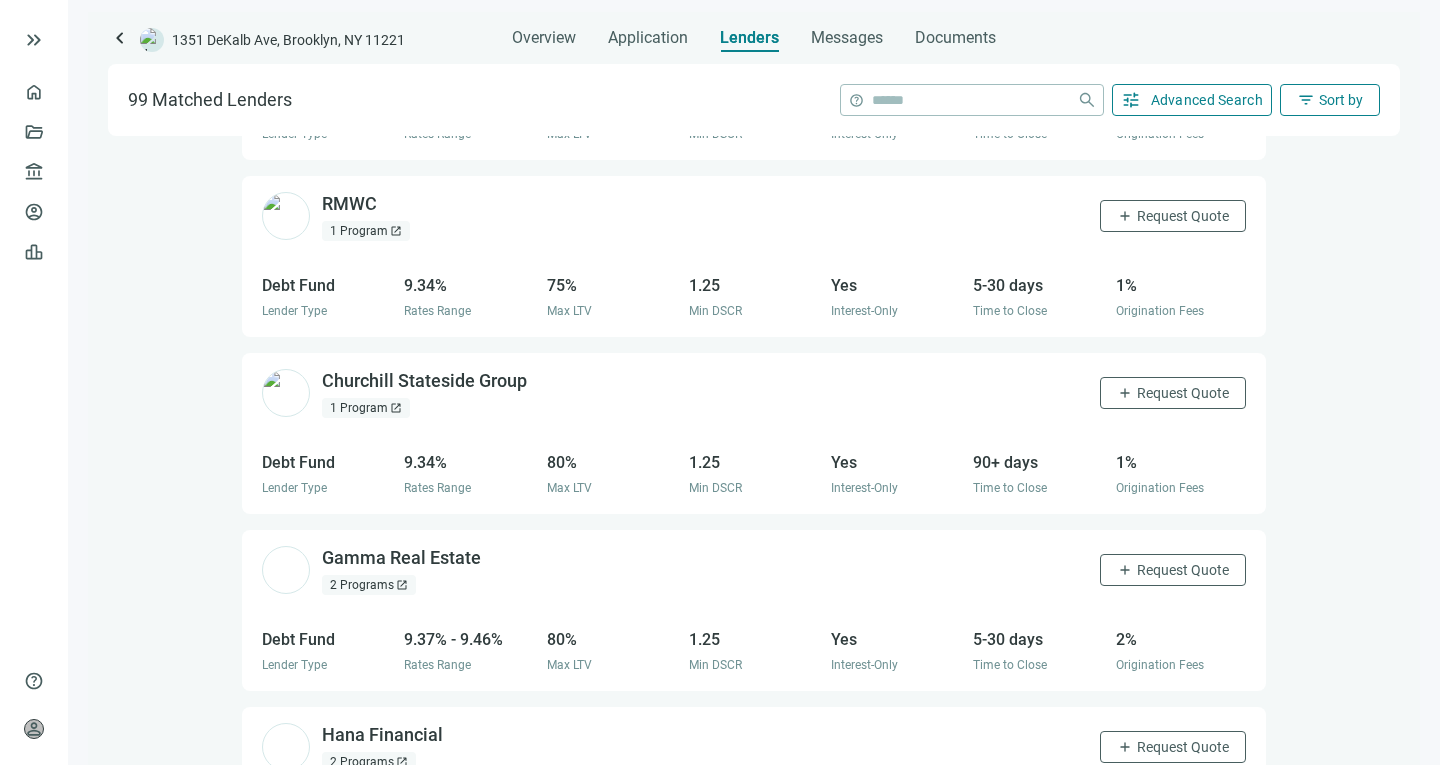 click on "location_on Brooklyn, NY handshake Refinance home Residential Condo attach_money Loan Amount $12,950,000 paid Est. Value $8,000,000 calendar_today 6-36 Months construction Construction 5/100 Total lenders selected Northfield Bank open_in_new 1 Recent Loan open_in_new add Request Quote Community Bank Lender Type 6.72% Rates Range 80% Max LTV 1.25 Min DSCR Yes/No Interest-Only 30-60 days Time to Close 1% Origination Fees Emerald Creek Capital open_in_new 4 Programs open_in_new add Request Quote Debt Fund Lender Type 7.66% - 7.81% Rates Range 80% Max LTV 1.25 Min DSCR Yes Interest-Only 5-30 days Time to Close 1% Origination Fees Capital One Commercial Banking open_in_new 1 Program open_in_new add Request Quote Agency Lender Type 8.50% Rates Range 80% Max LTV - Min DSCR Yes Interest-Only 60-90 days Time to Close 1% Origination Fees Navy Federal Credit Union open_in_new 1 Program open_in_new add Request Quote Credit Union Lender Type 8.50% Rates Range 80% Max LTV - Min DSCR Yes Interest-Only 30-60 days 0.25% check" at bounding box center [754, 450] 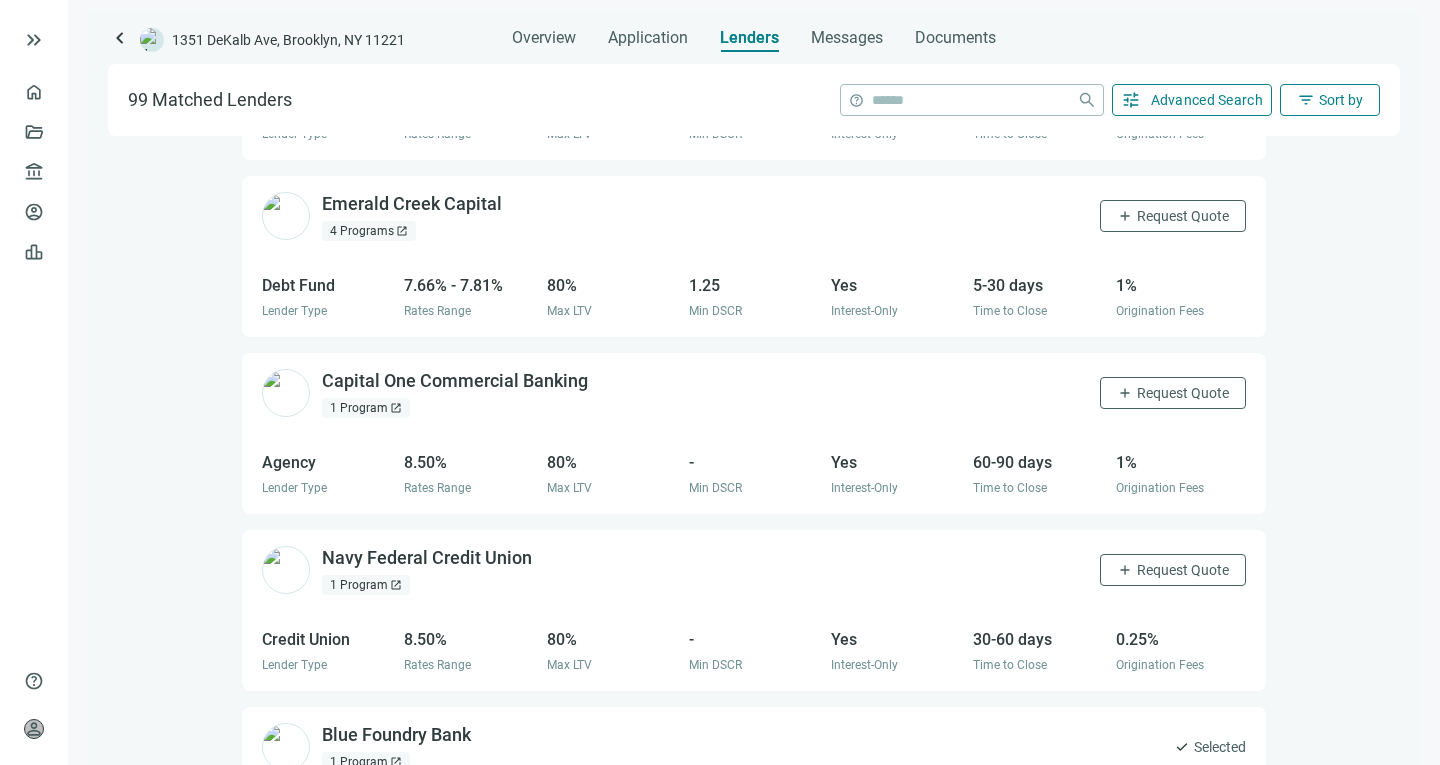 scroll, scrollTop: 0, scrollLeft: 0, axis: both 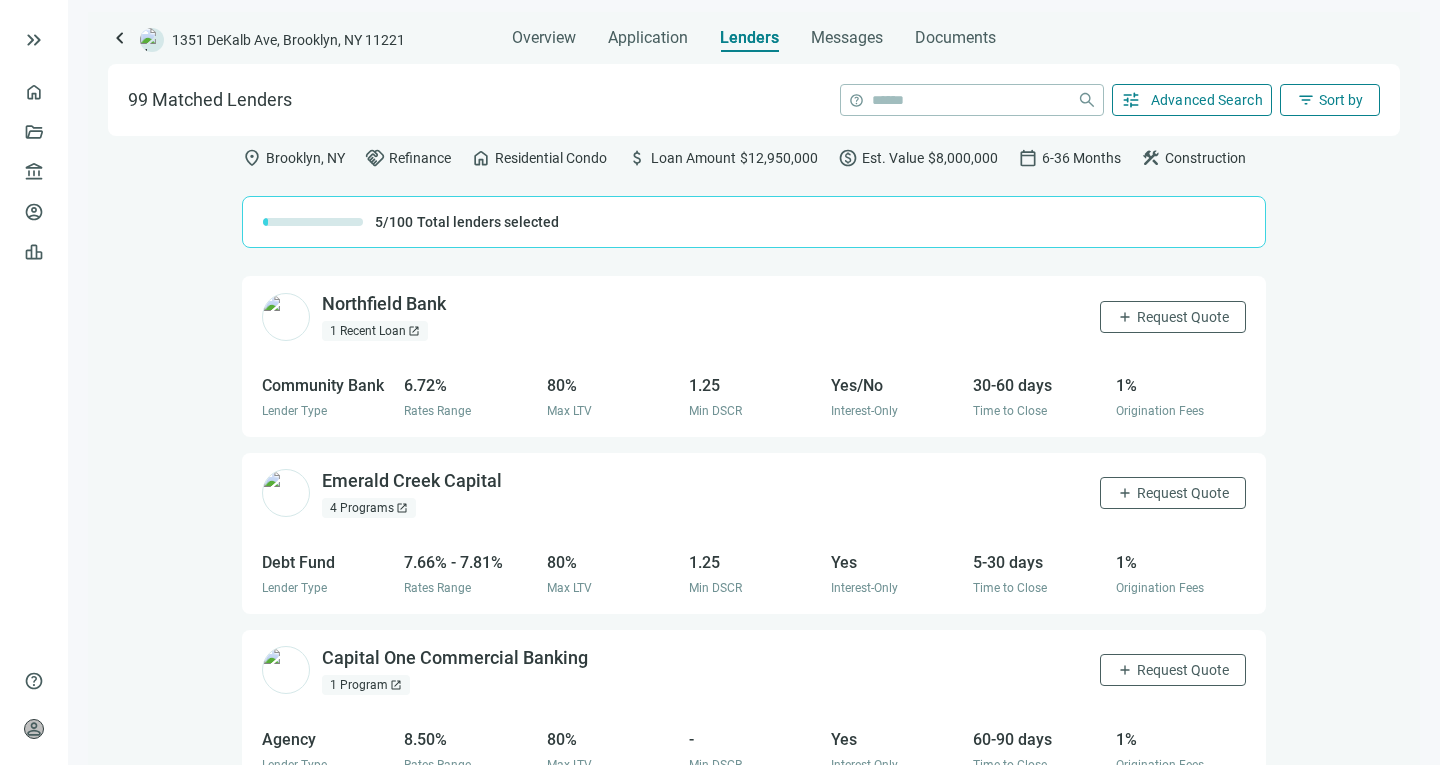 click on "tune Advanced Search" at bounding box center [1192, 100] 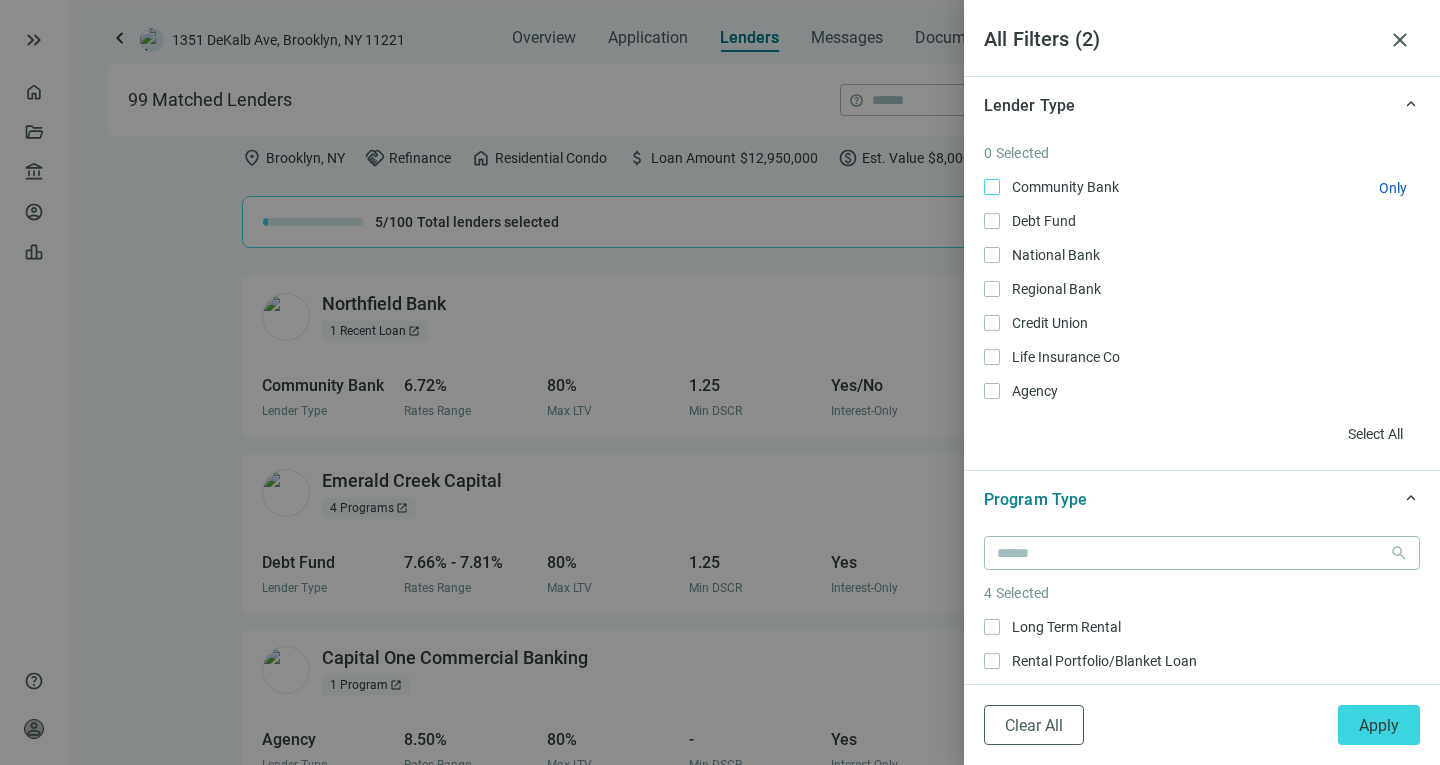 click on "Community Bank Only" at bounding box center [1063, 187] 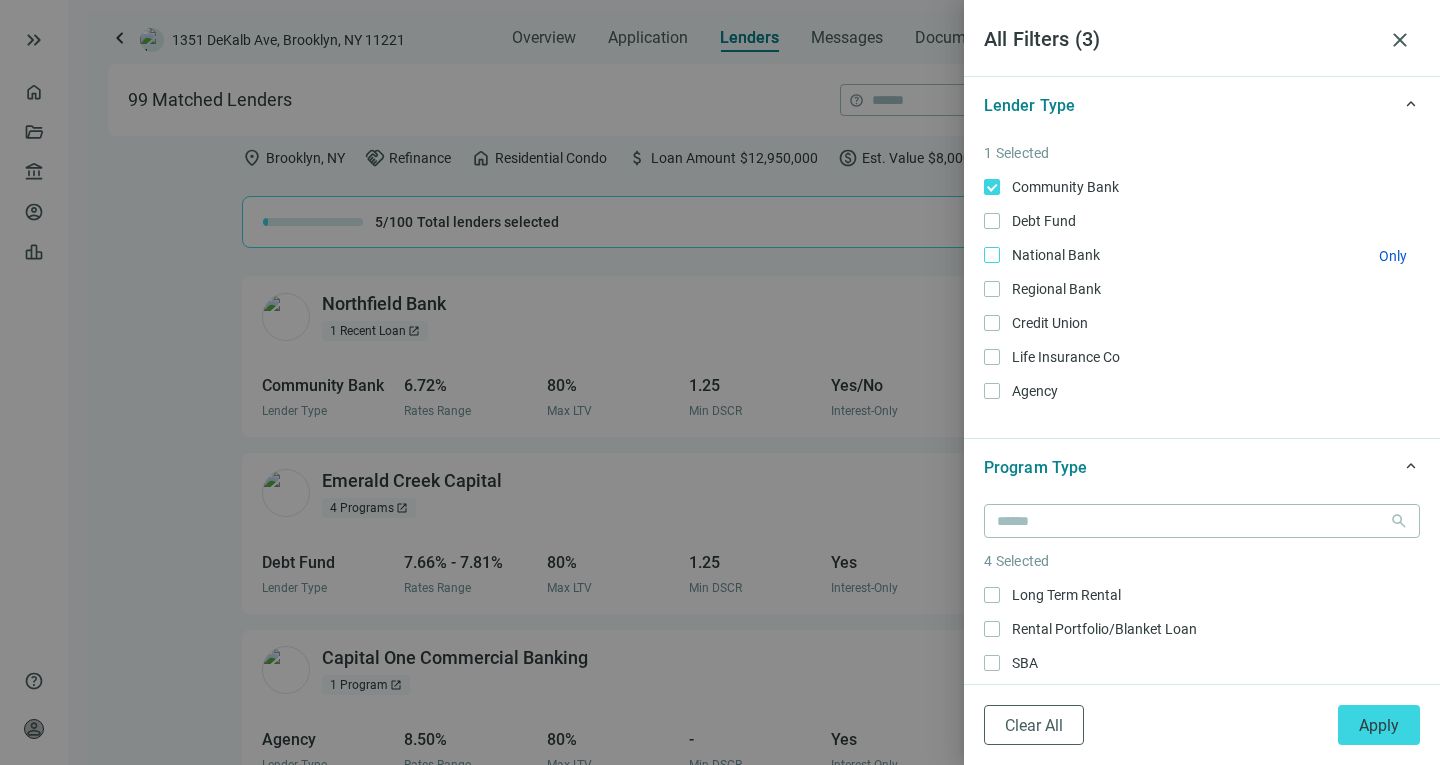 click on "National Bank Only" at bounding box center [1202, 255] 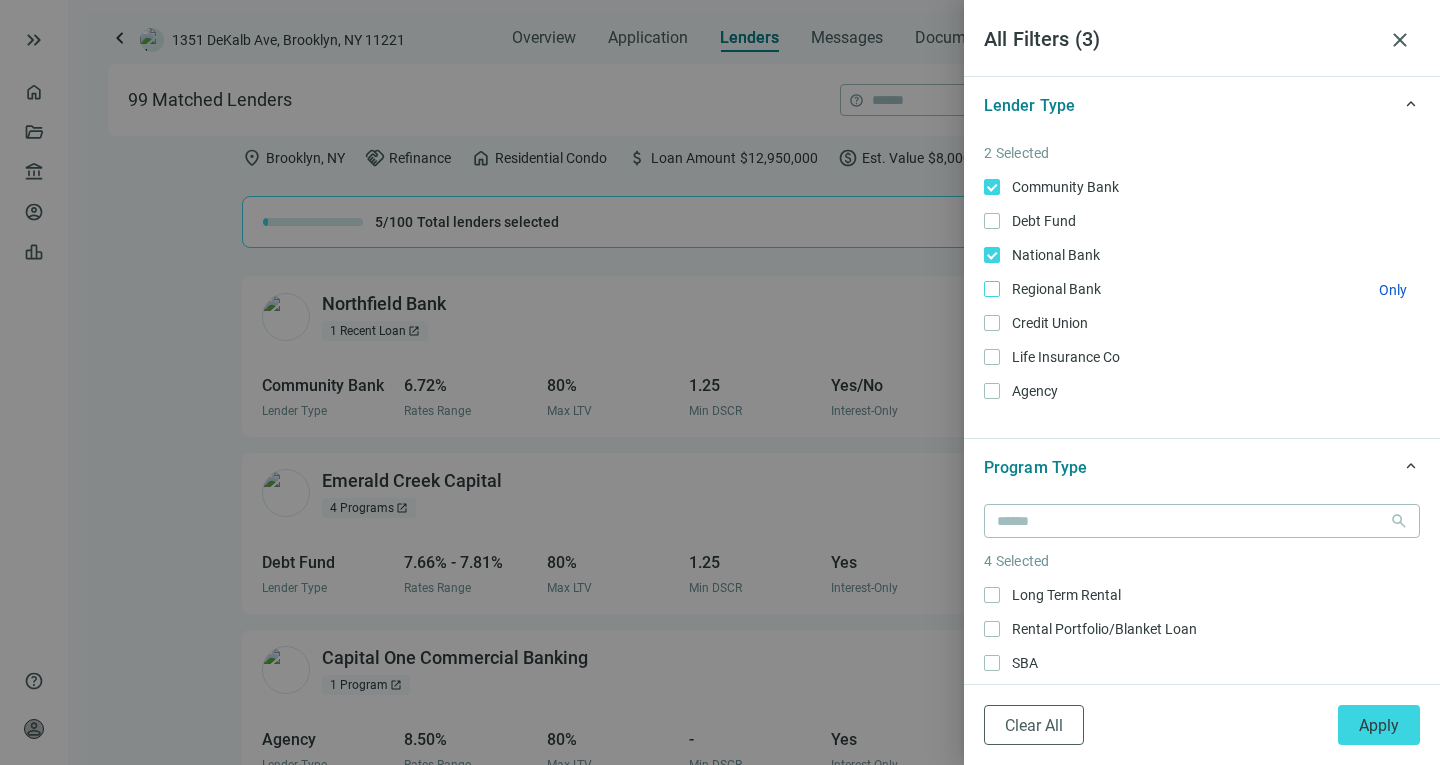 click on "Regional Bank Only" at bounding box center (1054, 289) 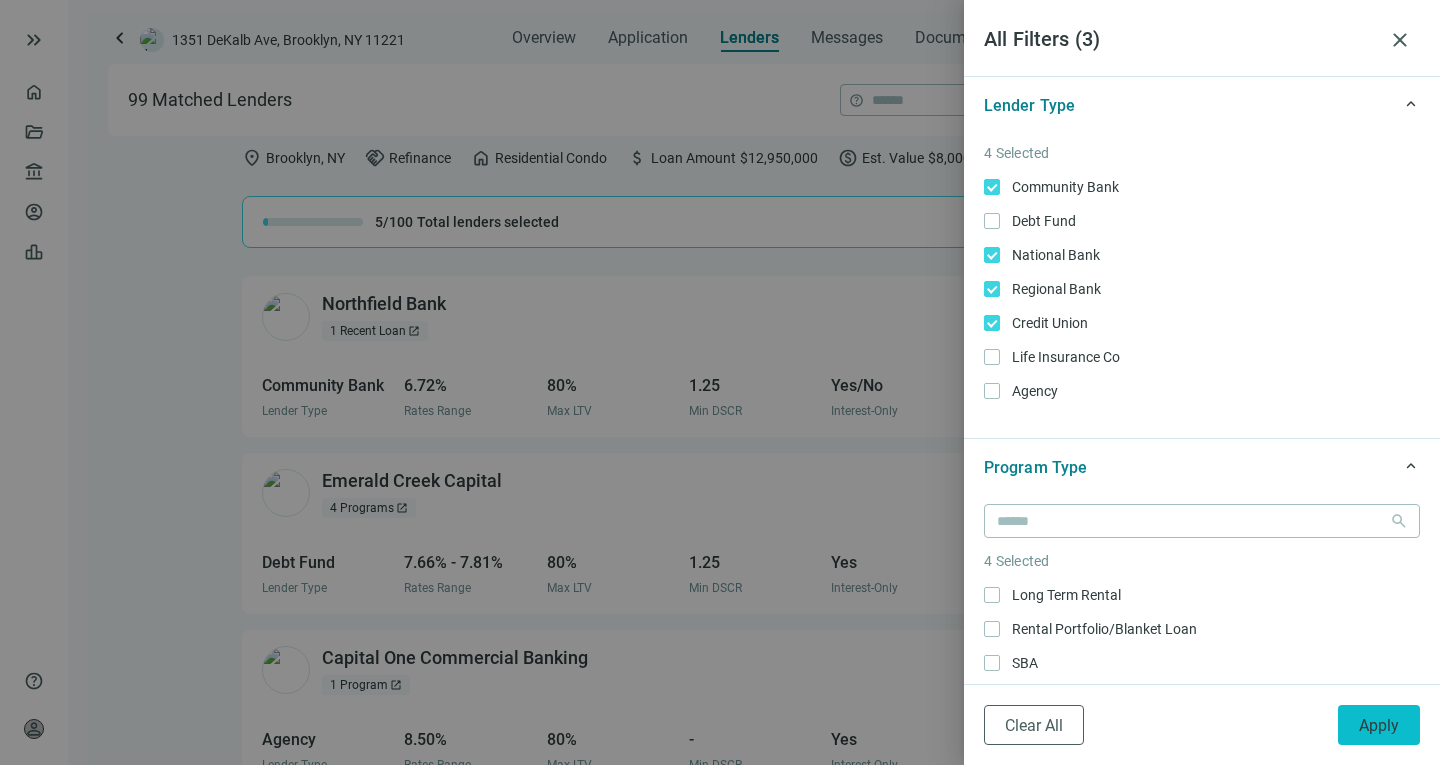 click on "Apply" at bounding box center [1379, 725] 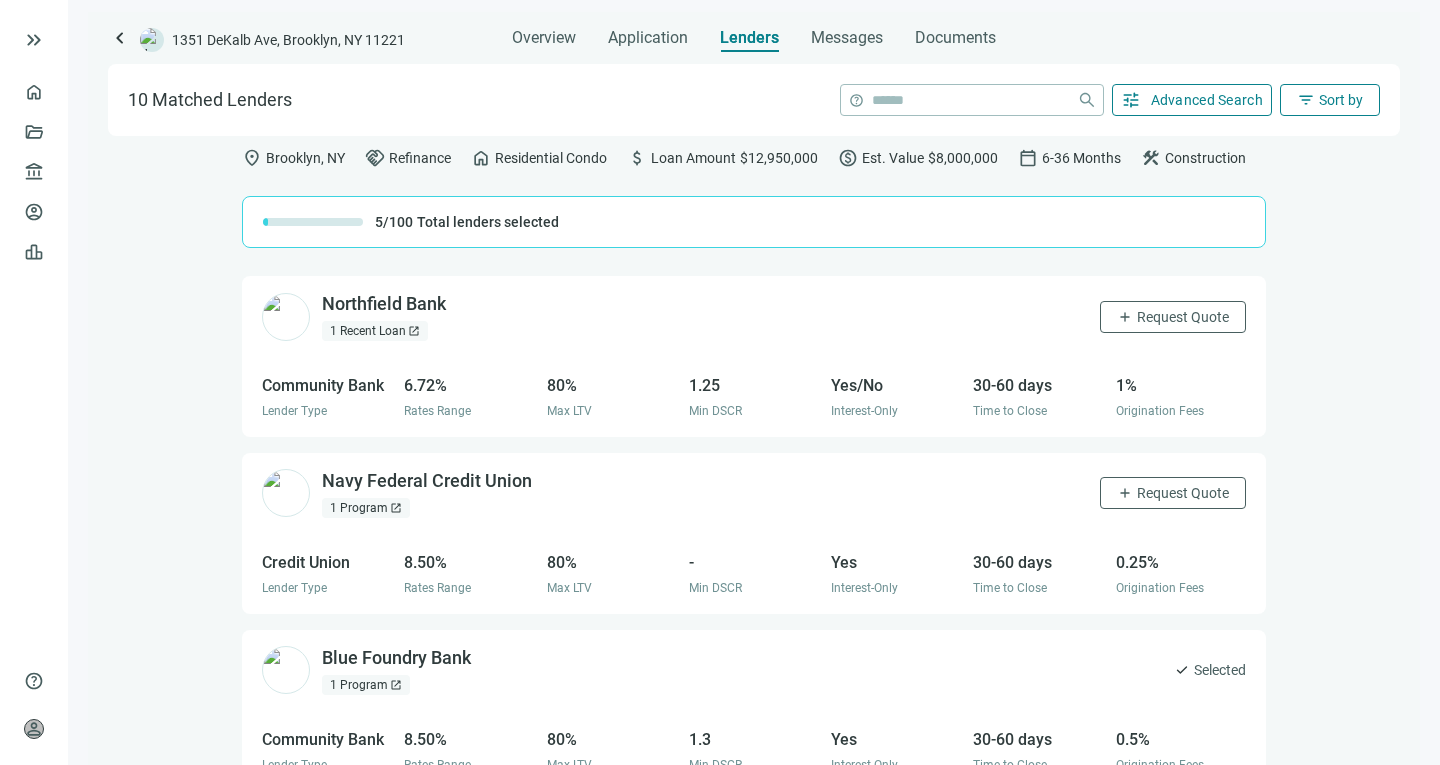 scroll, scrollTop: 75, scrollLeft: 0, axis: vertical 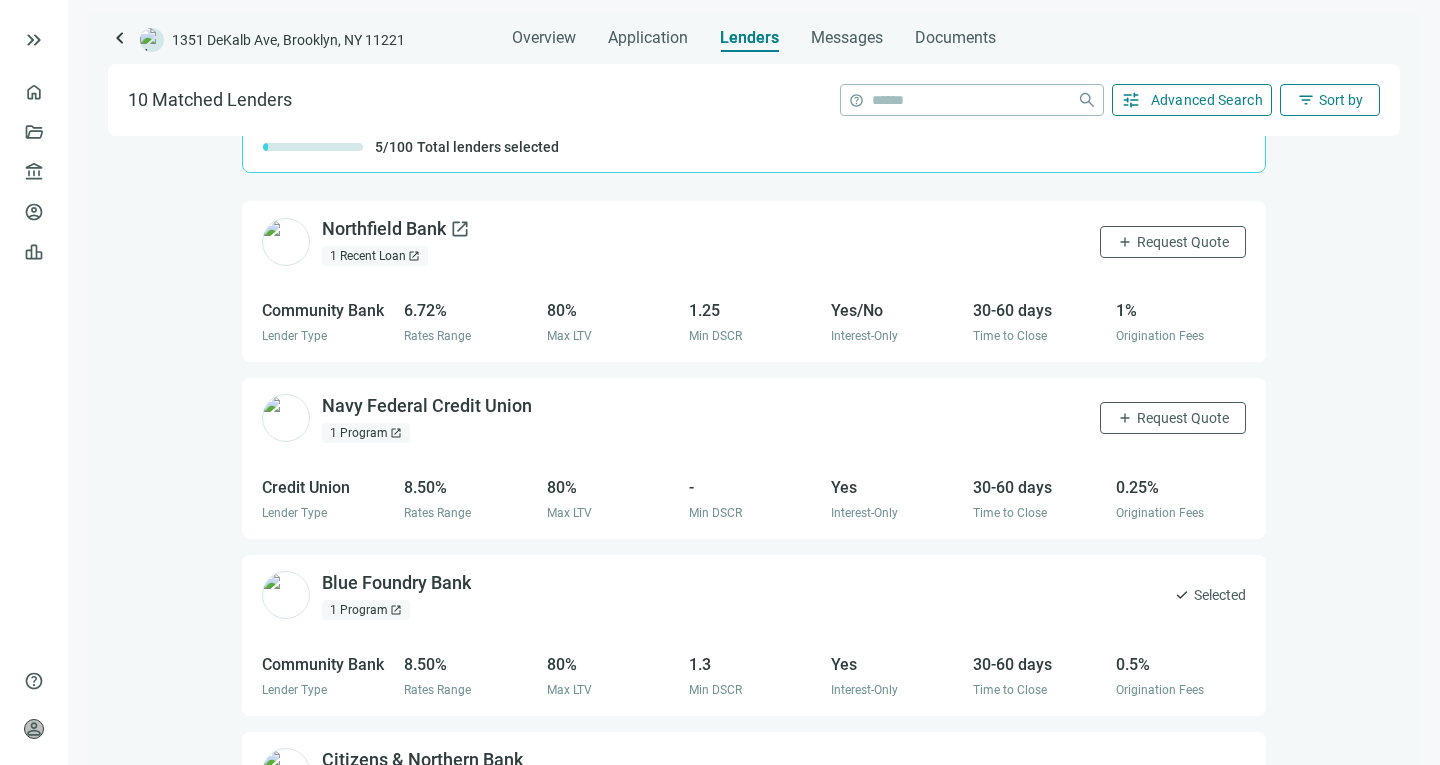 click on "Northfield Bank open_in_new" at bounding box center (396, 229) 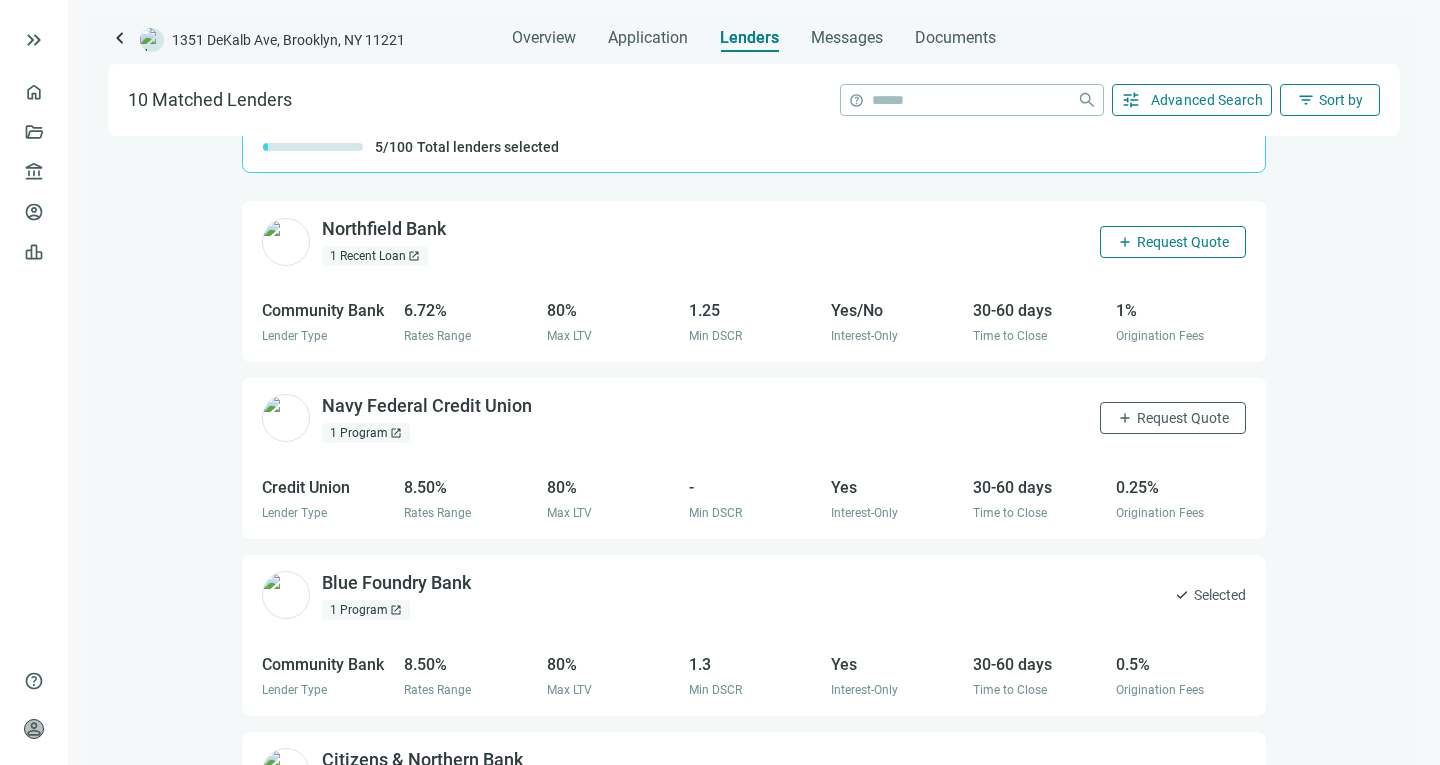 click on "Request Quote" at bounding box center (1183, 242) 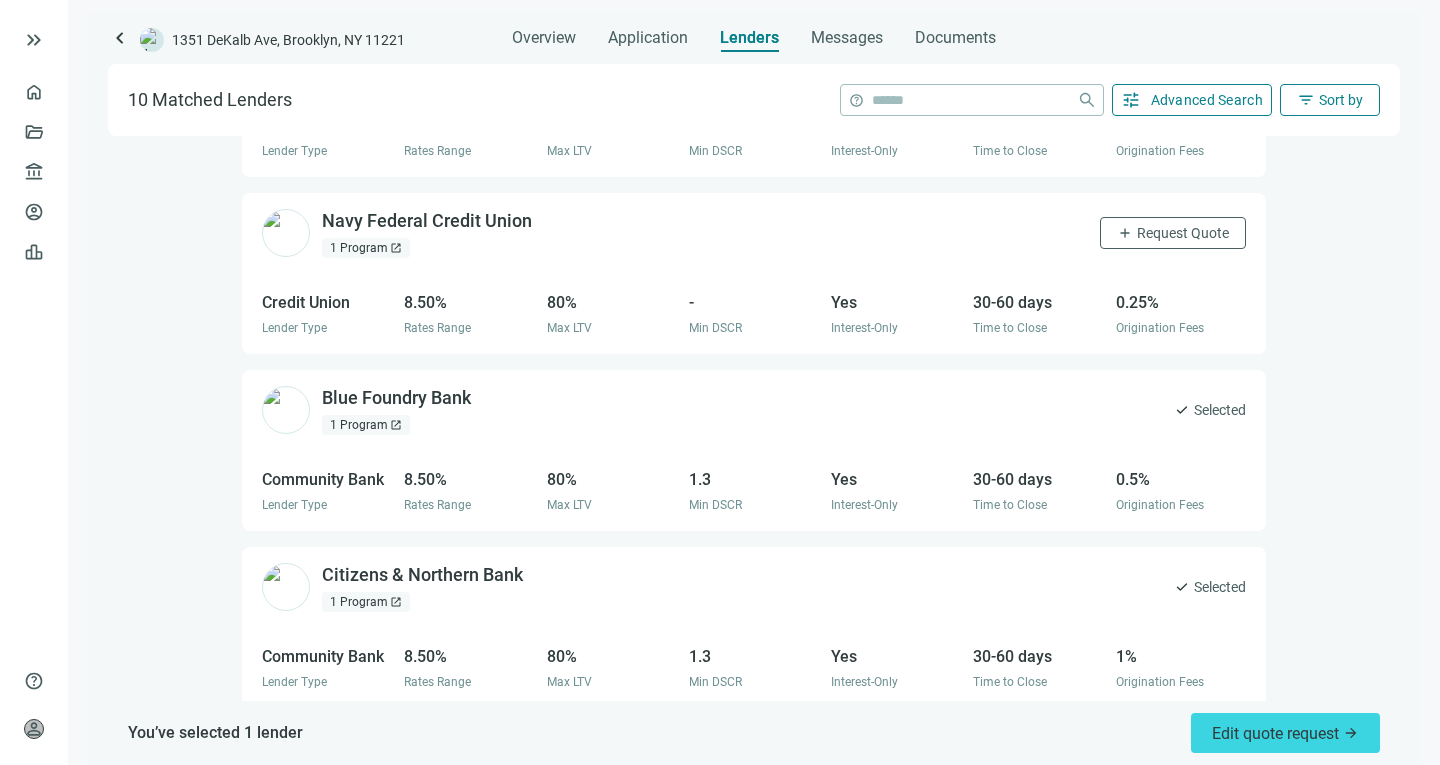 scroll, scrollTop: 261, scrollLeft: 0, axis: vertical 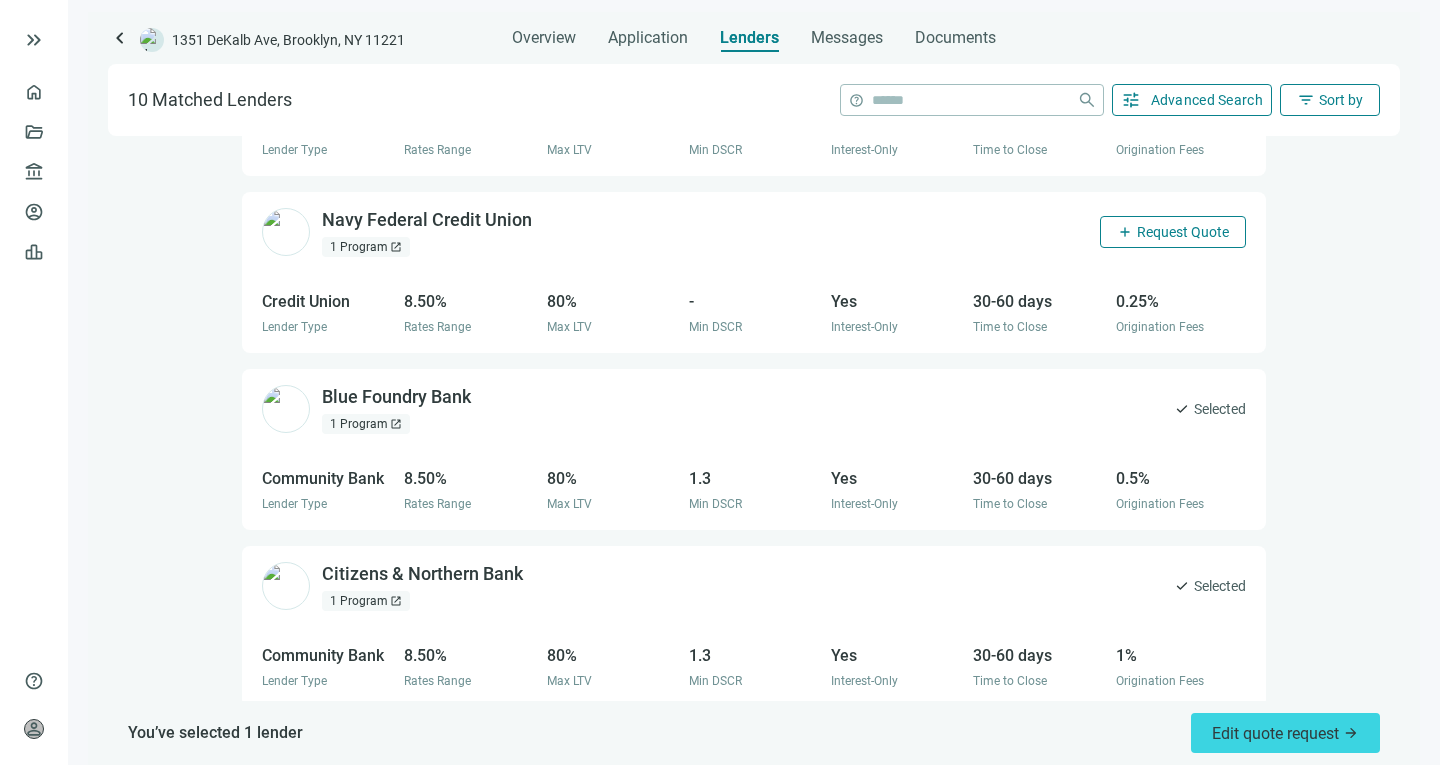 click on "add Request Quote" at bounding box center [1173, 232] 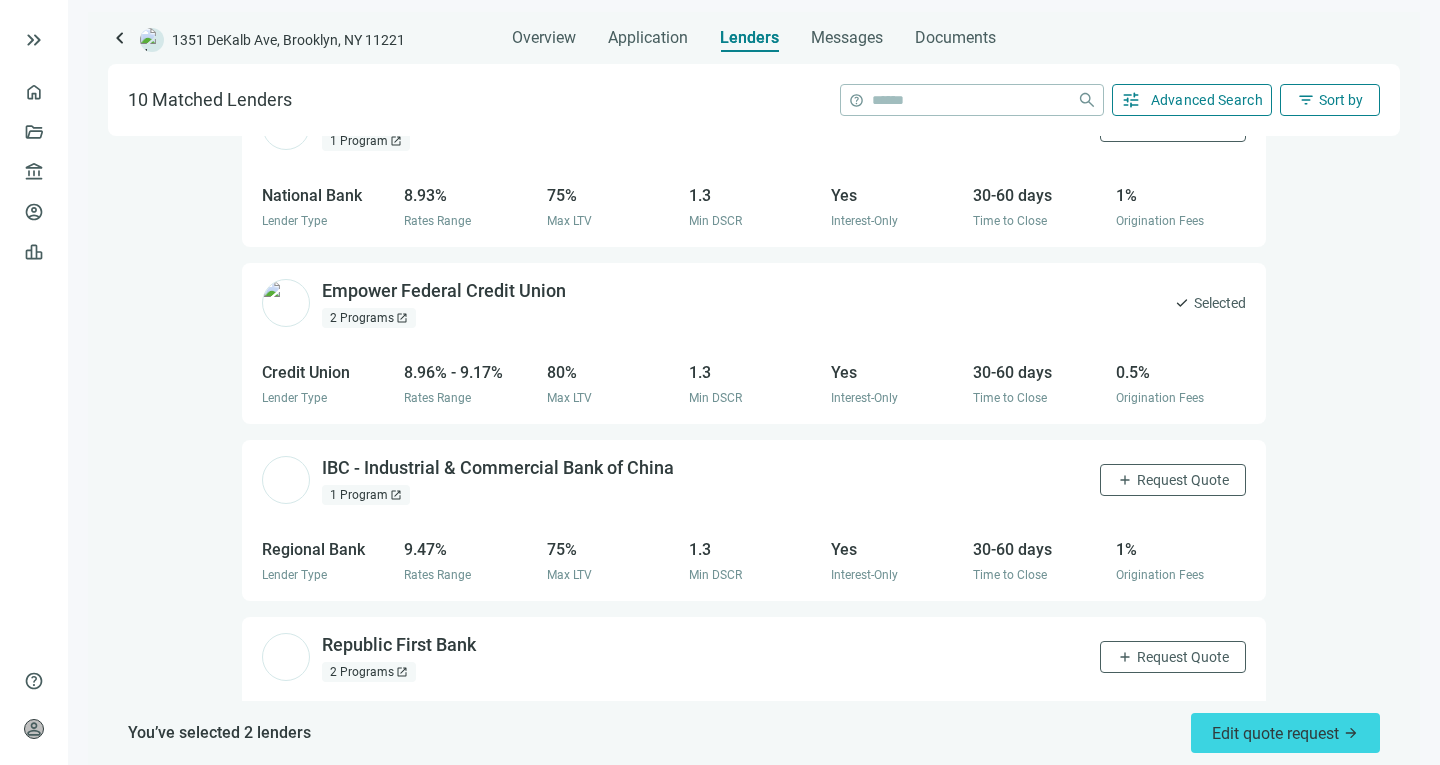scroll, scrollTop: 1361, scrollLeft: 0, axis: vertical 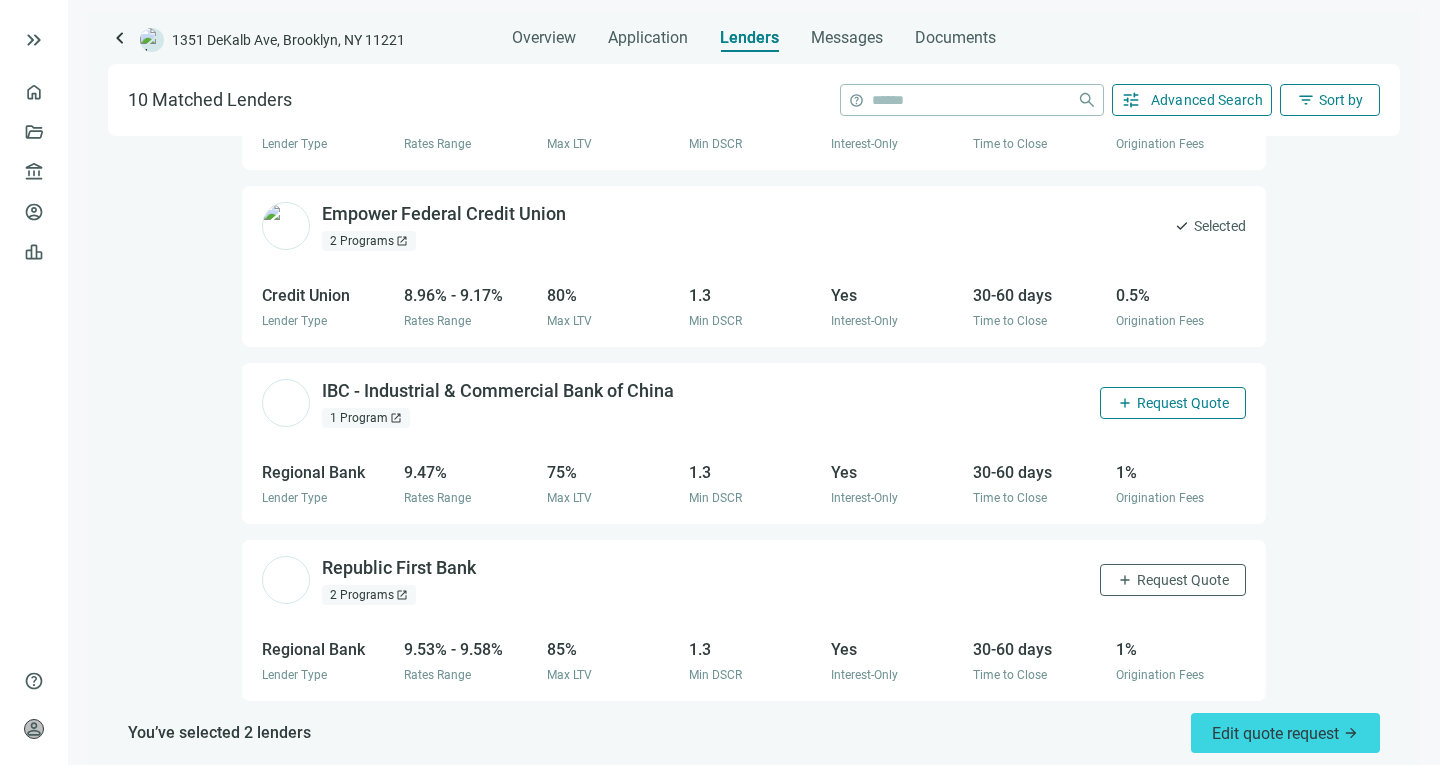 click on "add" at bounding box center (1125, 403) 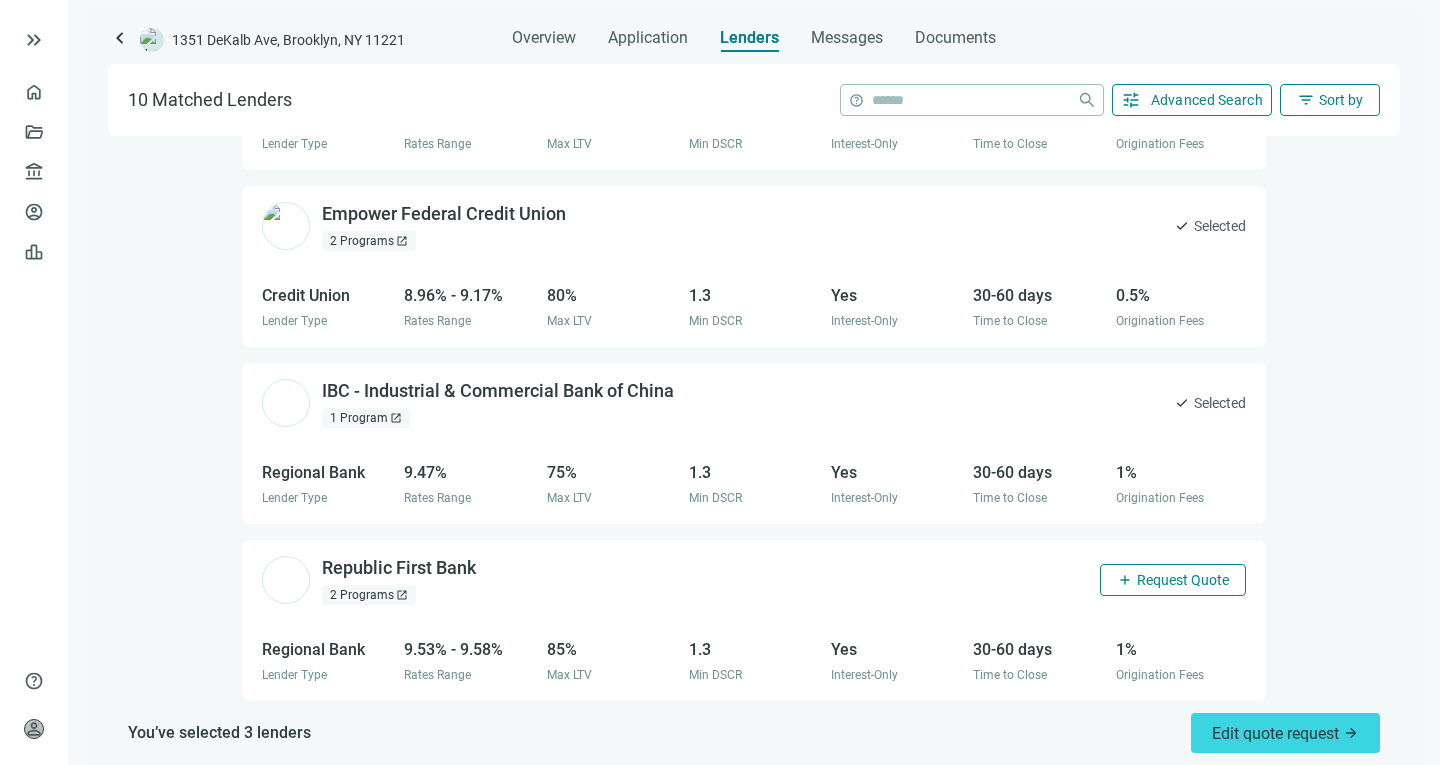 click on "add Request Quote" at bounding box center [1173, 580] 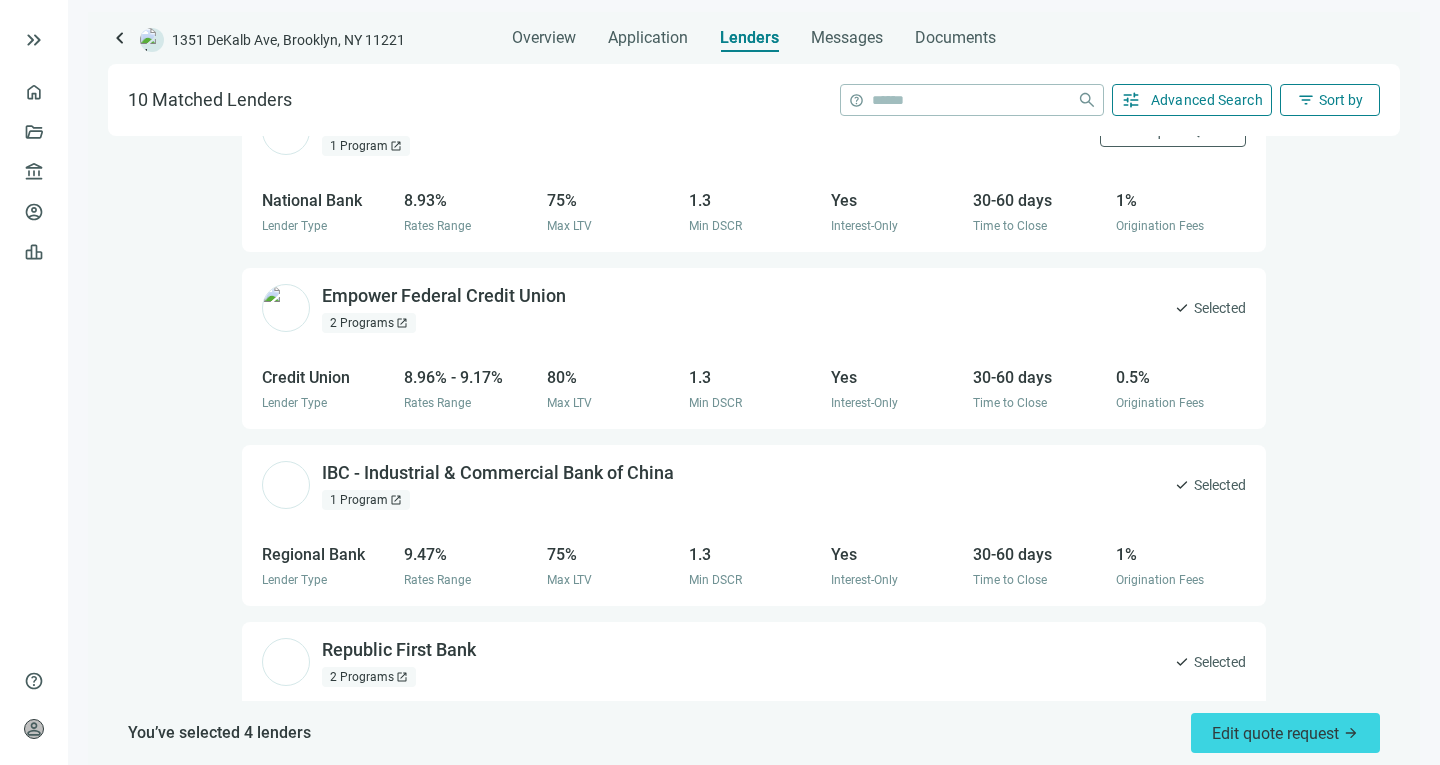 scroll, scrollTop: 1361, scrollLeft: 0, axis: vertical 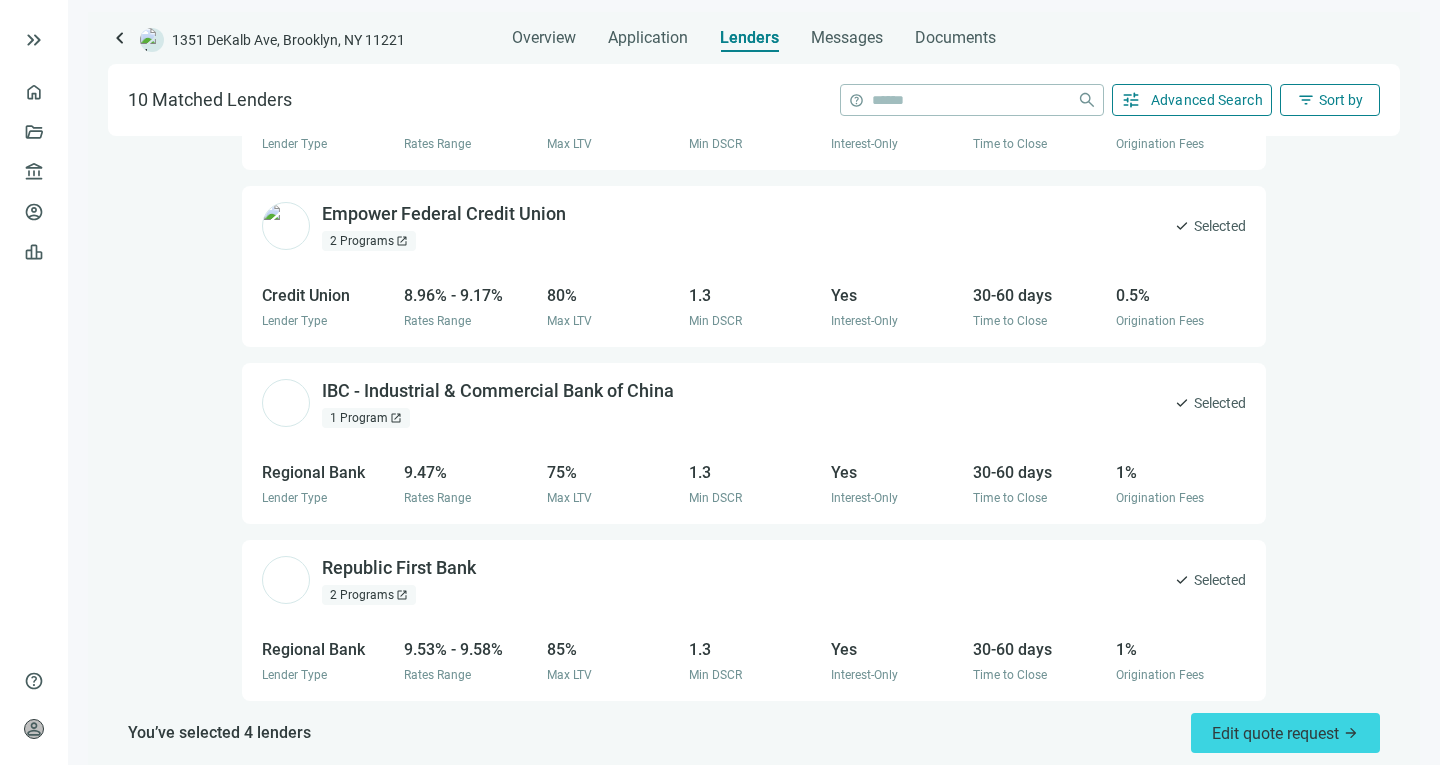 click on "tune Advanced Search" at bounding box center [1192, 100] 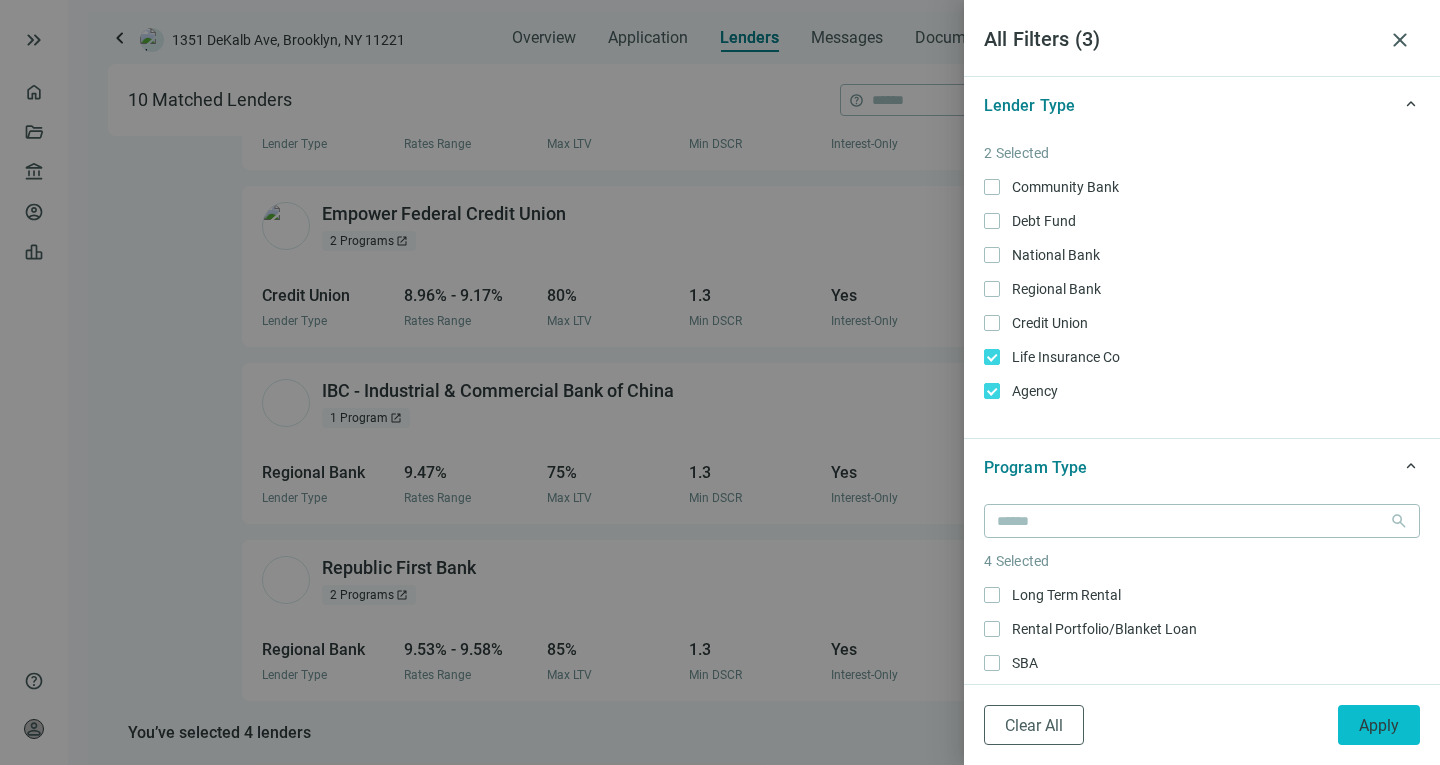 click on "Apply" at bounding box center (1379, 725) 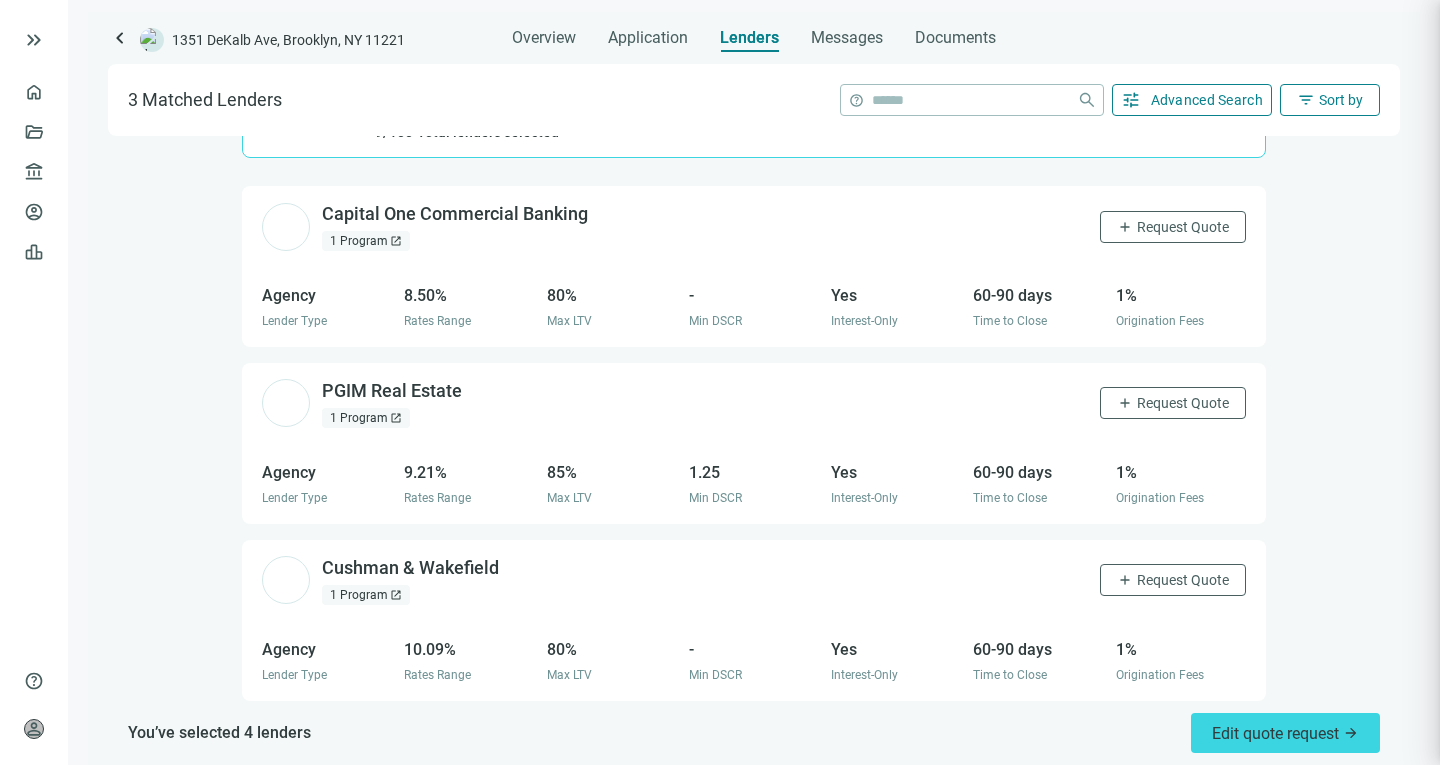 scroll, scrollTop: 122, scrollLeft: 0, axis: vertical 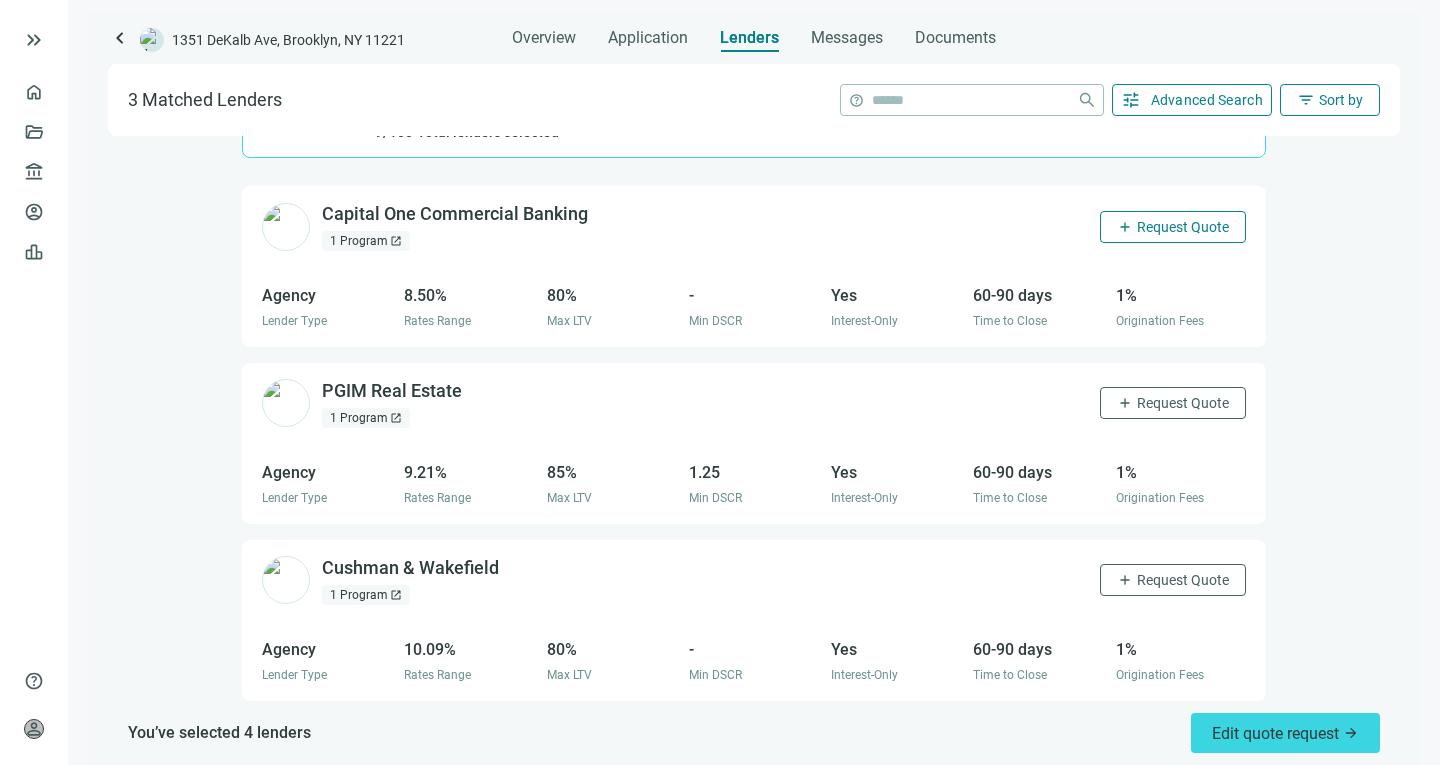 click on "add" at bounding box center [1125, 227] 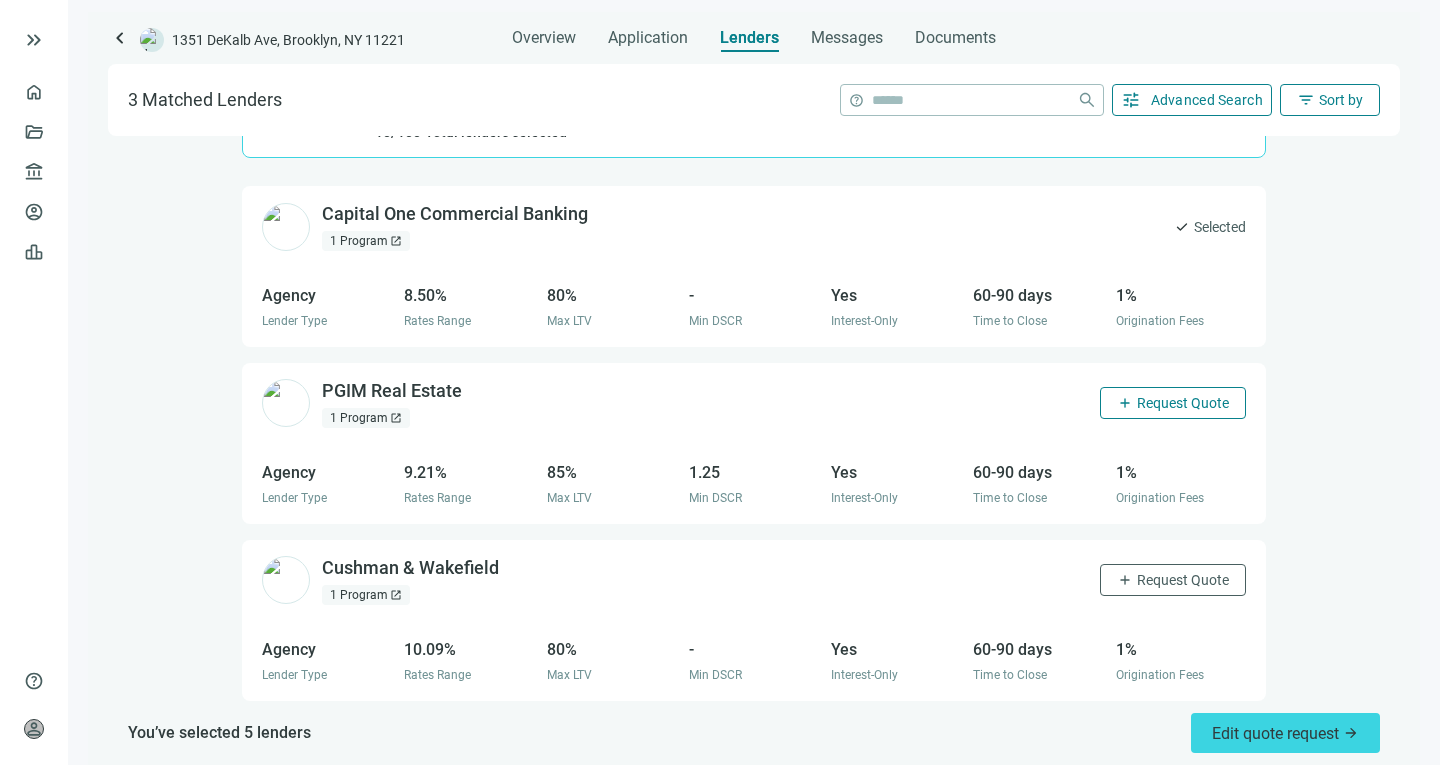 click on "add Request Quote" at bounding box center (1173, 403) 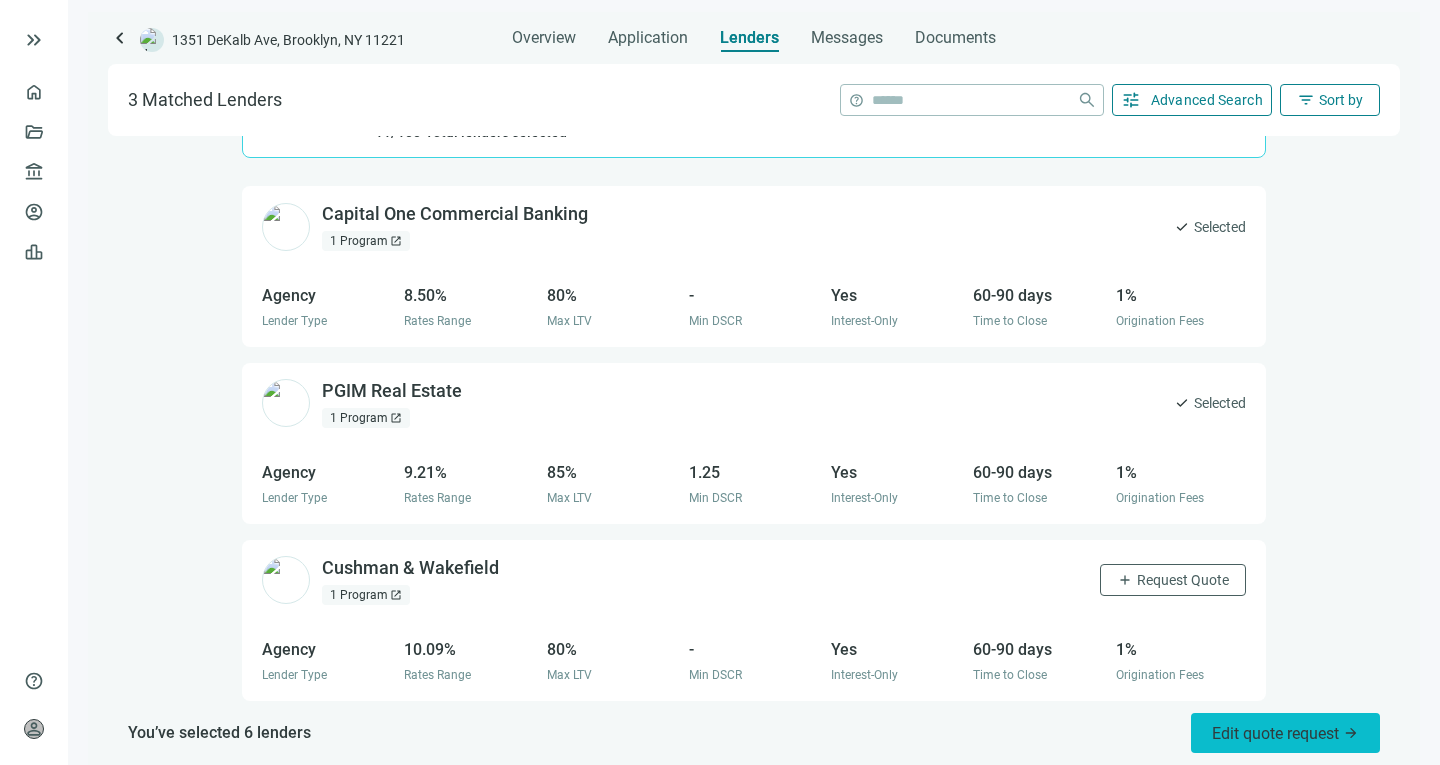 click on "Edit quote request   arrow_forward" at bounding box center (1285, 733) 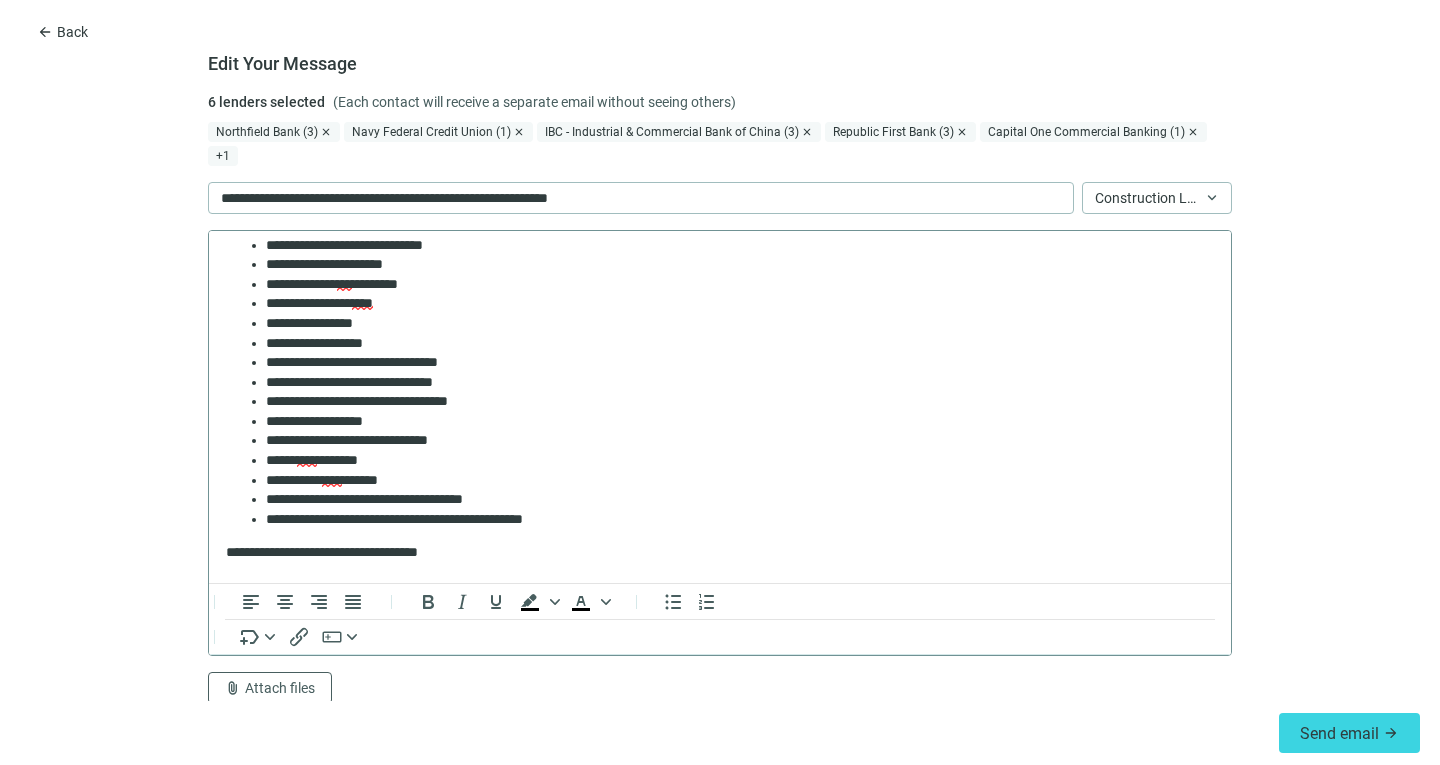 scroll, scrollTop: 338, scrollLeft: 0, axis: vertical 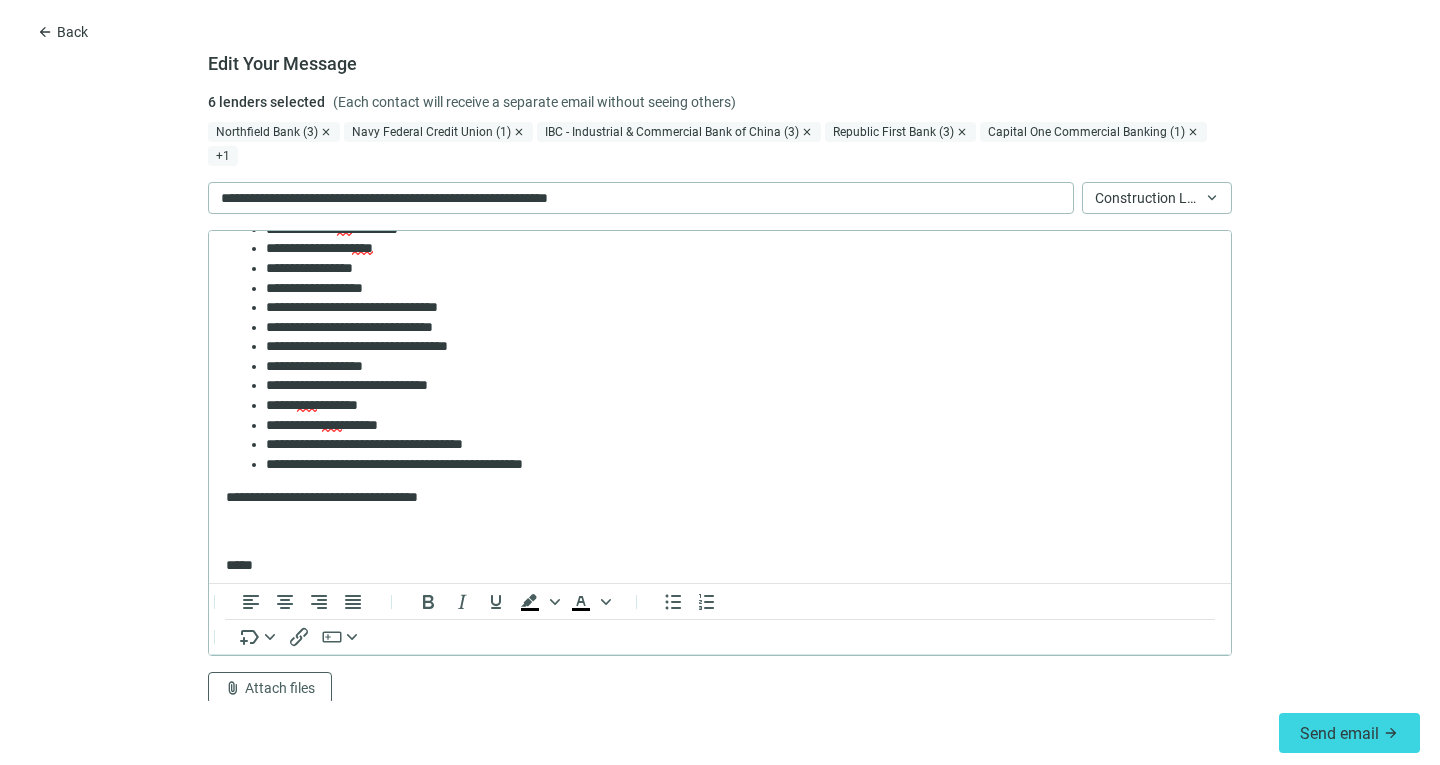 click on "**********" at bounding box center (720, 382) 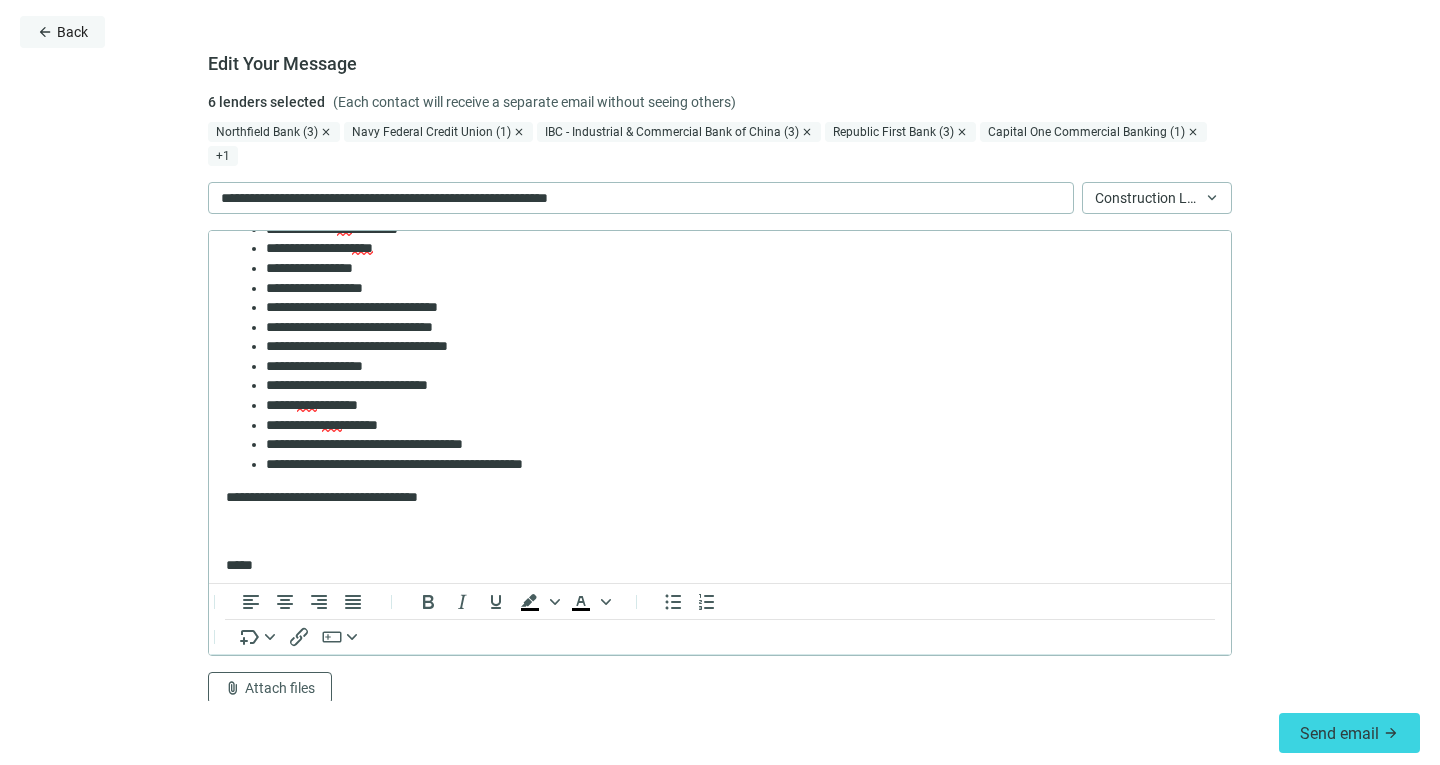 click on "Back" at bounding box center (72, 32) 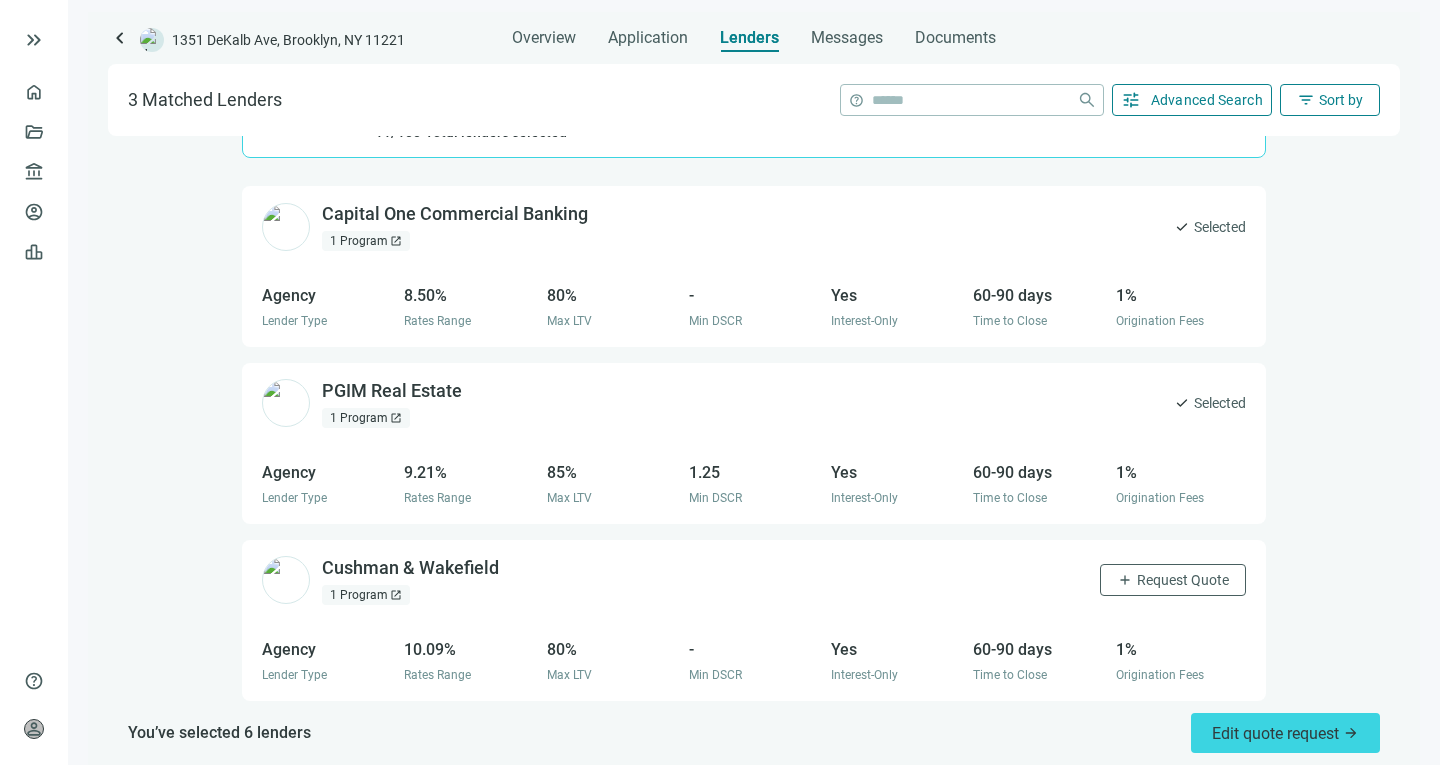 scroll, scrollTop: 0, scrollLeft: 0, axis: both 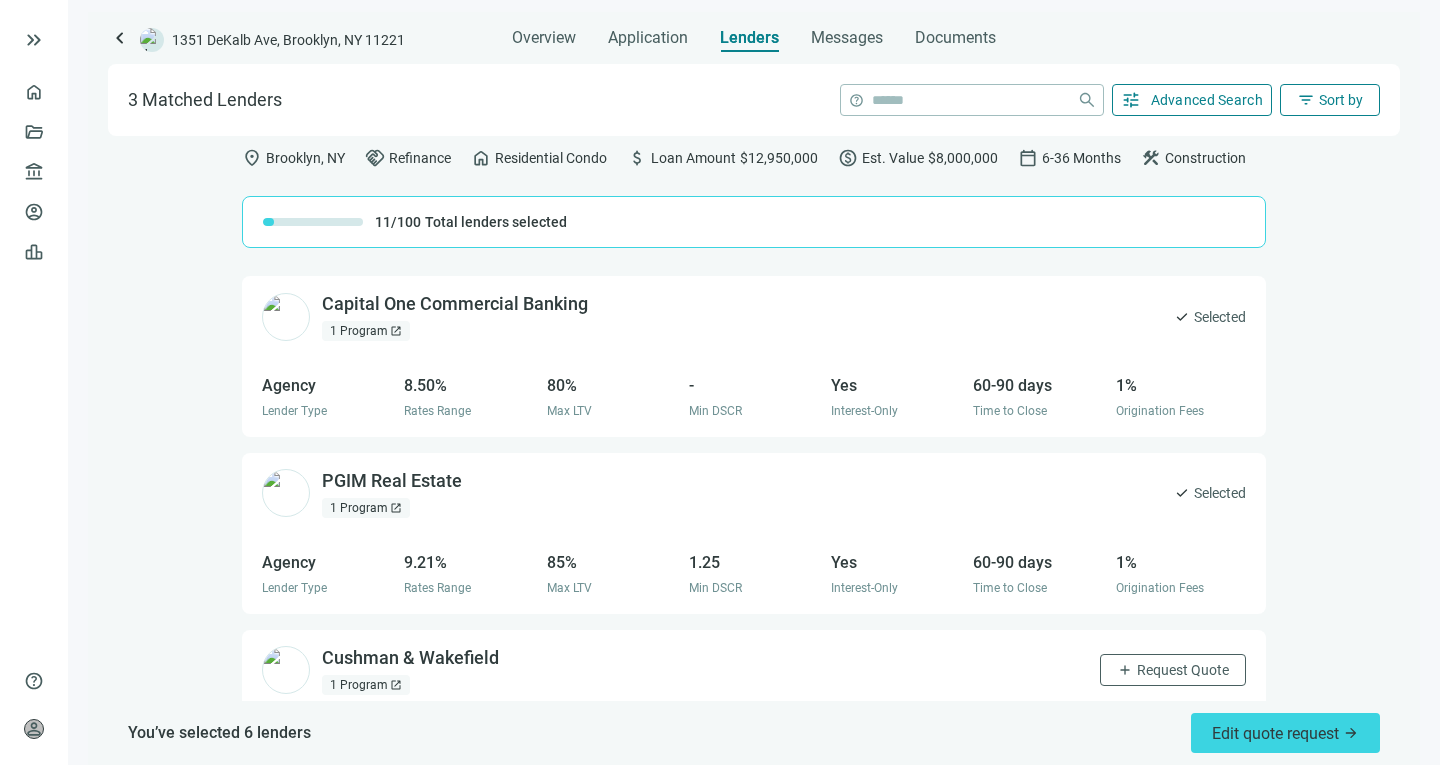 click on "Lenders" at bounding box center (749, 38) 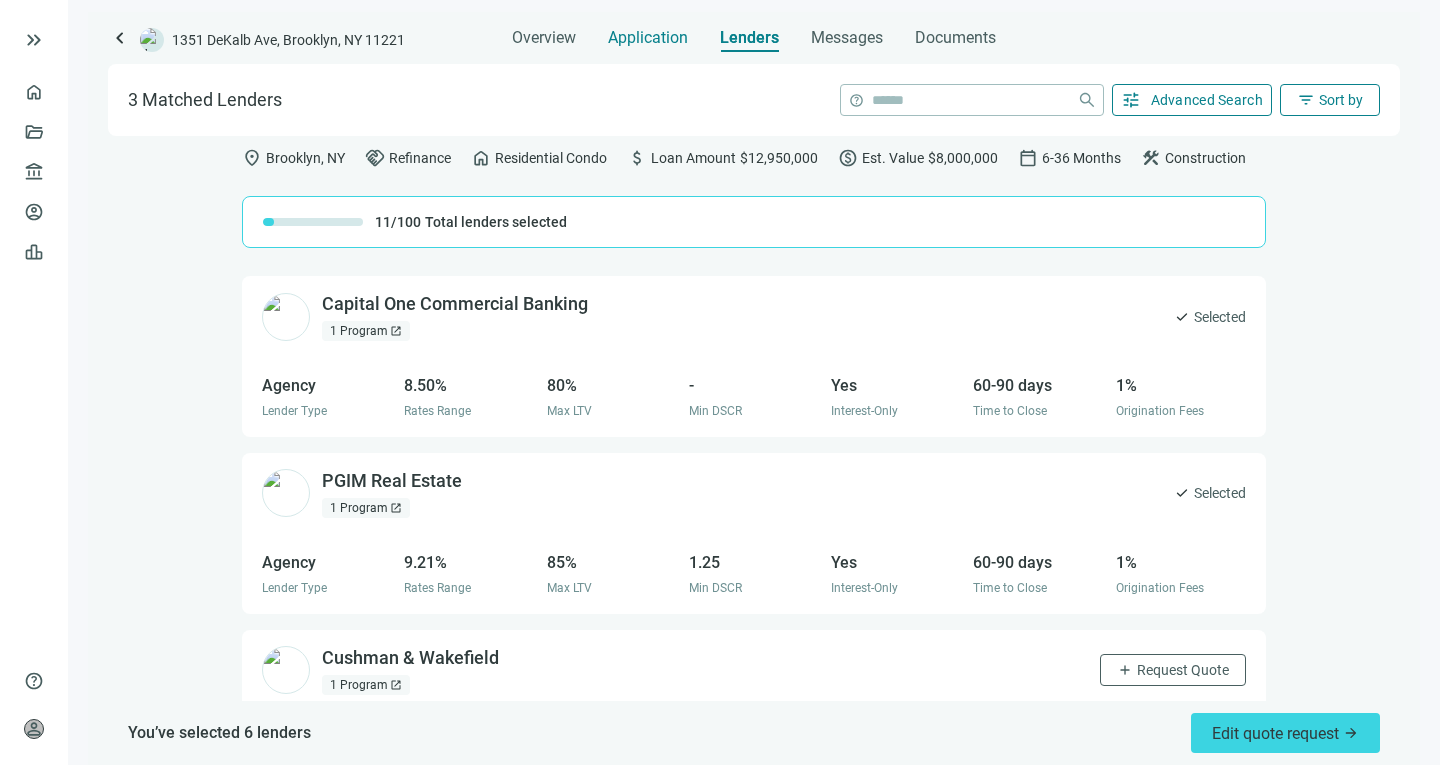 click on "Application" at bounding box center (648, 38) 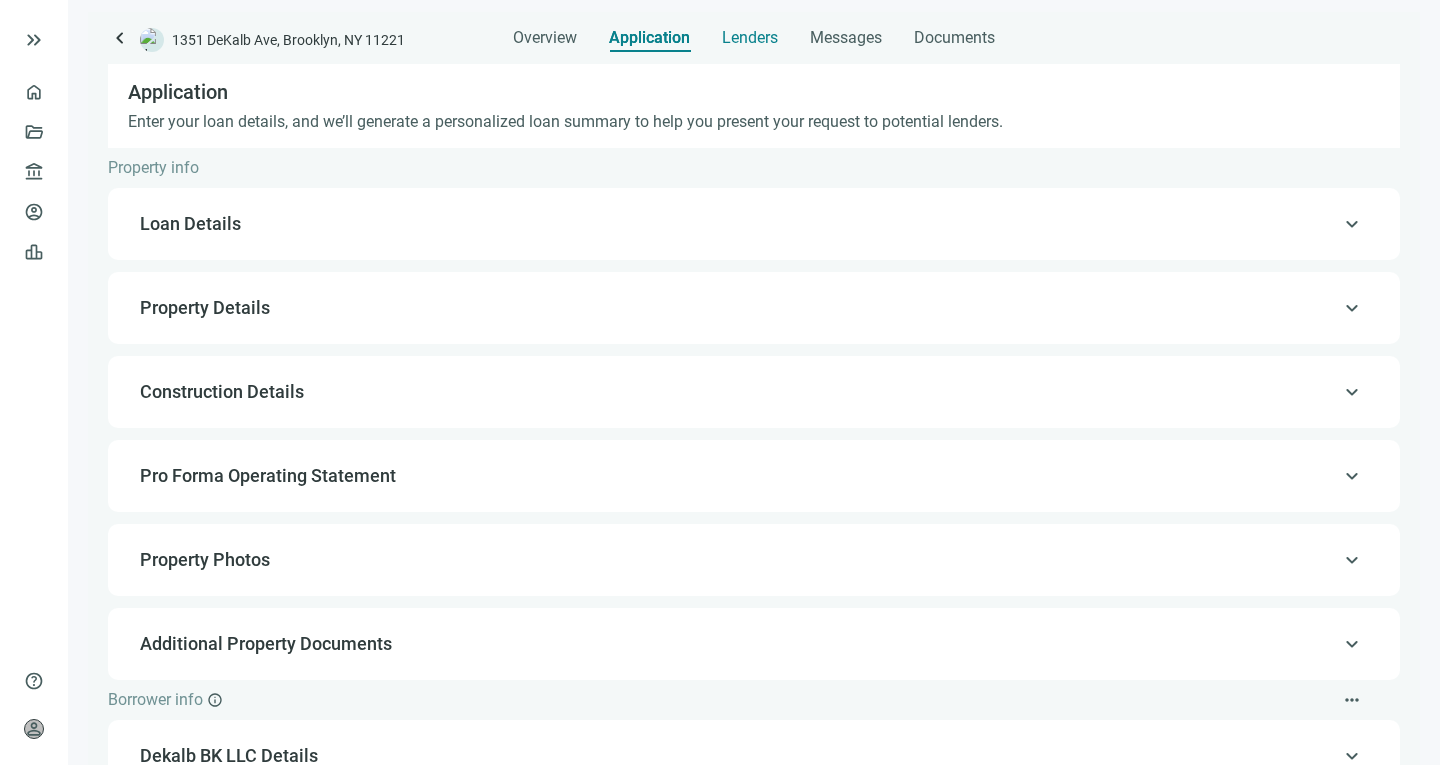 click on "Lenders" at bounding box center (750, 38) 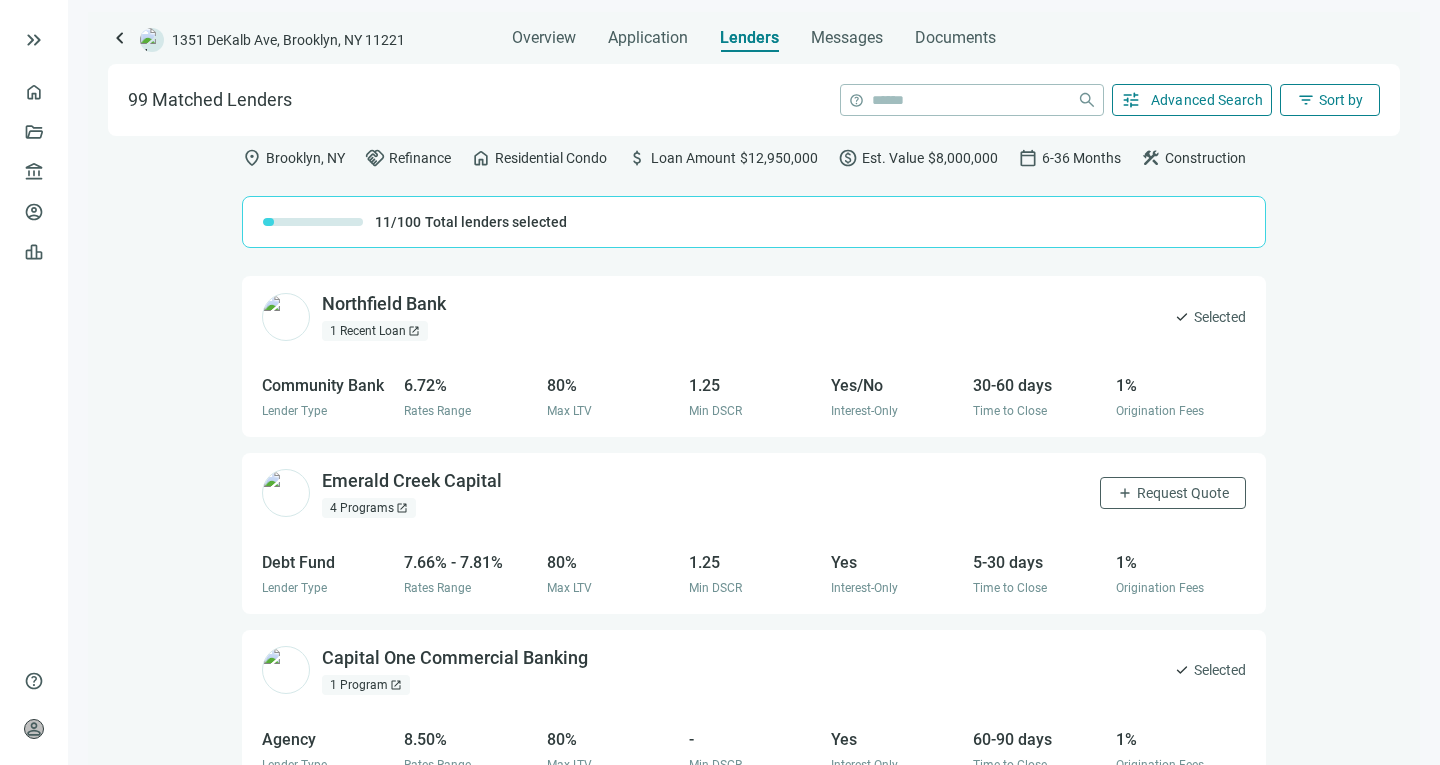 click on "Advanced Search" at bounding box center (1207, 100) 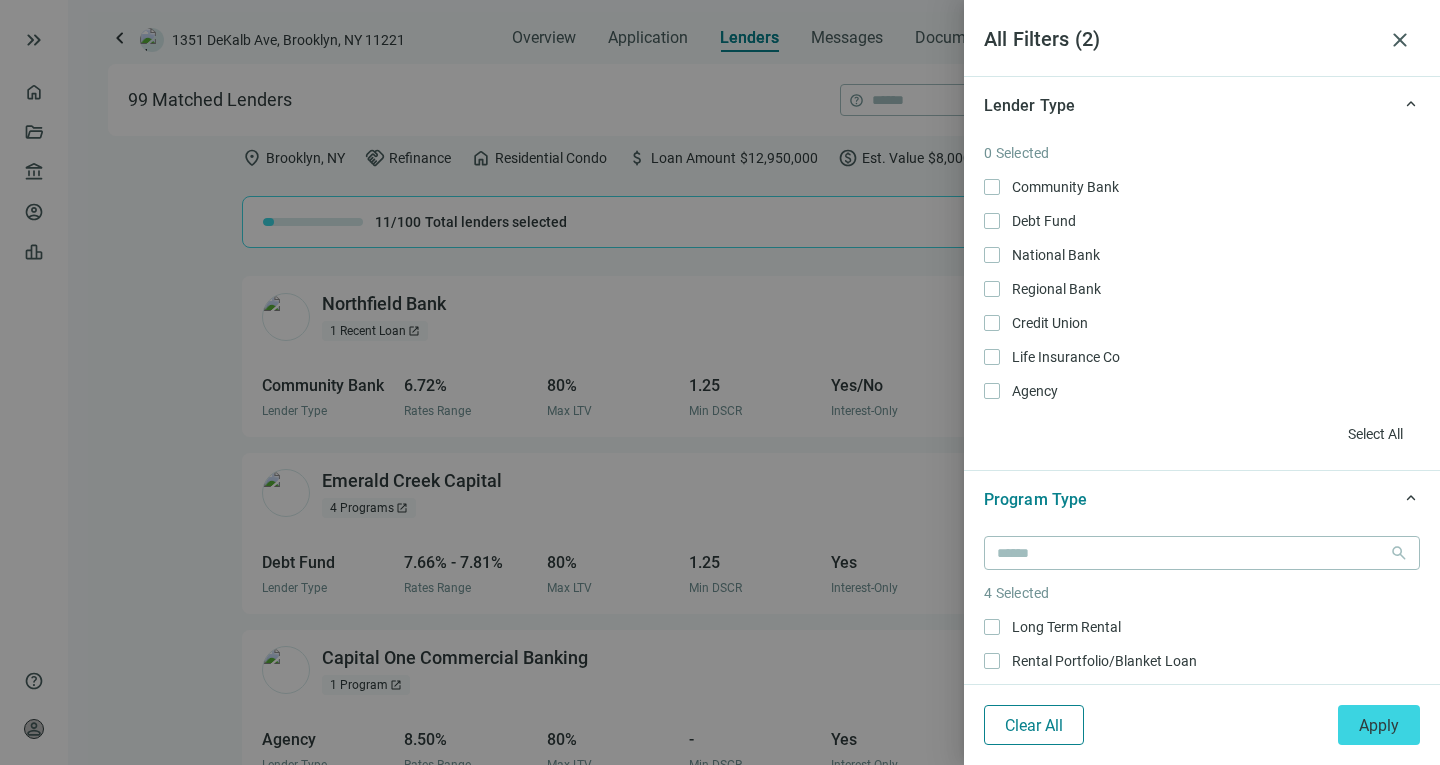 click on "Clear All" at bounding box center [1034, 725] 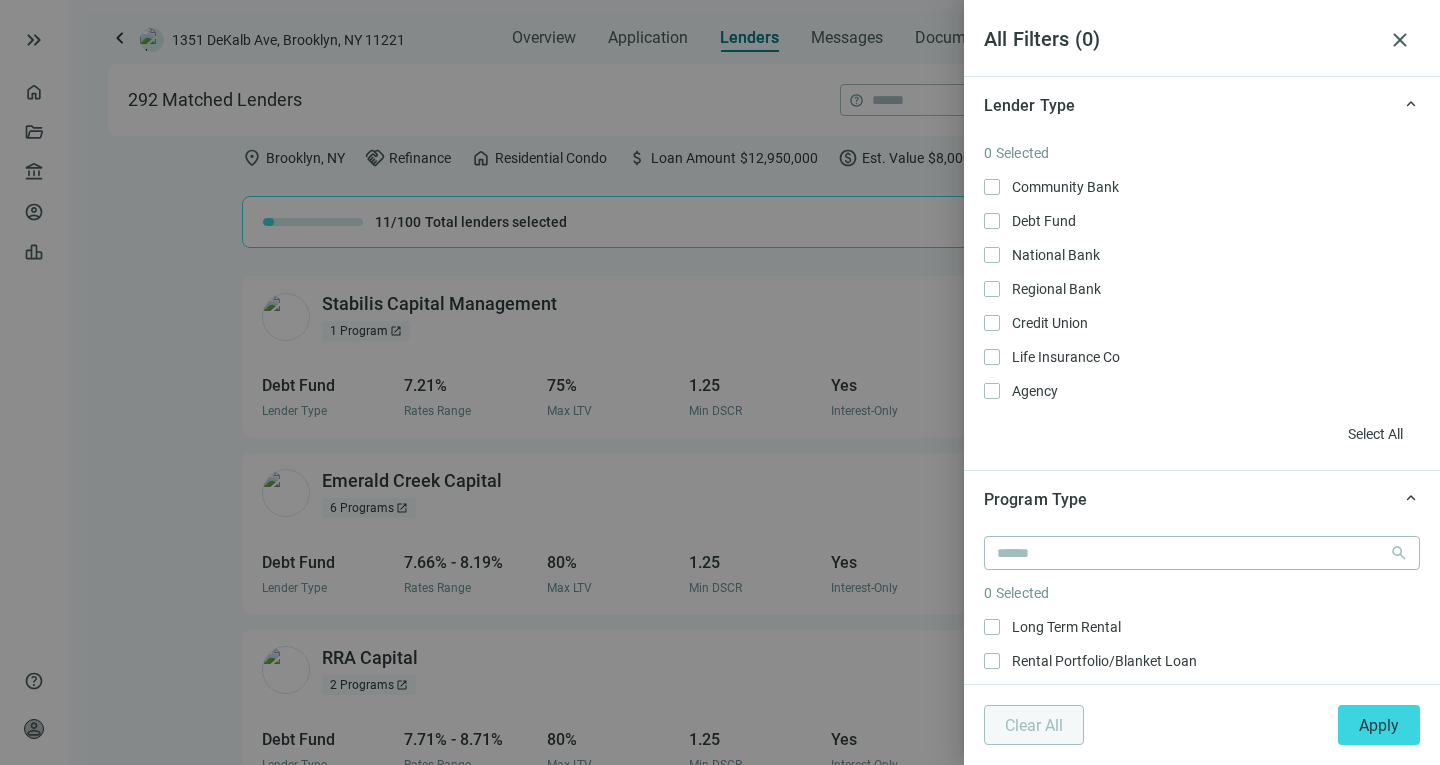 click at bounding box center [720, 382] 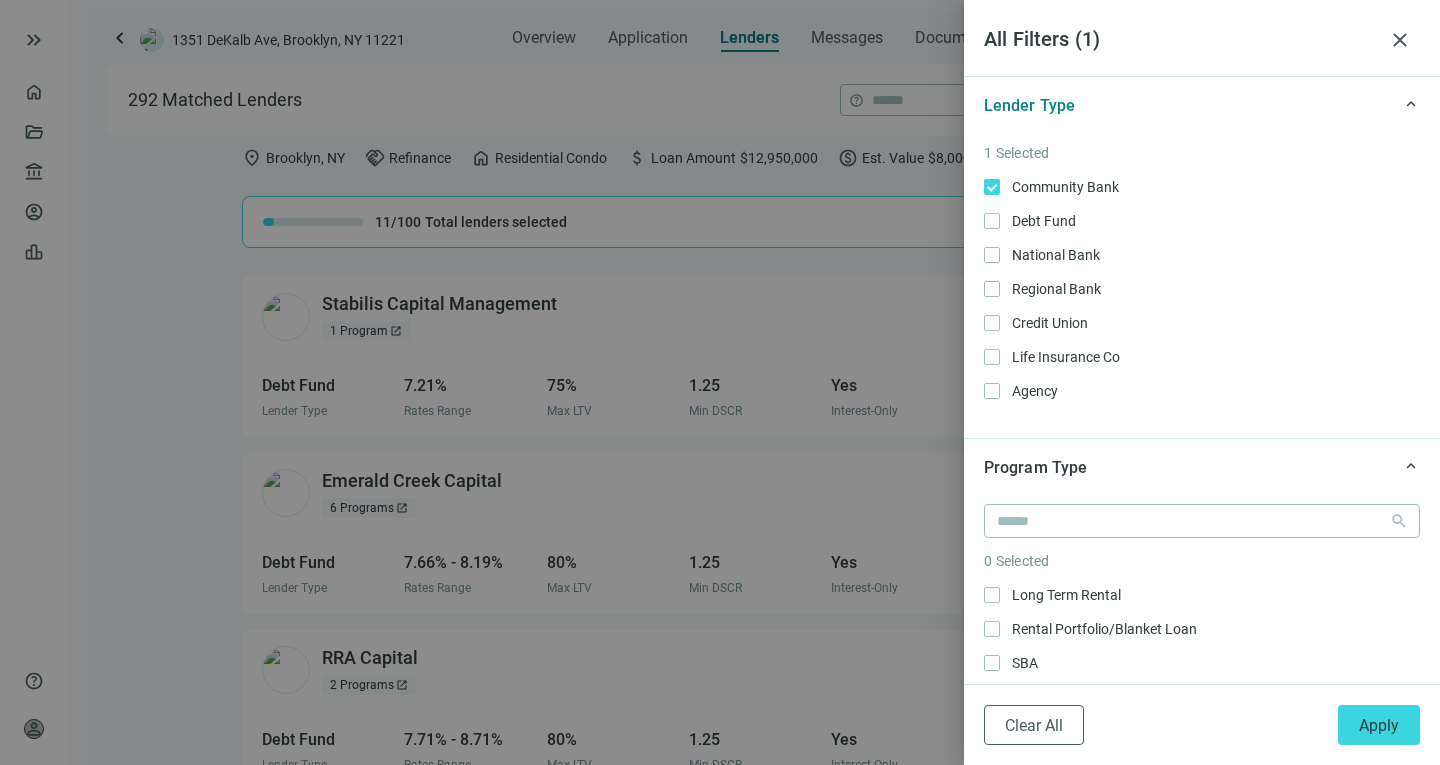 click on "1 Selected Community Bank Only Debt Fund Only National Bank Only Regional Bank Only Credit Union Only Life Insurance Co Only Agency Only" at bounding box center [1202, 286] 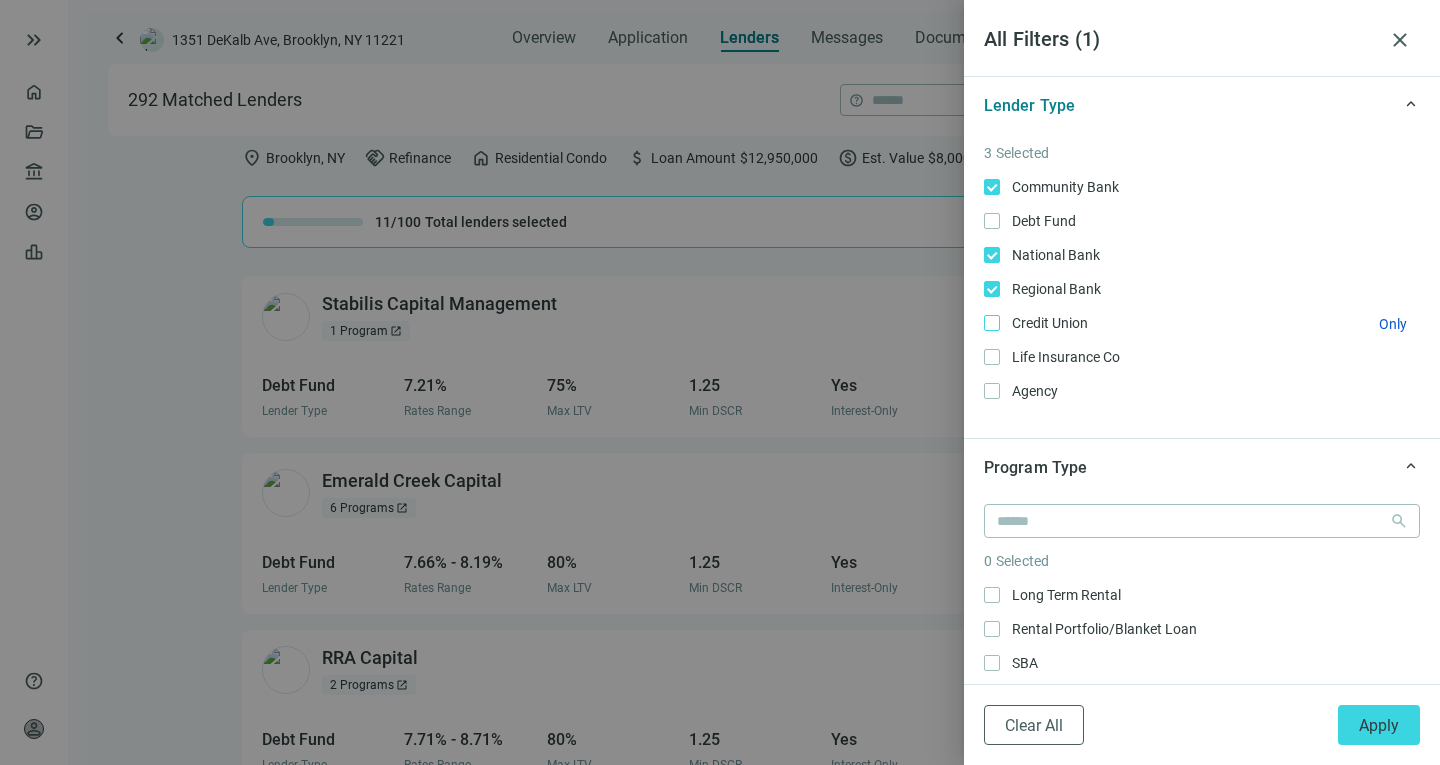 click on "Credit Union Only" at bounding box center [1202, 323] 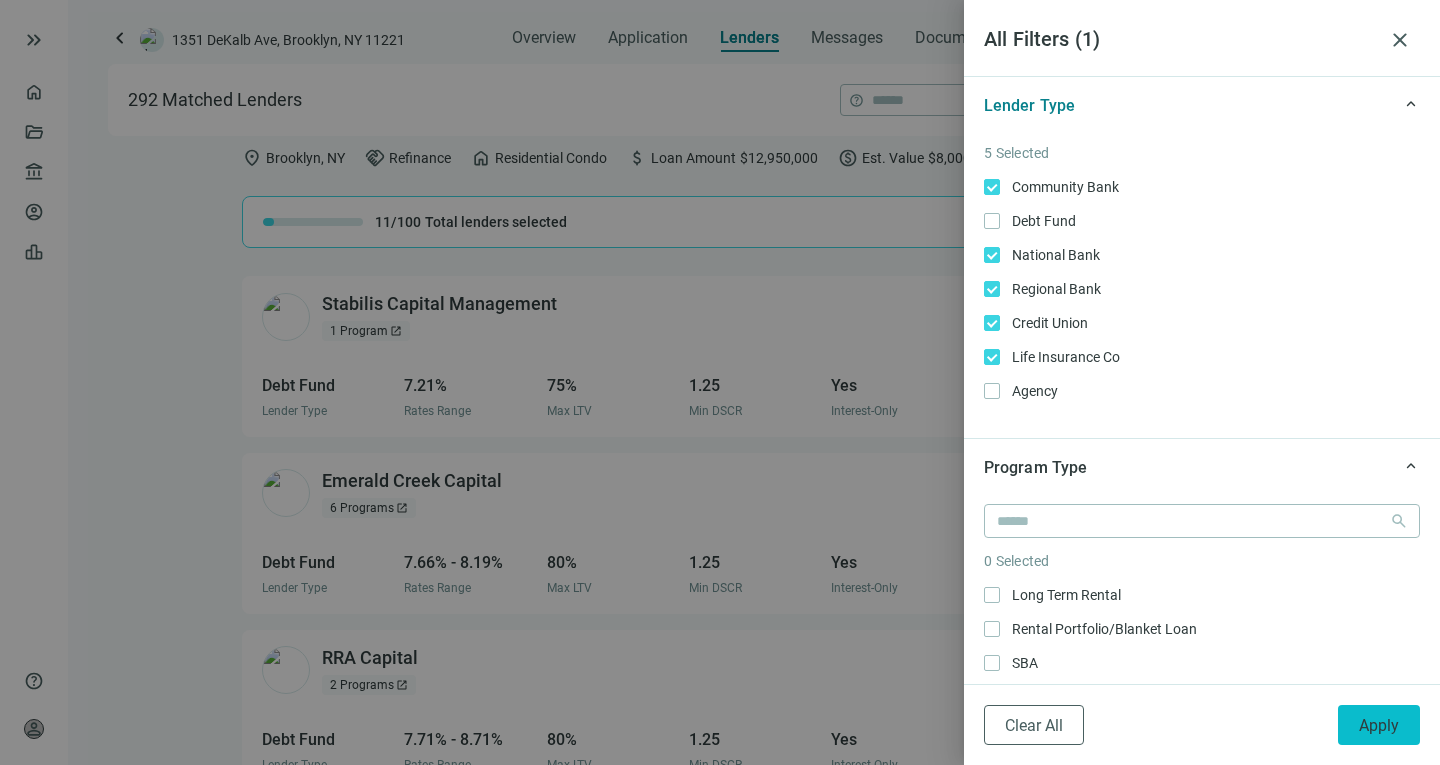 click on "Apply" at bounding box center (1379, 725) 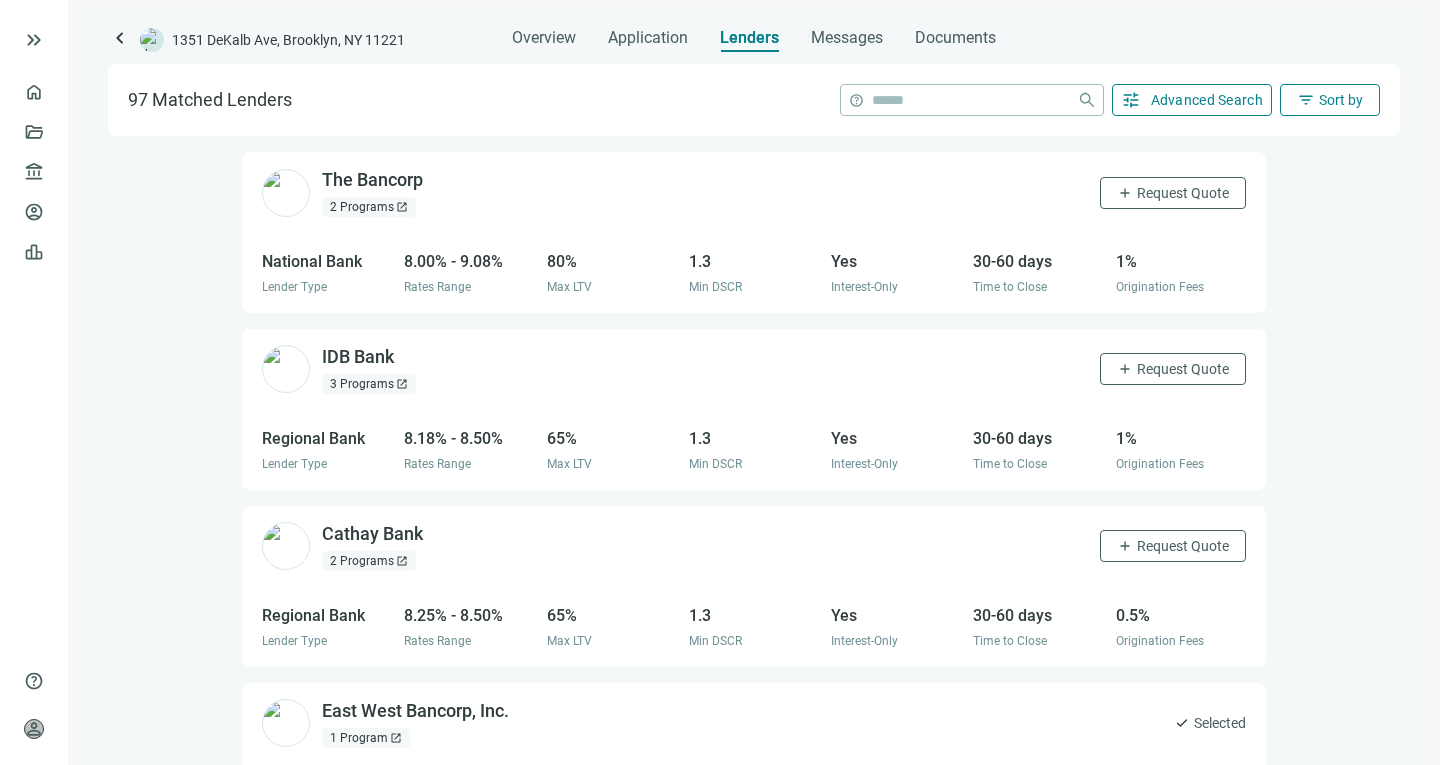 scroll, scrollTop: 129, scrollLeft: 0, axis: vertical 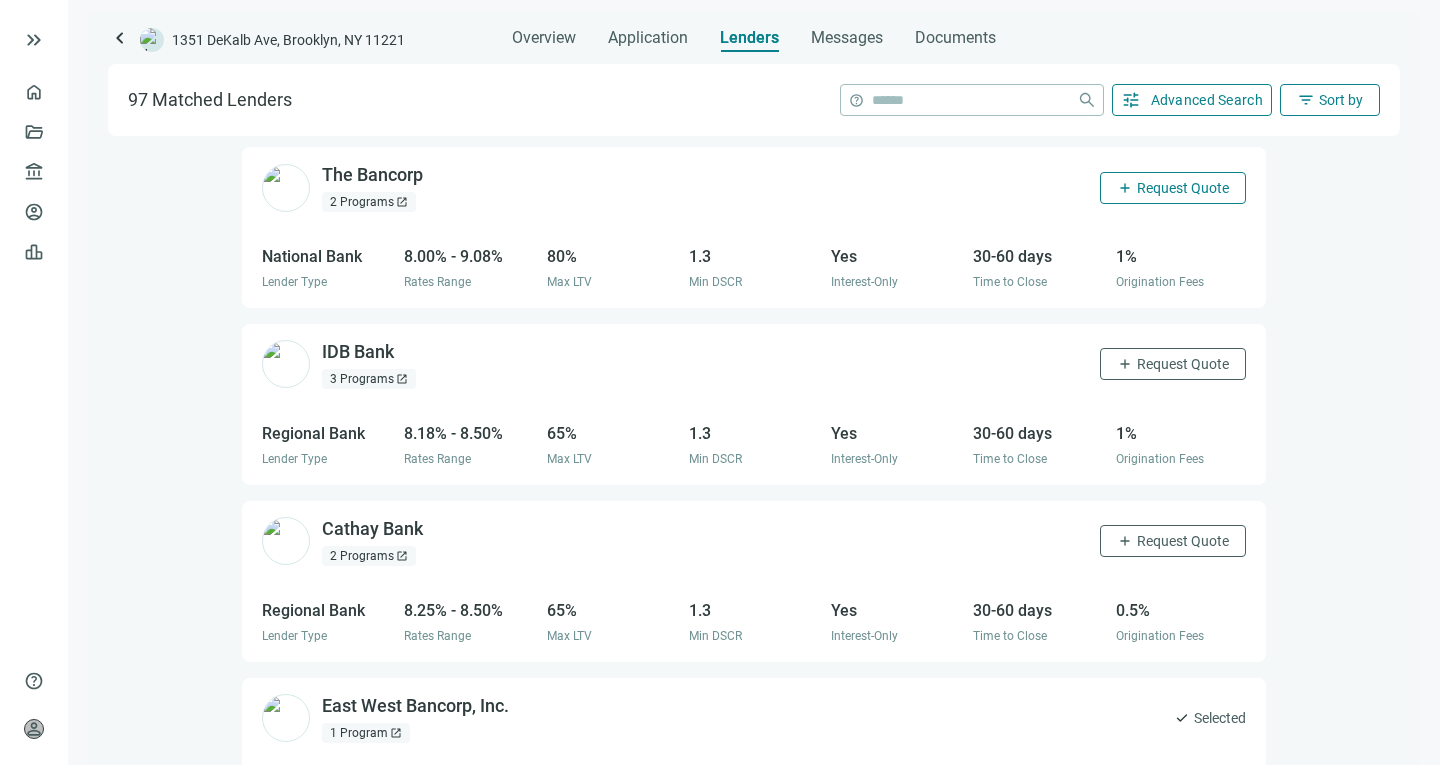 click on "Request Quote" at bounding box center [1183, 188] 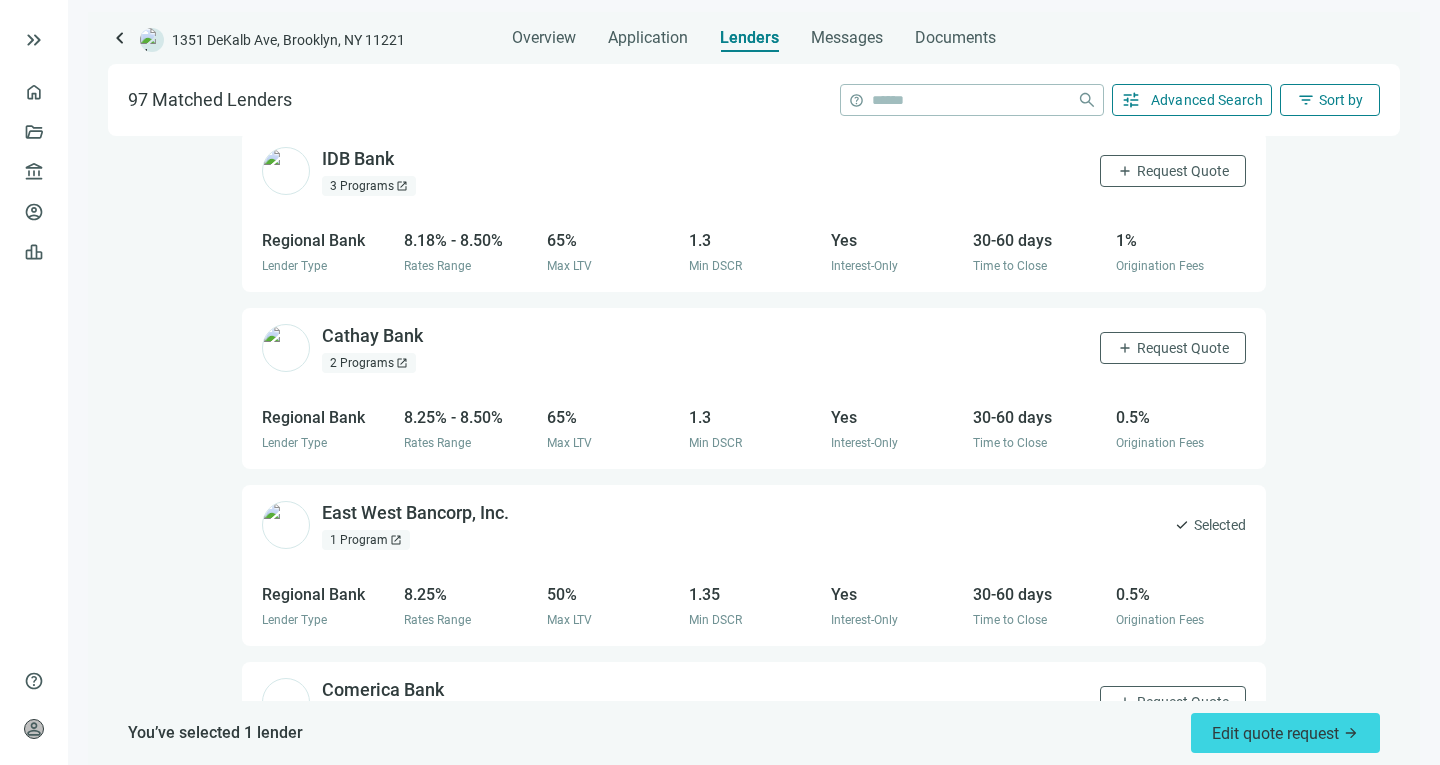 scroll, scrollTop: 328, scrollLeft: 0, axis: vertical 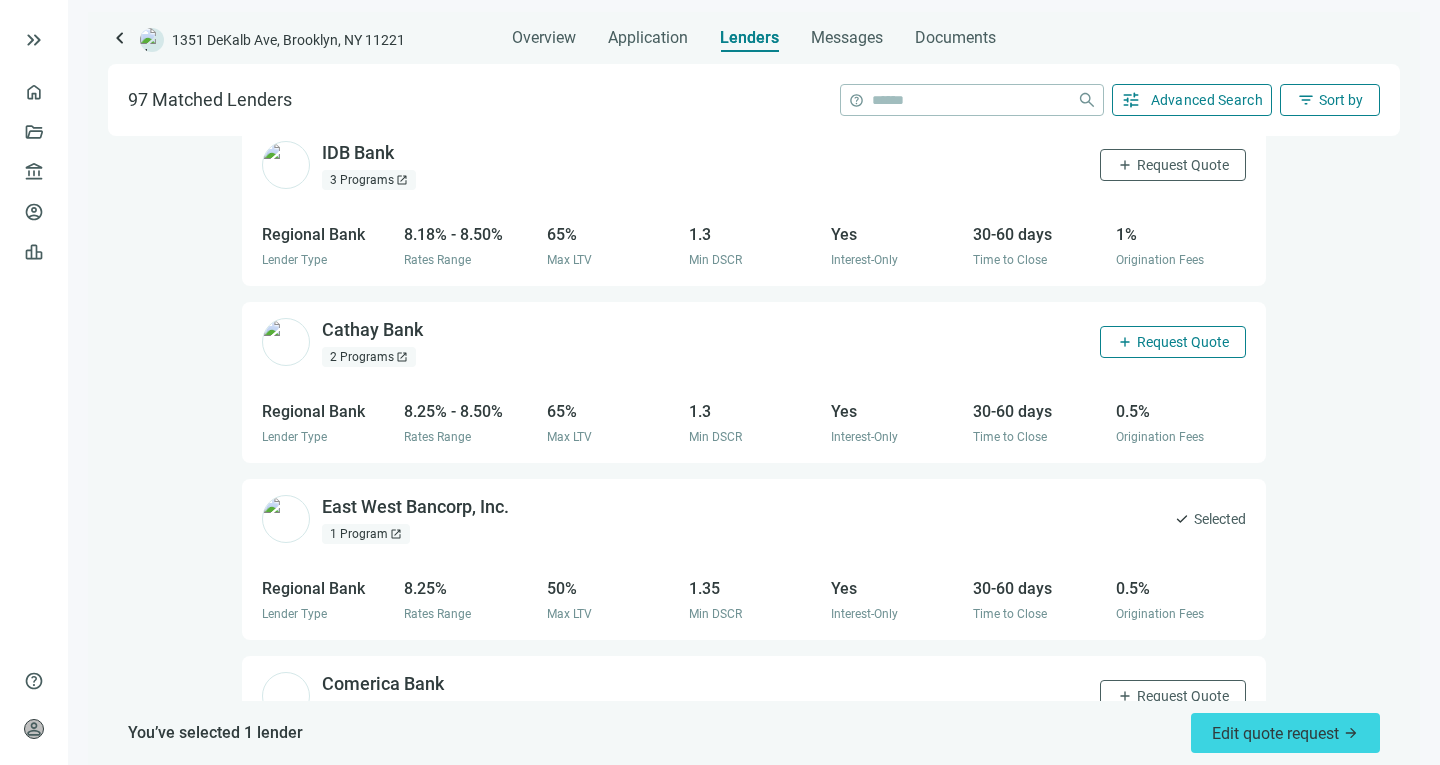 click on "Request Quote" at bounding box center (1183, 342) 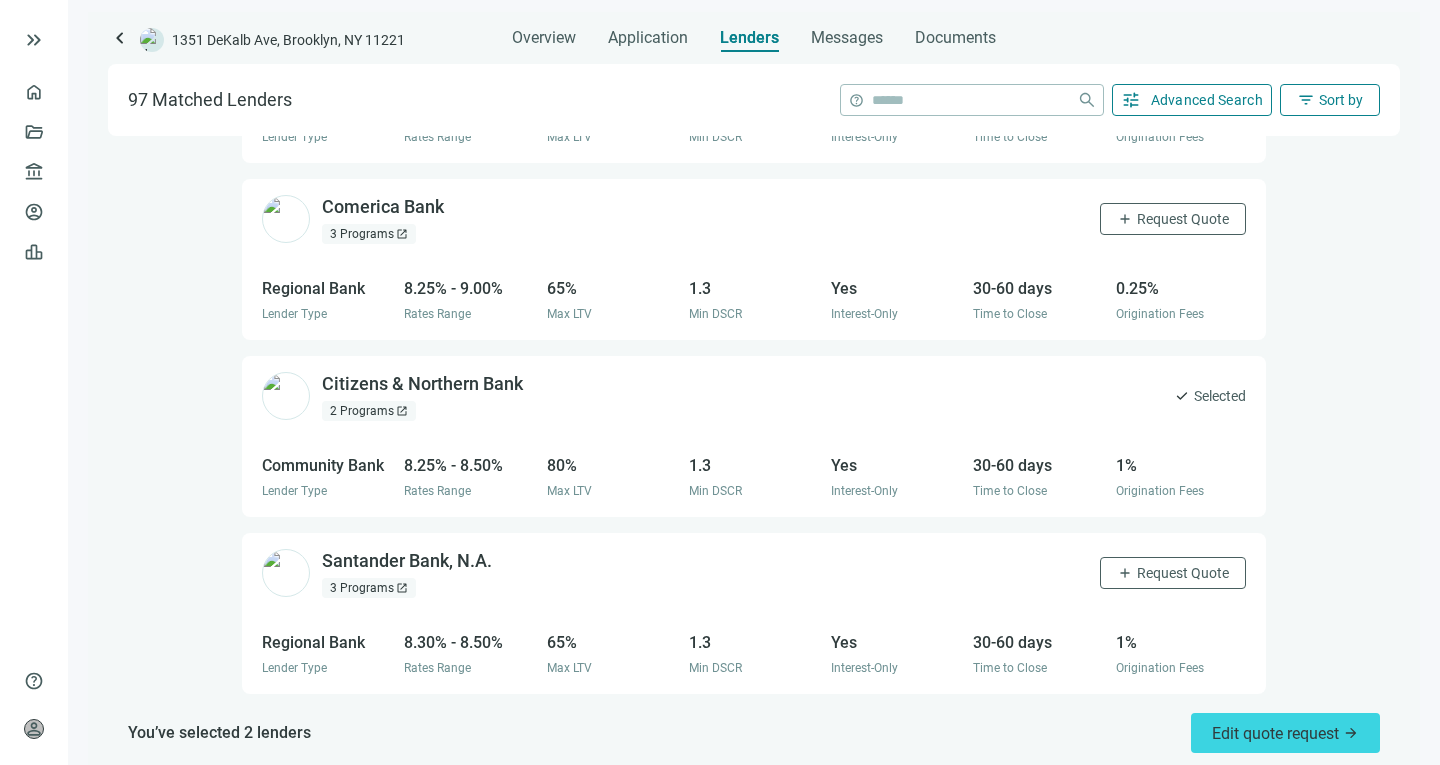 scroll, scrollTop: 807, scrollLeft: 0, axis: vertical 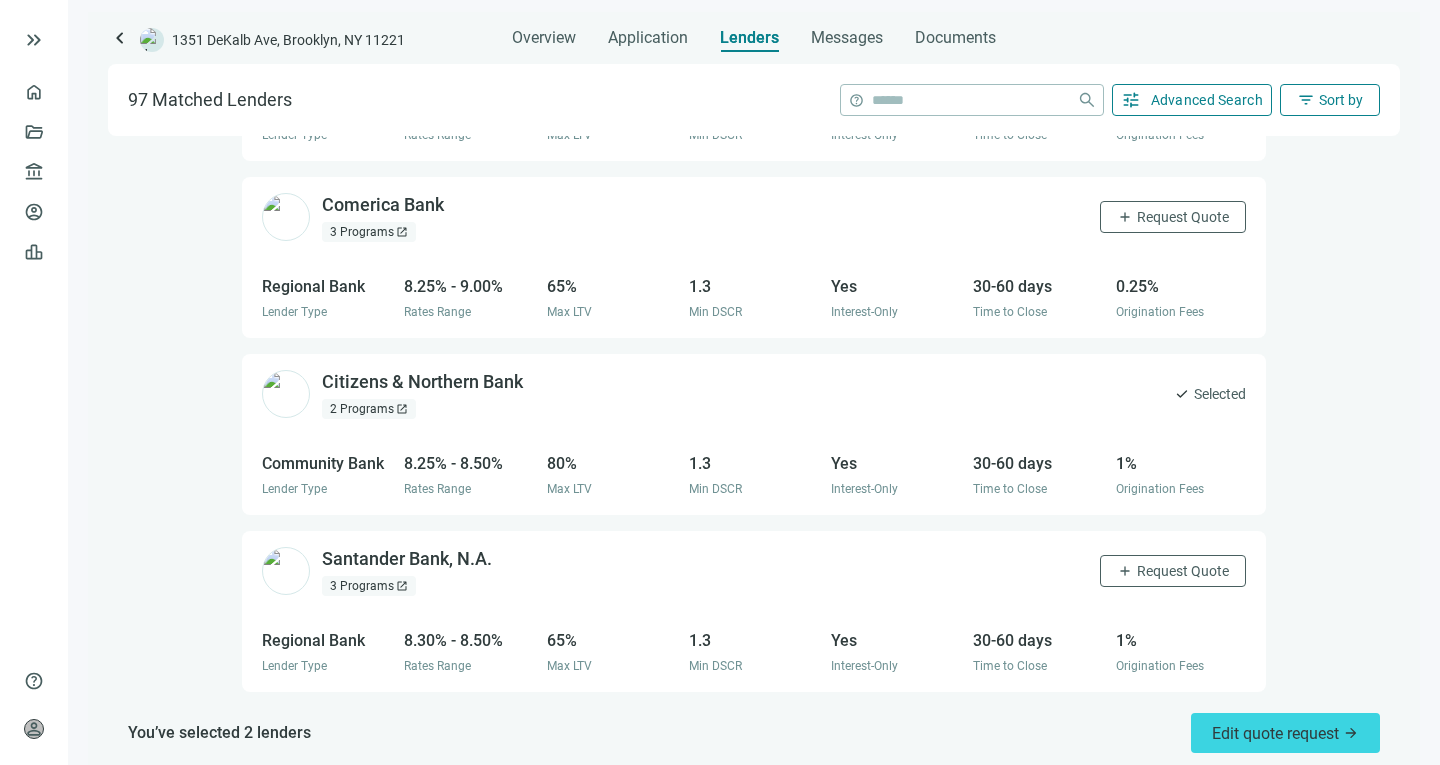 click on "Comerica Bank open_in_new 3 Programs open_in_new add Request Quote" at bounding box center [754, 217] 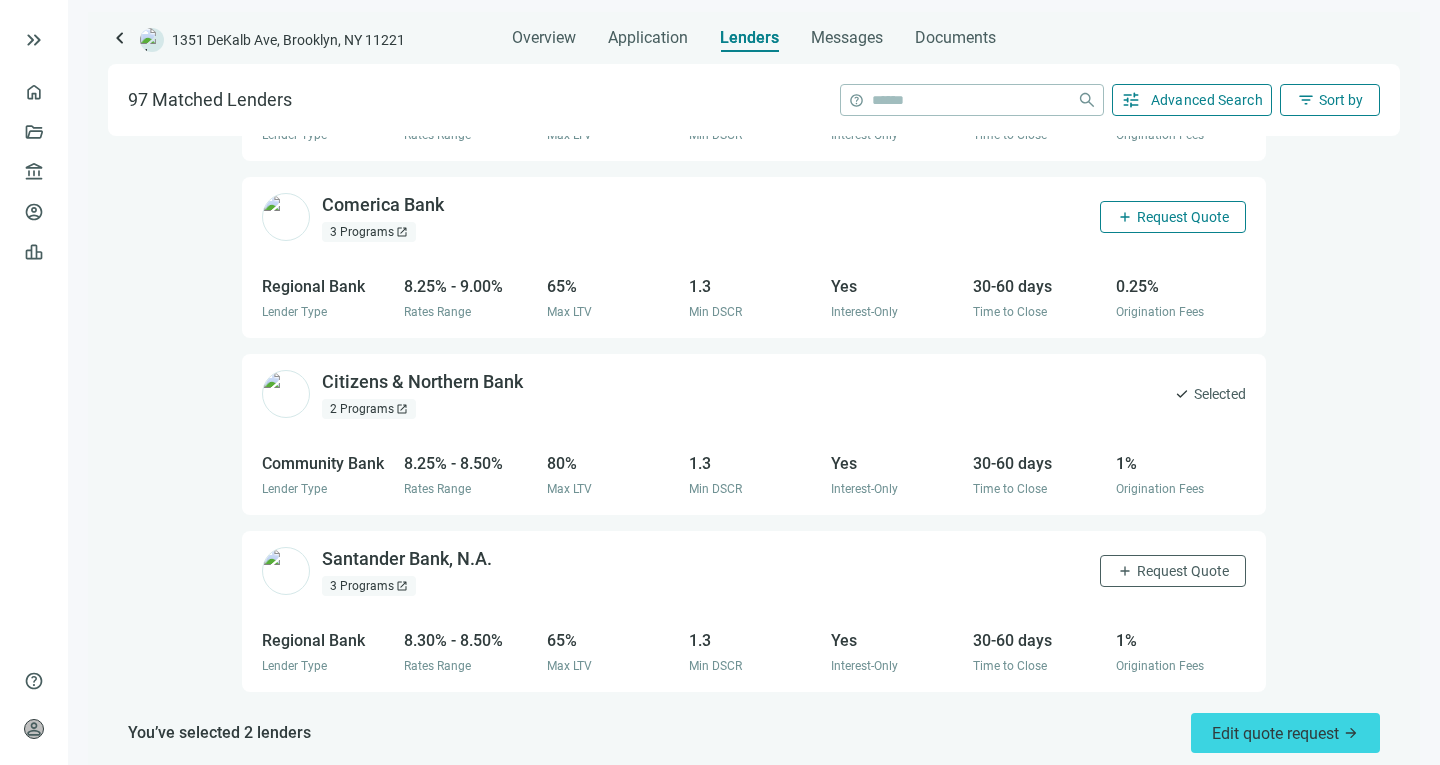 click on "add Request Quote" at bounding box center (1173, 217) 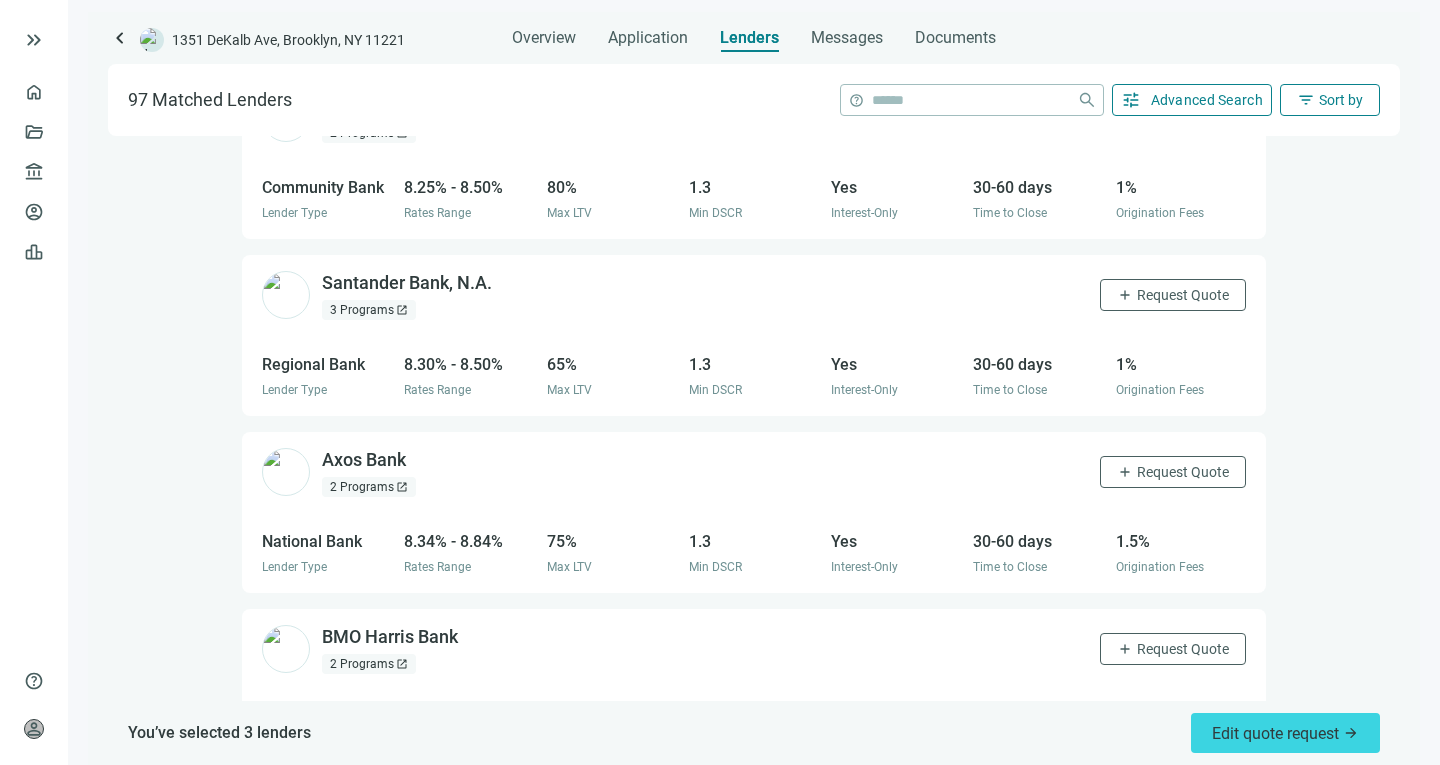 scroll, scrollTop: 1084, scrollLeft: 0, axis: vertical 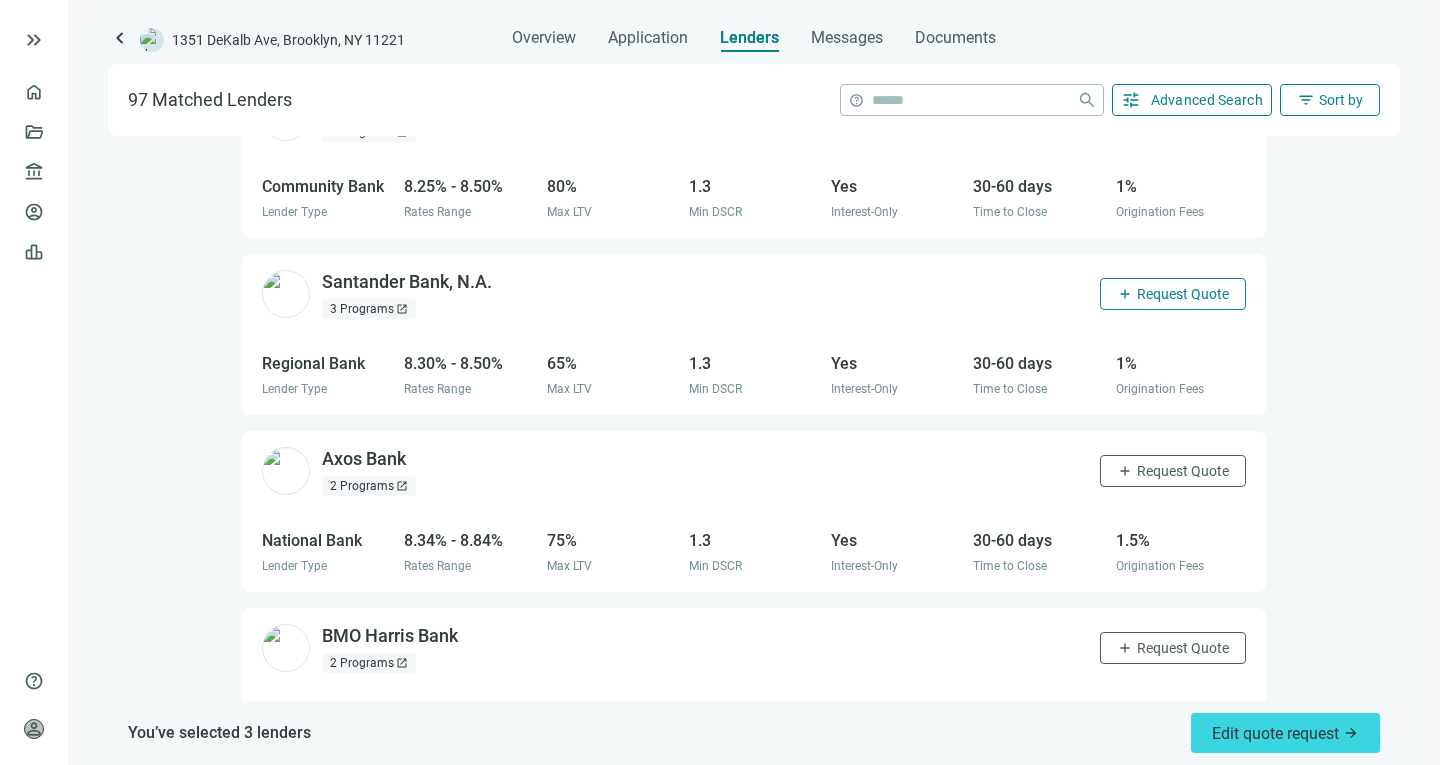 click on "add" at bounding box center [1125, 294] 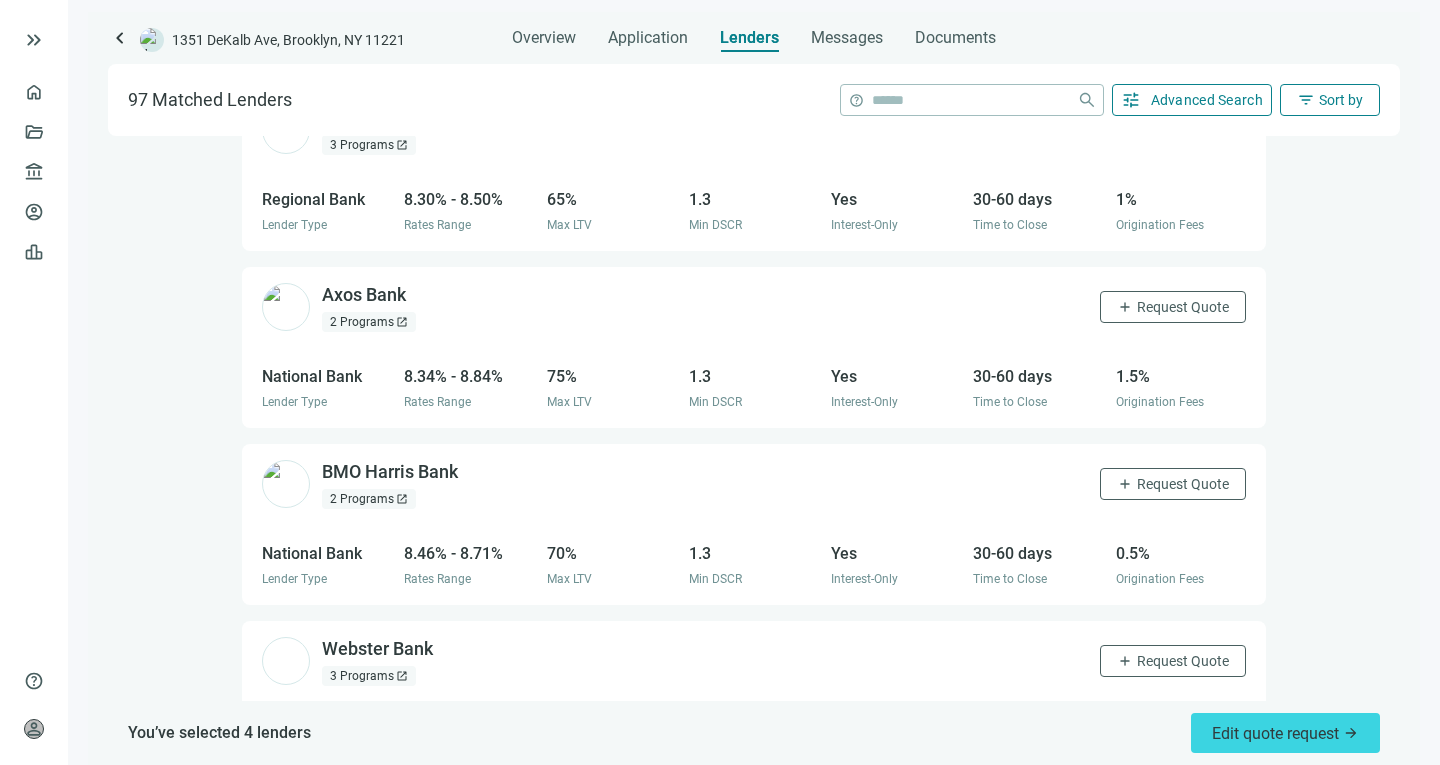 scroll, scrollTop: 1251, scrollLeft: 0, axis: vertical 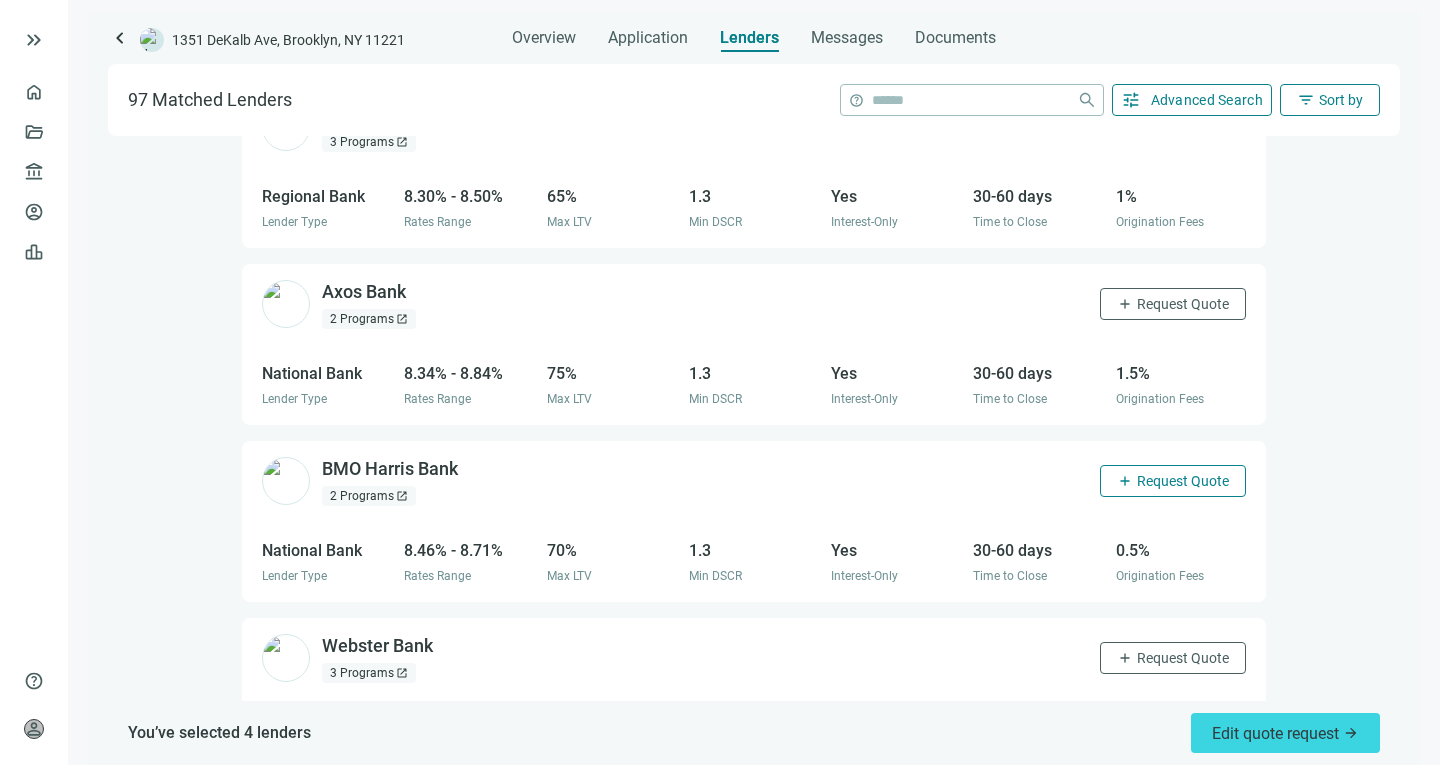 click on "add Request Quote" at bounding box center (1173, 481) 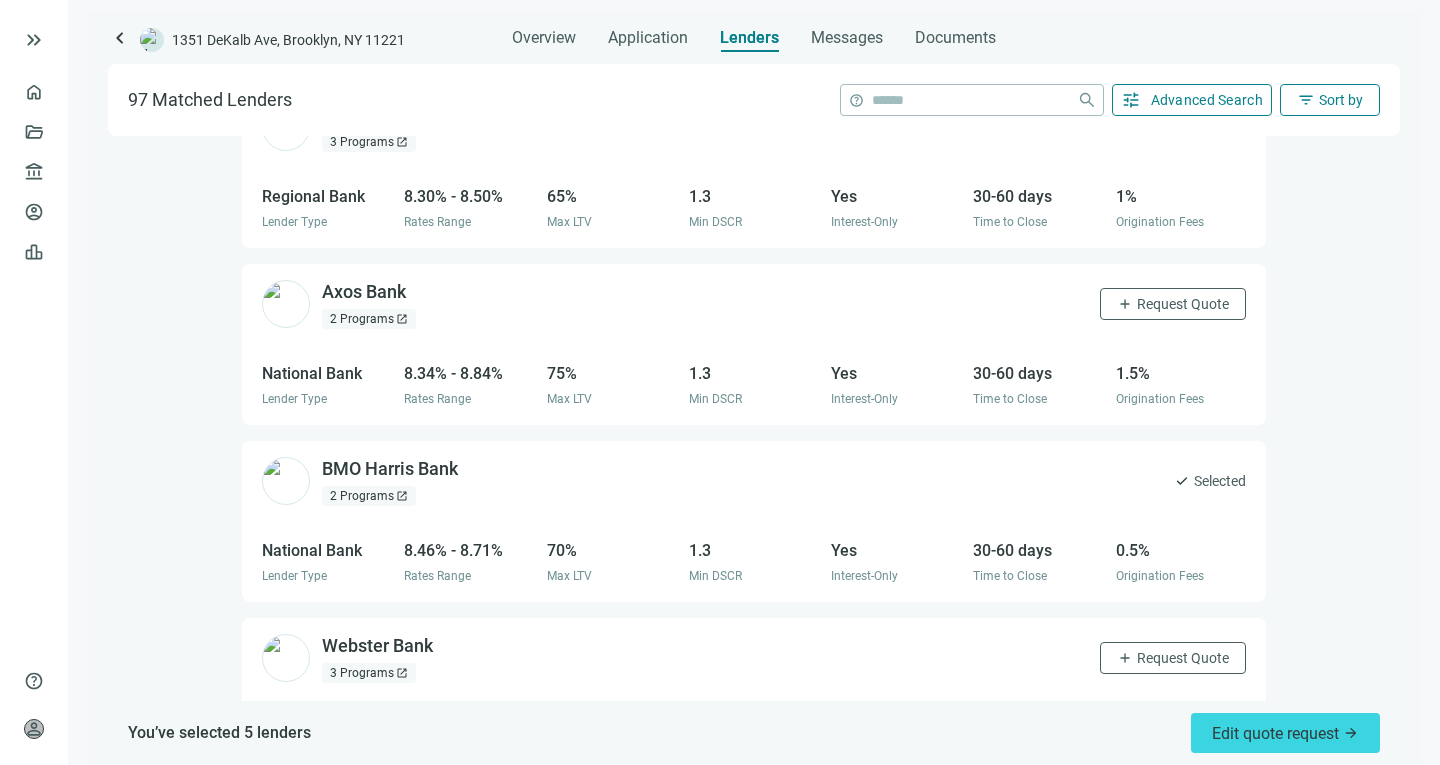 click on "3 Programs open_in_new" at bounding box center (369, 142) 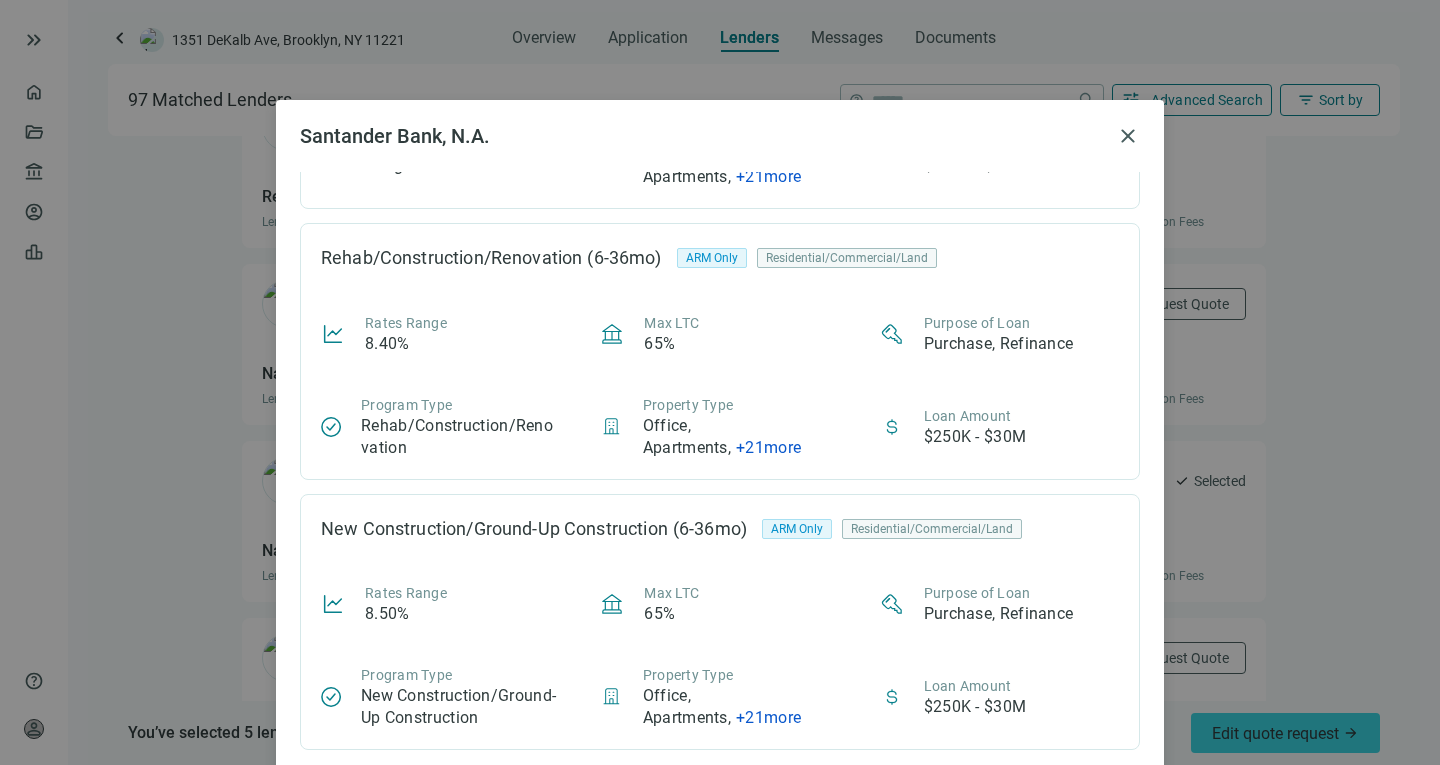 scroll, scrollTop: 241, scrollLeft: 0, axis: vertical 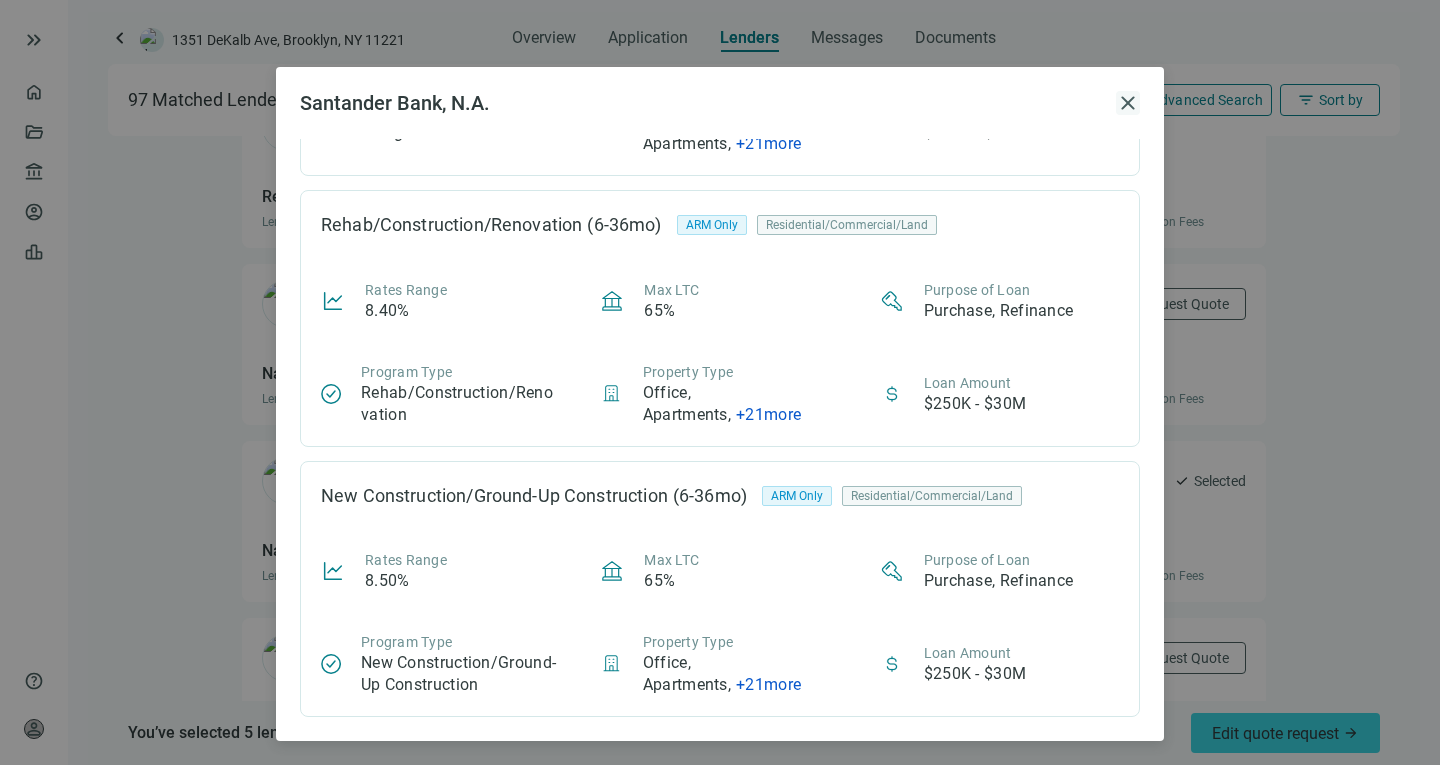 click on "close" at bounding box center [1128, 103] 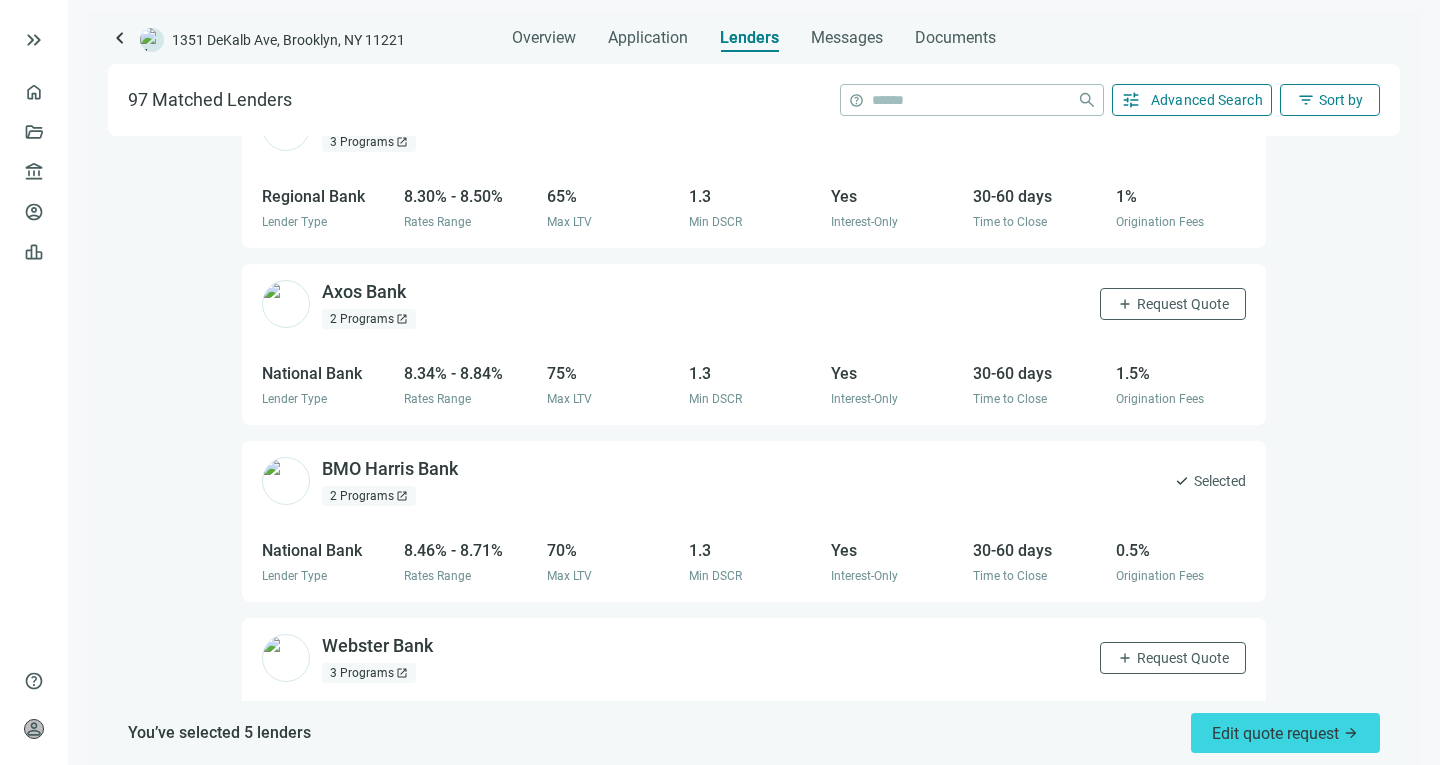 scroll, scrollTop: 0, scrollLeft: 0, axis: both 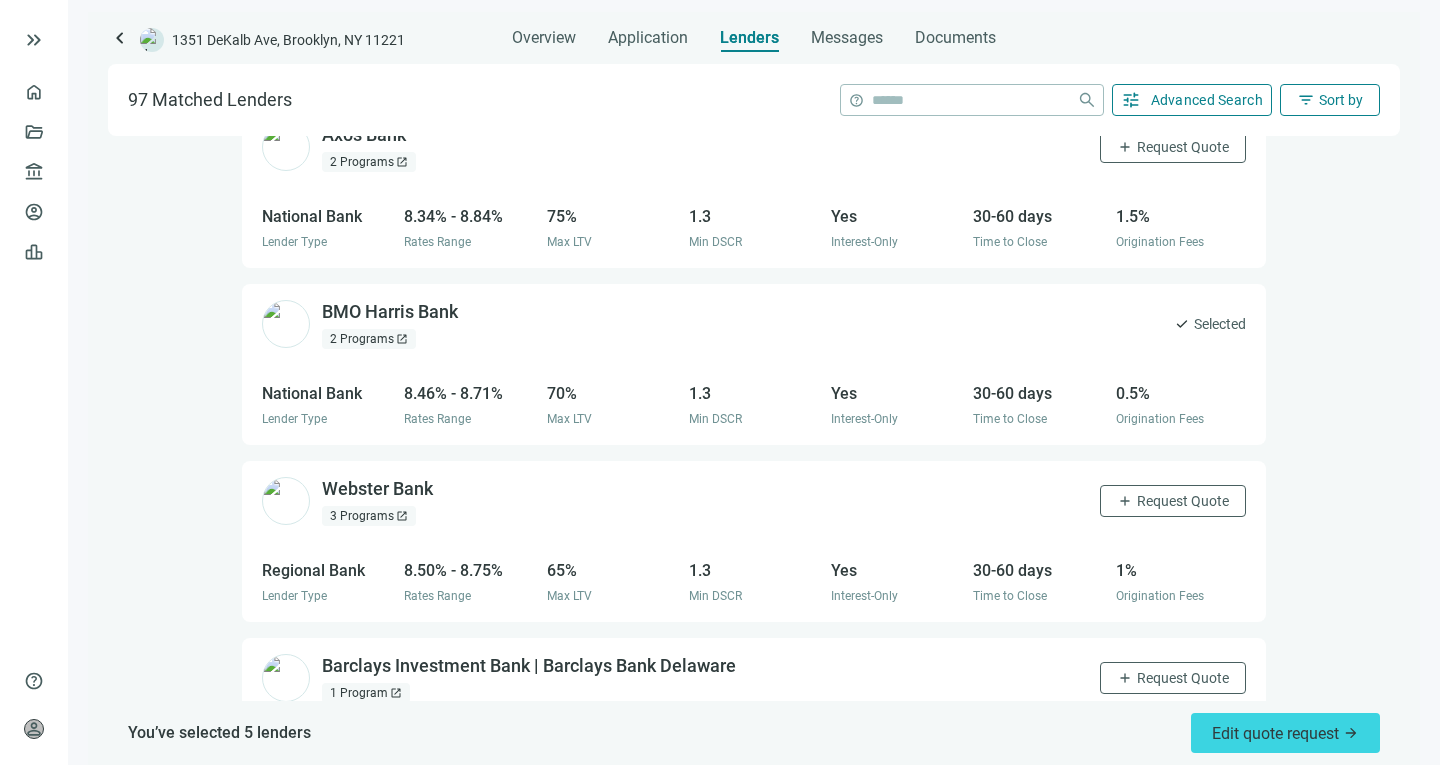 click on "2 Programs open_in_new" at bounding box center (369, 339) 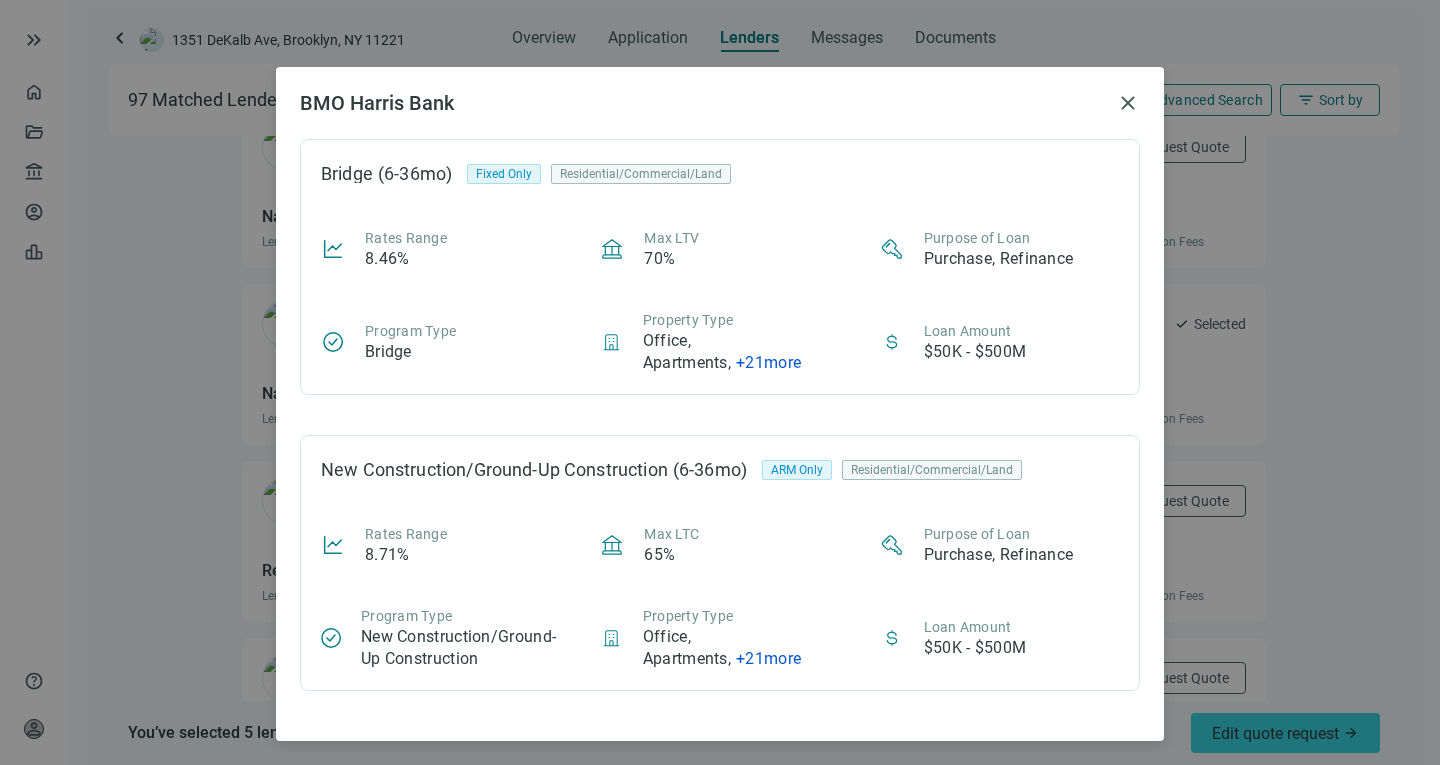 scroll, scrollTop: 0, scrollLeft: 0, axis: both 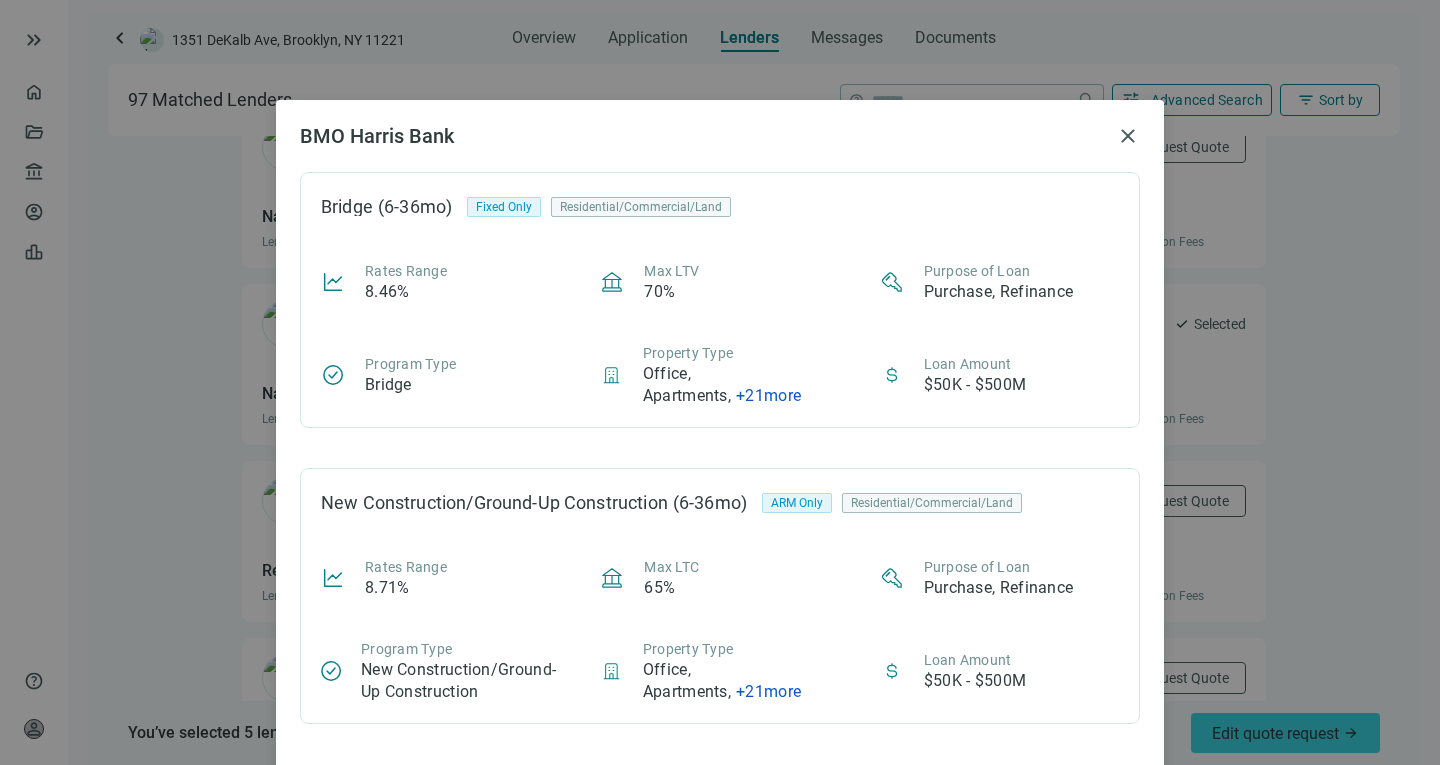 click on "BMO Harris Bank close Bridge (6-36mo) Fixed Only Residential/Commercial/Land Rates Range 8.46% Max LTV 70% Purpose of Loan Purchase, Refinance Program Type Bridge Property Type Office, Apartments , + 21  more Loan Amount $50K - $500M New Construction/Ground-Up Construction (6-36mo) ARM Only Residential/Commercial/Land Rates Range 8.71% Max LTC 65% Purpose of Loan Purchase, Refinance Program Type New Construction/Ground-Up Construction Property Type Office, Apartments , + 21  more Loan Amount $50K - $500M" at bounding box center (720, 437) 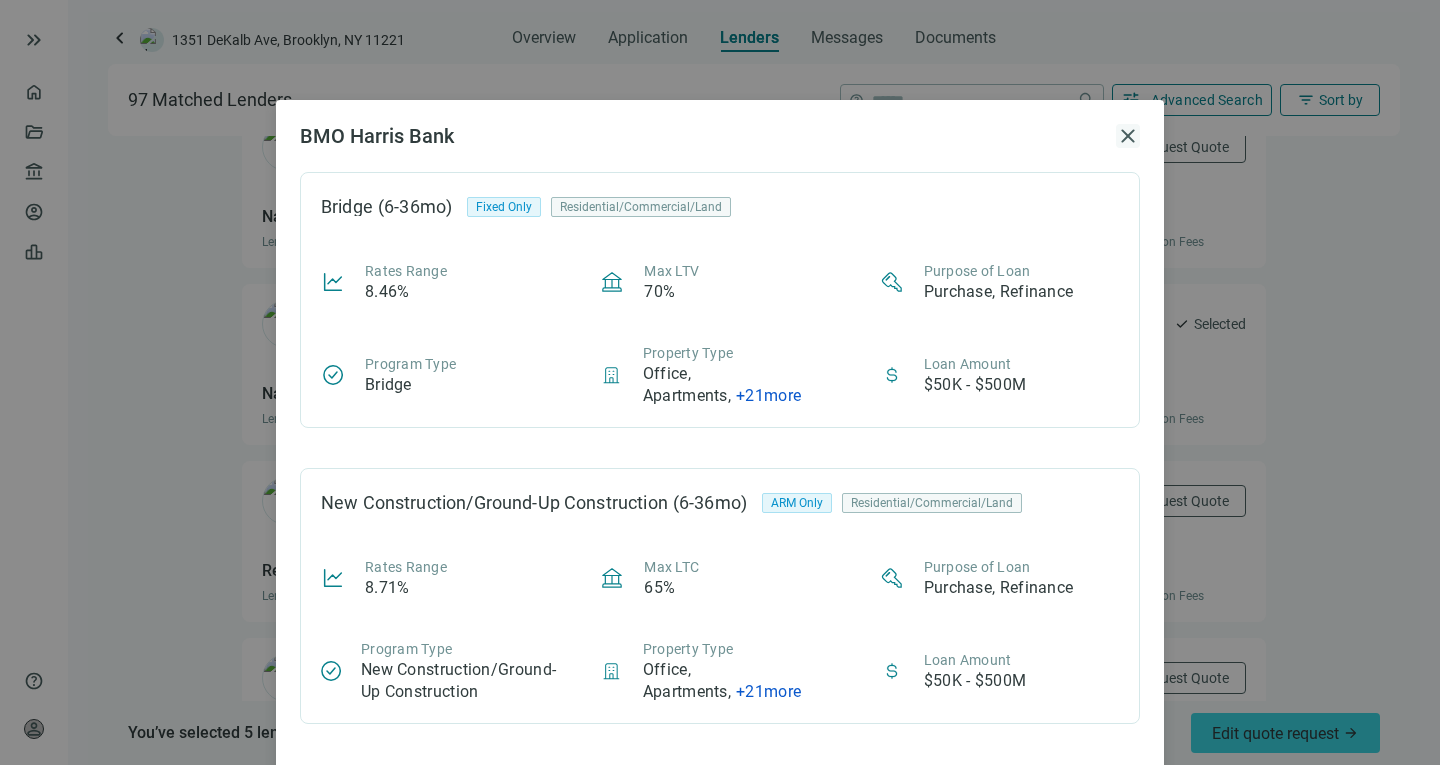 click on "close" at bounding box center (1128, 136) 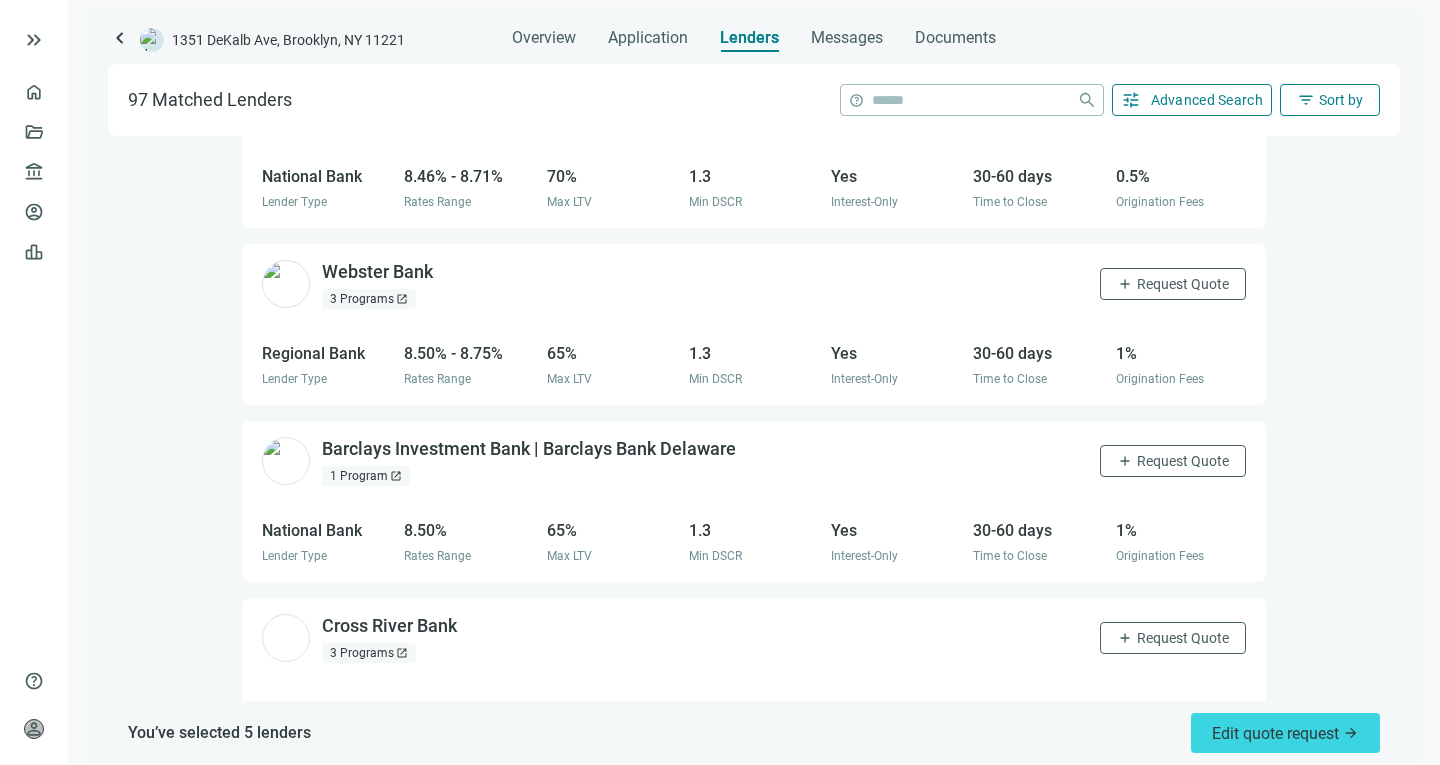 scroll, scrollTop: 1627, scrollLeft: 0, axis: vertical 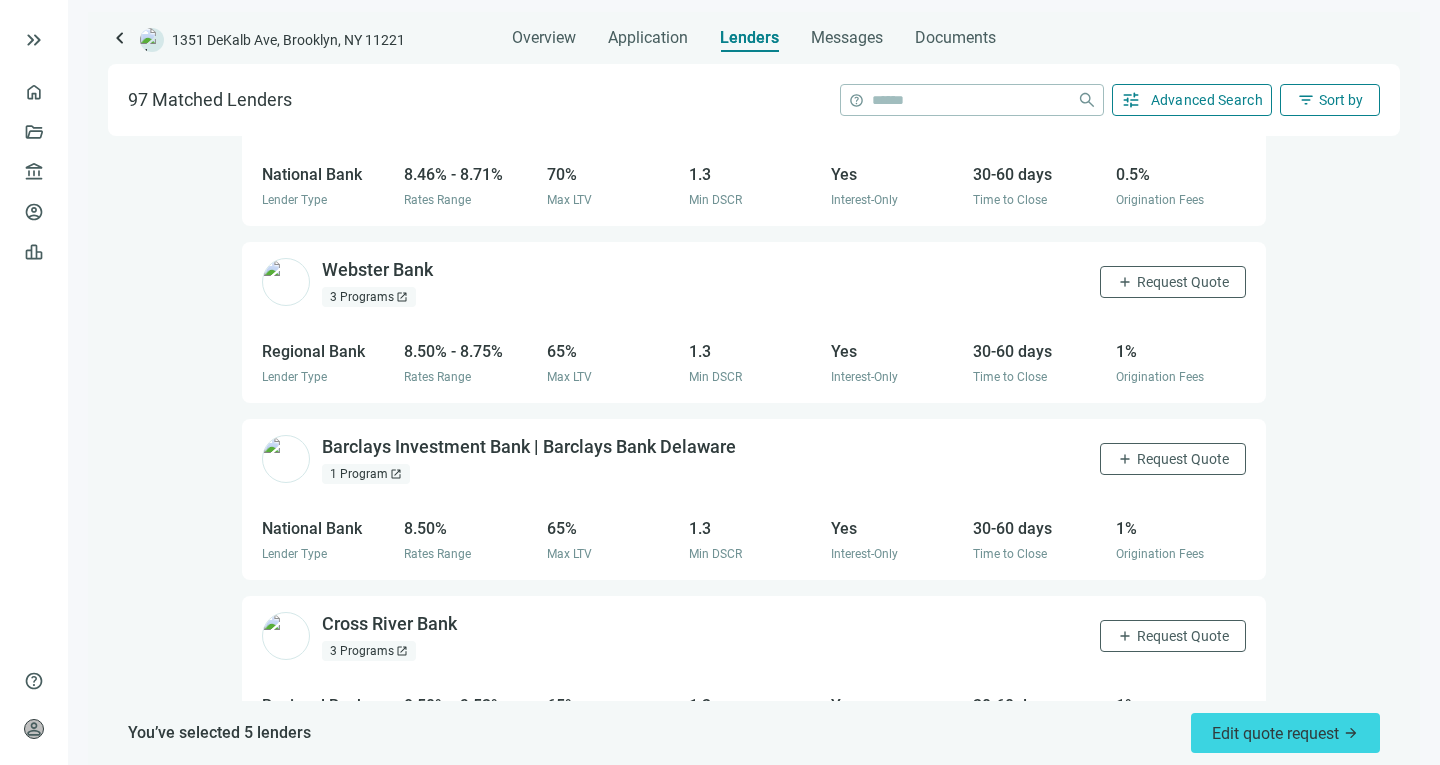 click on "3 Programs open_in_new" at bounding box center [369, 297] 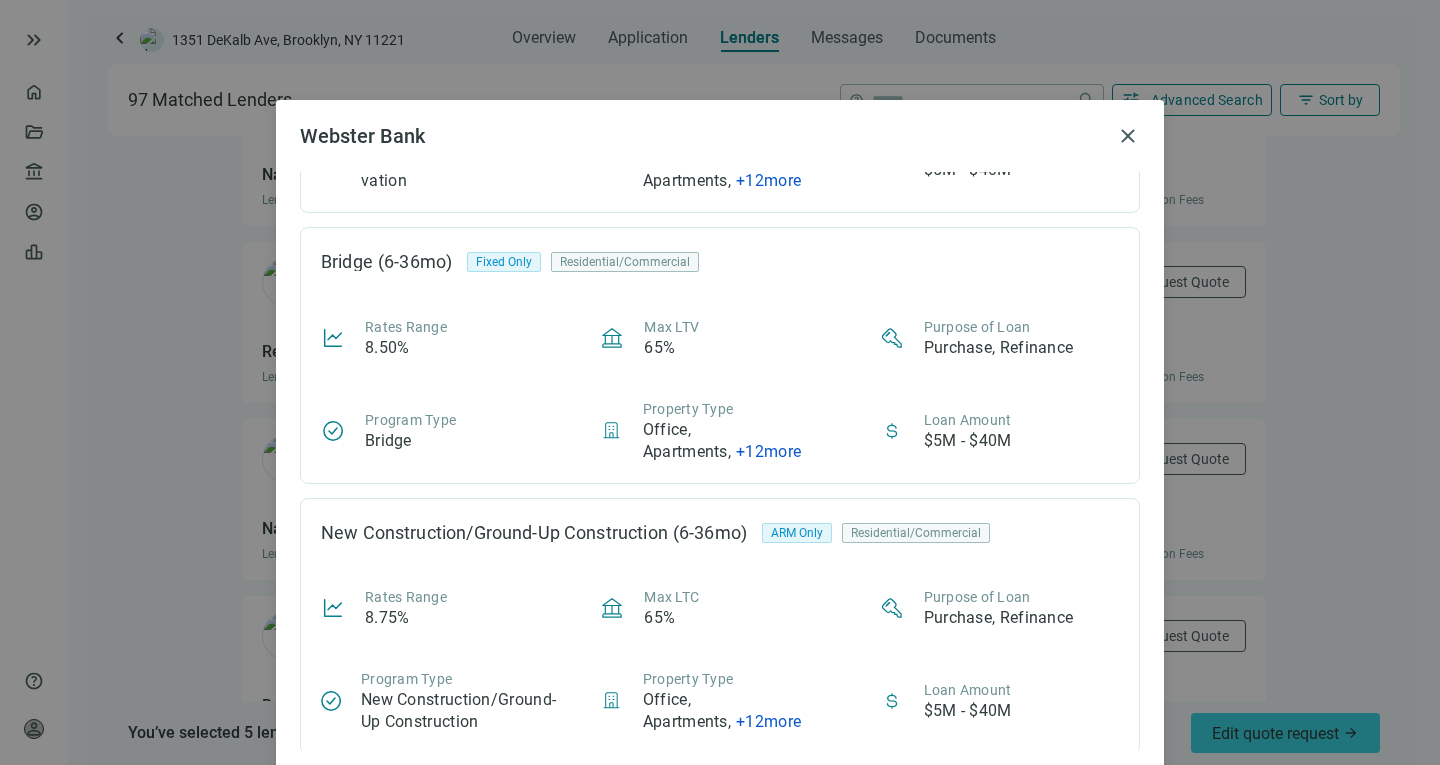 scroll, scrollTop: 241, scrollLeft: 0, axis: vertical 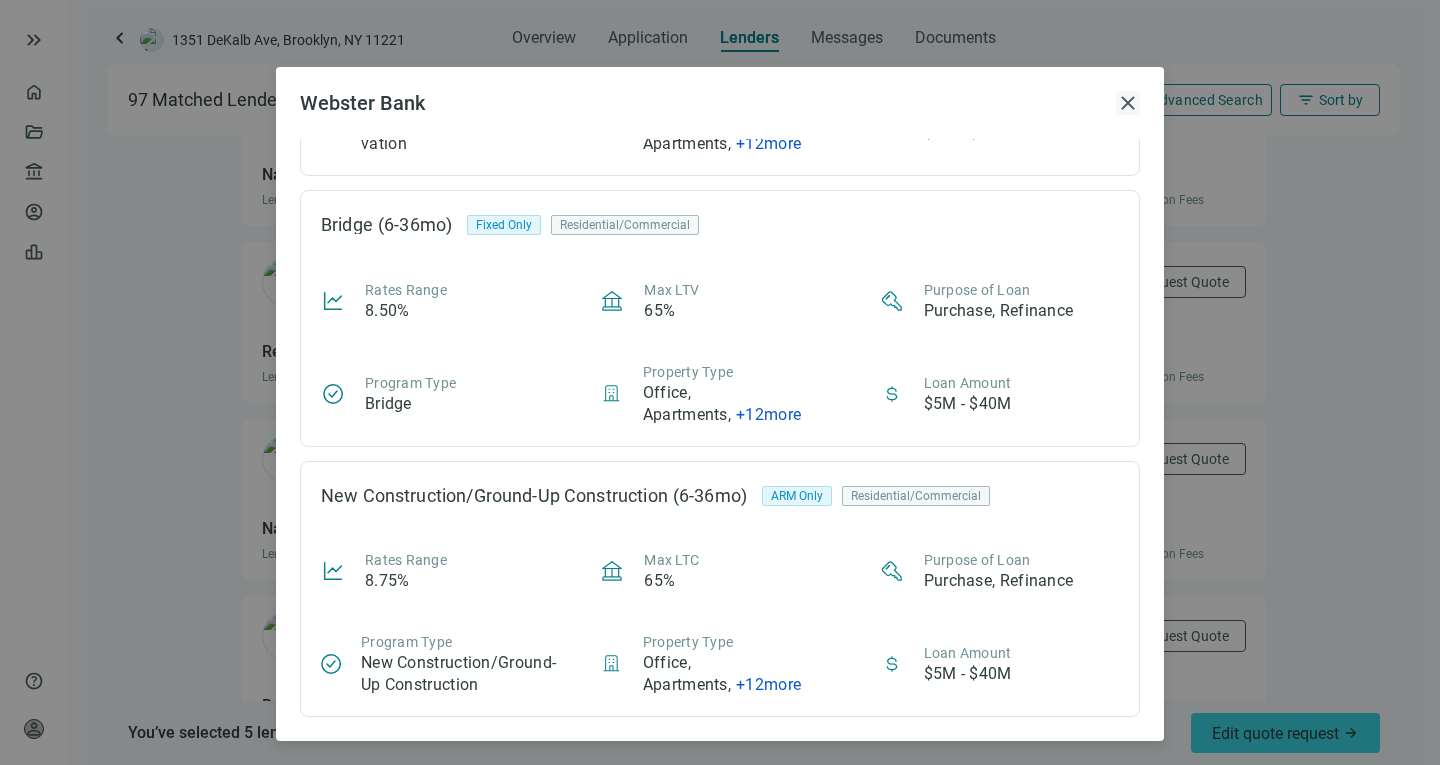 click on "close" at bounding box center (1128, 103) 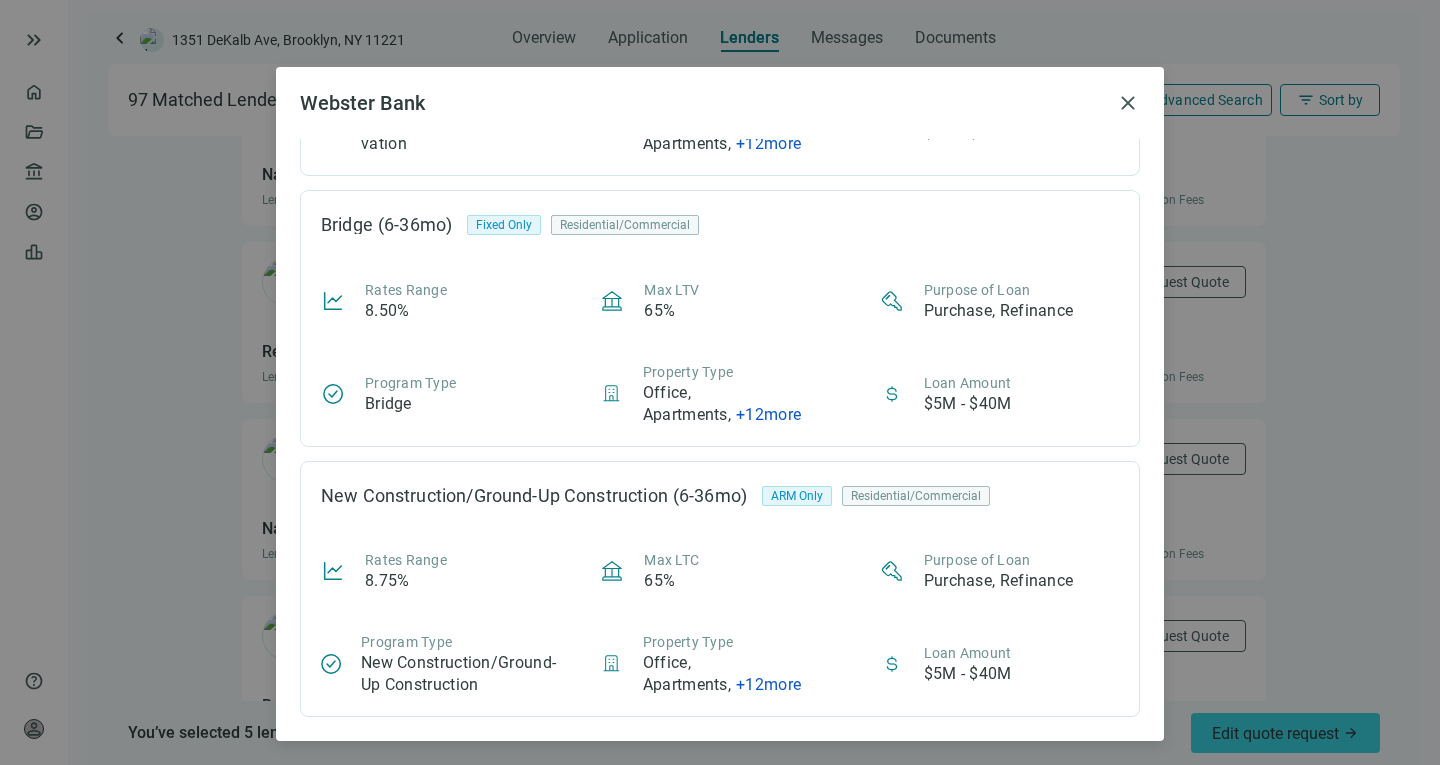 scroll, scrollTop: 0, scrollLeft: 0, axis: both 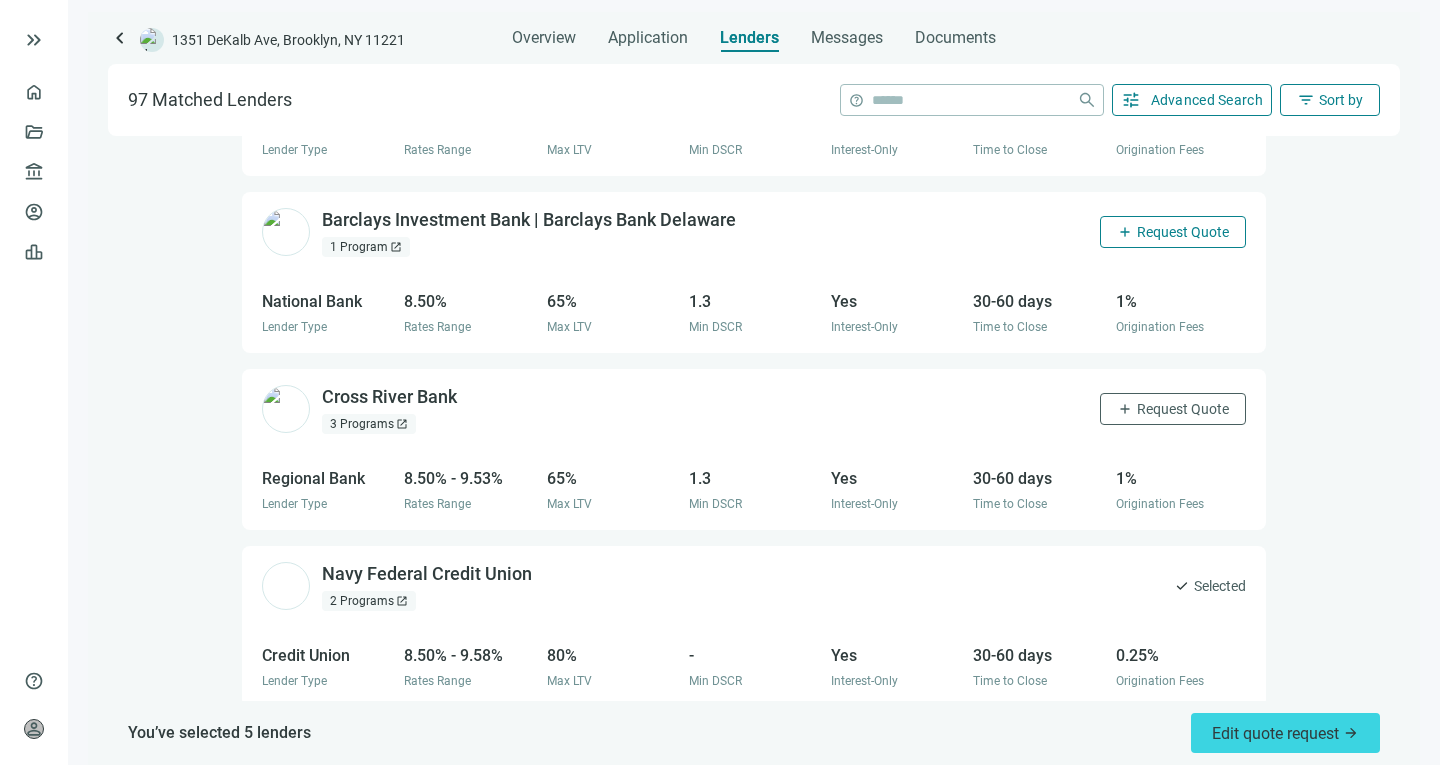 click on "add" at bounding box center (1125, 232) 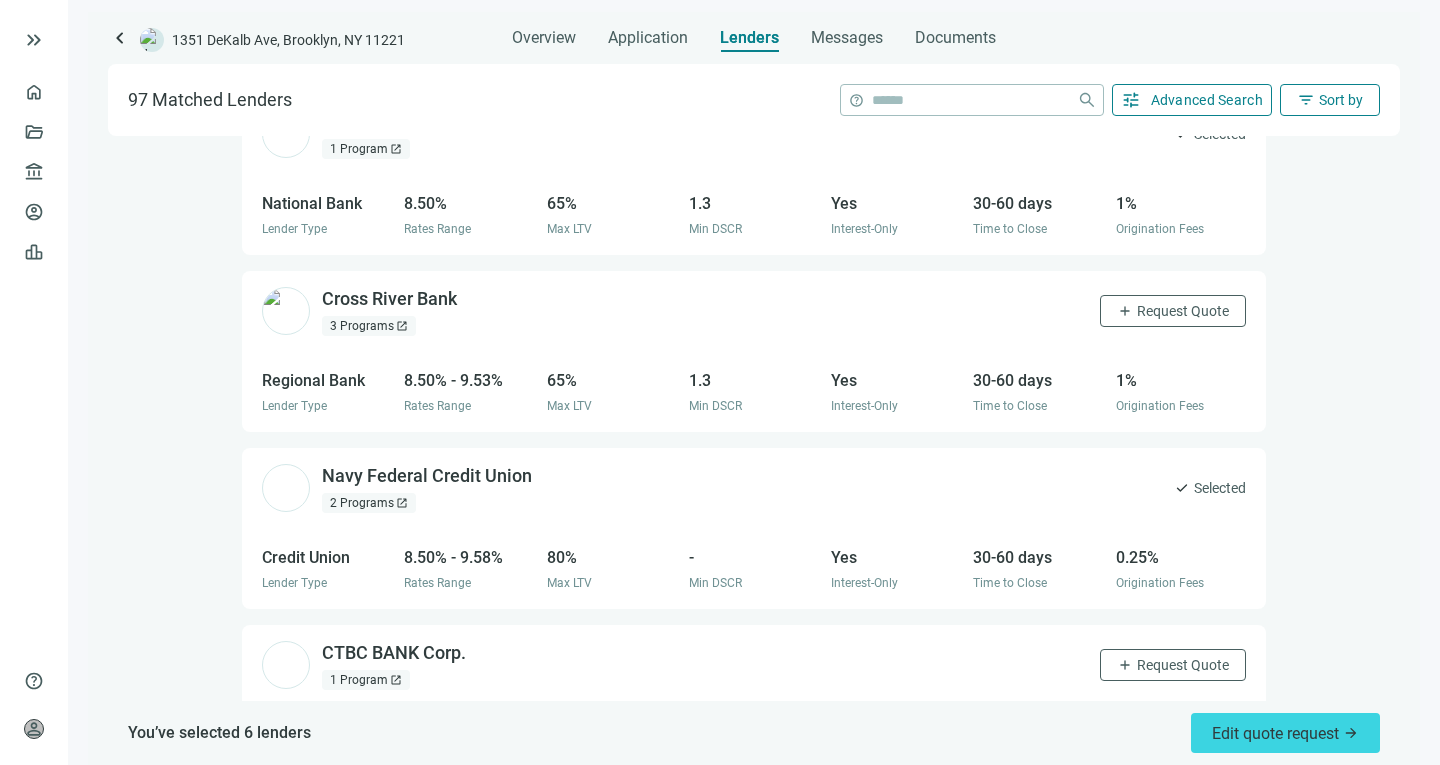 scroll, scrollTop: 1956, scrollLeft: 0, axis: vertical 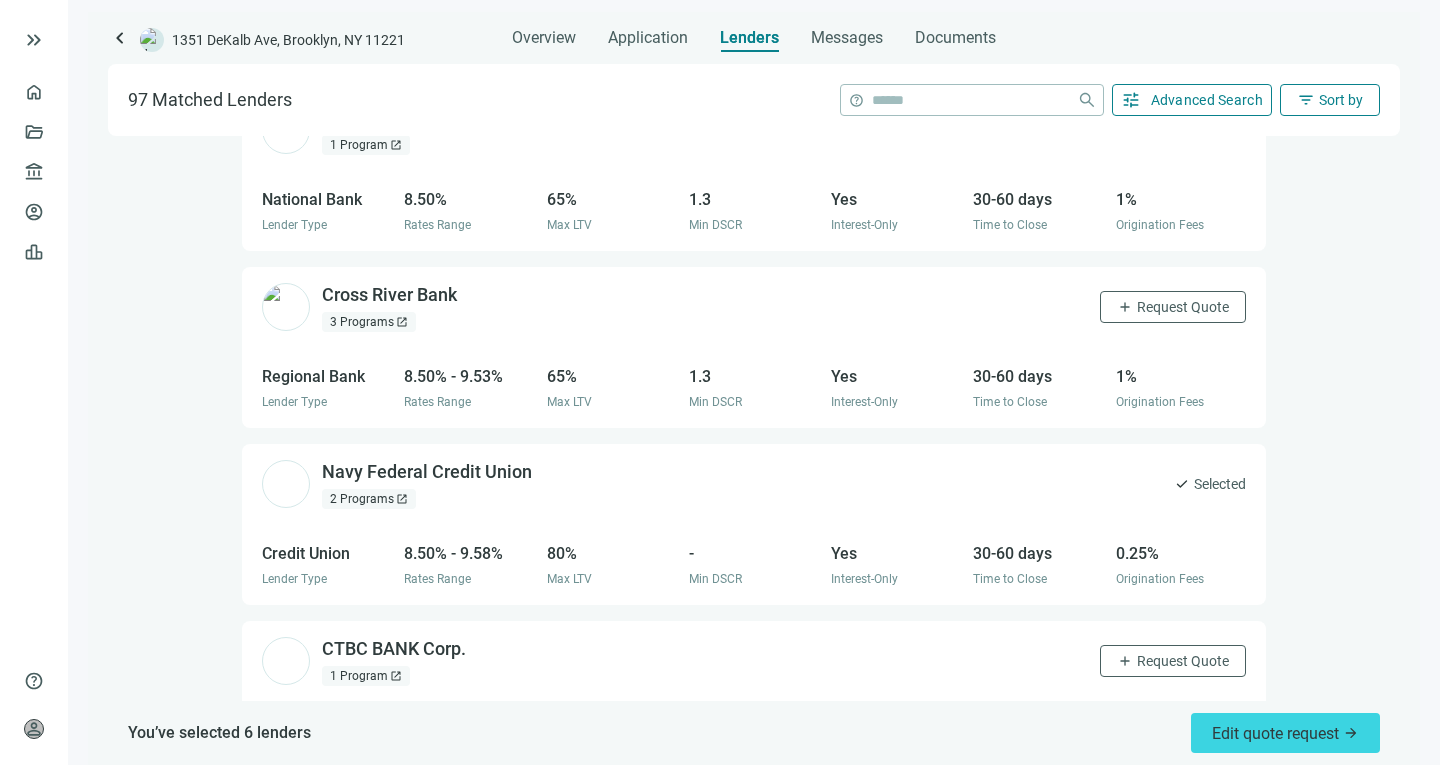 click on "open_in_new" at bounding box center [402, 322] 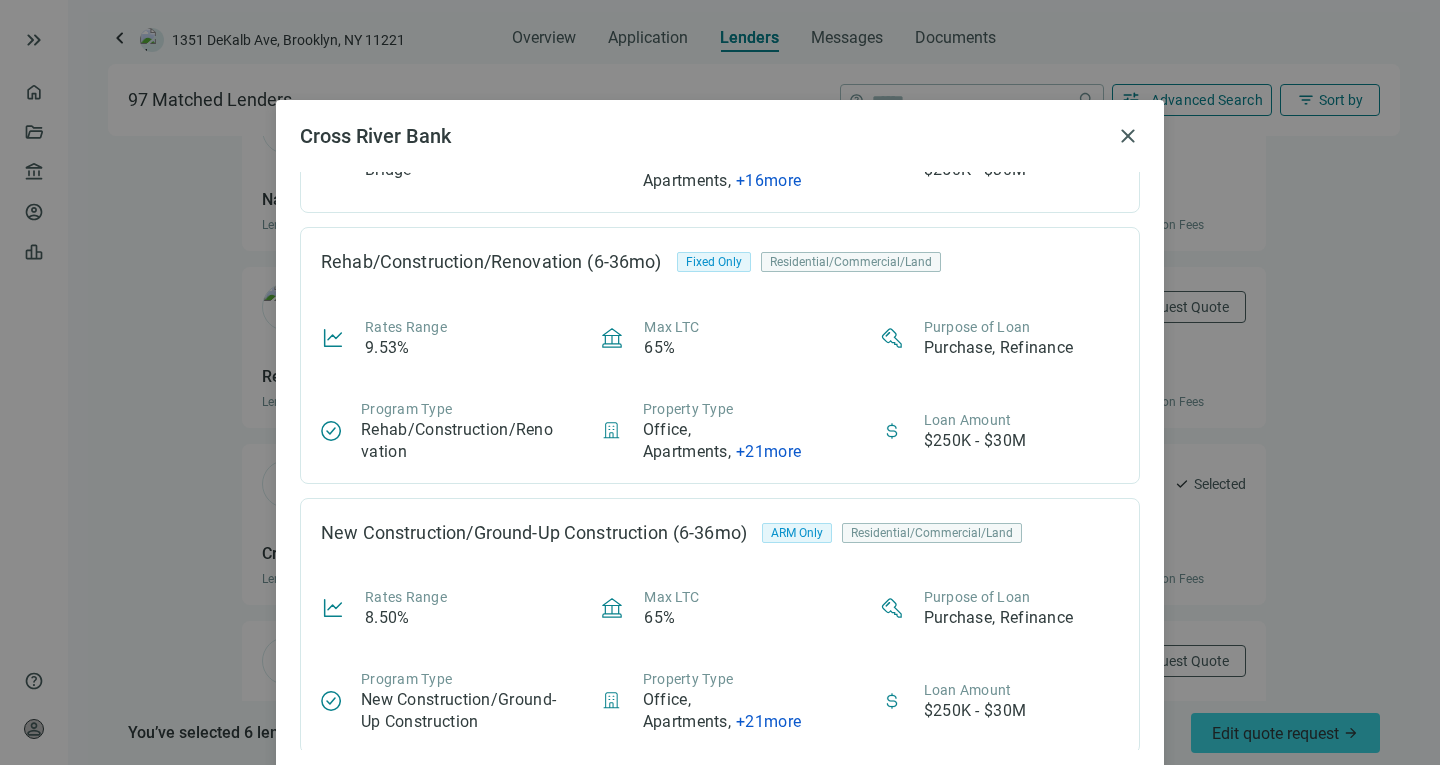 scroll, scrollTop: 241, scrollLeft: 0, axis: vertical 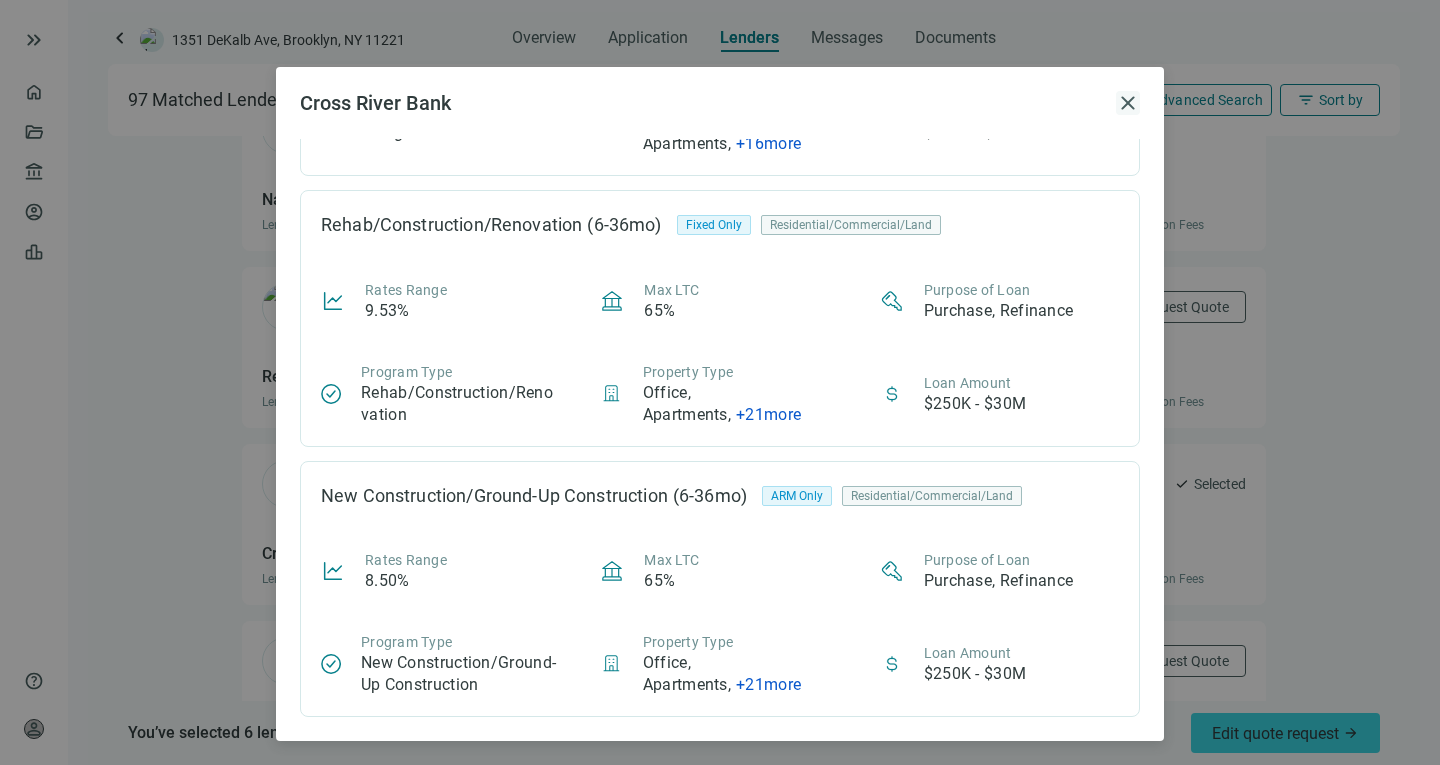 click on "close" at bounding box center [1128, 103] 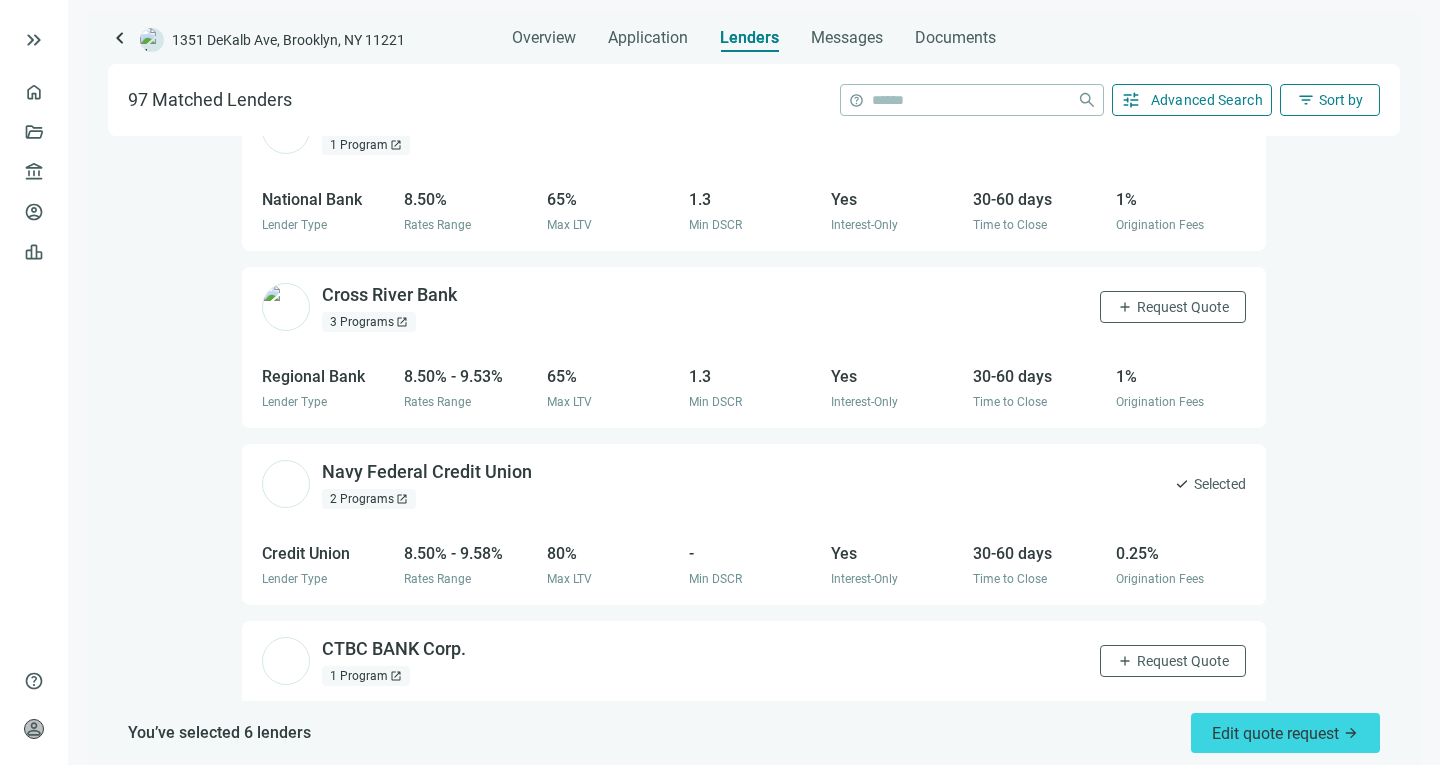 scroll, scrollTop: 0, scrollLeft: 0, axis: both 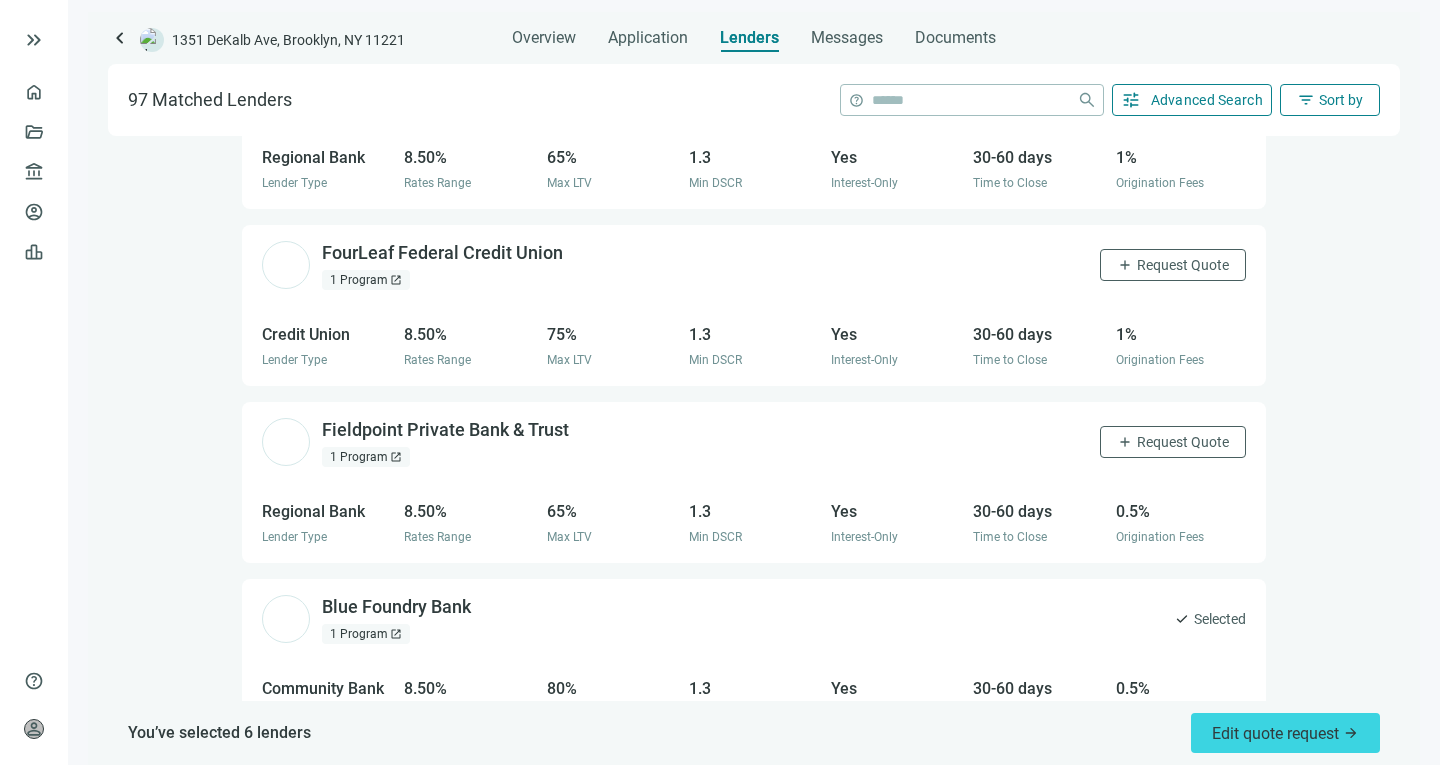 click on "1 Program open_in_new" at bounding box center [366, 280] 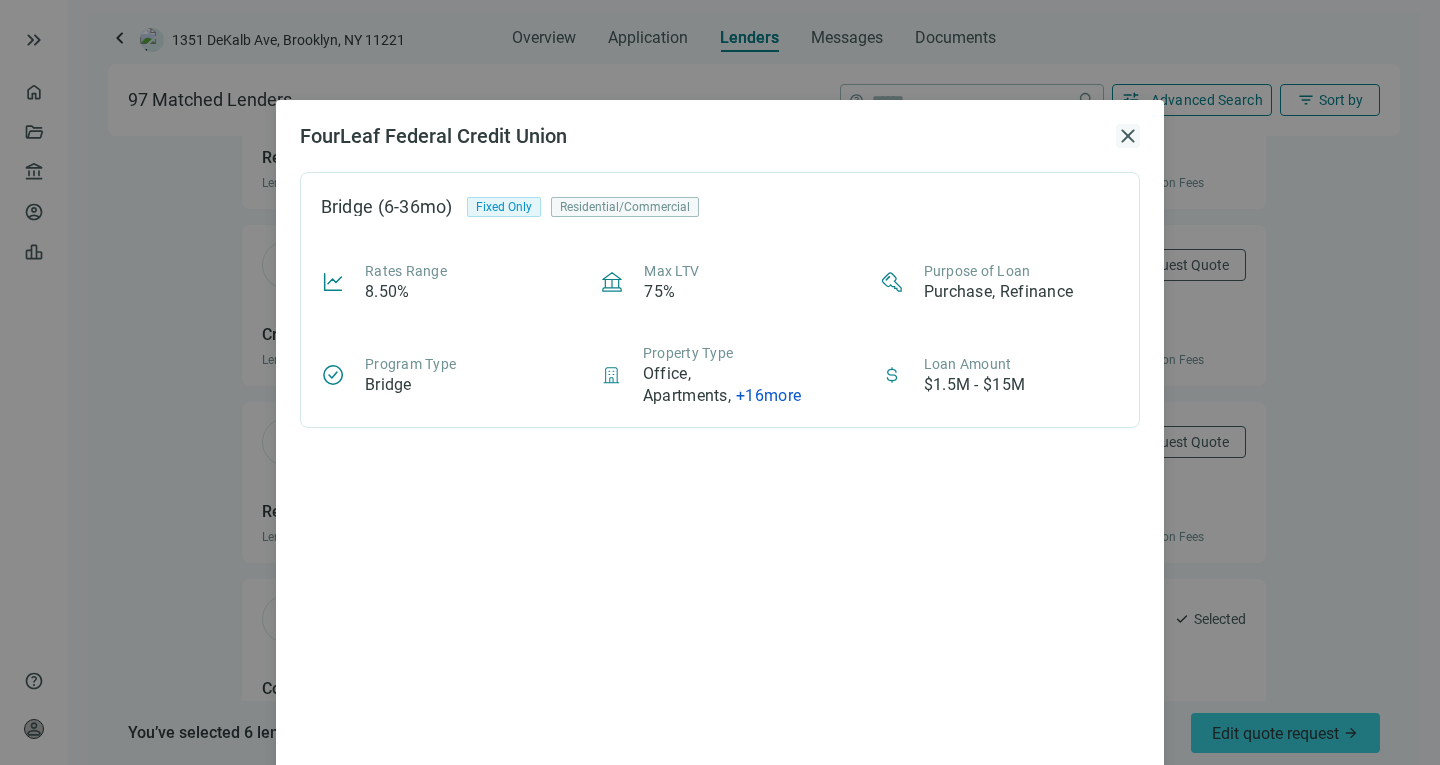 click on "close" at bounding box center (1128, 136) 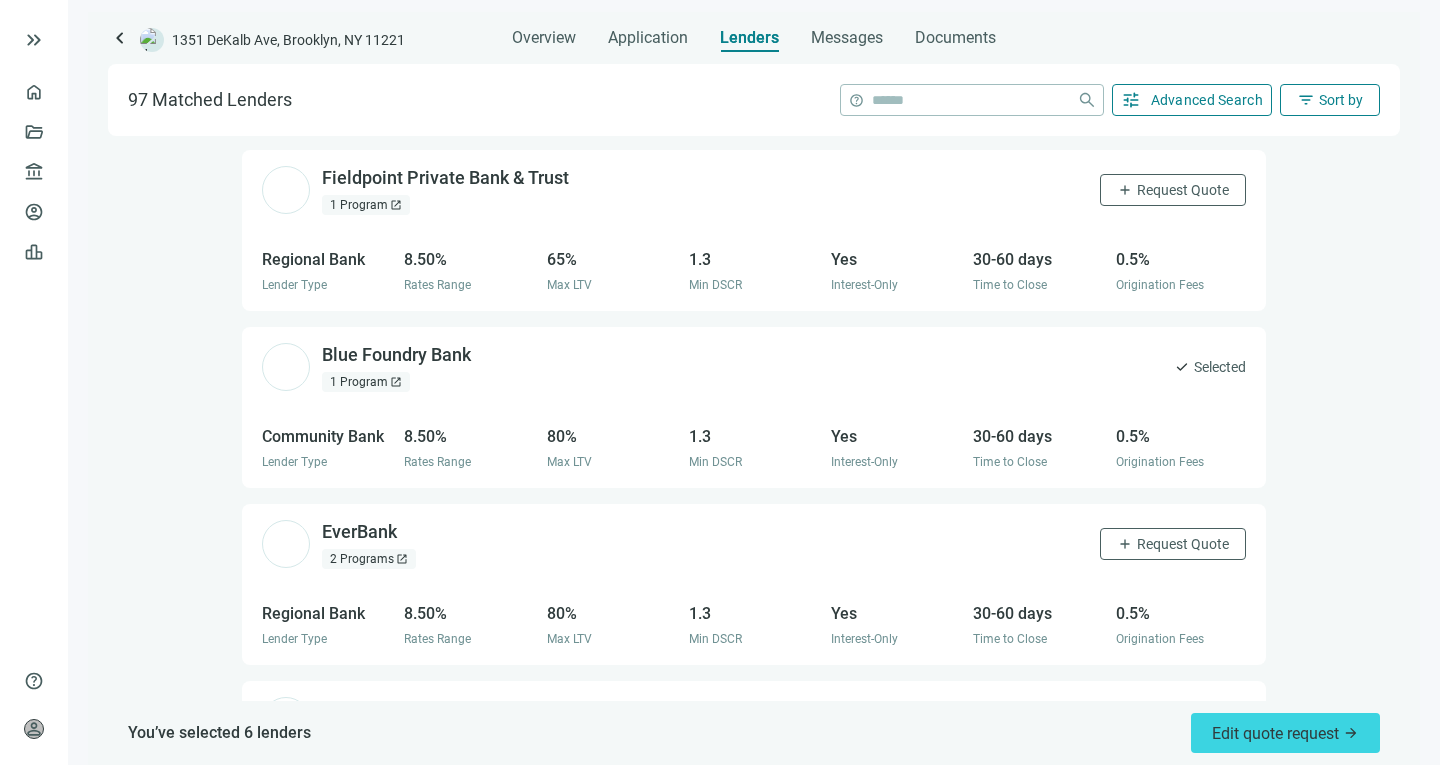 scroll, scrollTop: 2959, scrollLeft: 0, axis: vertical 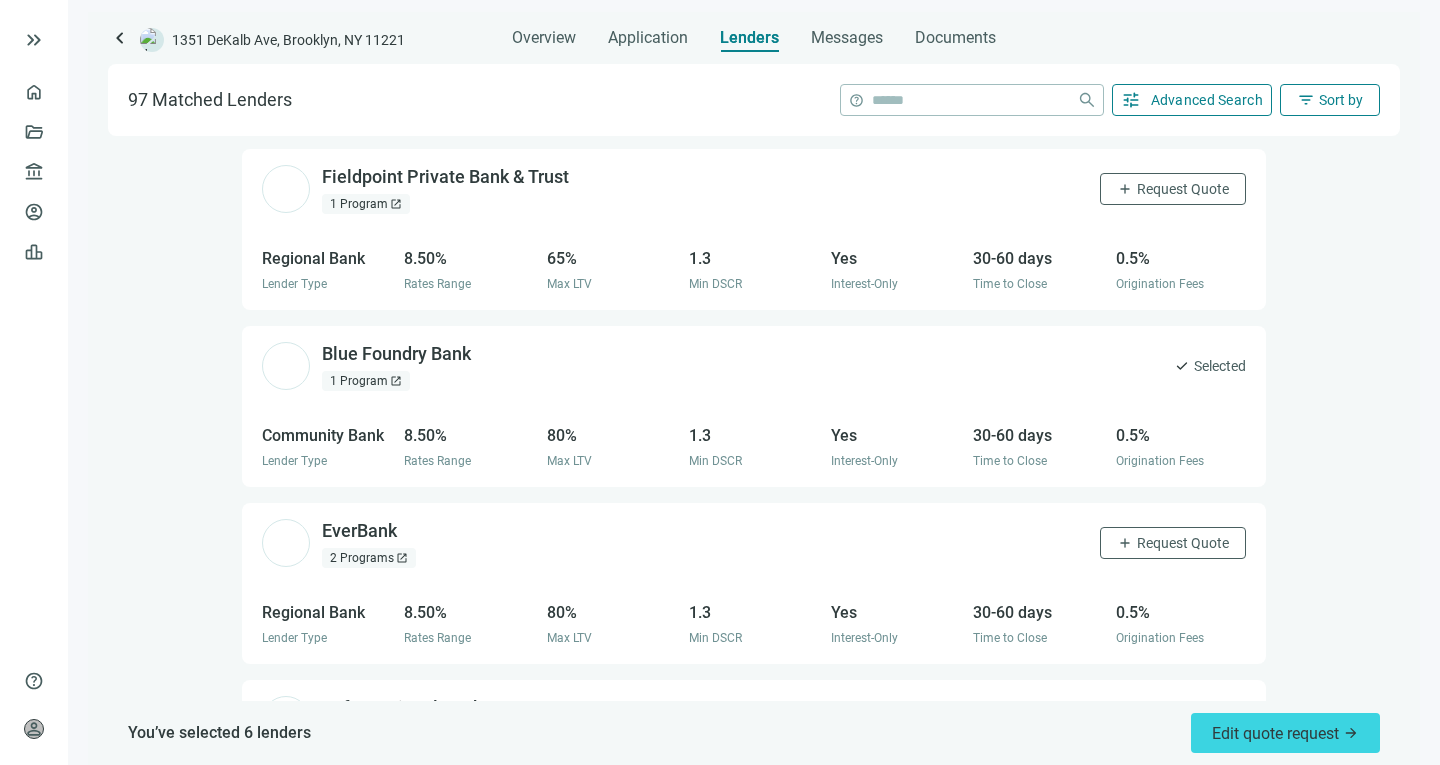 click on "1 Program open_in_new" at bounding box center [366, 204] 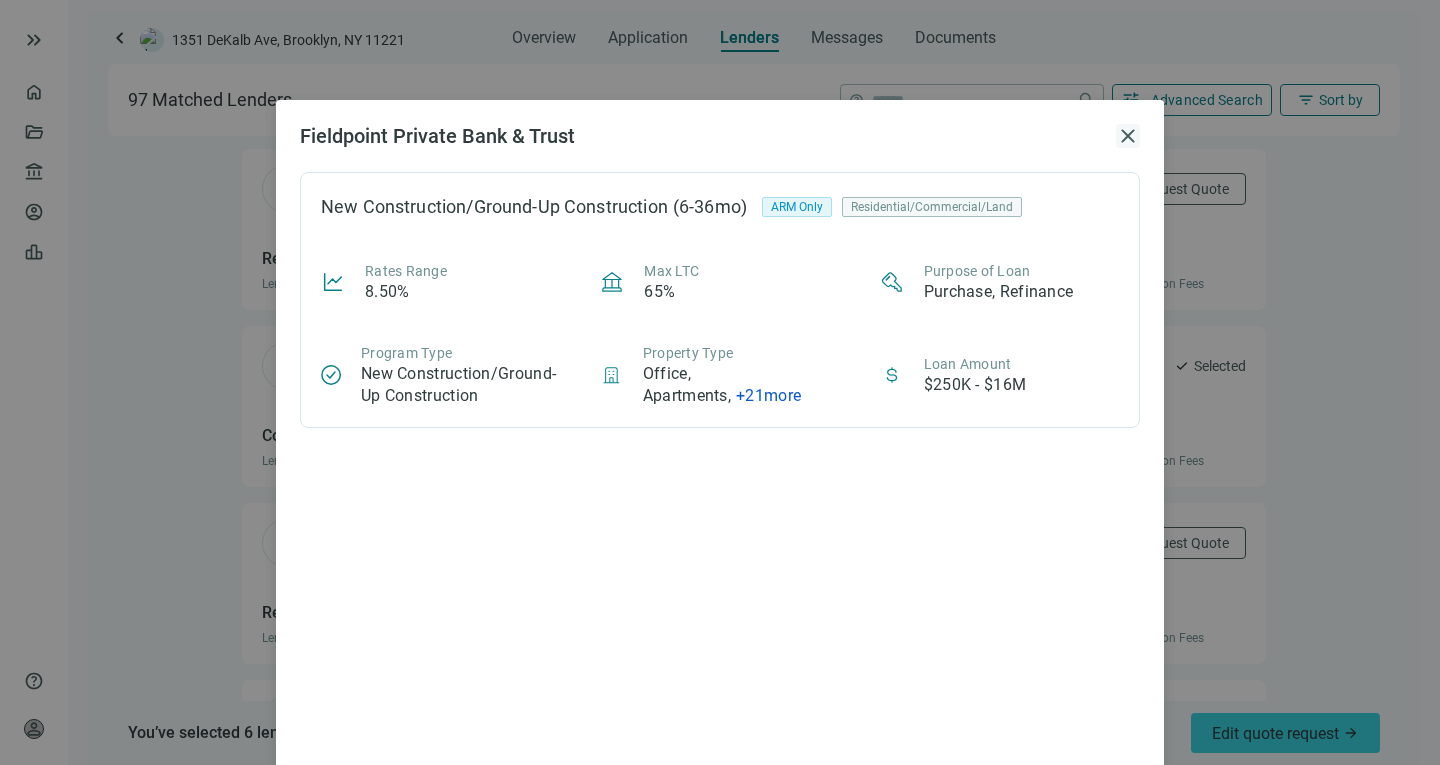 click on "close" at bounding box center (1128, 136) 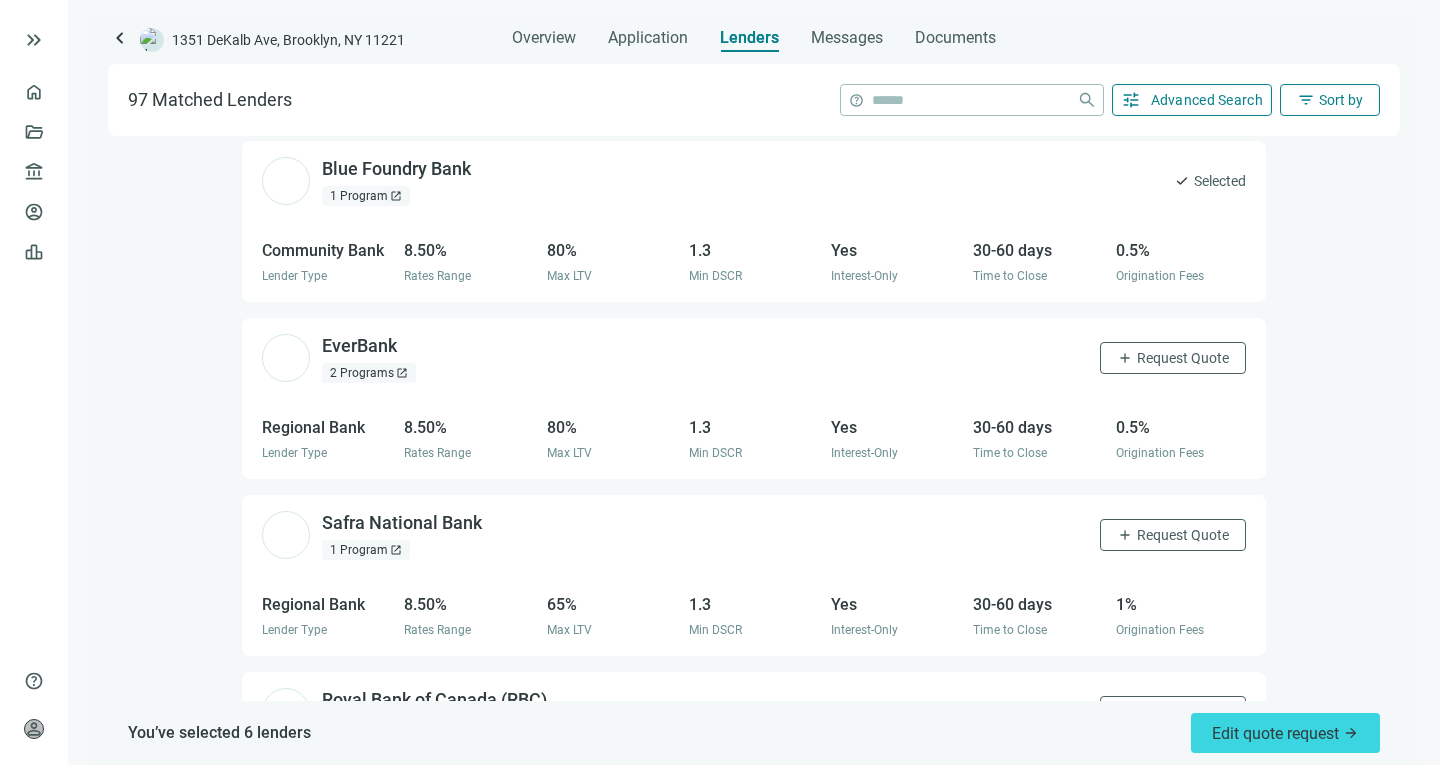 scroll, scrollTop: 3157, scrollLeft: 0, axis: vertical 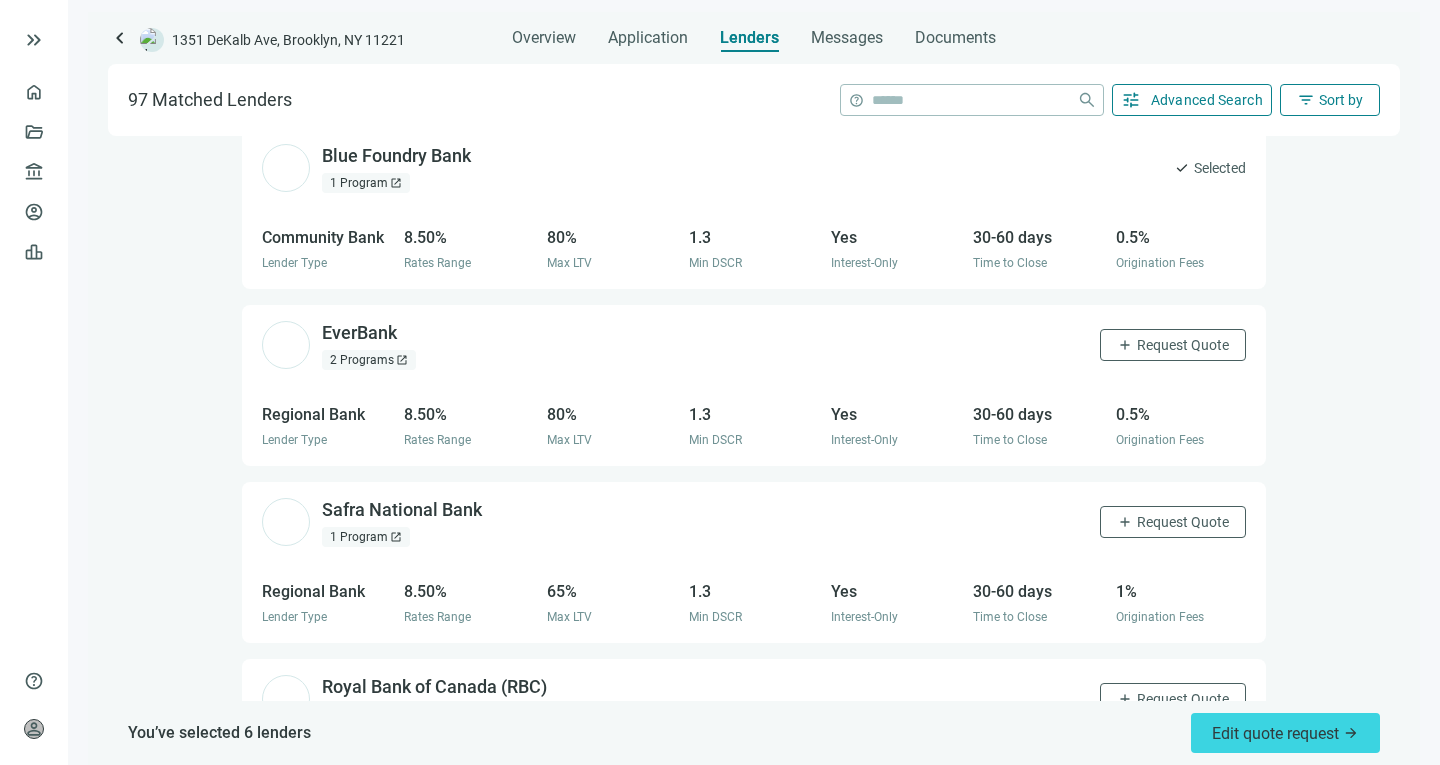 click on "2 Programs open_in_new" at bounding box center (369, 360) 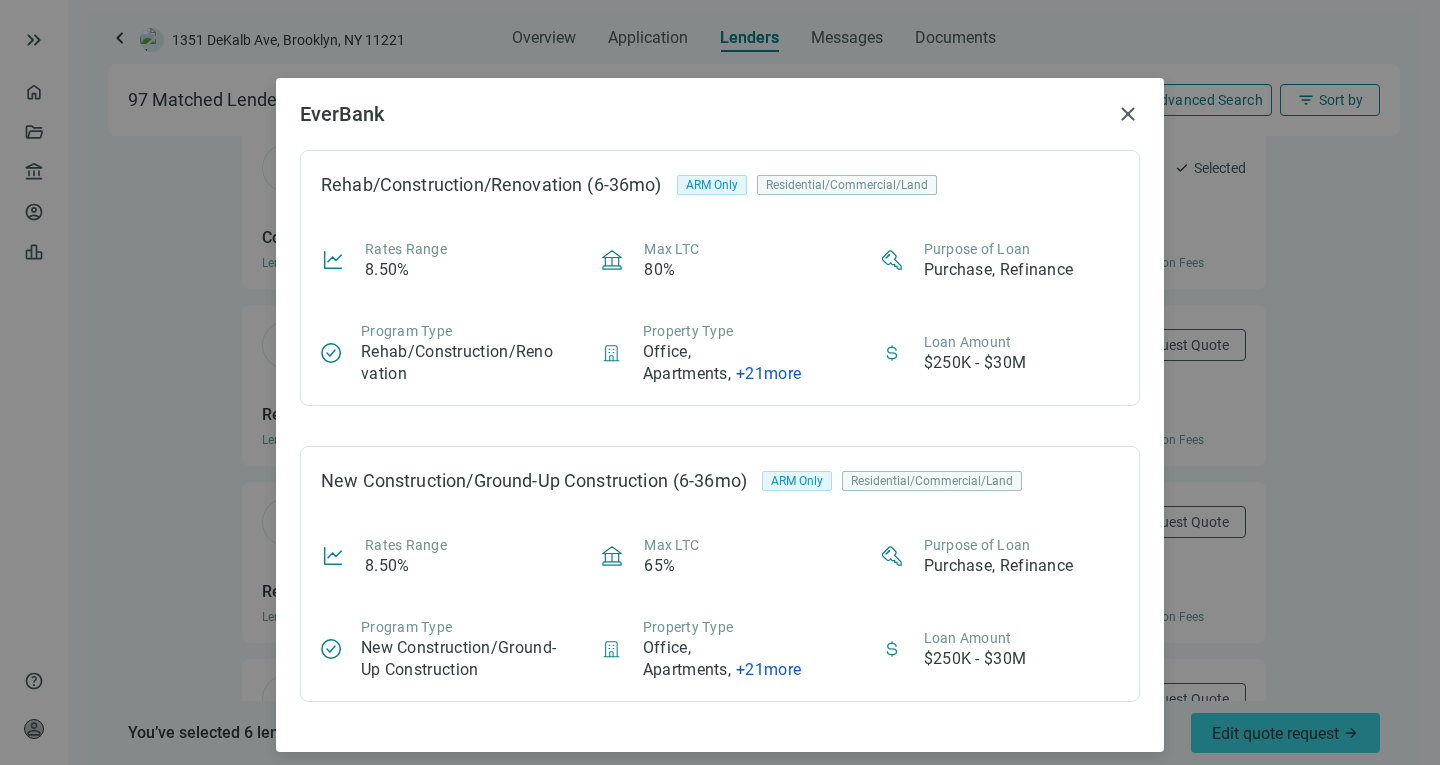 scroll, scrollTop: 33, scrollLeft: 0, axis: vertical 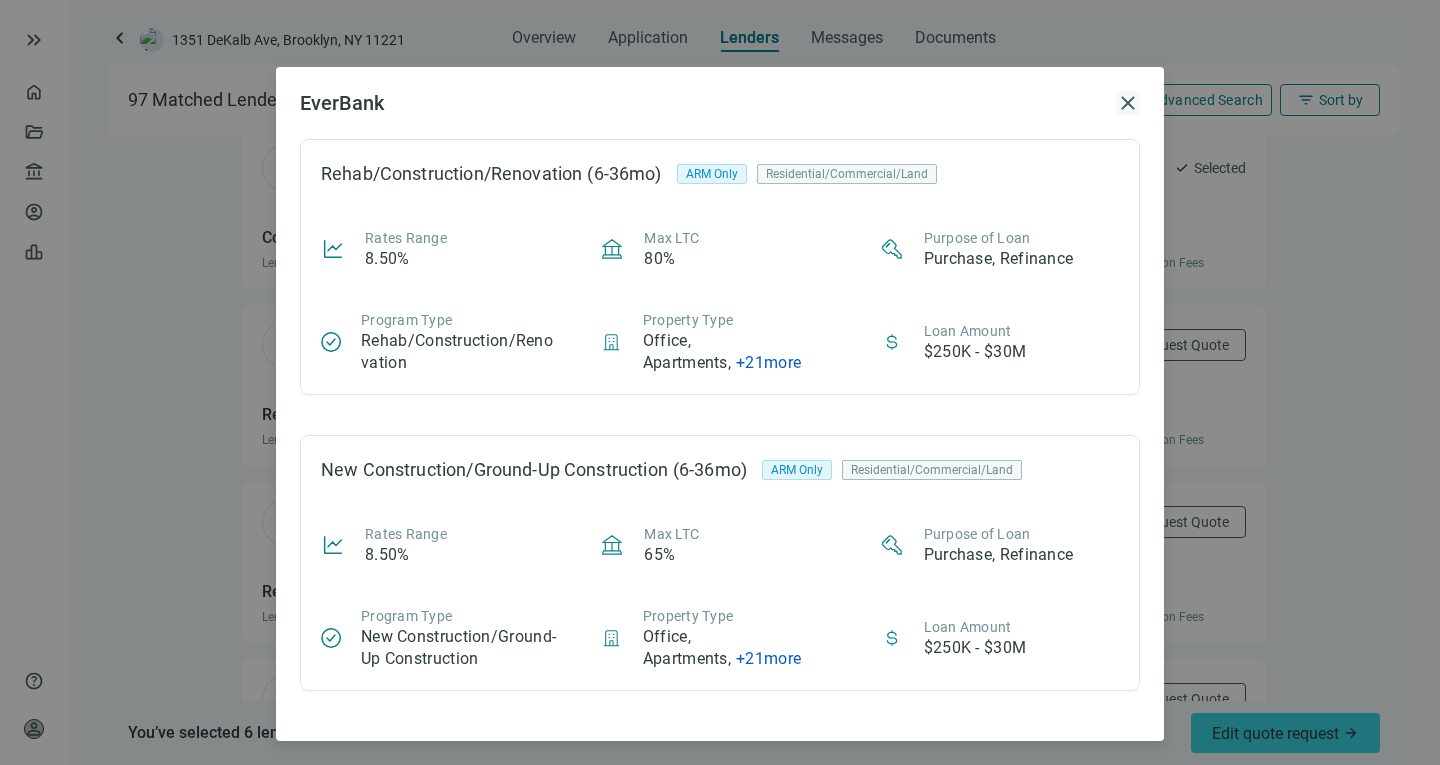 click on "close" at bounding box center (1128, 103) 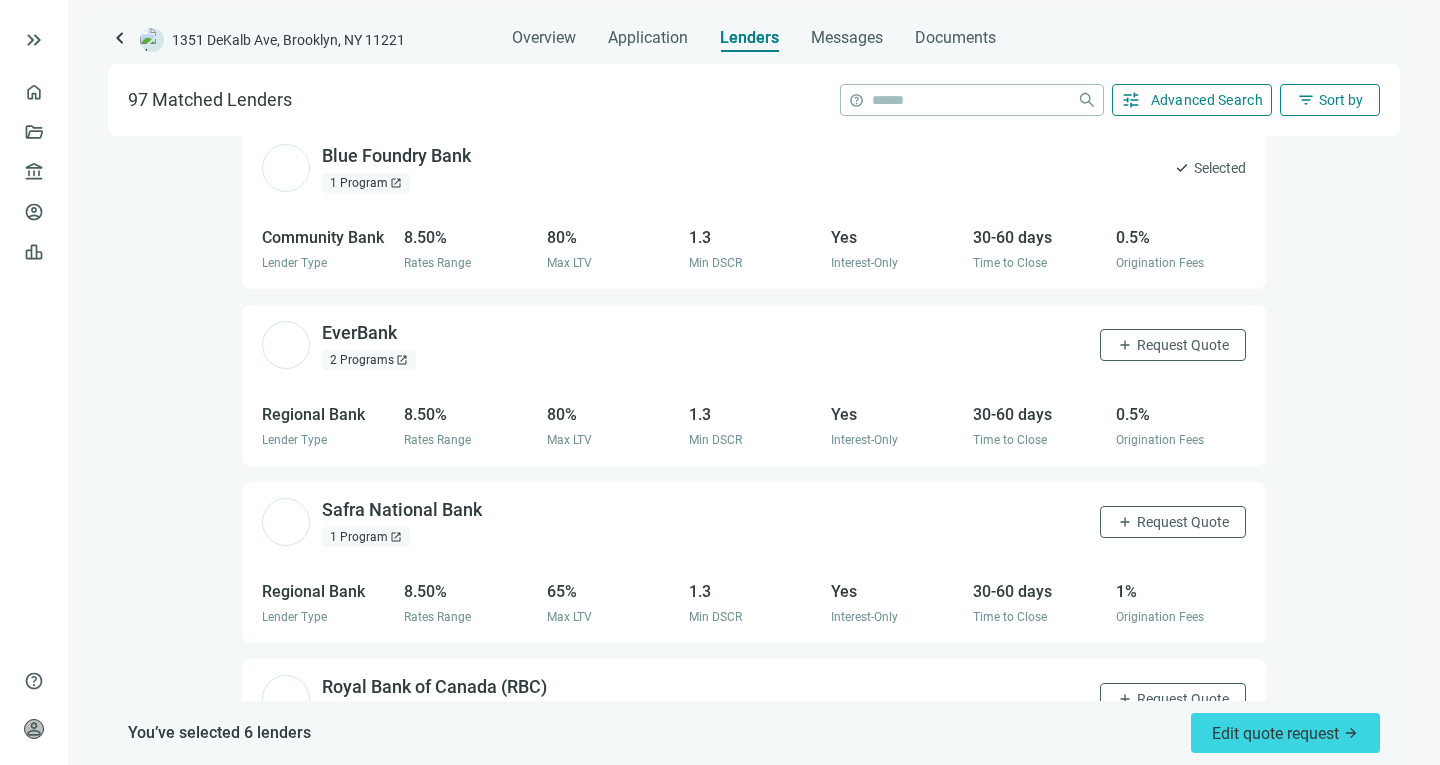 scroll, scrollTop: 0, scrollLeft: 0, axis: both 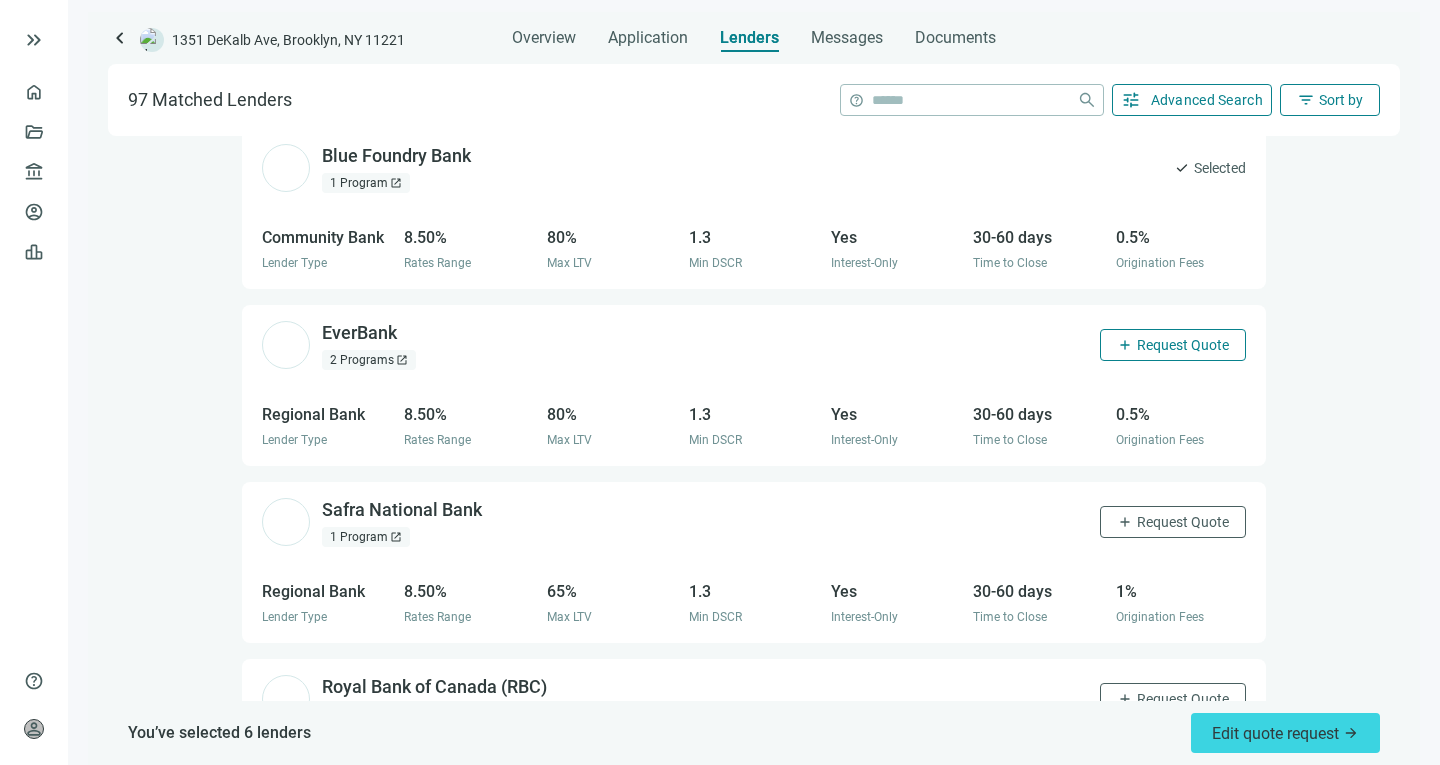 click on "add Request Quote" at bounding box center [1173, 345] 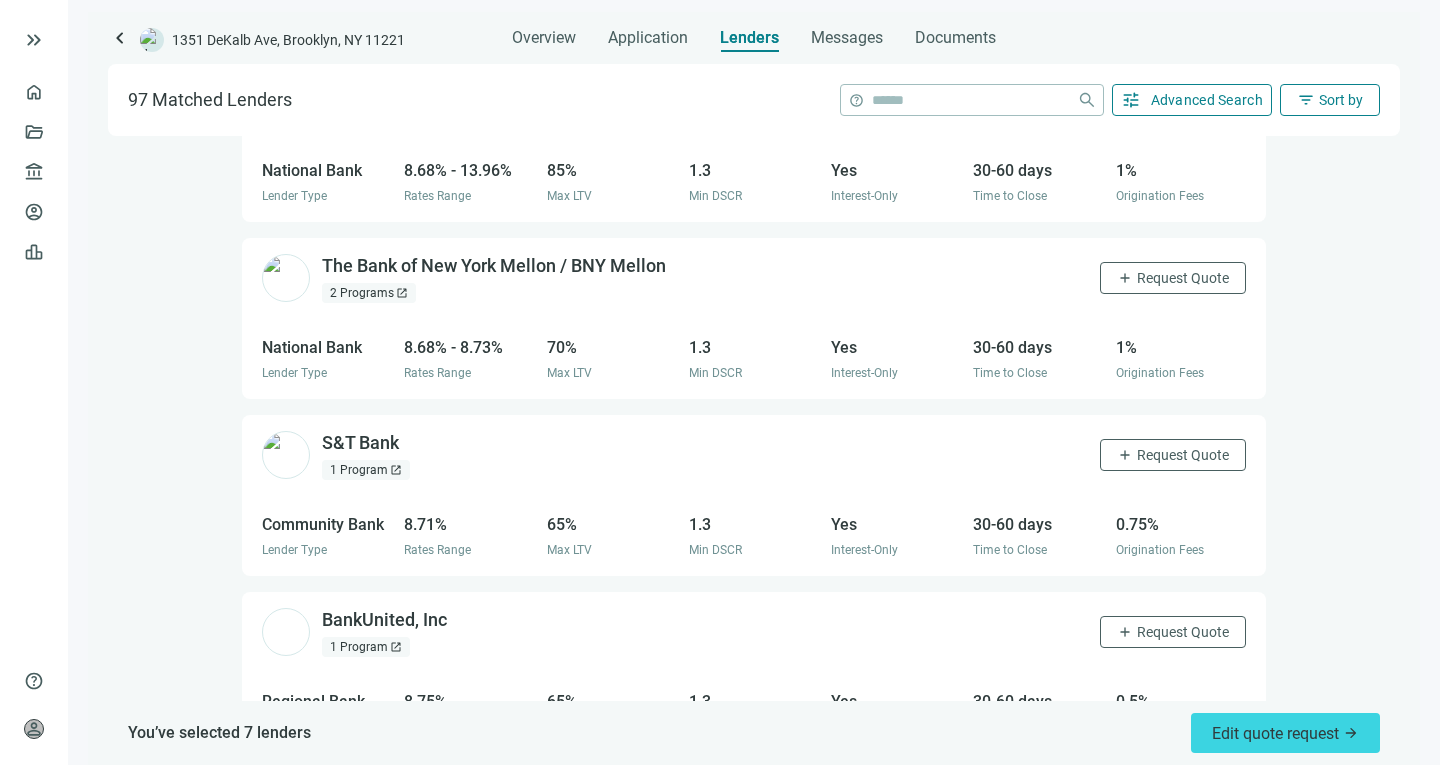 scroll, scrollTop: 3934, scrollLeft: 0, axis: vertical 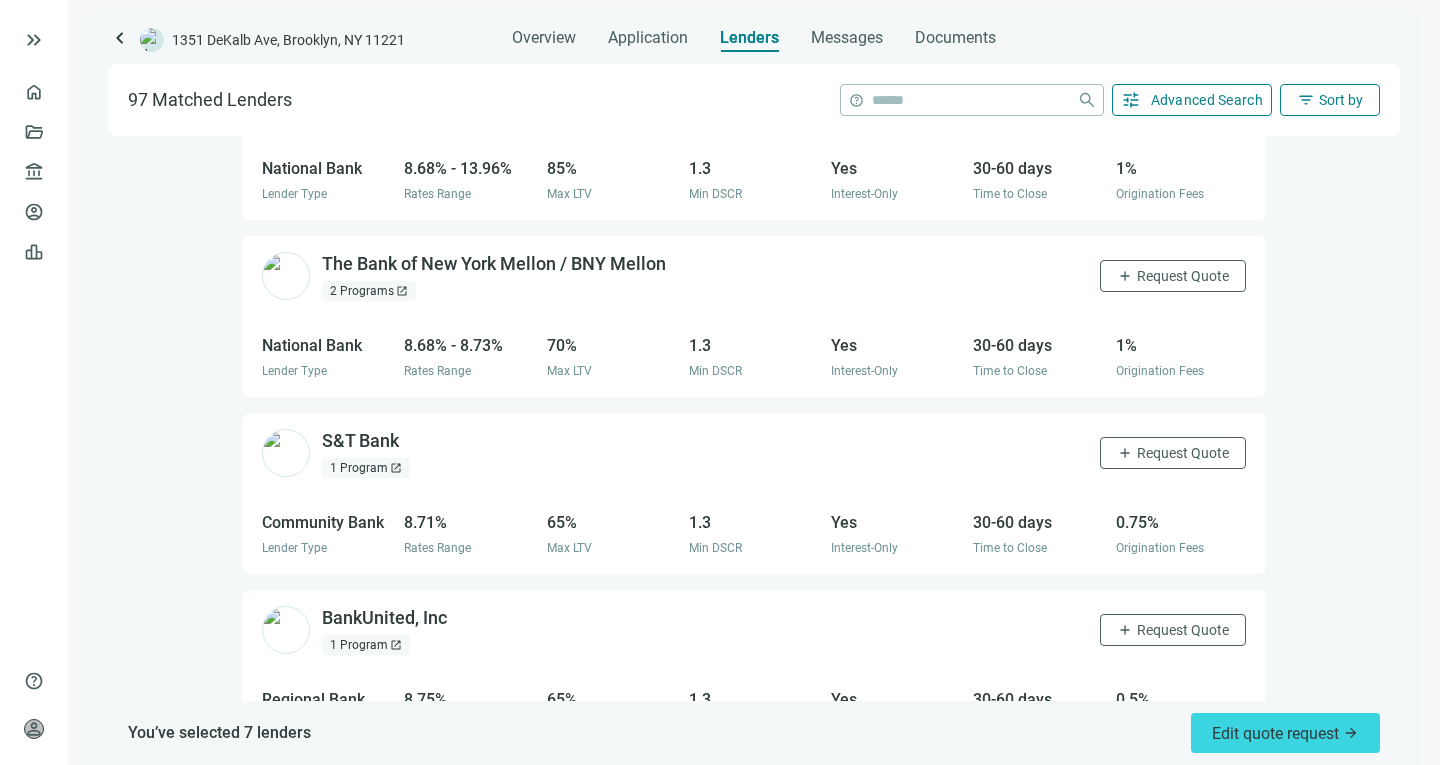 click on "open_in_new" at bounding box center (402, 291) 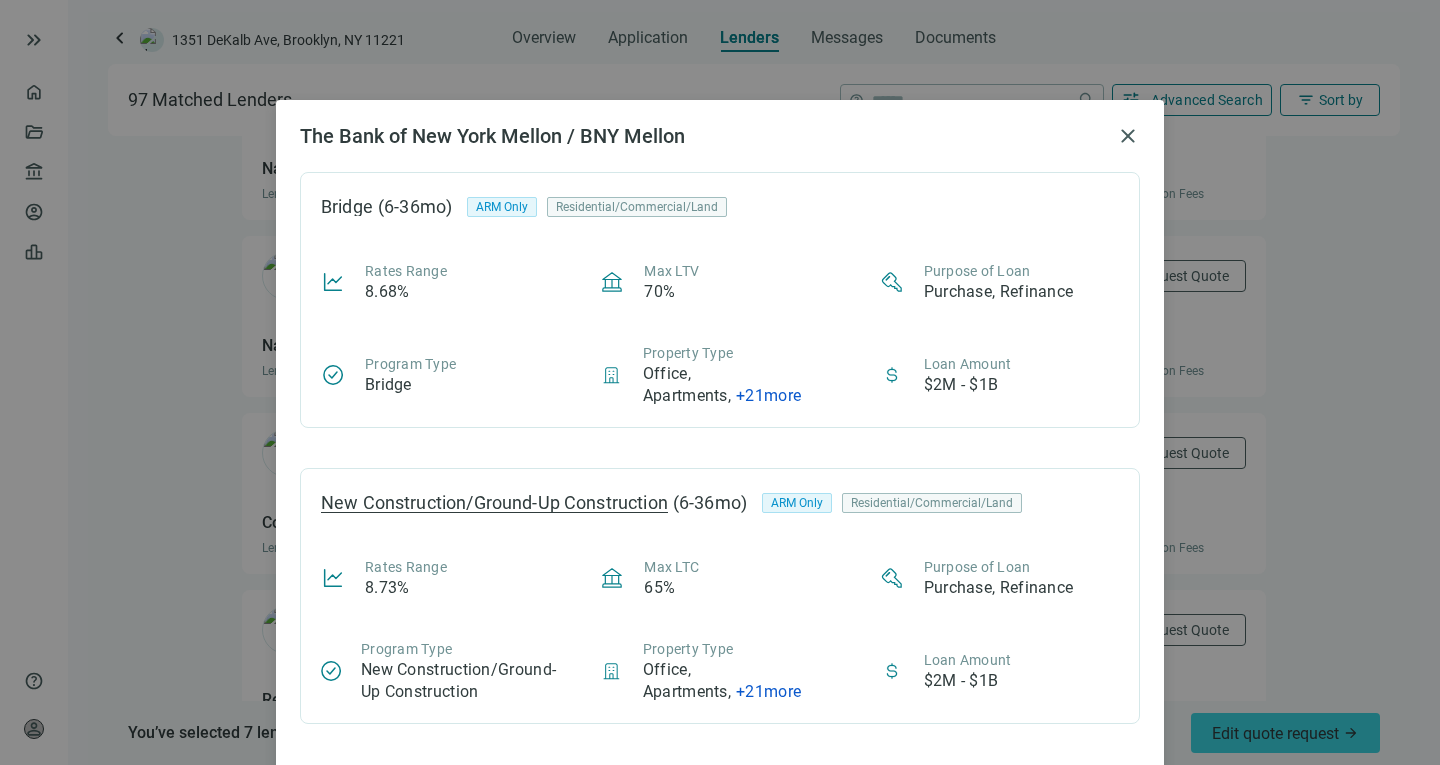 scroll, scrollTop: 33, scrollLeft: 0, axis: vertical 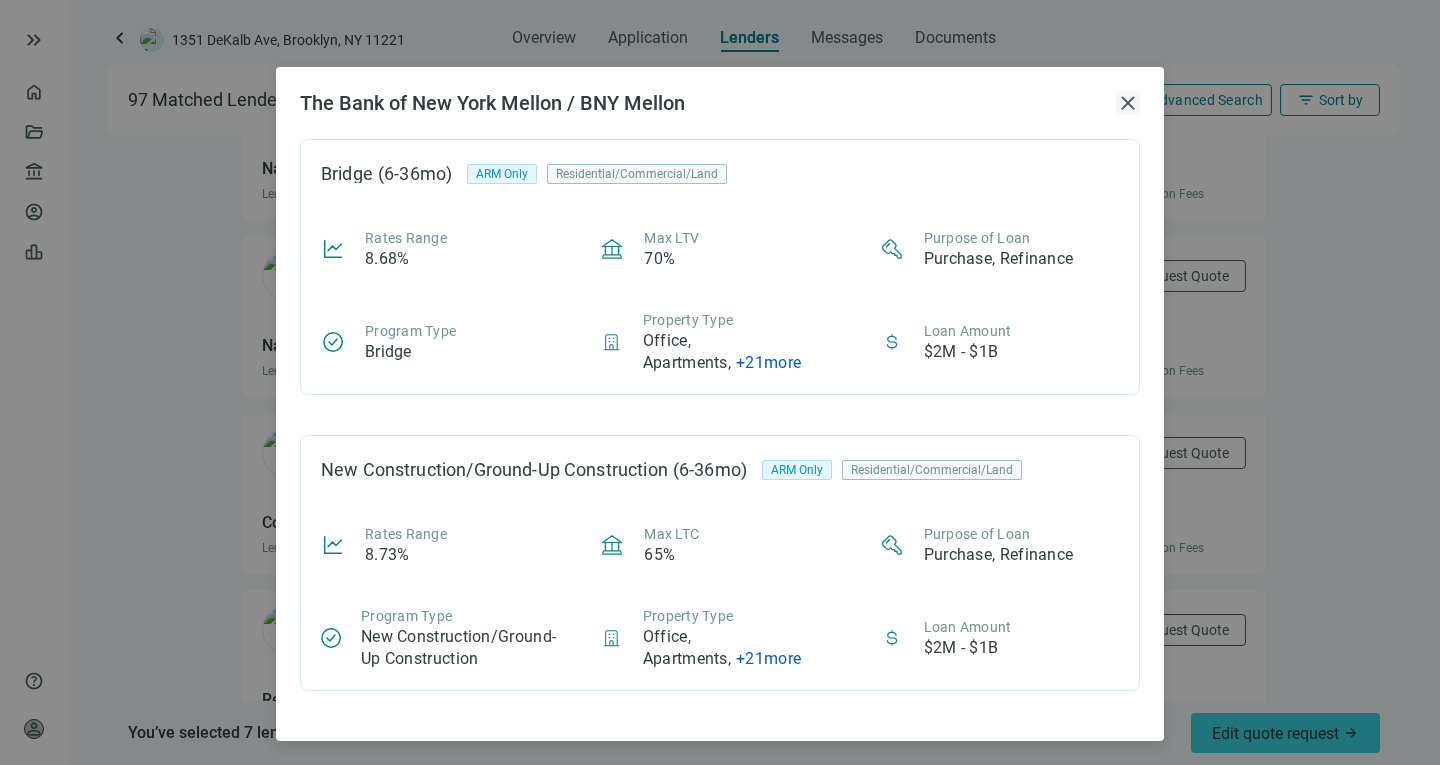 click on "close" at bounding box center [1128, 103] 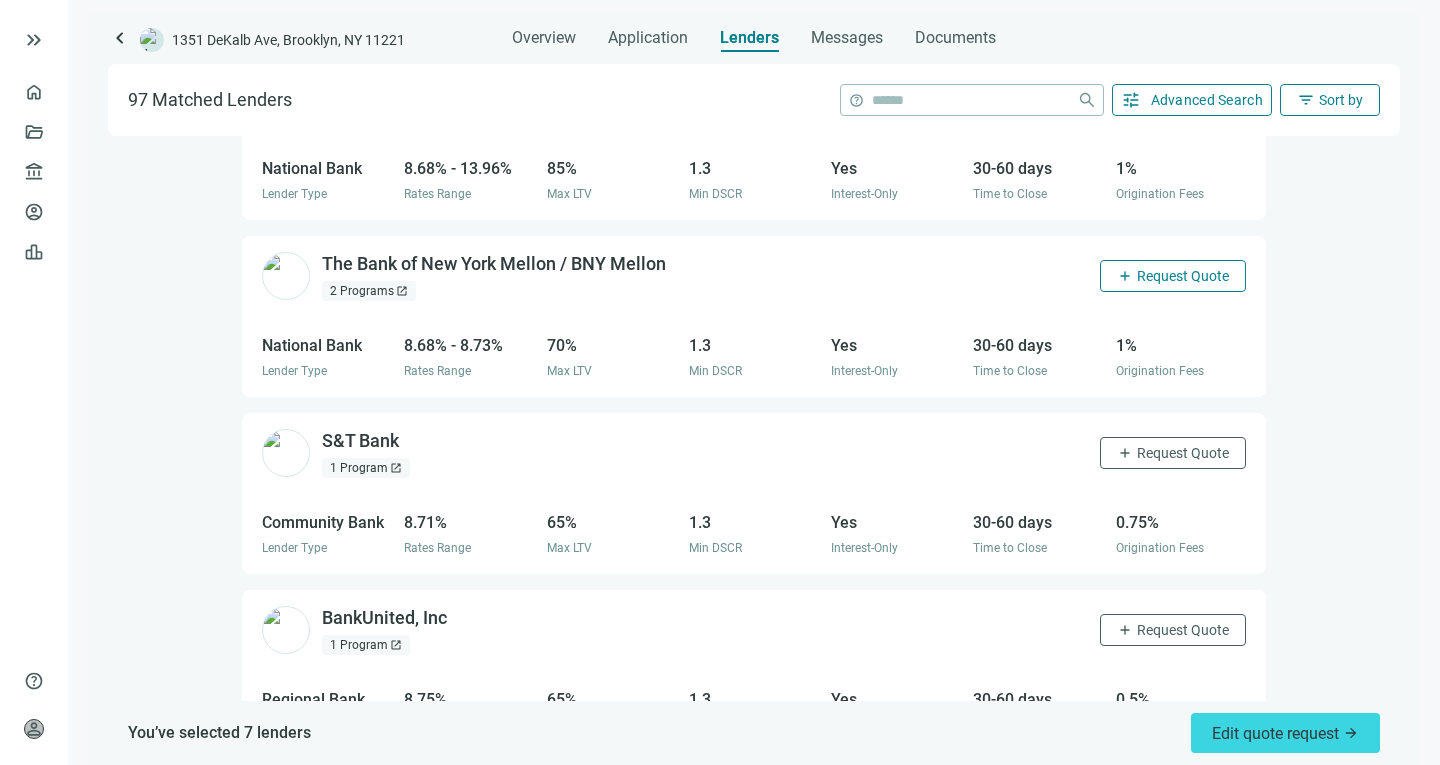 click on "Request Quote" at bounding box center [1183, 276] 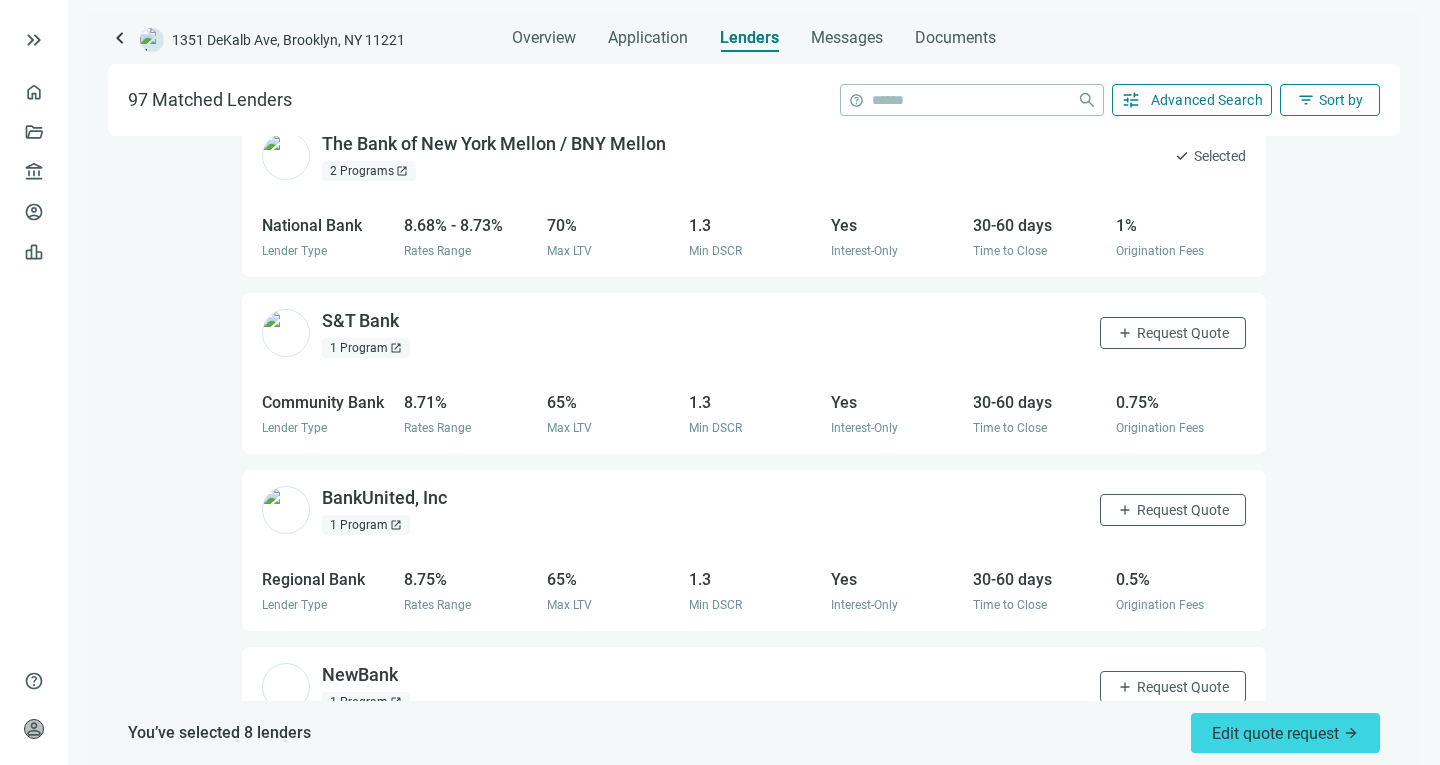 scroll, scrollTop: 4075, scrollLeft: 0, axis: vertical 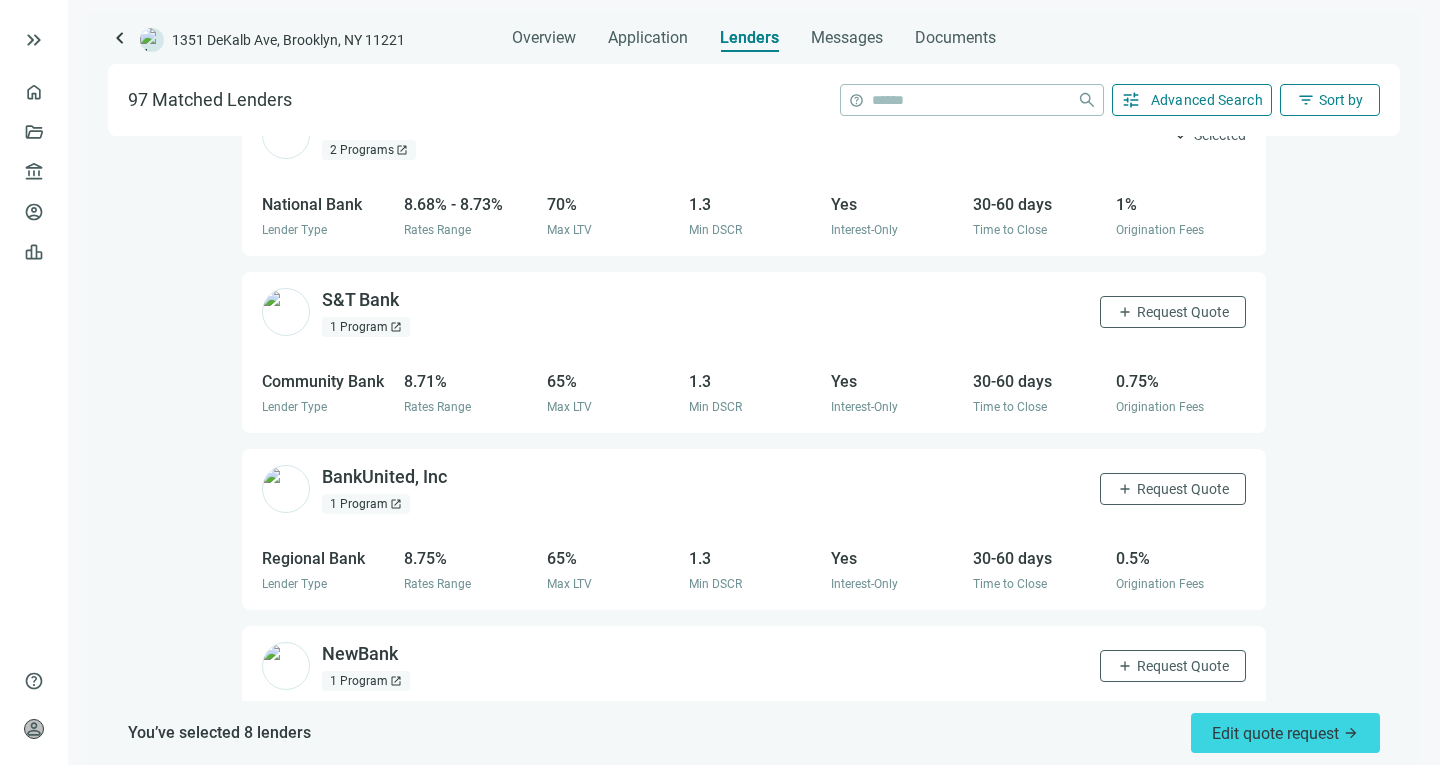 click on "1 Program open_in_new" at bounding box center (366, 327) 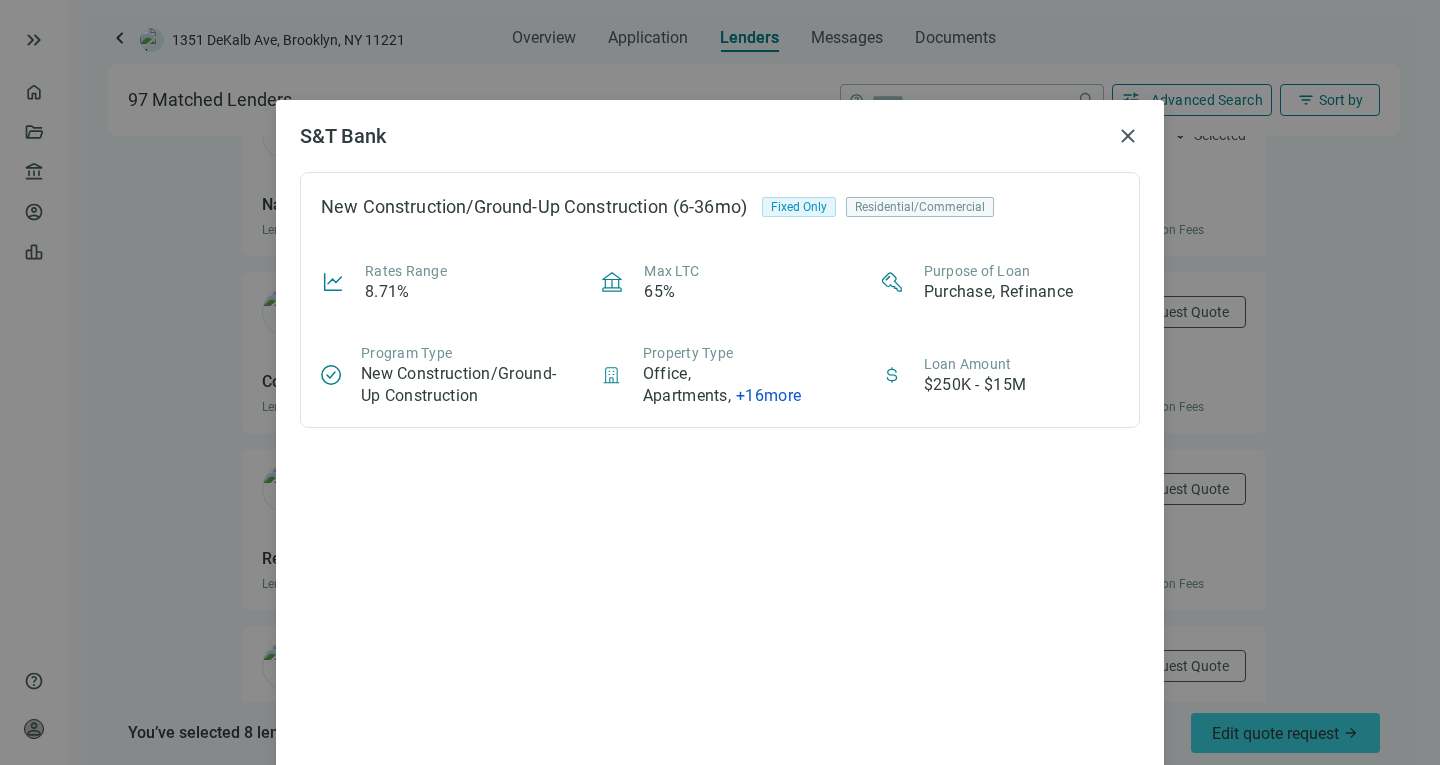 scroll, scrollTop: 19, scrollLeft: 0, axis: vertical 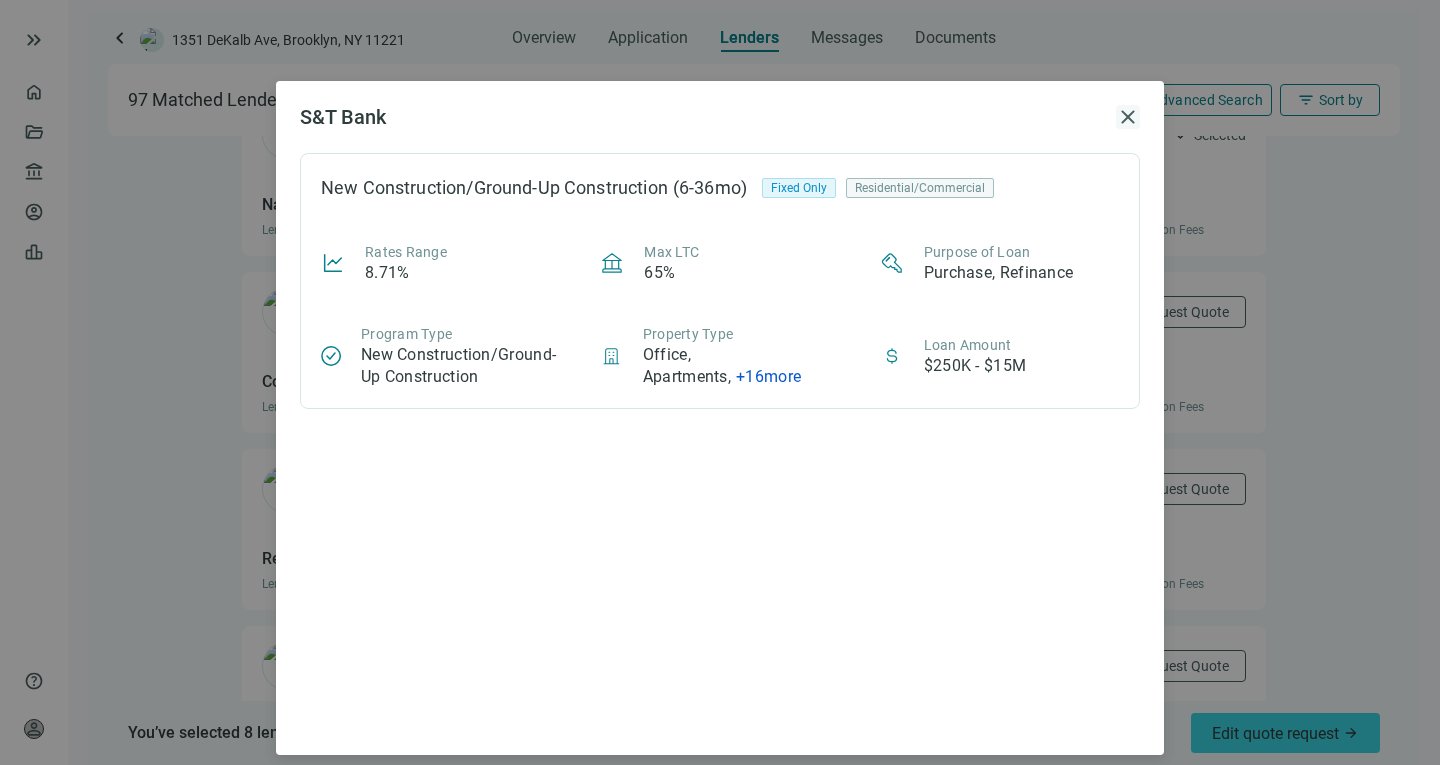 click on "close" at bounding box center (1128, 117) 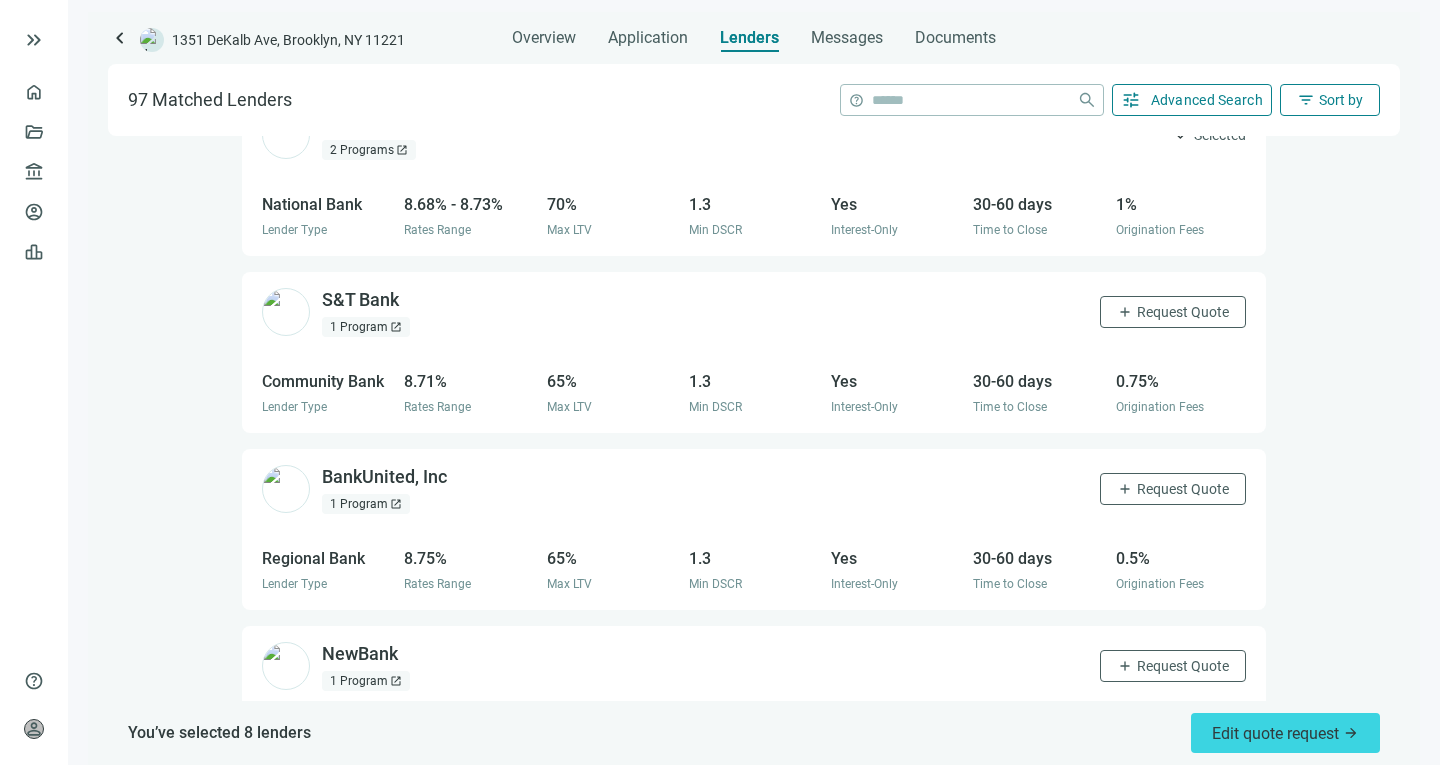 scroll, scrollTop: 0, scrollLeft: 0, axis: both 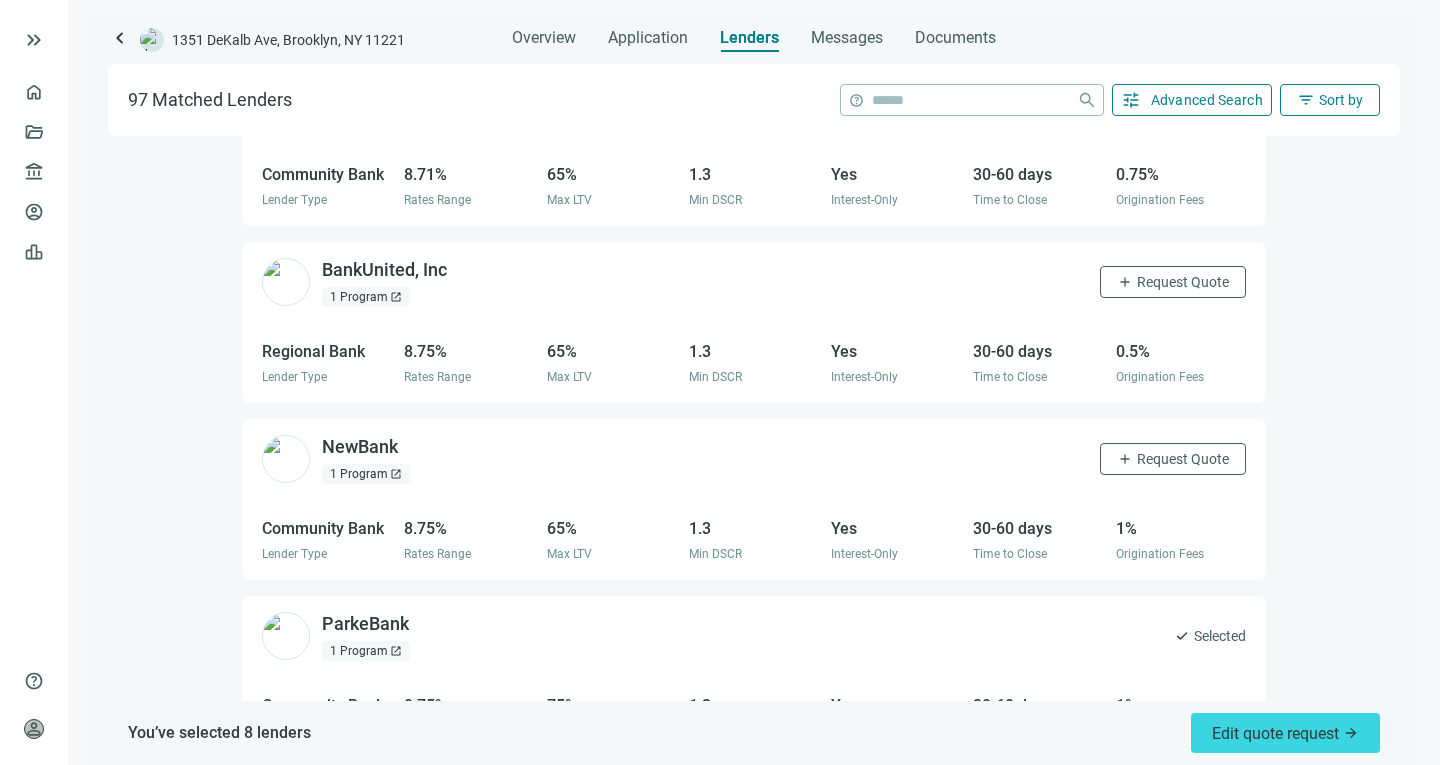 click on "1 Program open_in_new" at bounding box center (366, 297) 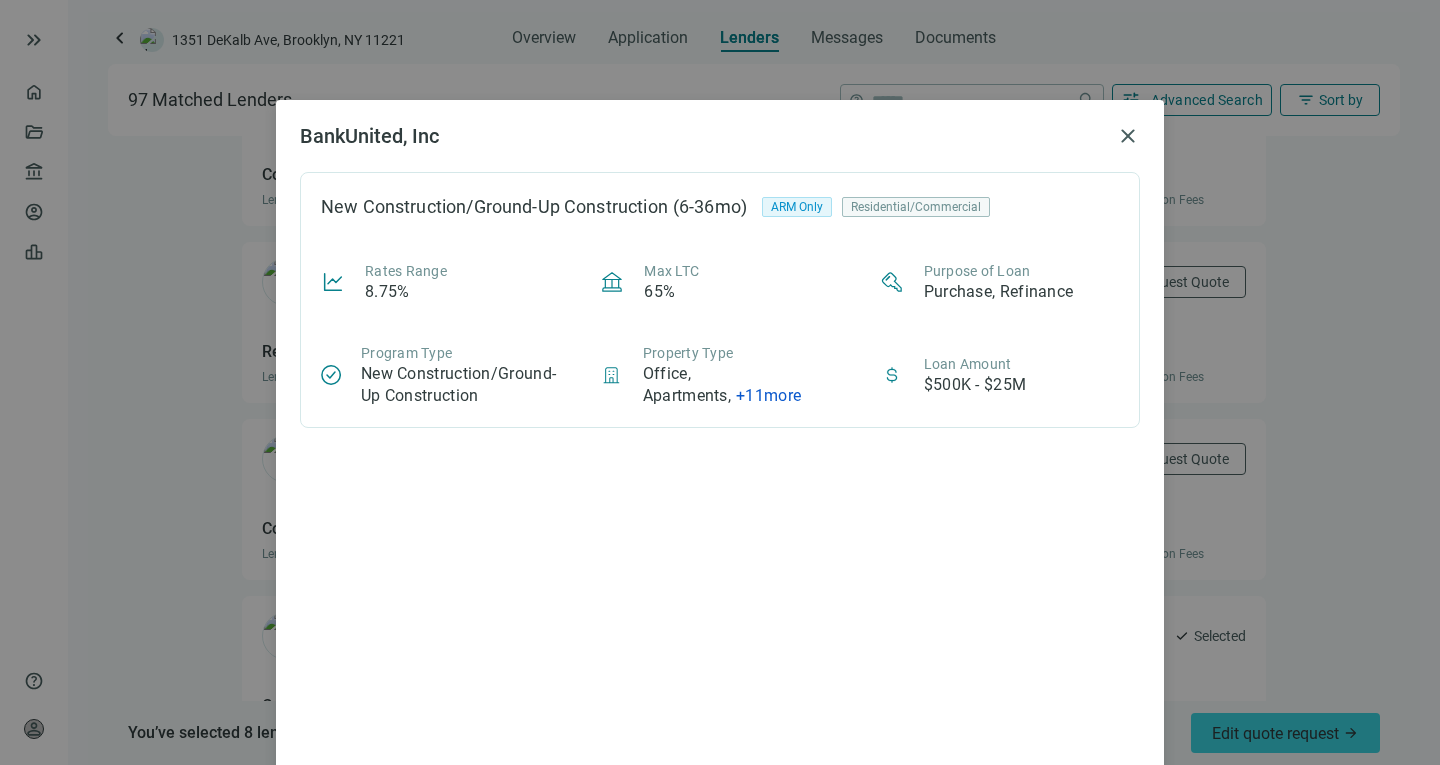 scroll, scrollTop: 33, scrollLeft: 0, axis: vertical 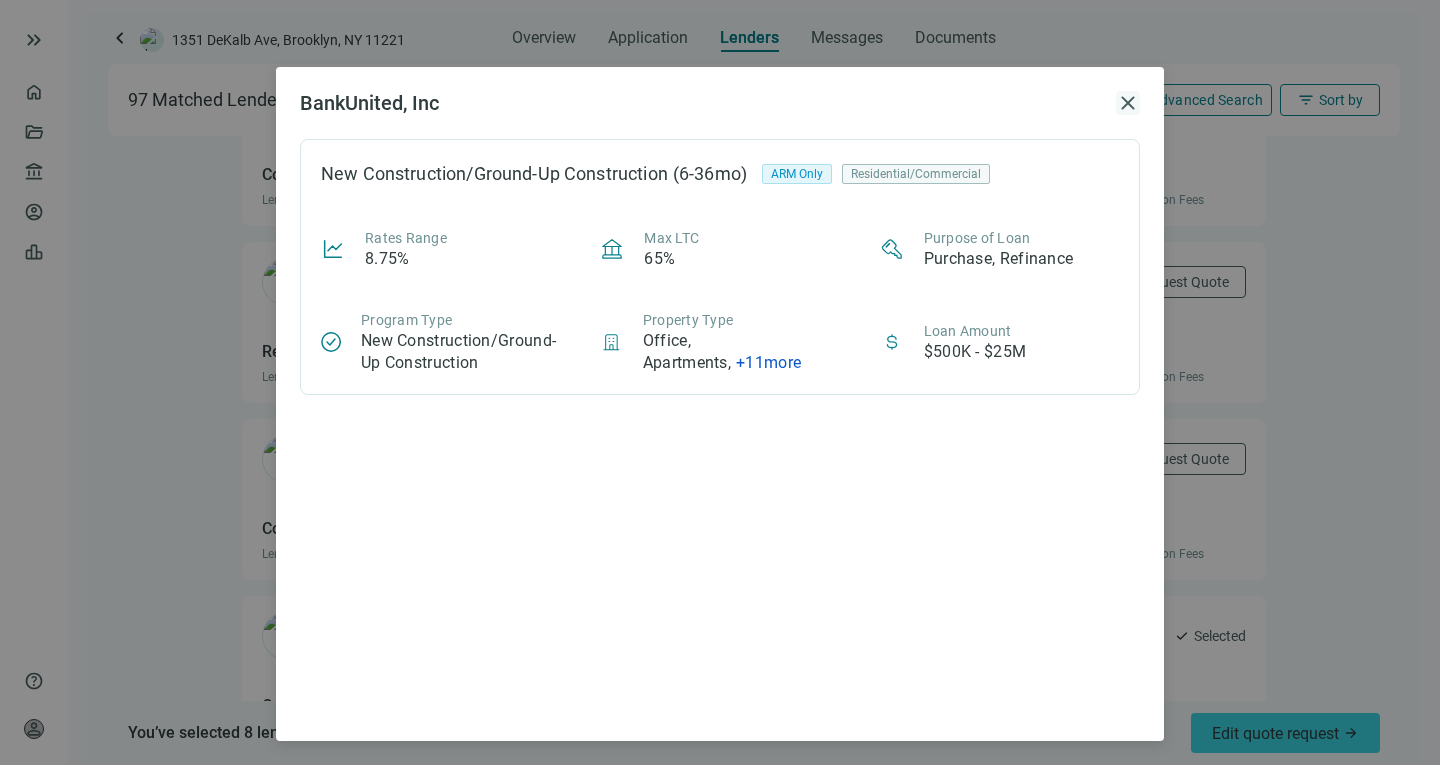 click on "close" at bounding box center (1128, 103) 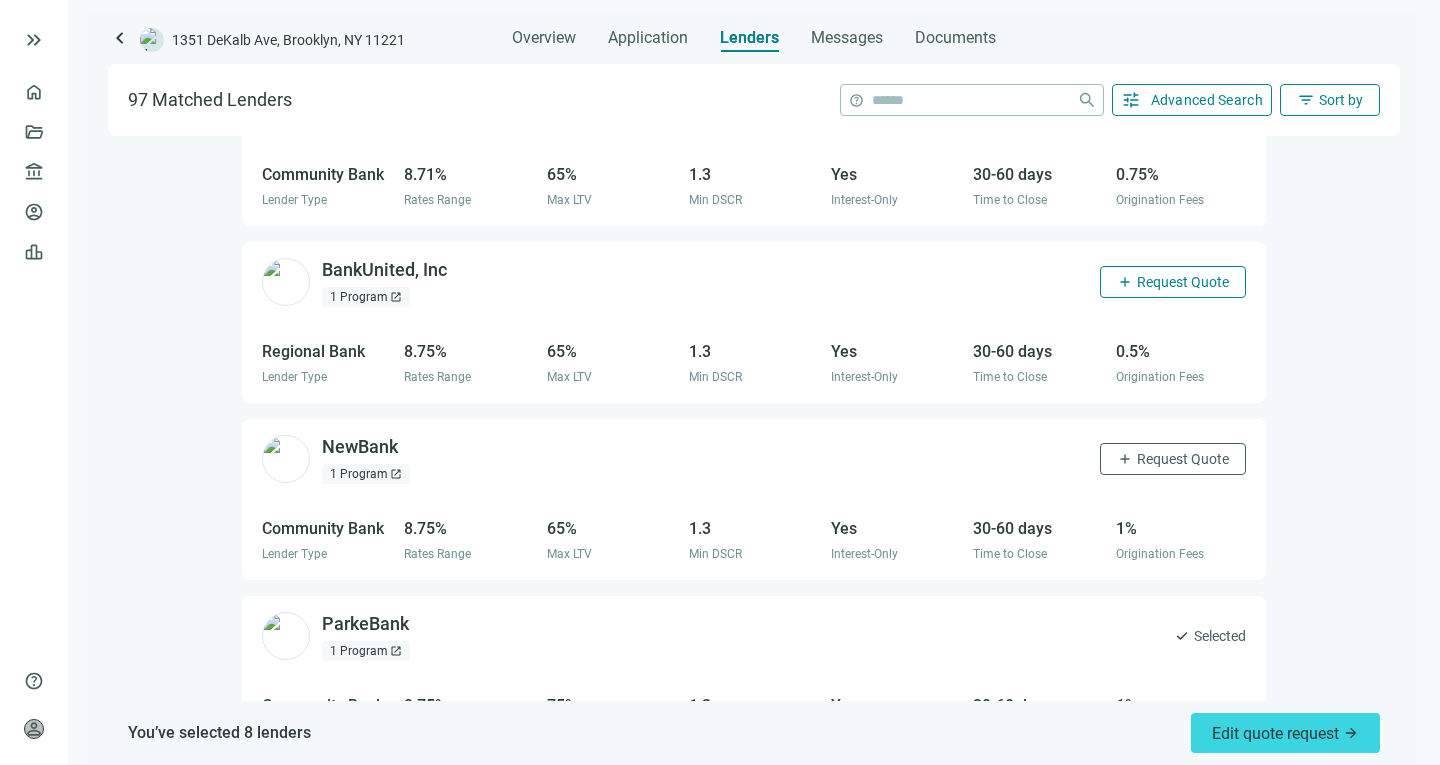click on "Request Quote" at bounding box center (1183, 282) 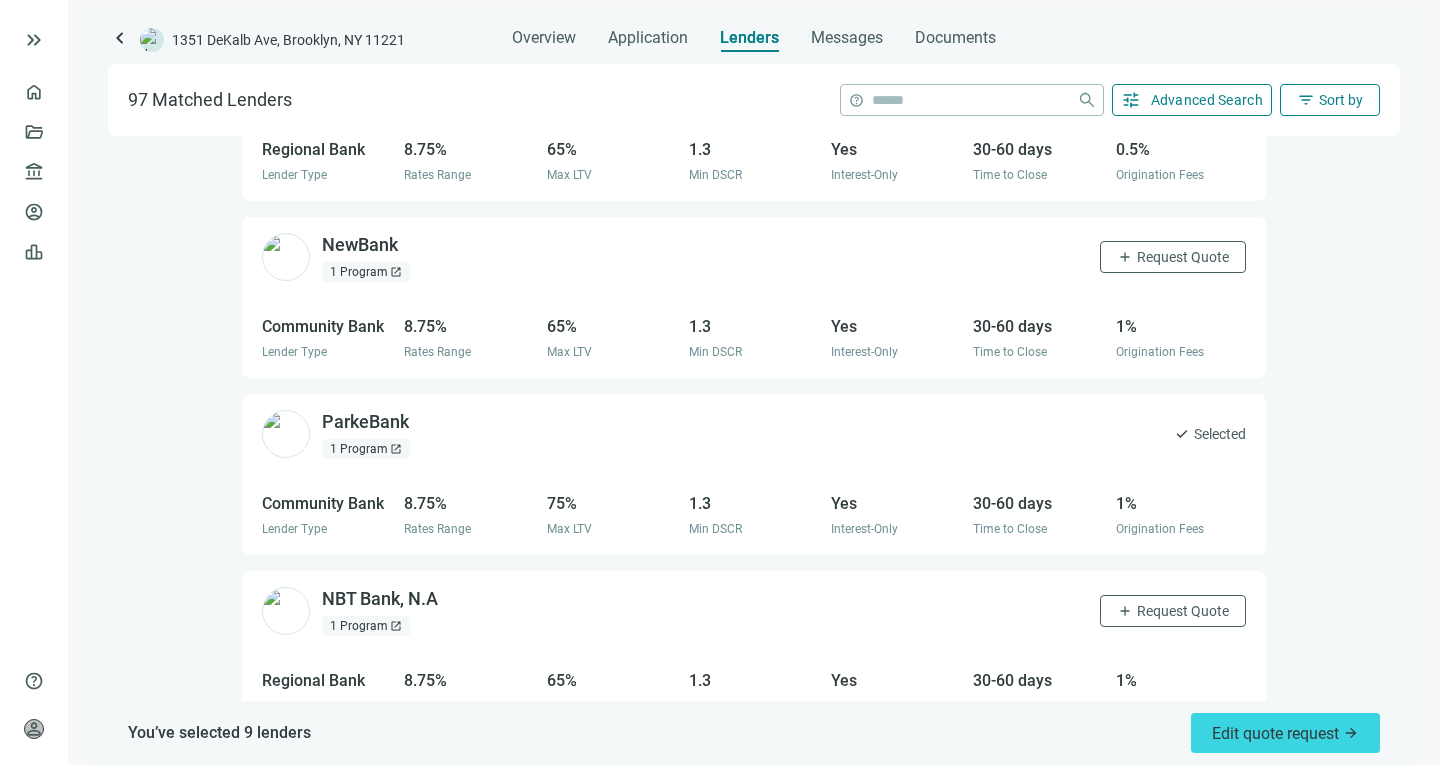 scroll, scrollTop: 4510, scrollLeft: 0, axis: vertical 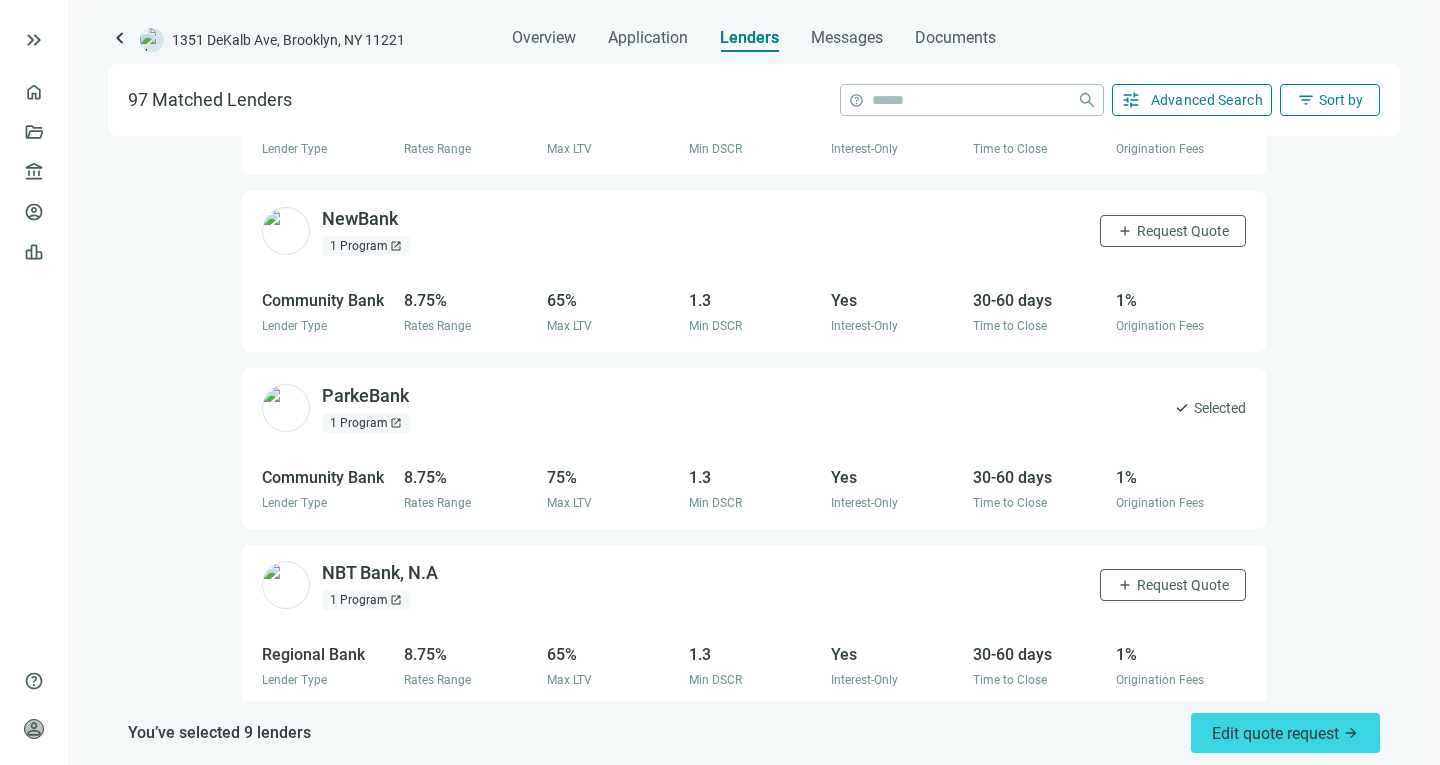click on "1 Program open_in_new" at bounding box center (366, 246) 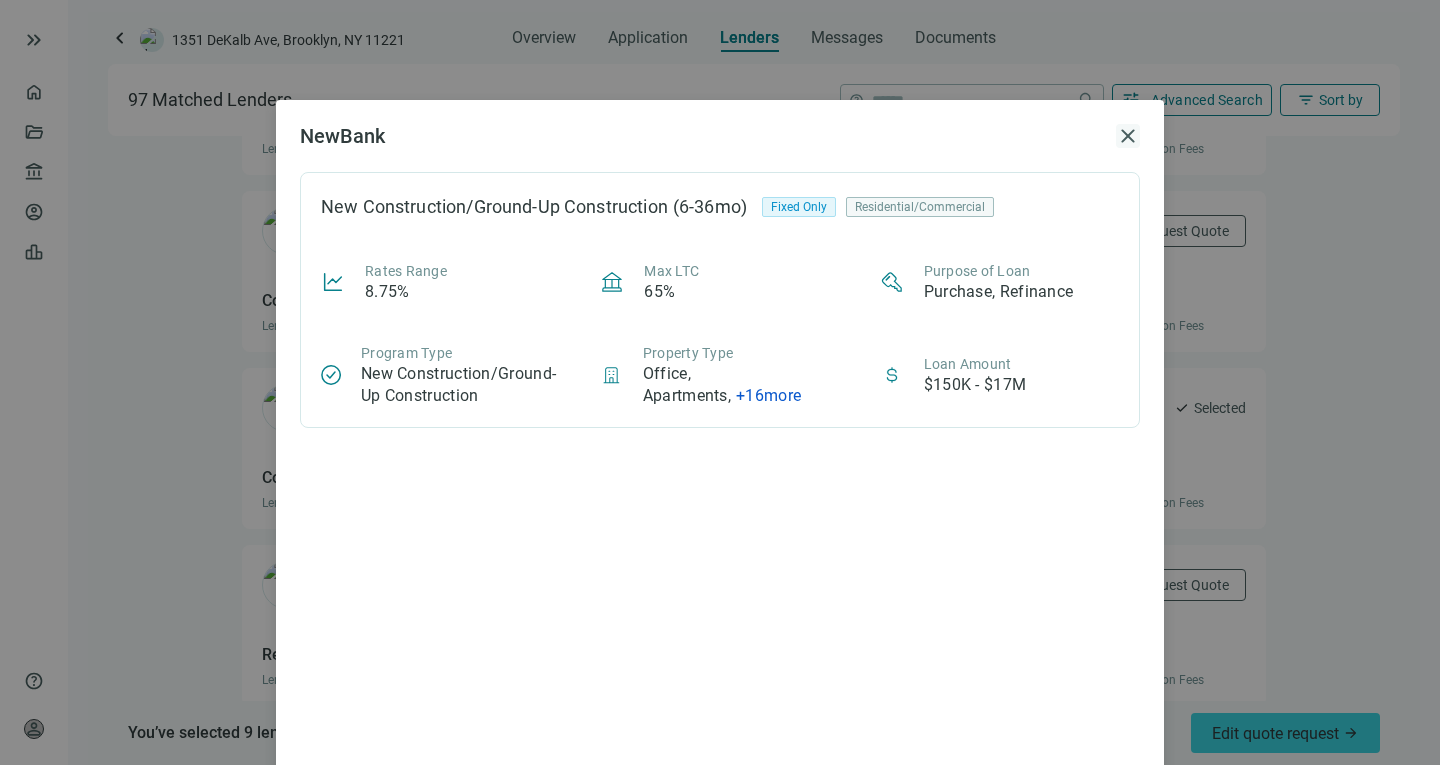 click on "close" at bounding box center [1128, 136] 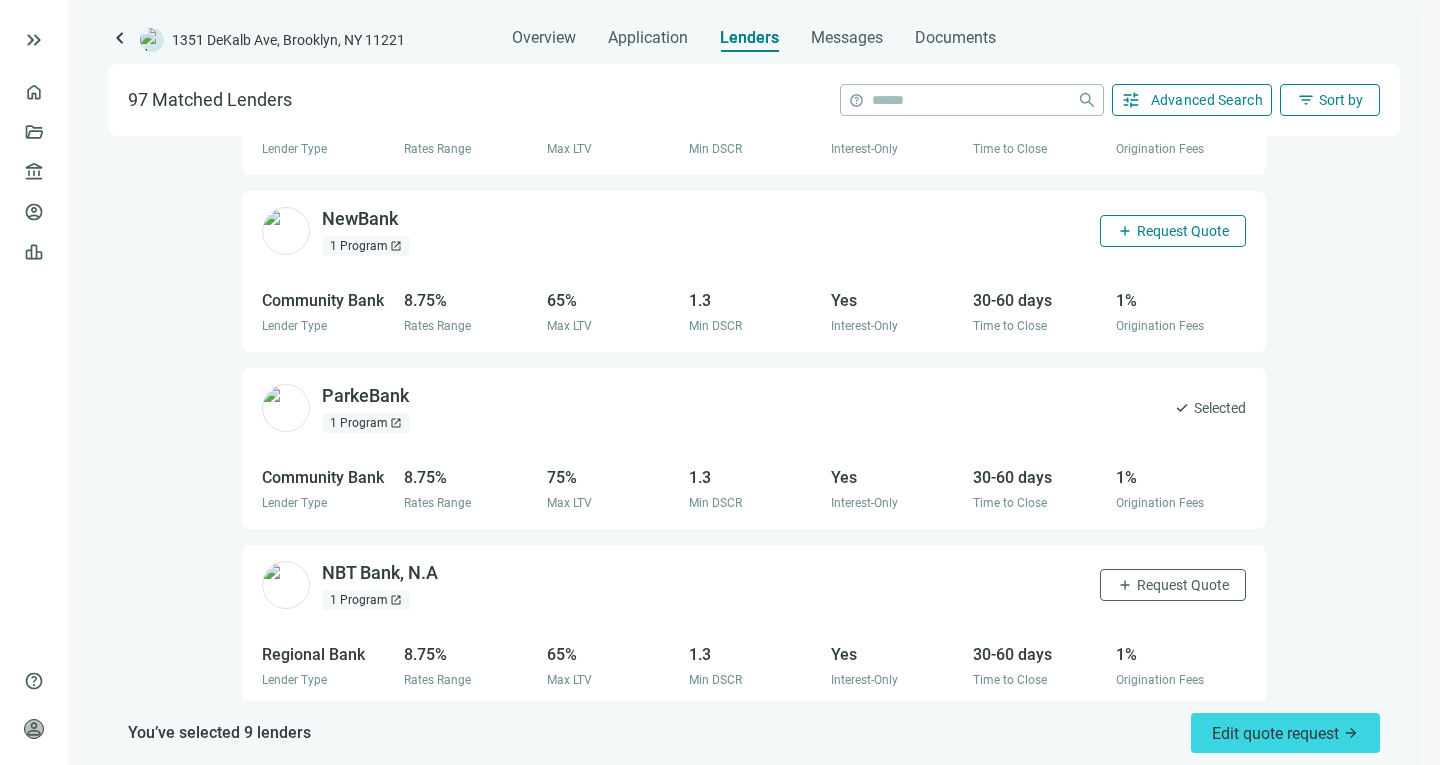 click on "add" at bounding box center (1125, 231) 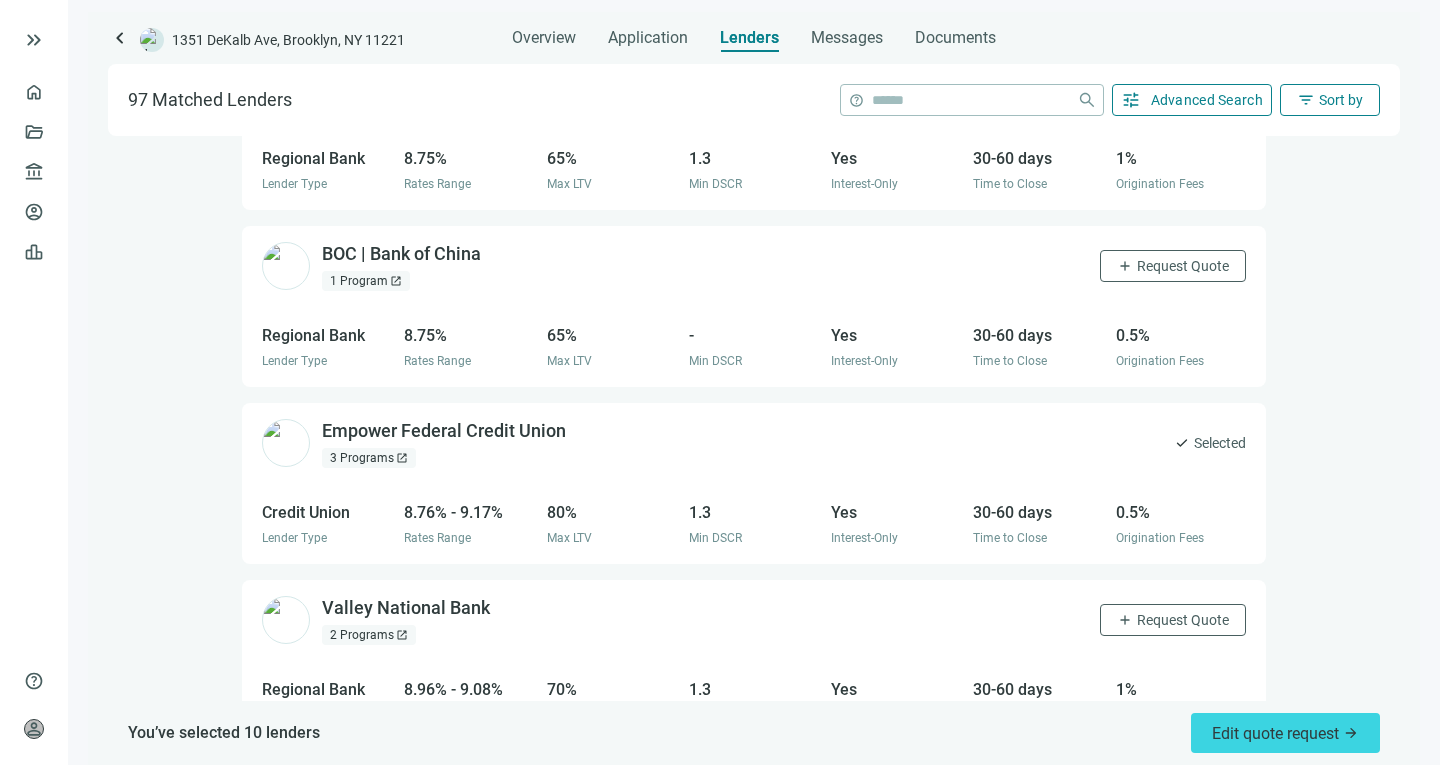 scroll, scrollTop: 5030, scrollLeft: 0, axis: vertical 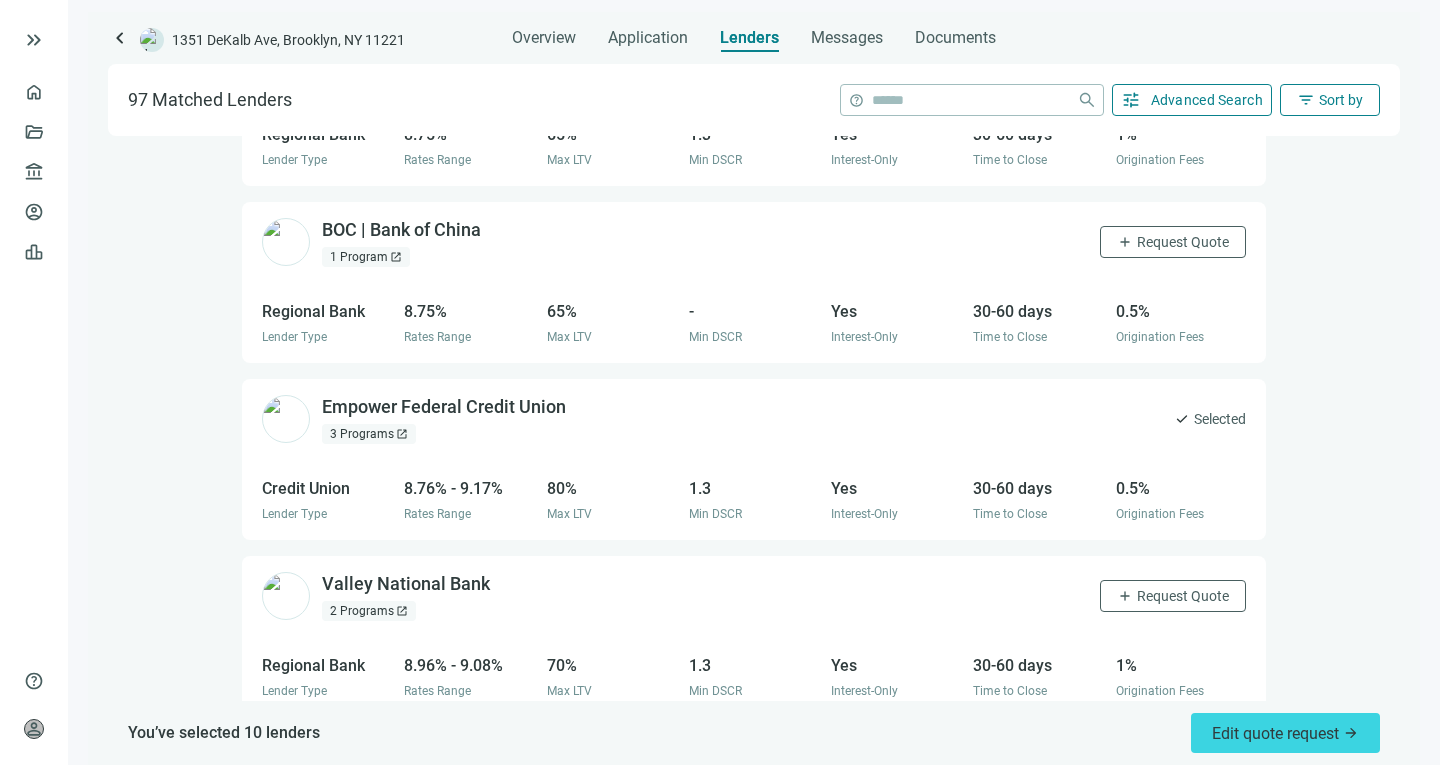 click on "1 Program open_in_new" at bounding box center [366, 257] 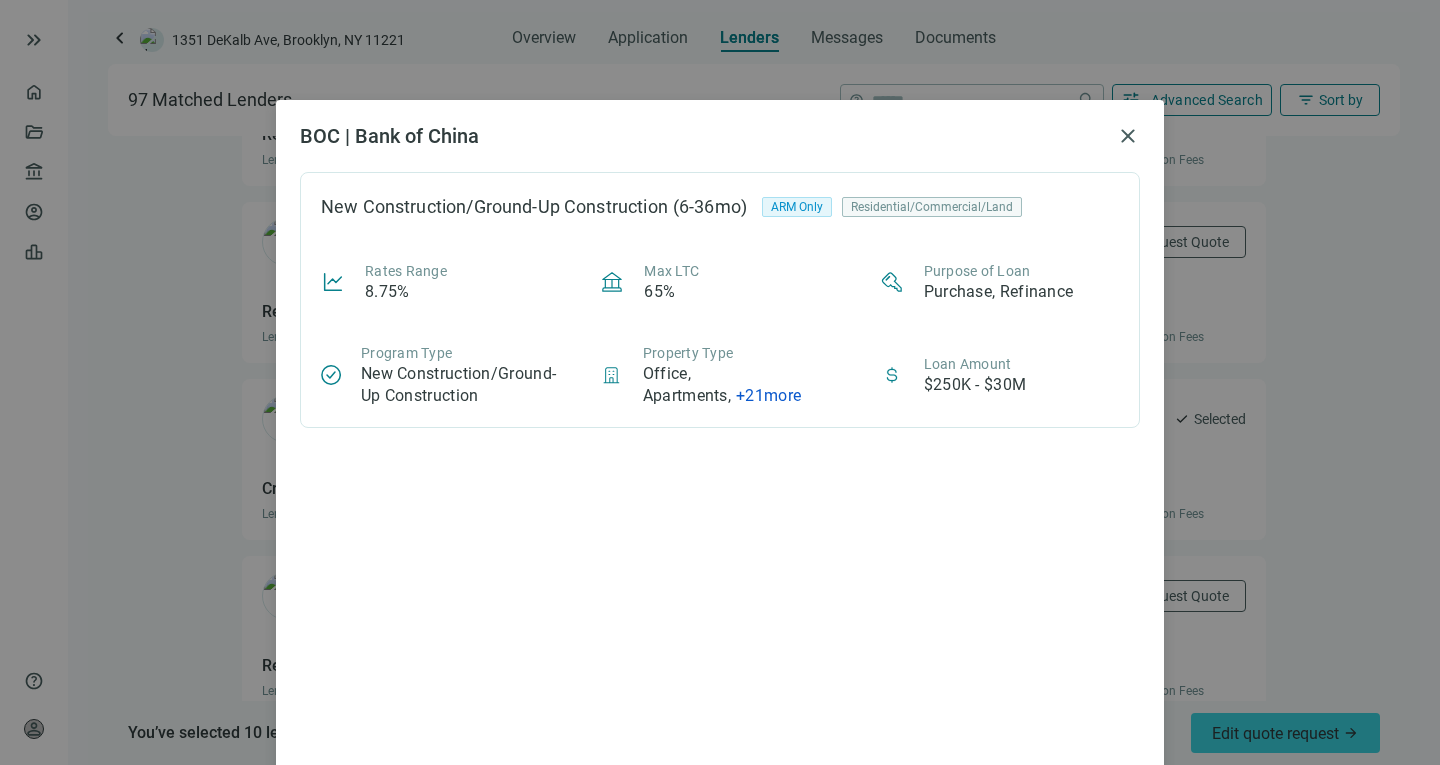 scroll, scrollTop: 33, scrollLeft: 0, axis: vertical 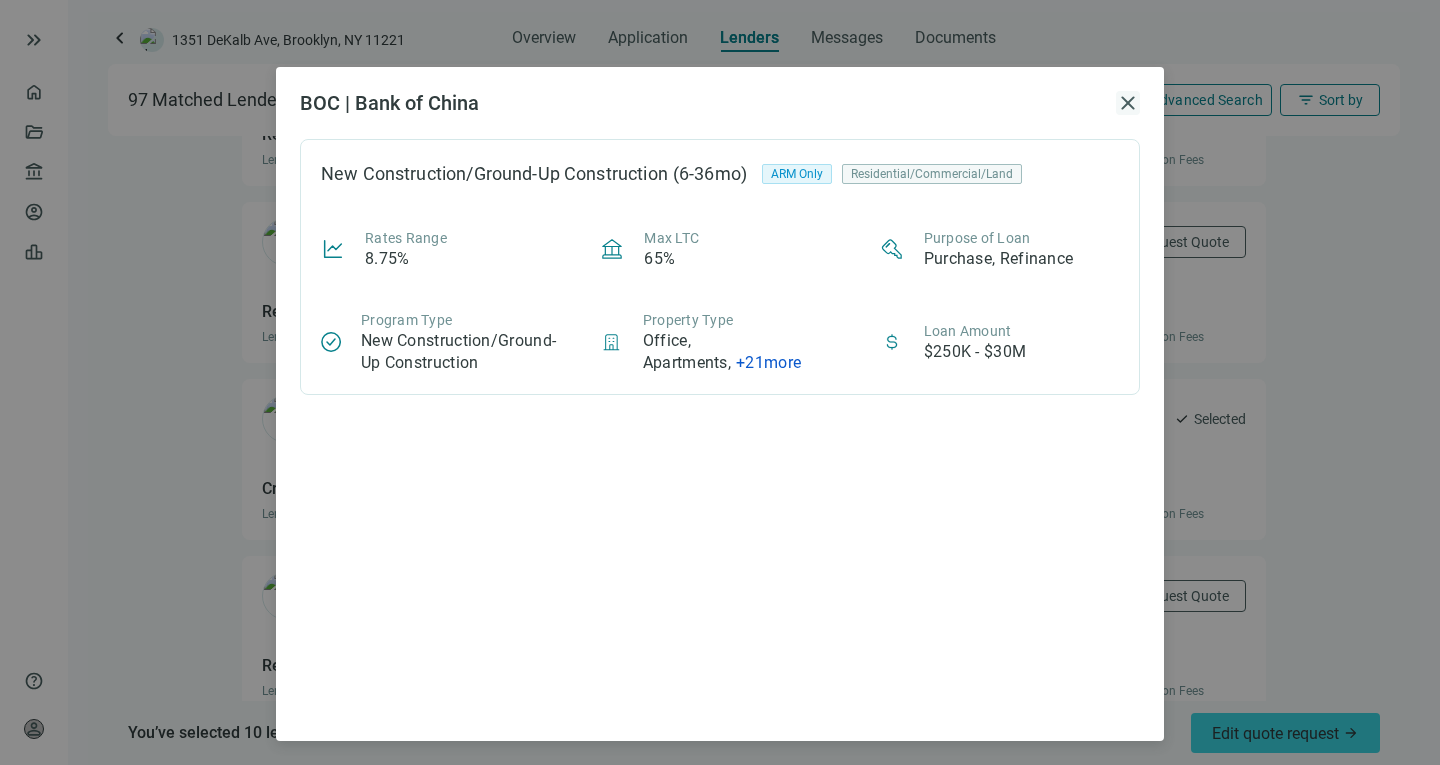 click on "close" at bounding box center [1128, 103] 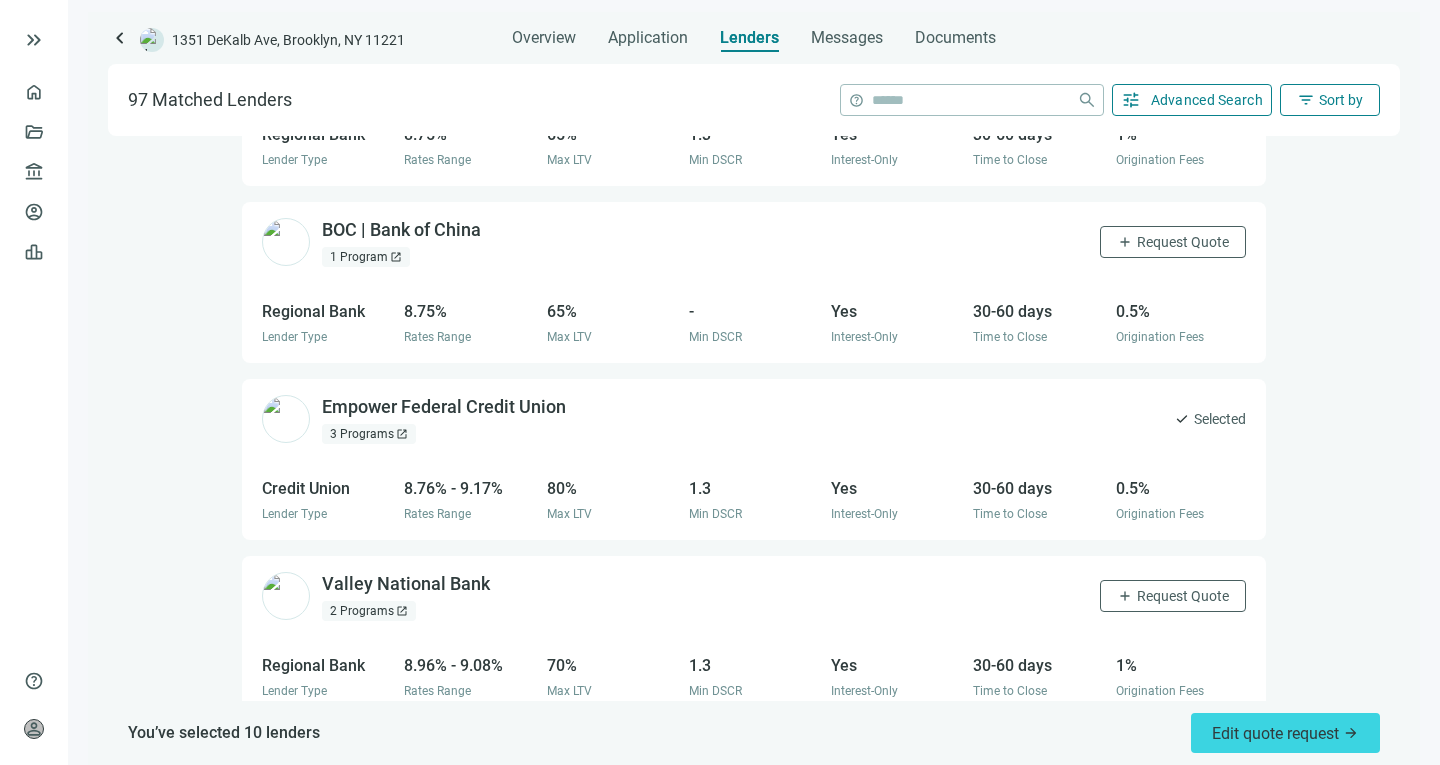 scroll, scrollTop: 0, scrollLeft: 0, axis: both 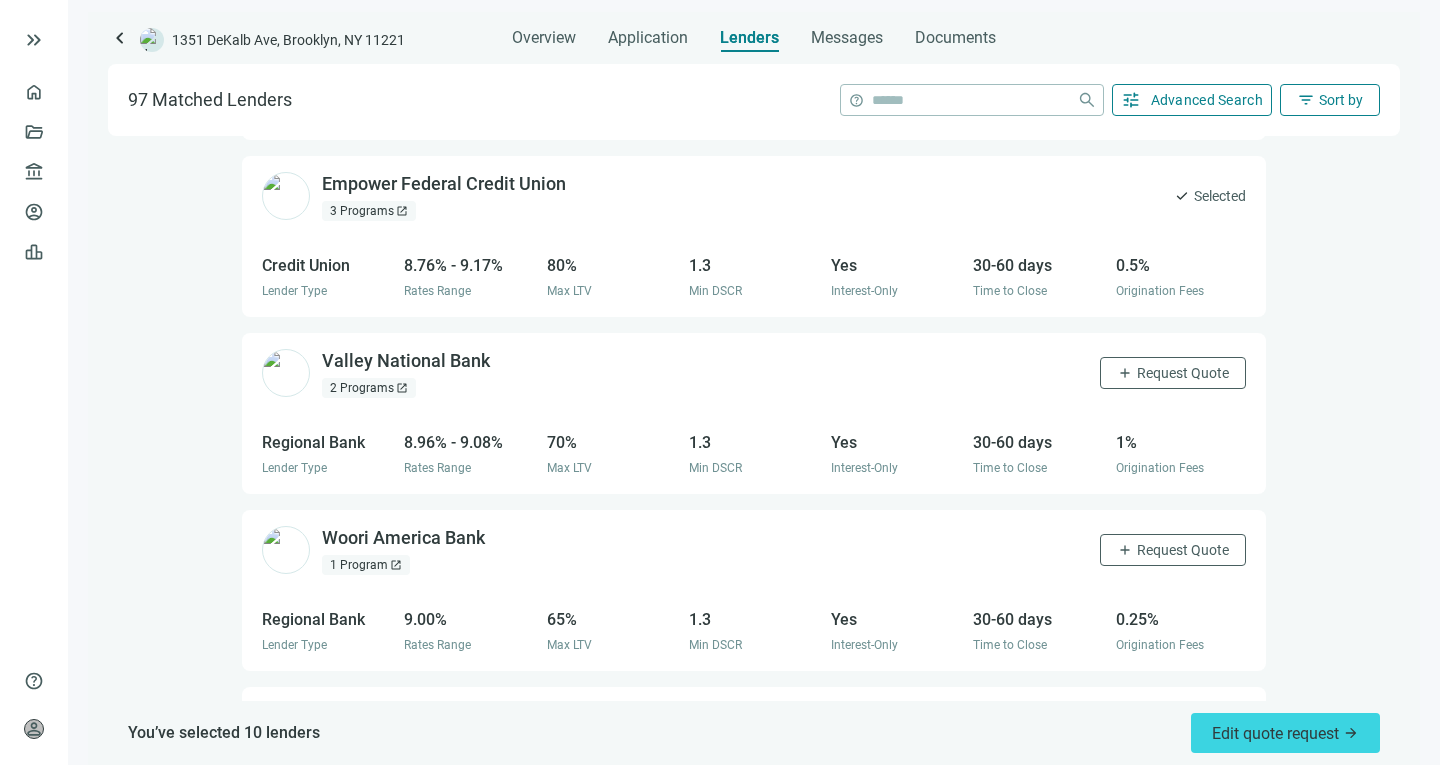 click on "2 Programs open_in_new" at bounding box center [369, 388] 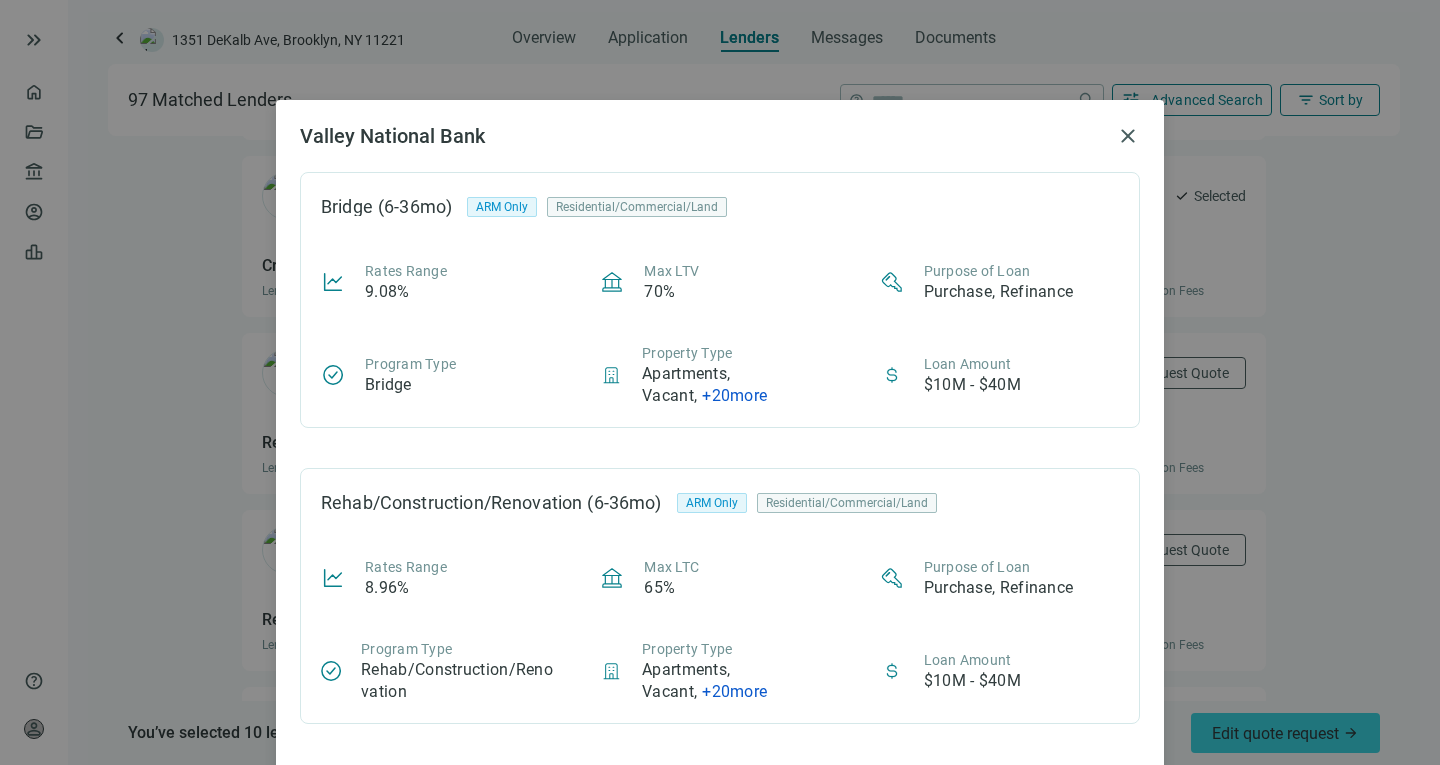 scroll, scrollTop: 33, scrollLeft: 0, axis: vertical 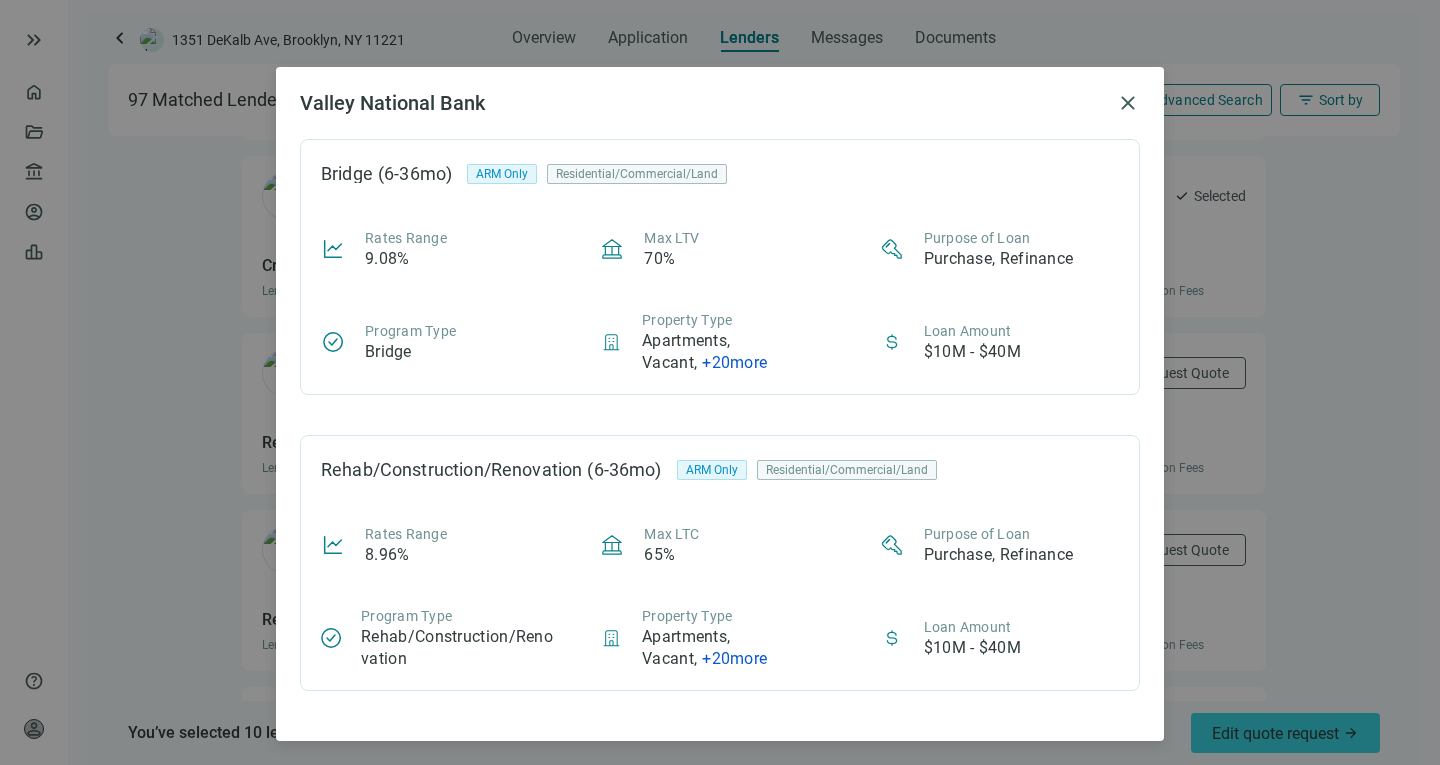 click on "Valley National Bank close Bridge (6-36mo) ARM Only Residential/Commercial/Land Rates Range 9.08% Max LTV 70% Purpose of Loan Purchase, Refinance Program Type Bridge Property Type Apartments, Vacant , + 20  more Loan Amount $10M - $40M Rehab/Construction/Renovation (6-36mo) ARM Only Residential/Commercial/Land Rates Range 8.96% Max LTC 65% Purpose of Loan Purchase, Refinance Program Type Rehab/Construction/Renovation Property Type Apartments, Vacant , + 20  more Loan Amount $10M - $40M" at bounding box center (720, 404) 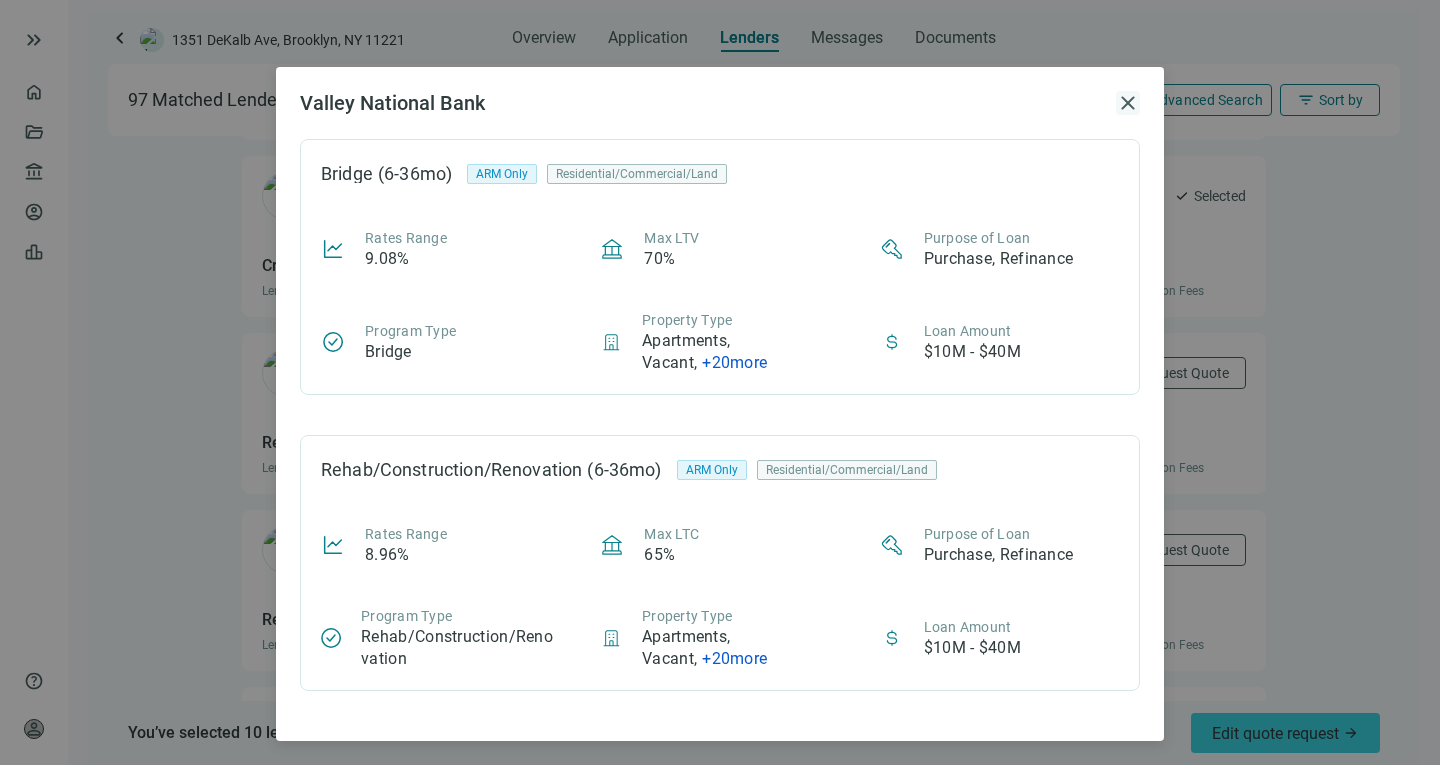 click on "close" at bounding box center (1128, 103) 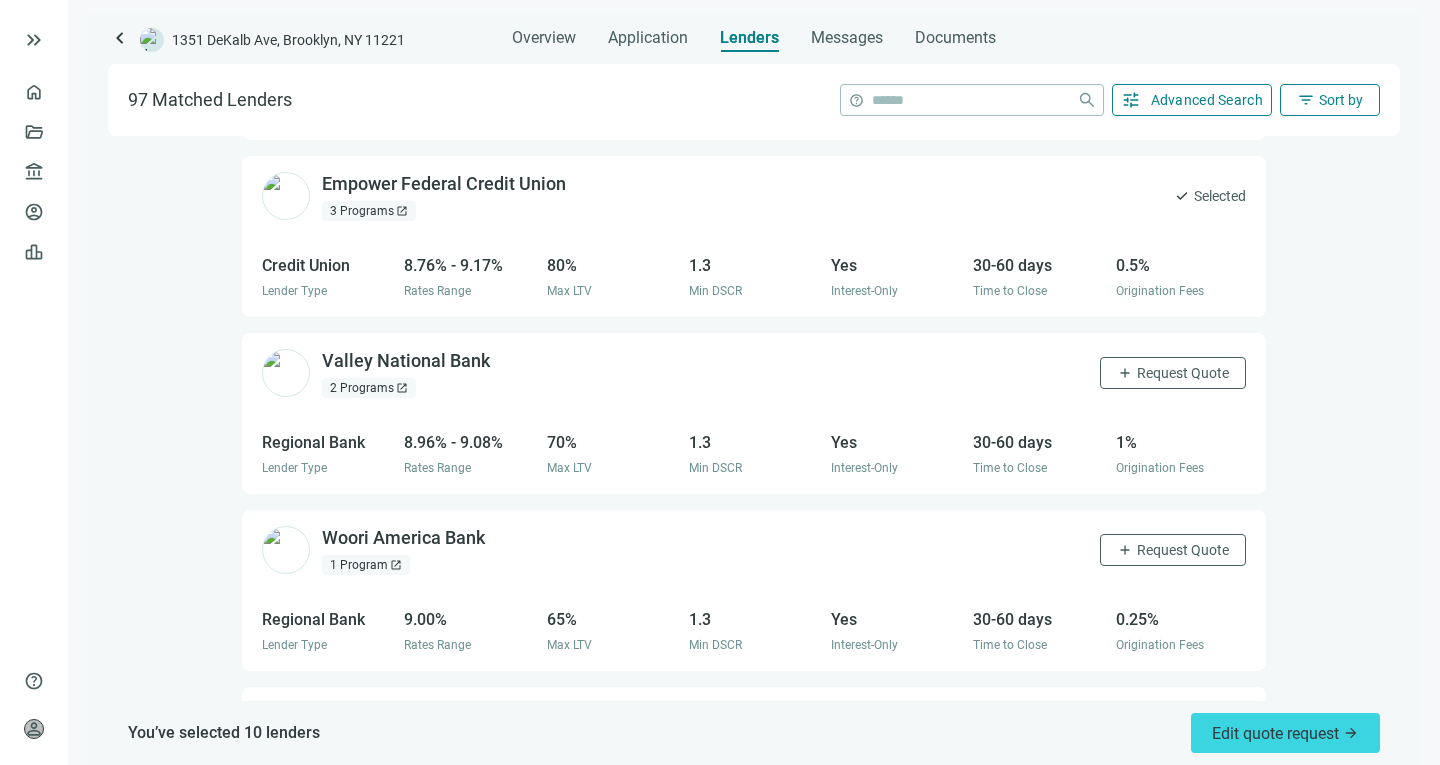 scroll, scrollTop: 0, scrollLeft: 0, axis: both 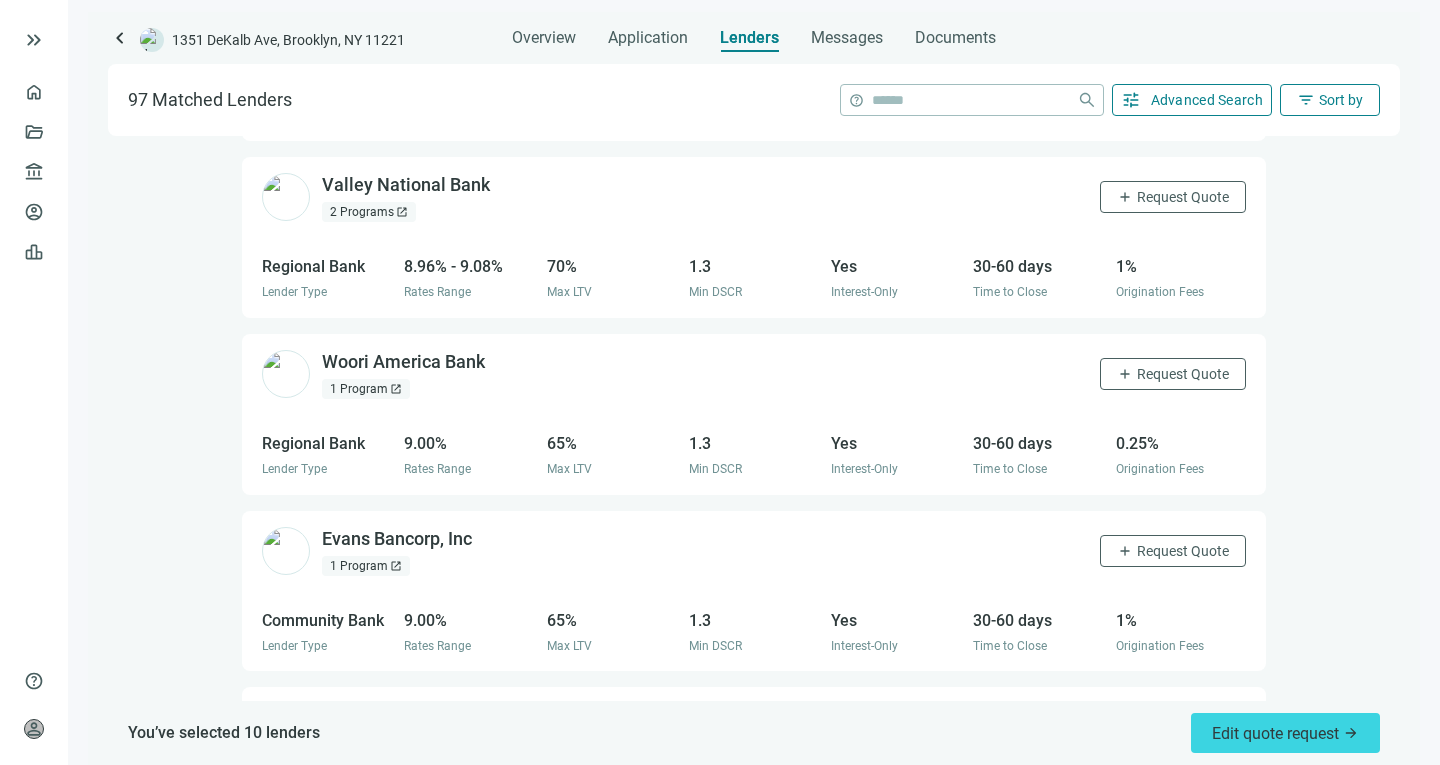 click on "open_in_new" at bounding box center [396, 389] 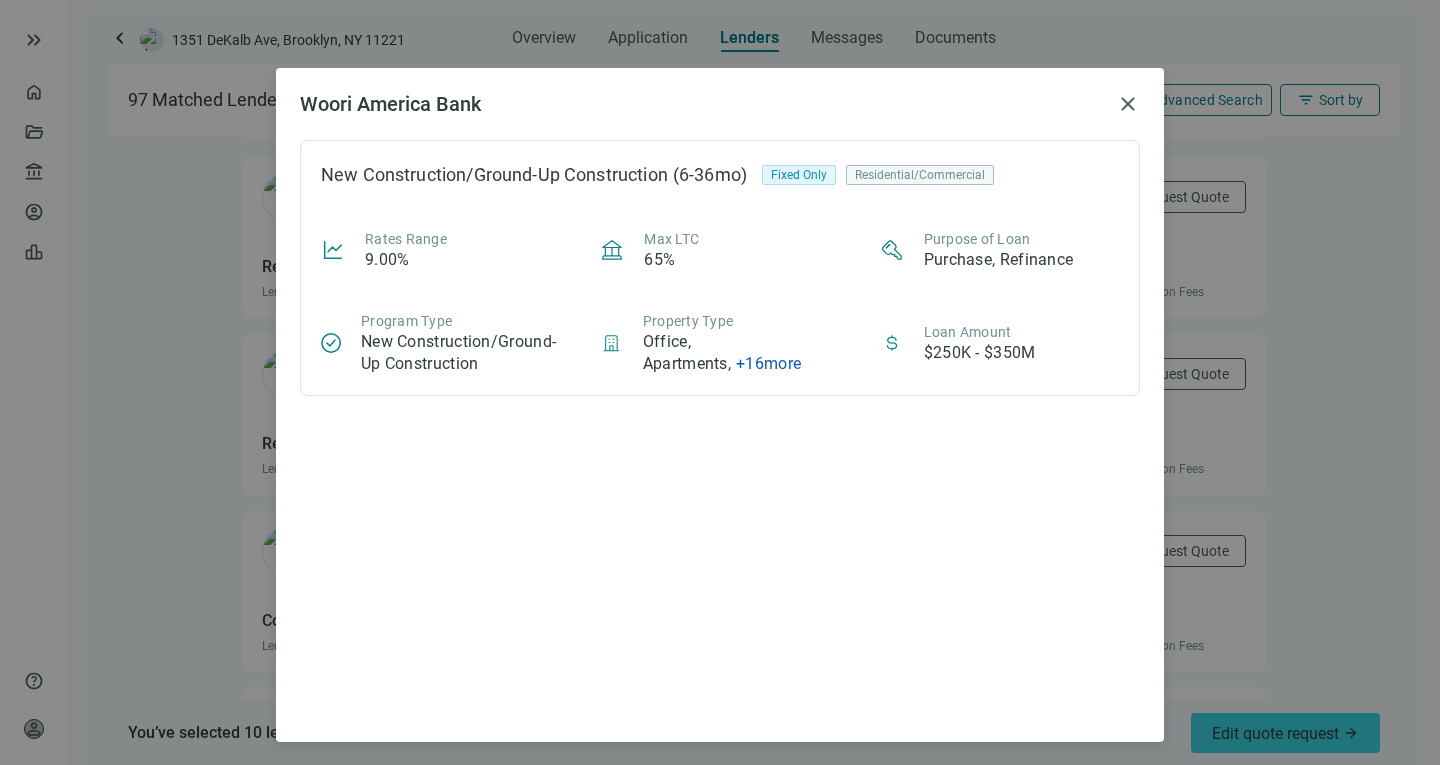scroll, scrollTop: 33, scrollLeft: 0, axis: vertical 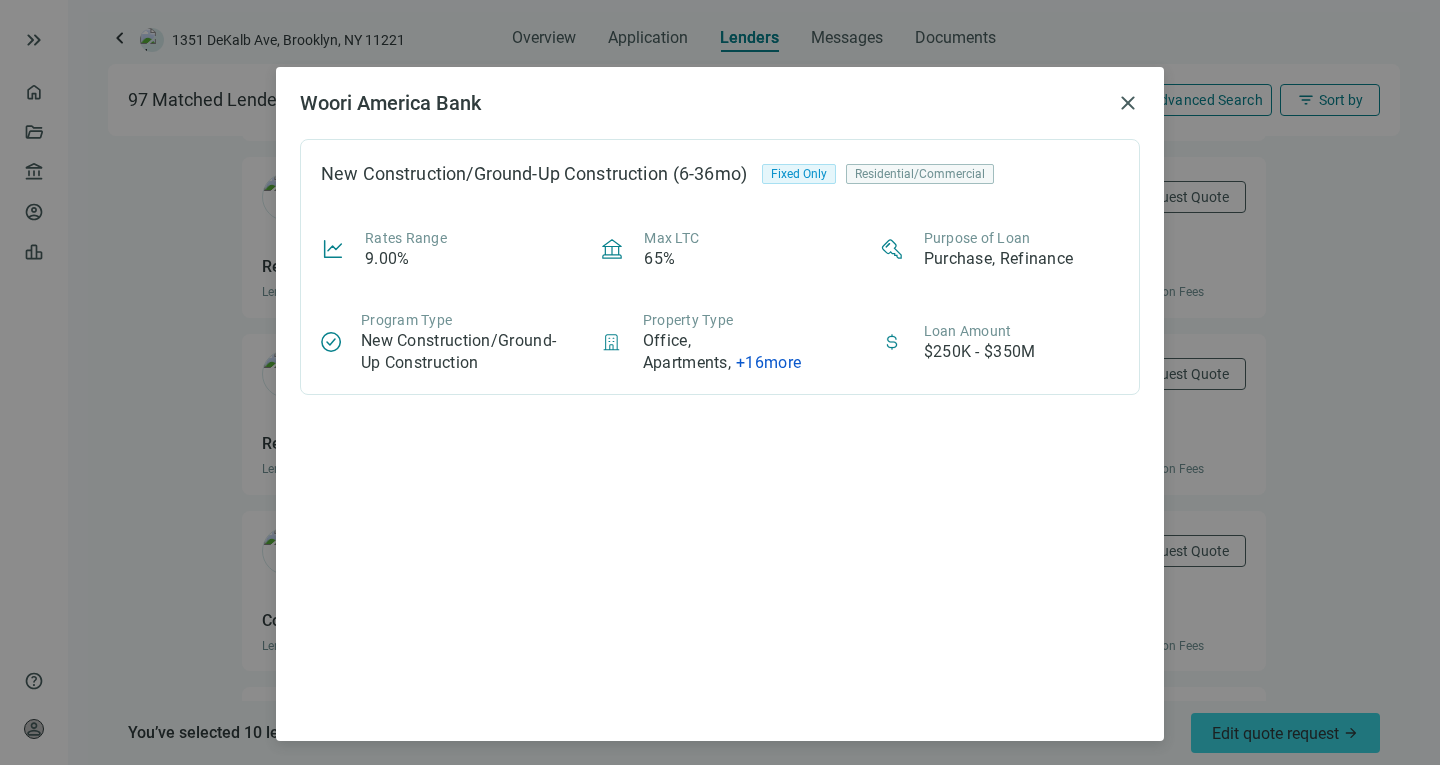 click on "Woori America Bank close New Construction/Ground-Up Construction (6-36mo) Fixed Only Residential/Commercial Rates Range 9.00% Max LTC 65% Purpose of Loan Purchase, Refinance Program Type New Construction/Ground-Up Construction Property Type Office, Apartments , + 16  more Loan Amount $250K - $350M" at bounding box center (720, 404) 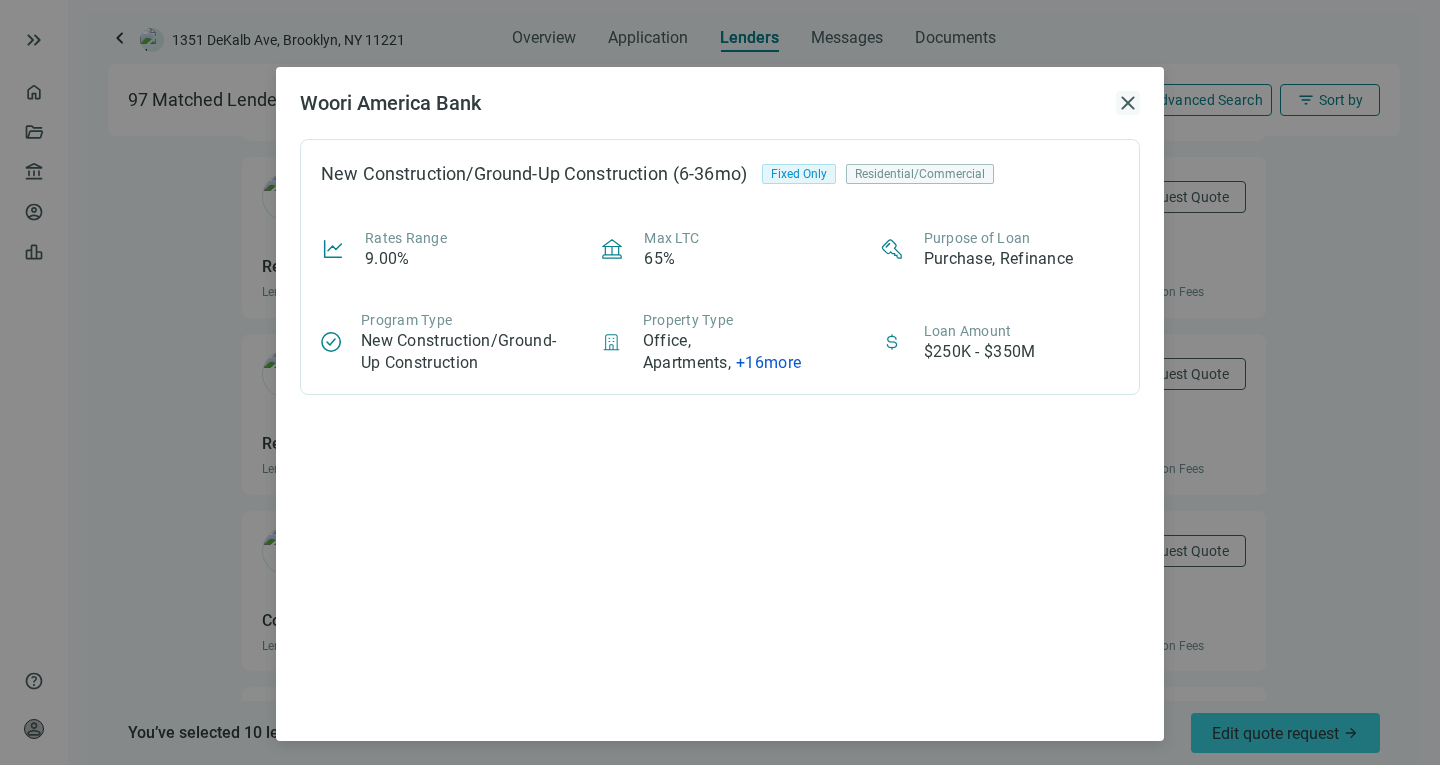 click on "close" at bounding box center [1128, 103] 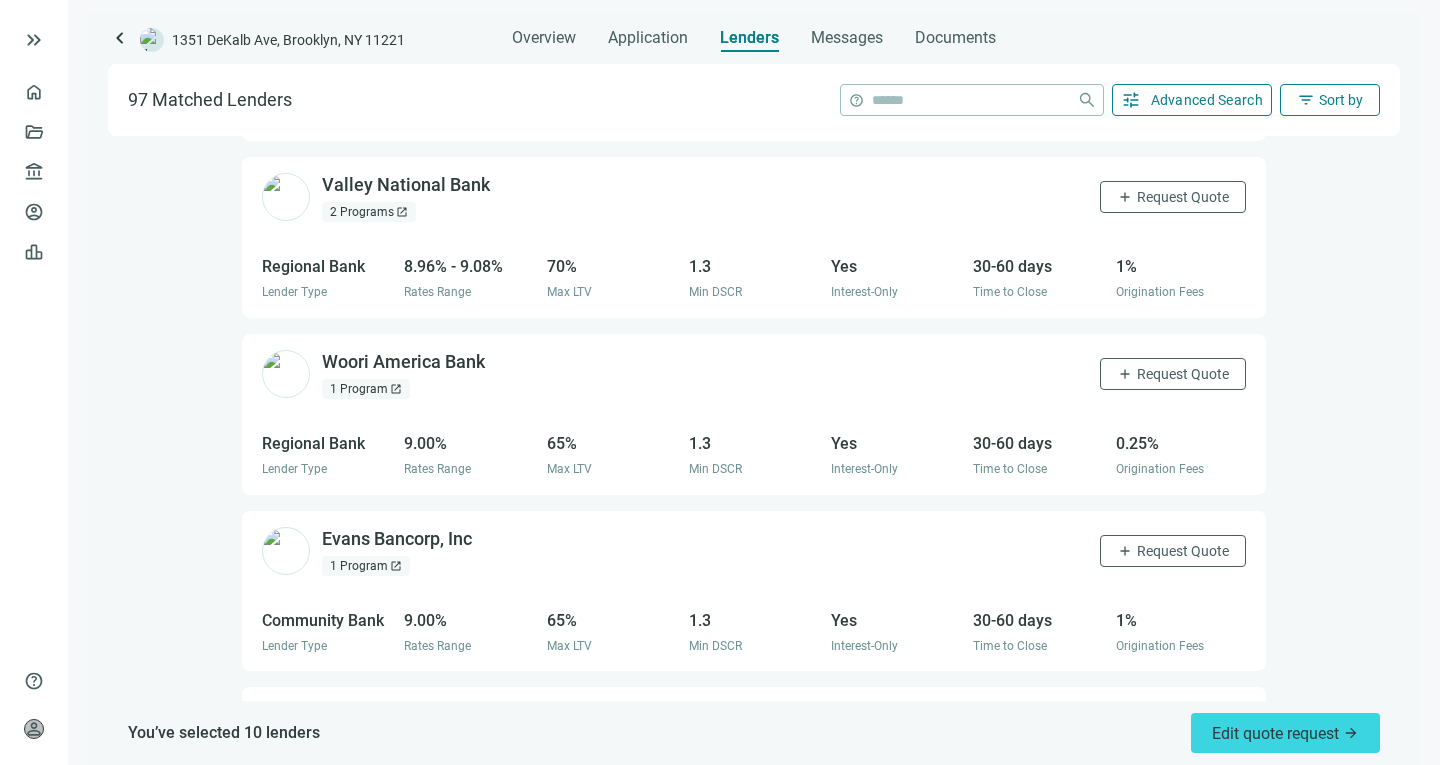 scroll, scrollTop: 0, scrollLeft: 0, axis: both 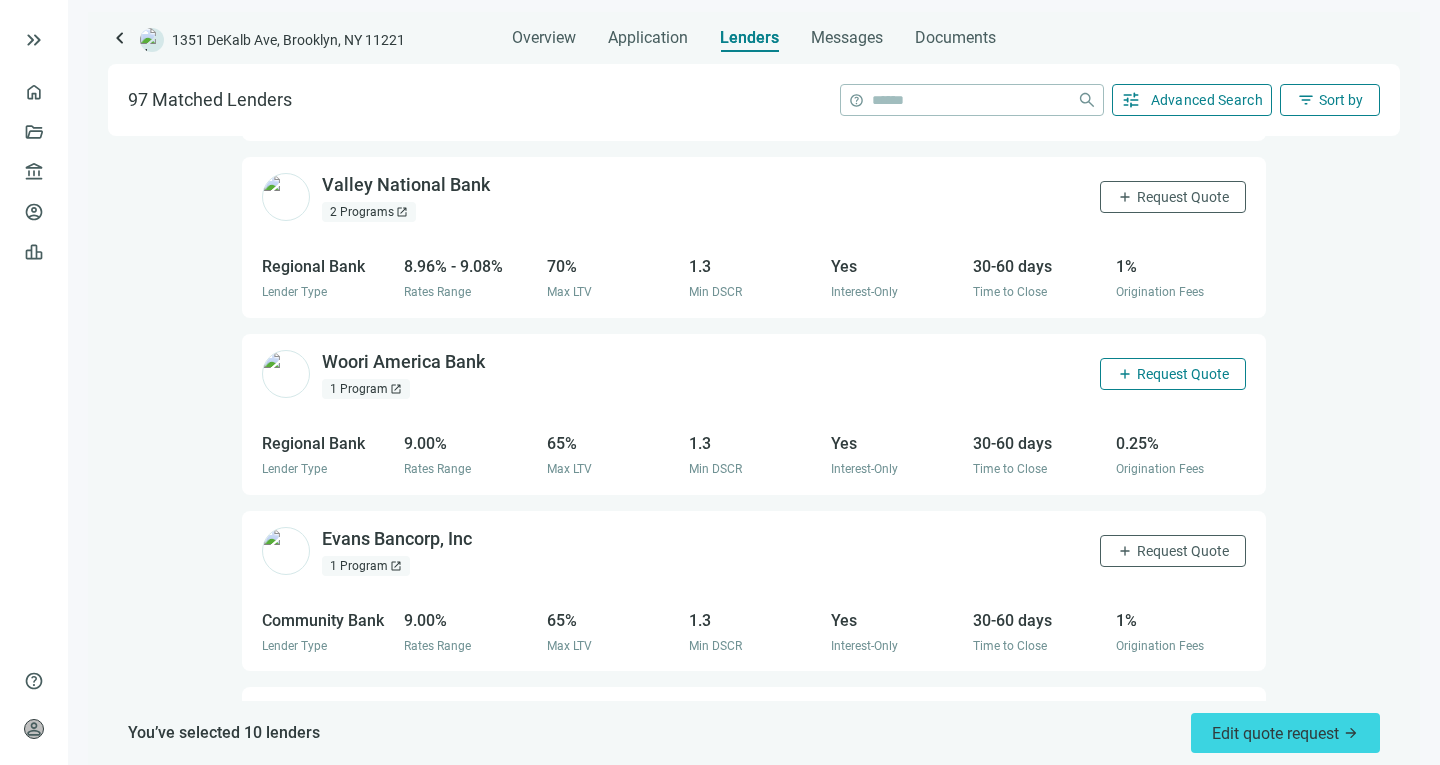 click on "Request Quote" at bounding box center (1183, 374) 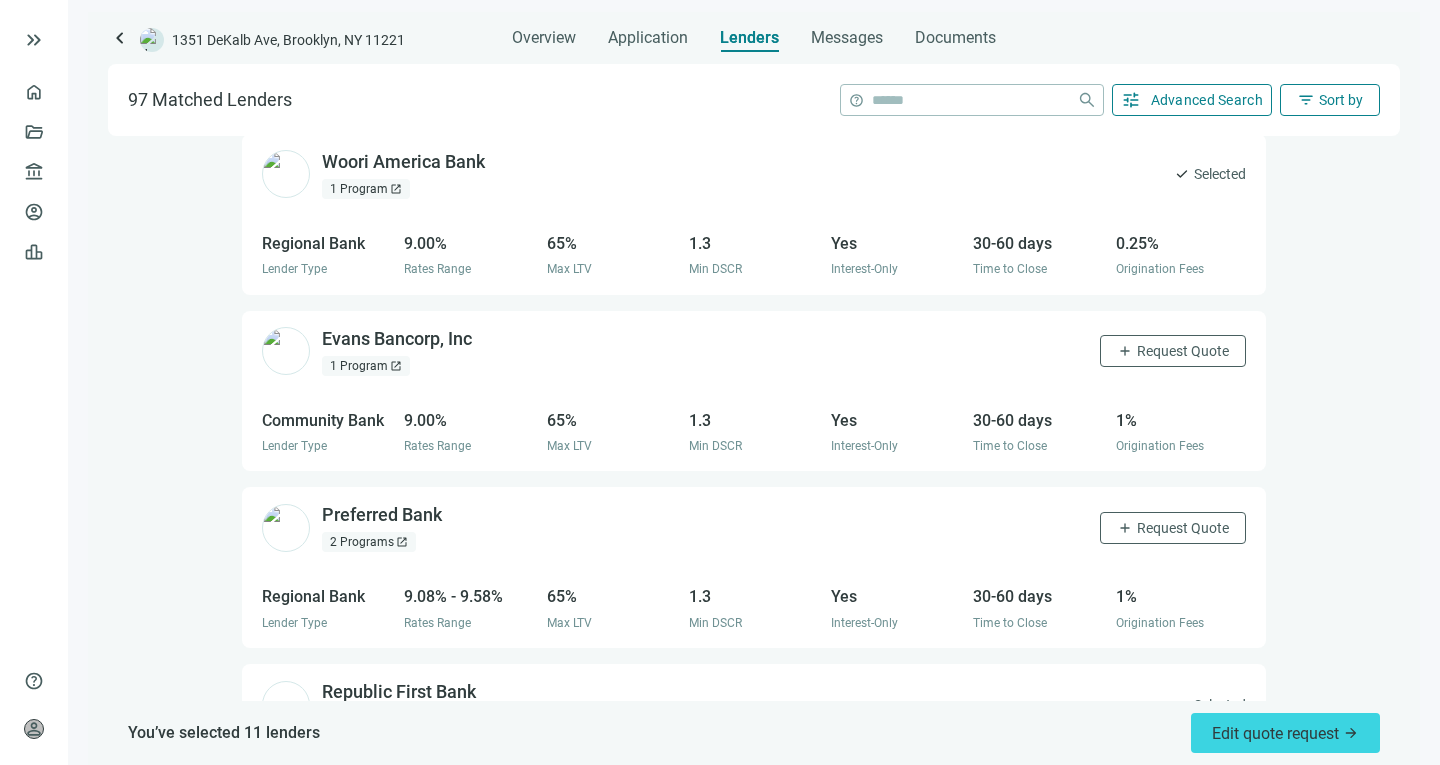 scroll, scrollTop: 5680, scrollLeft: 0, axis: vertical 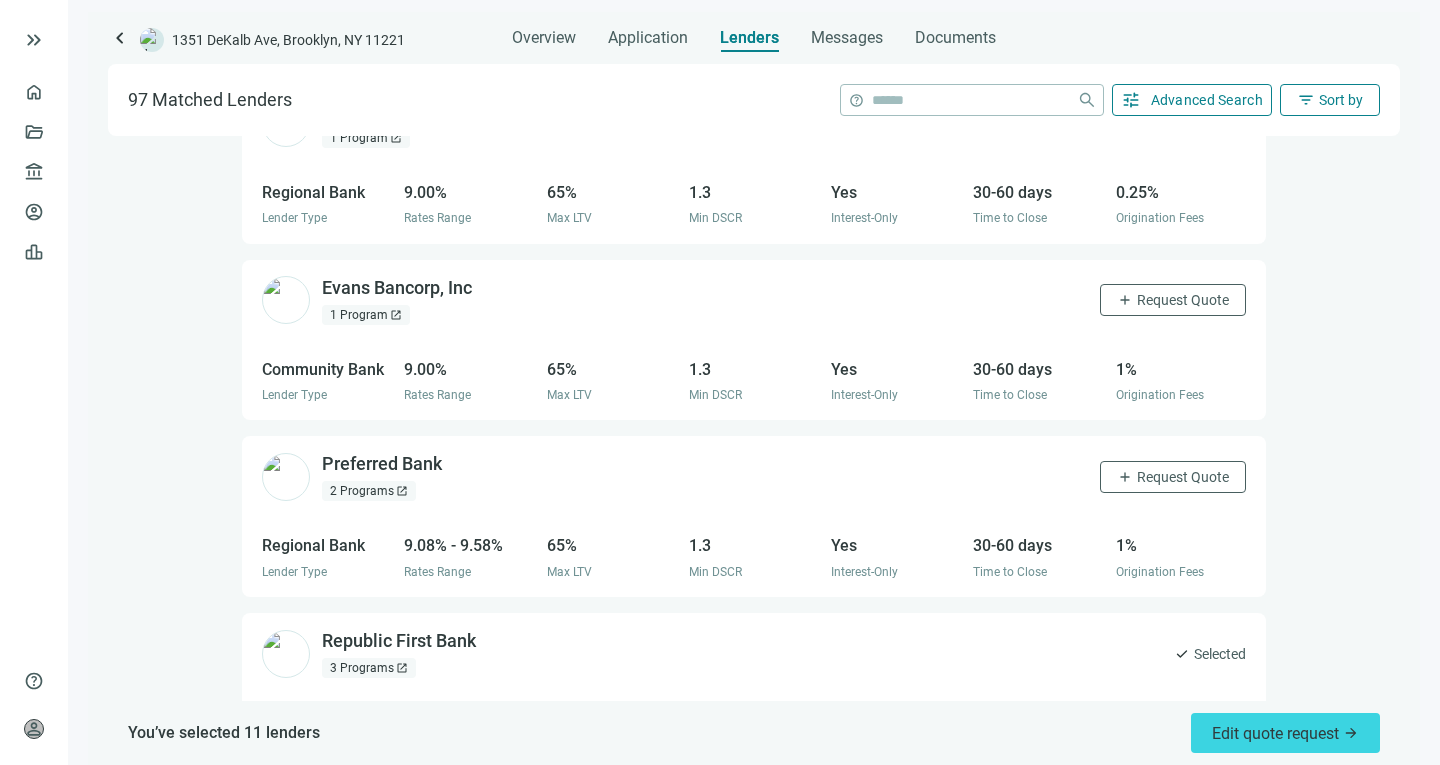click on "1 Program open_in_new" at bounding box center (366, 315) 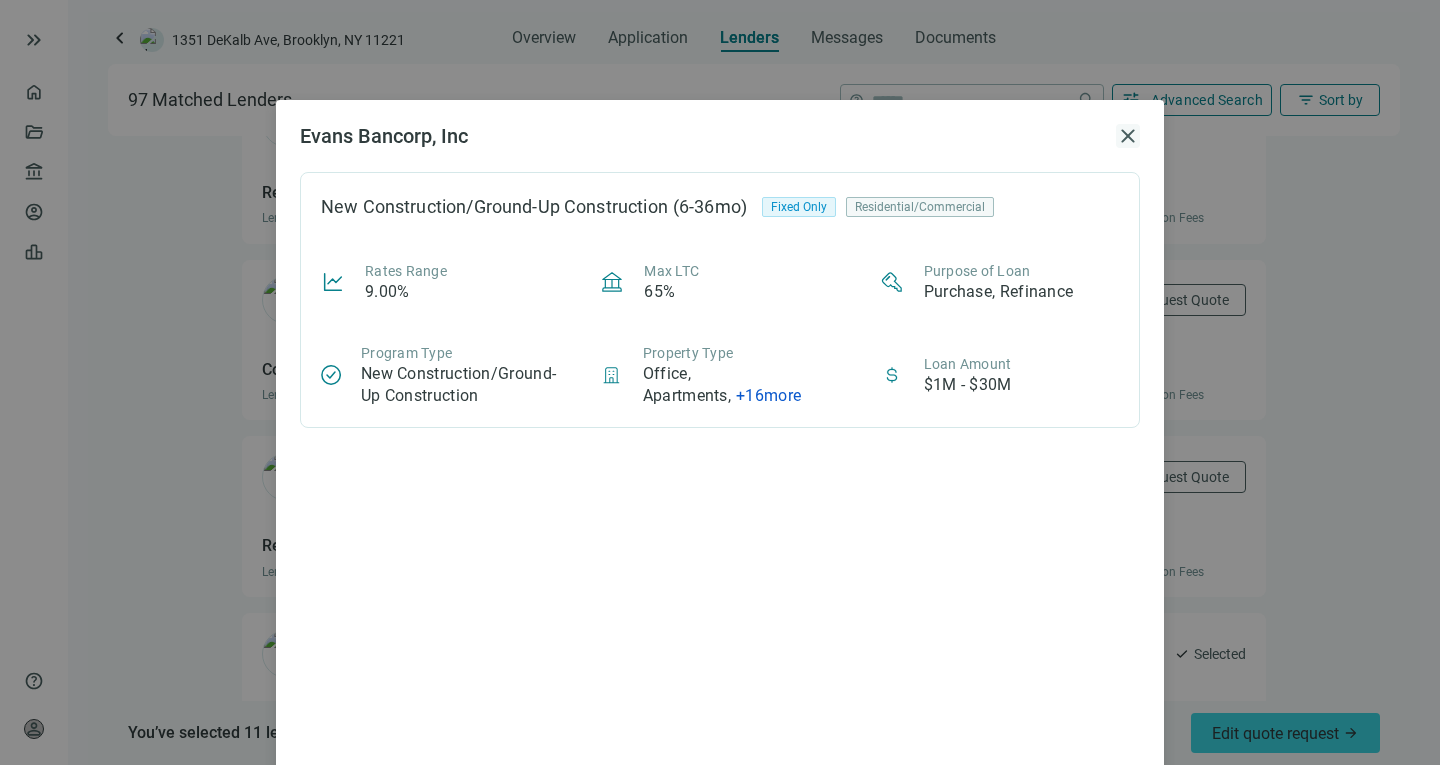 click on "close" at bounding box center (1128, 136) 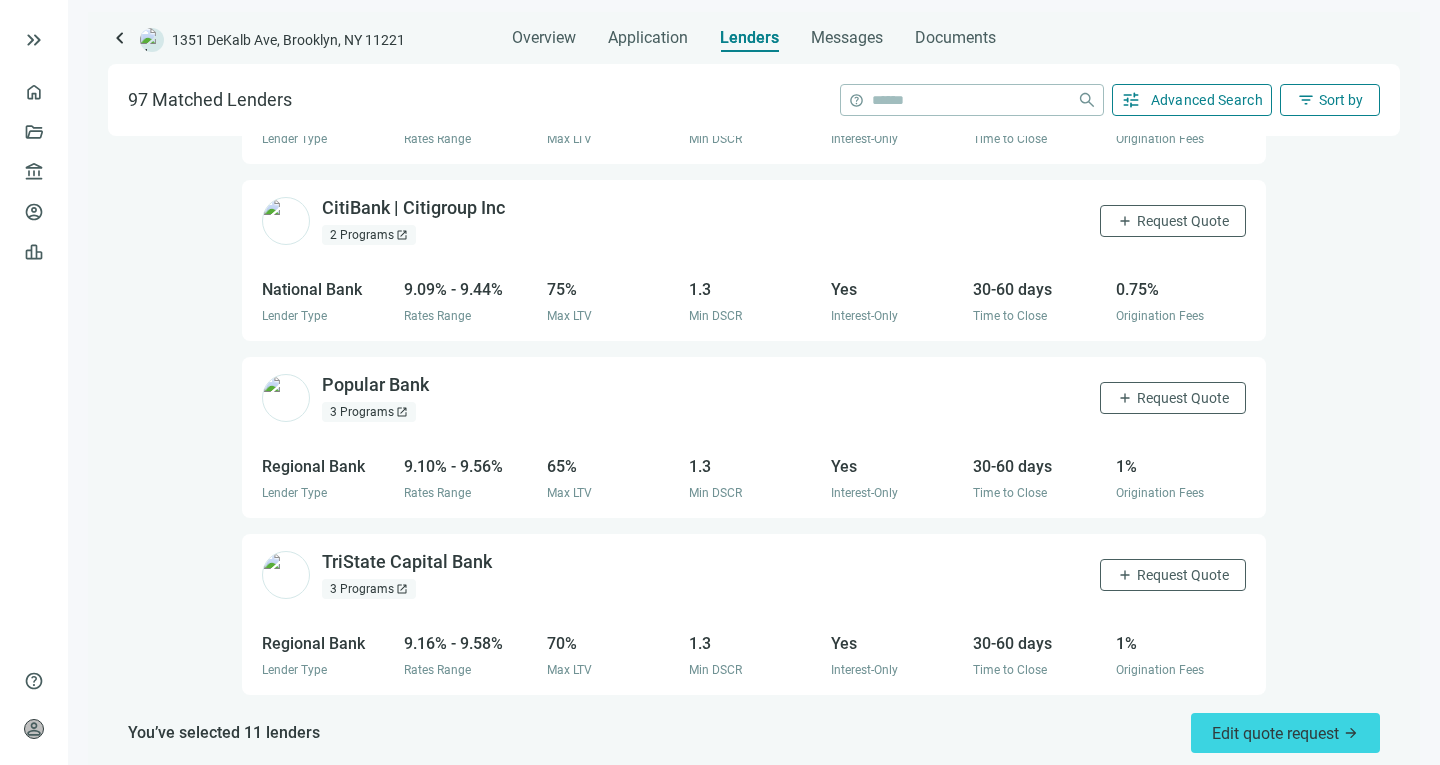 scroll, scrollTop: 6289, scrollLeft: 0, axis: vertical 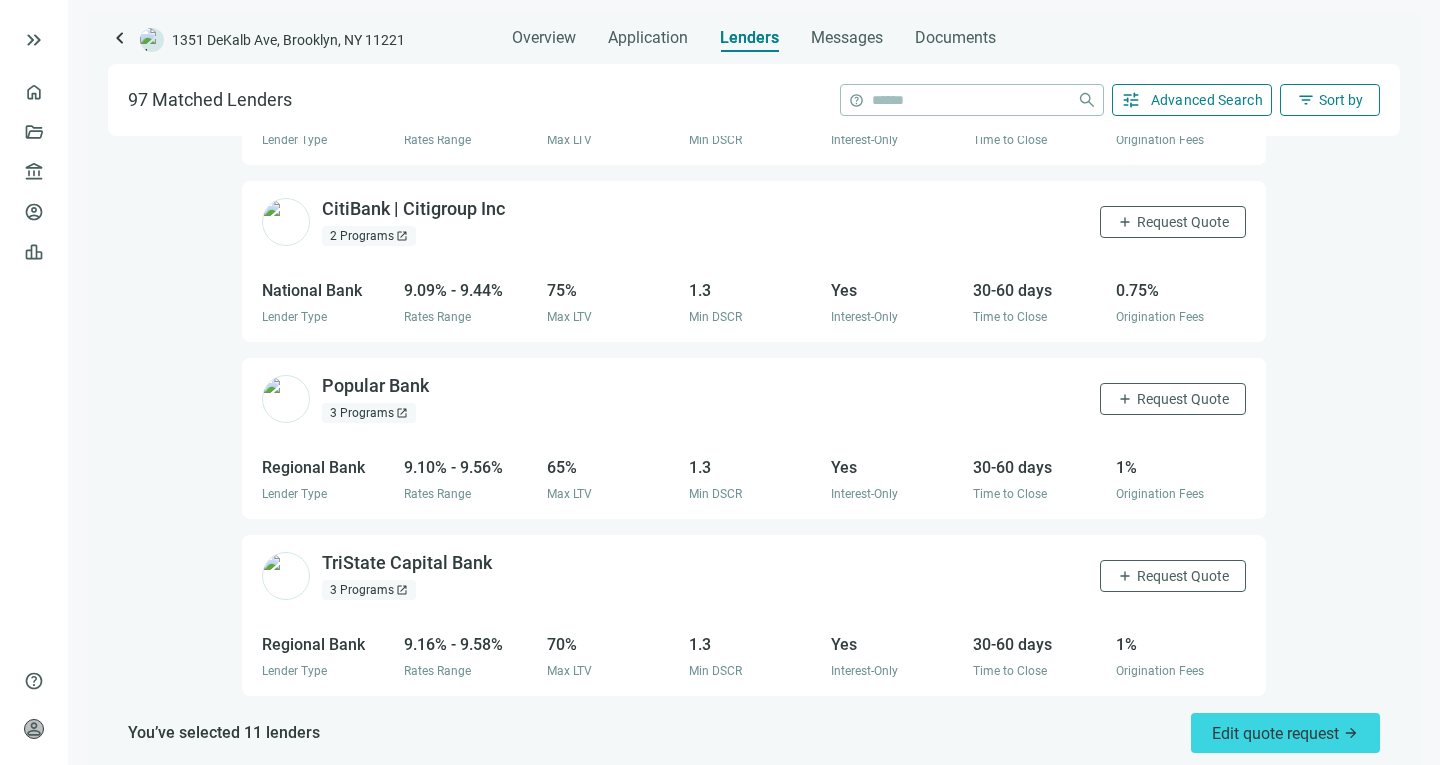 click on "2 Programs open_in_new" at bounding box center [369, 236] 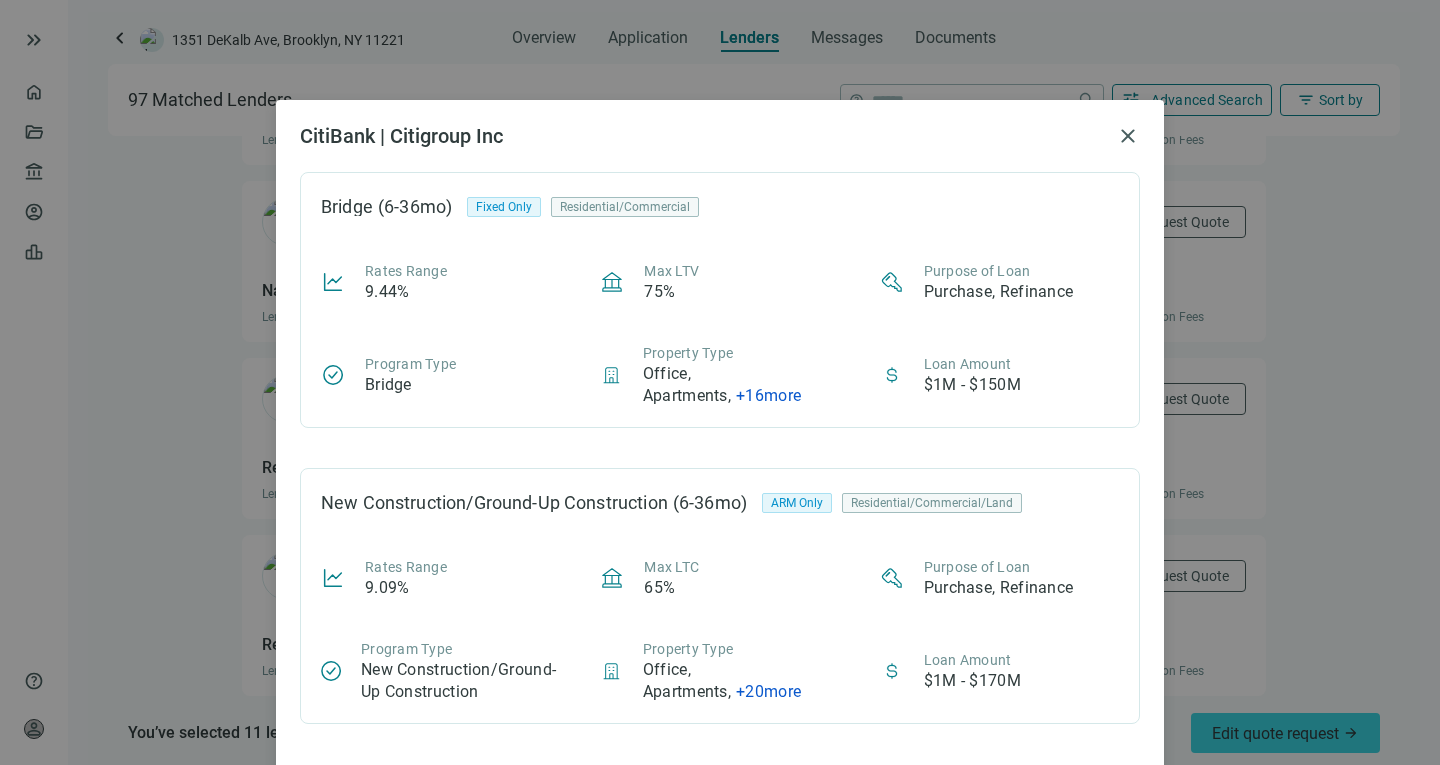 scroll, scrollTop: 33, scrollLeft: 0, axis: vertical 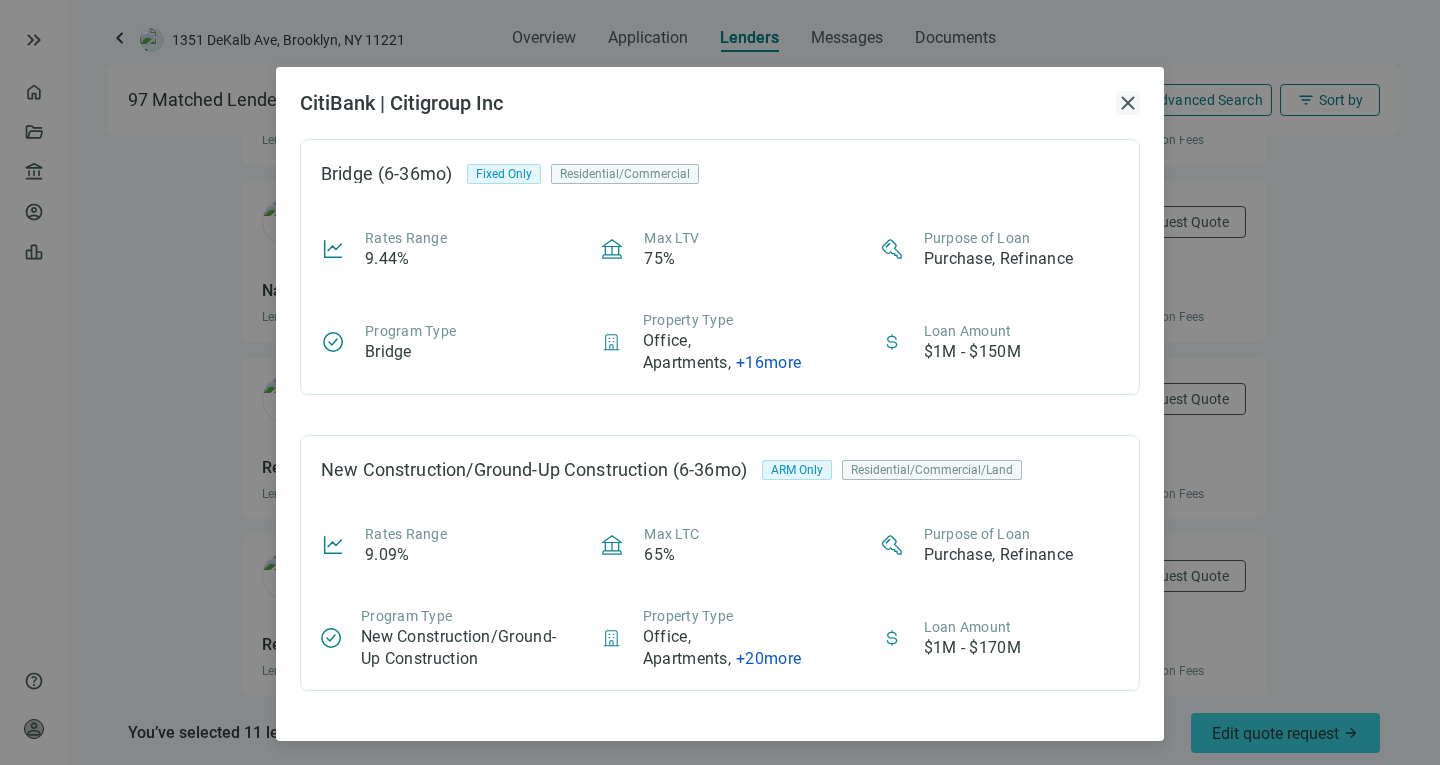 click on "close" at bounding box center [1128, 103] 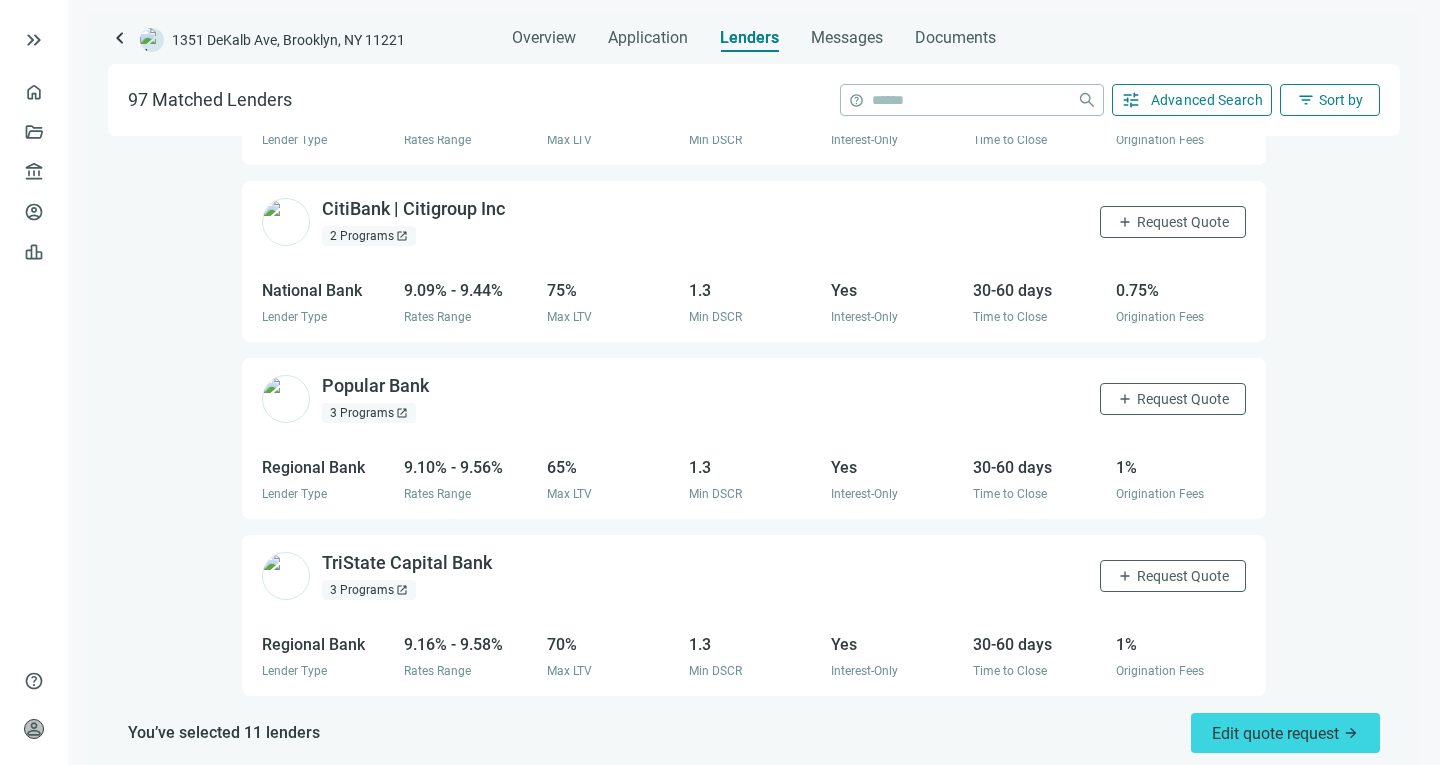 scroll, scrollTop: 6425, scrollLeft: 0, axis: vertical 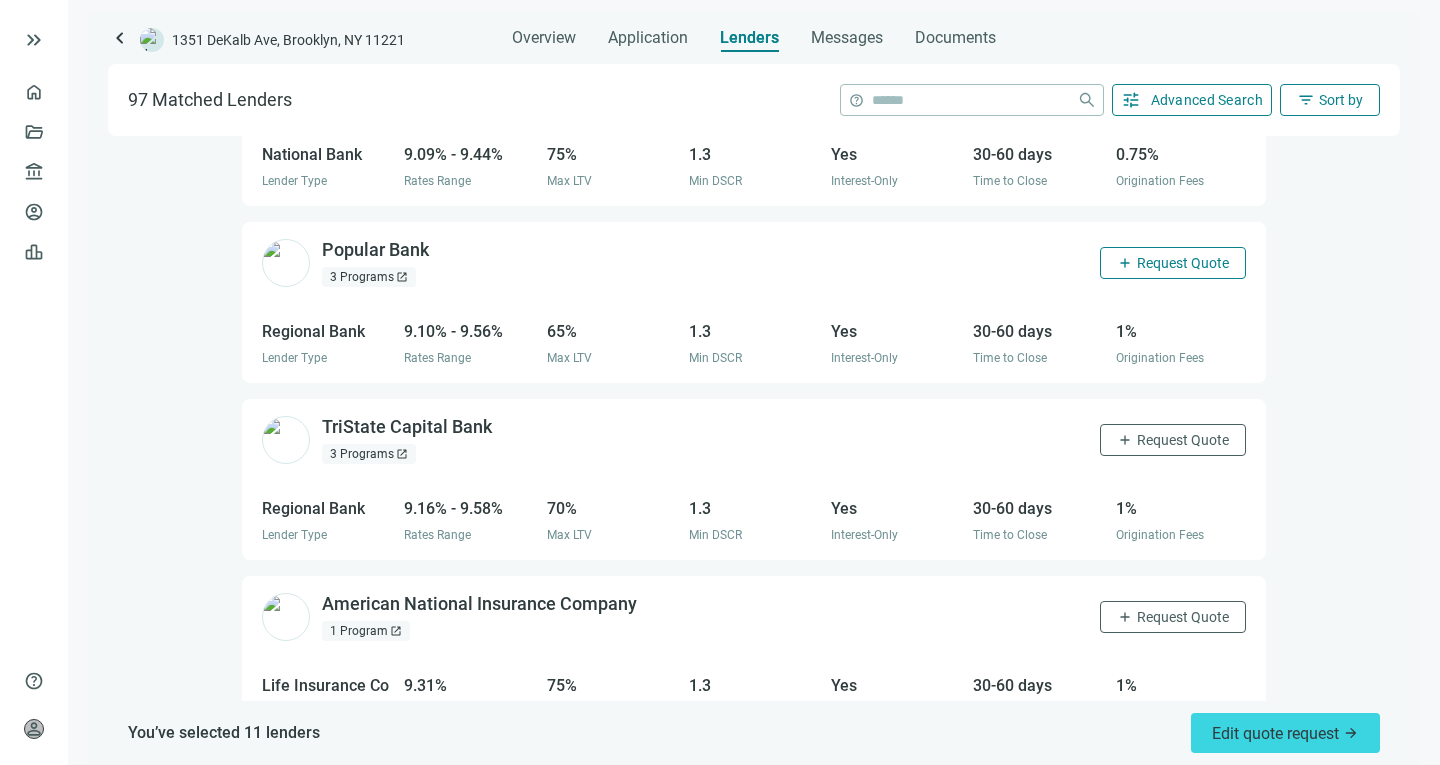 click on "Request Quote" at bounding box center (1183, 263) 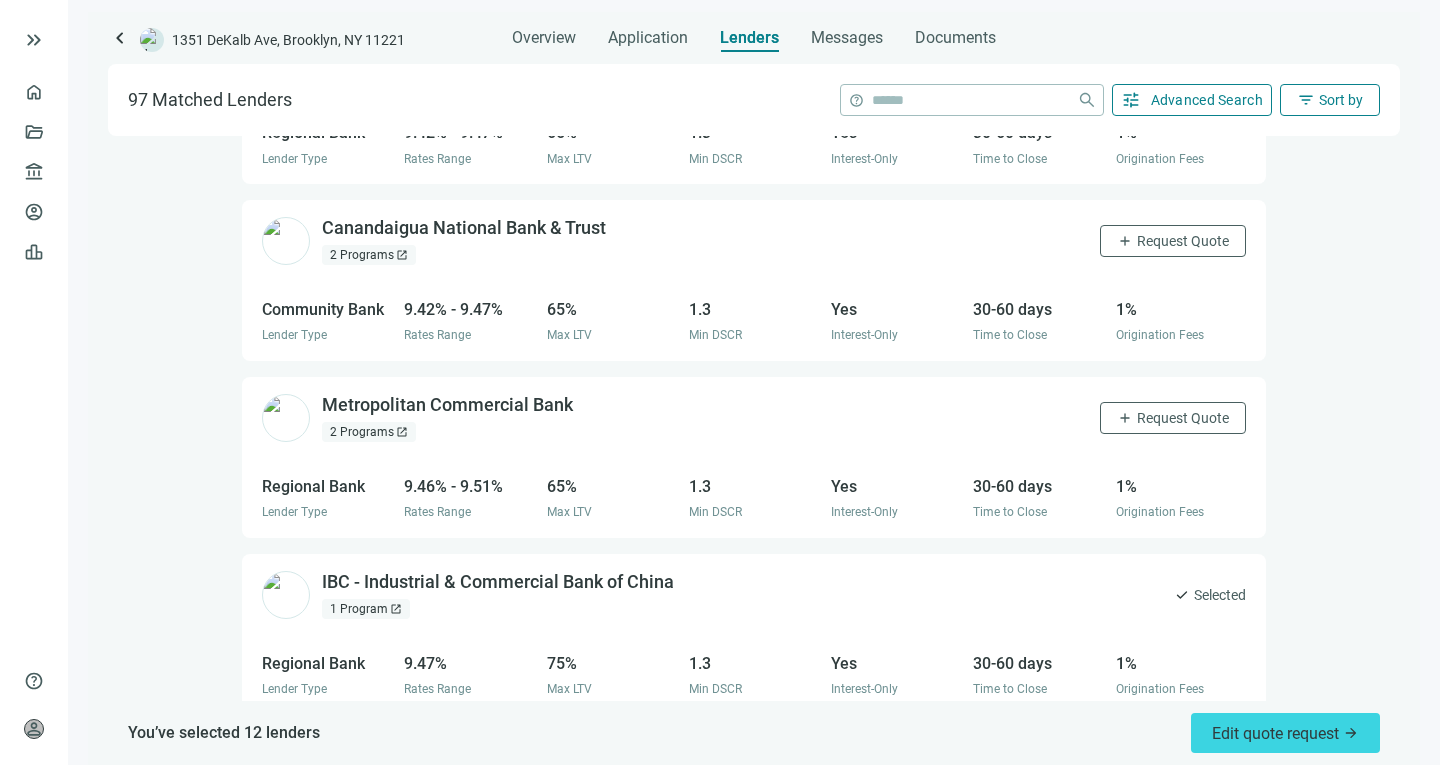 scroll, scrollTop: 7594, scrollLeft: 0, axis: vertical 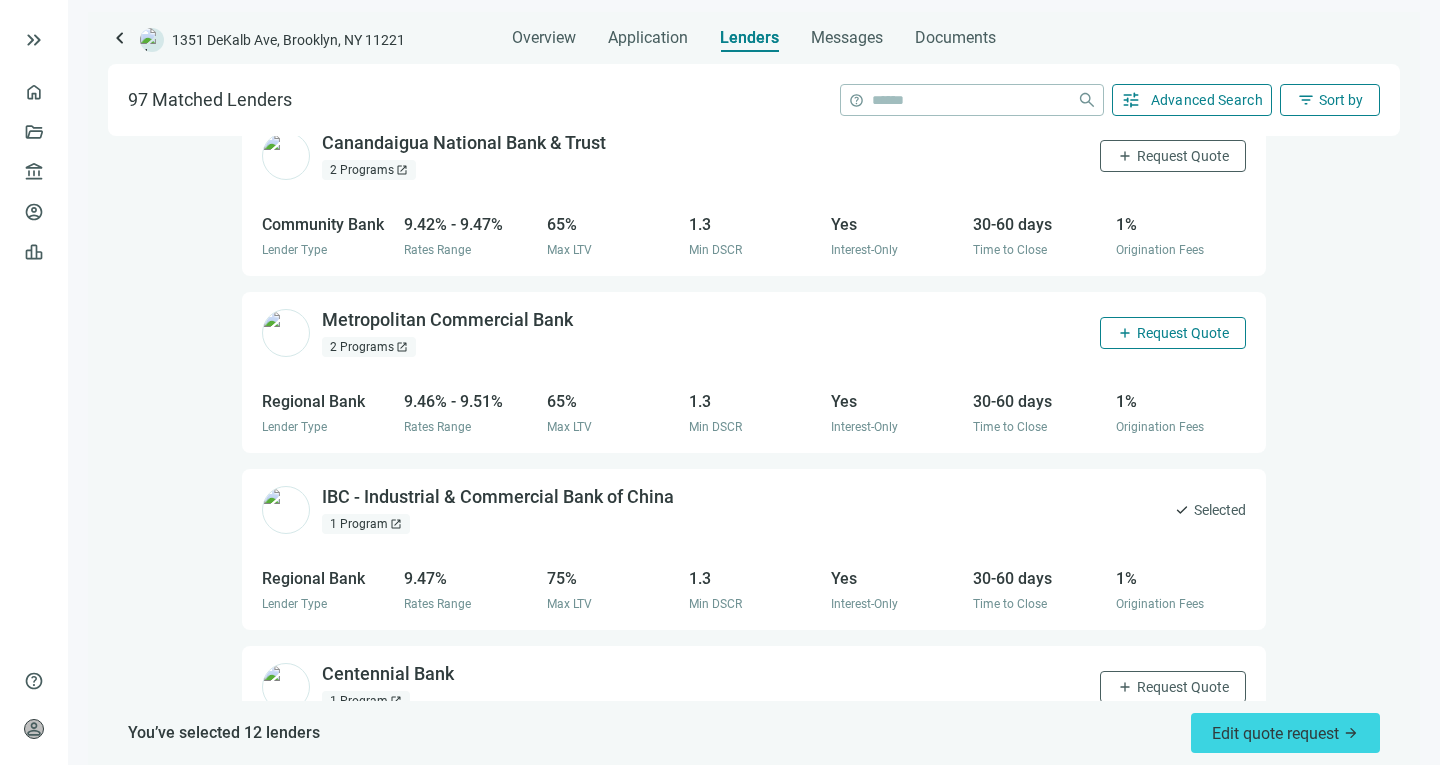 click on "add Request Quote" at bounding box center (1173, 333) 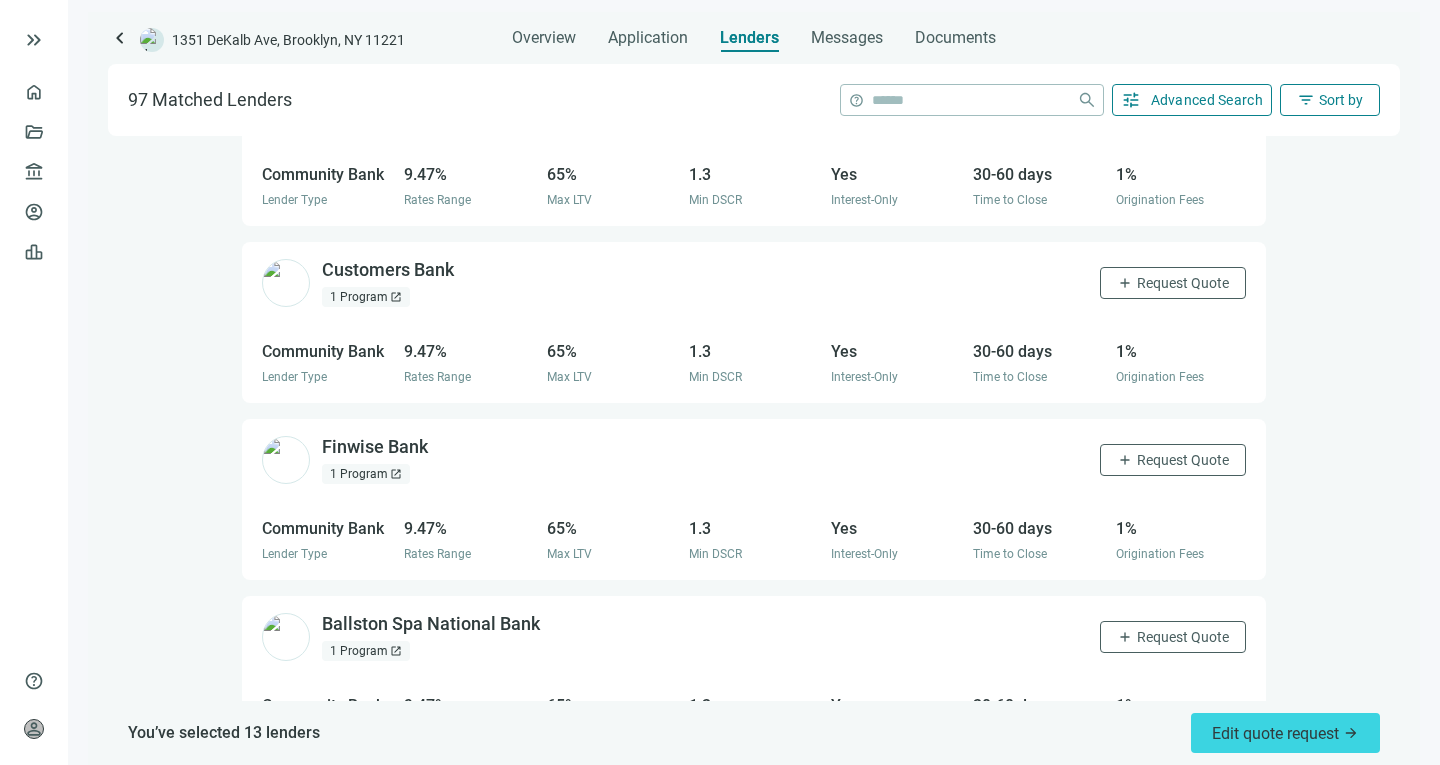 scroll, scrollTop: 8912, scrollLeft: 0, axis: vertical 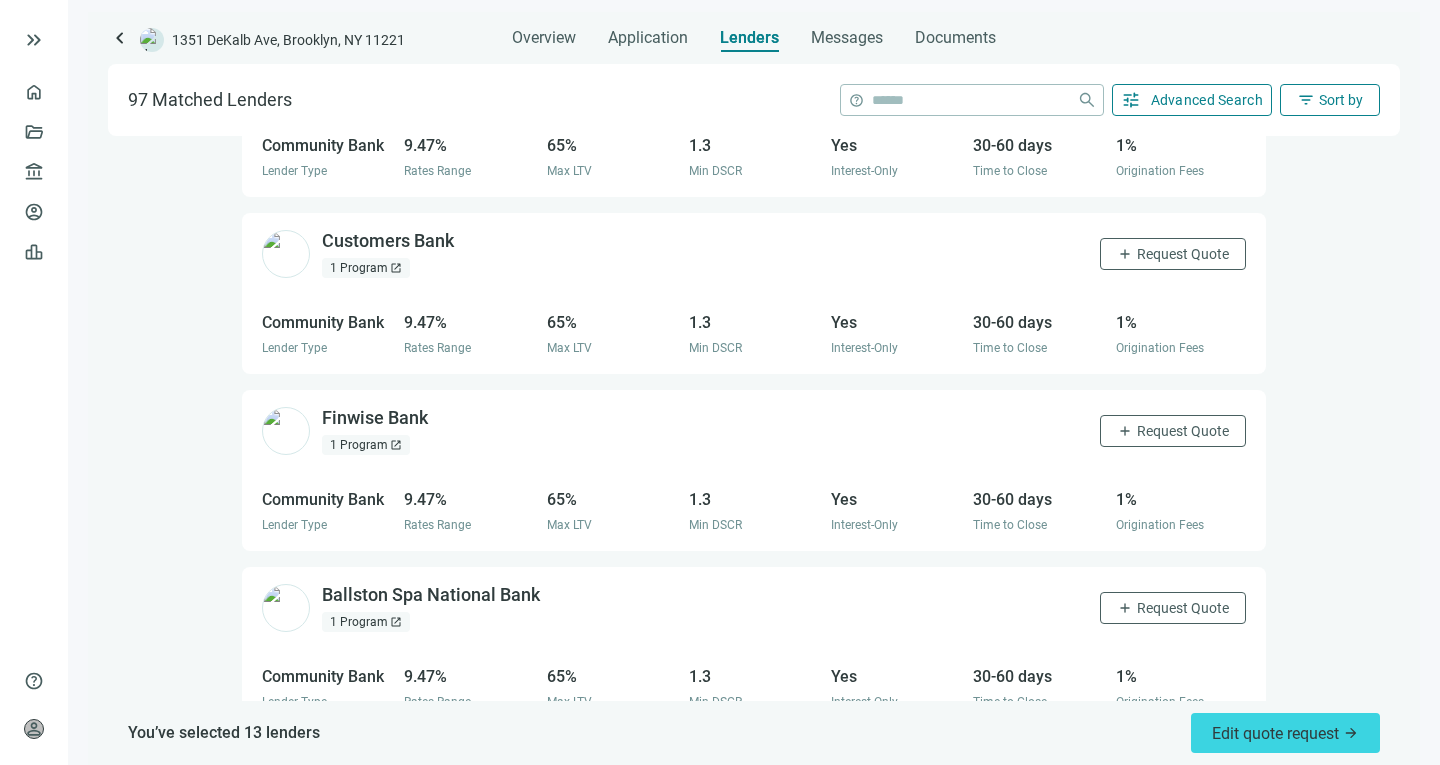 click on "1 Program open_in_new" at bounding box center (366, 268) 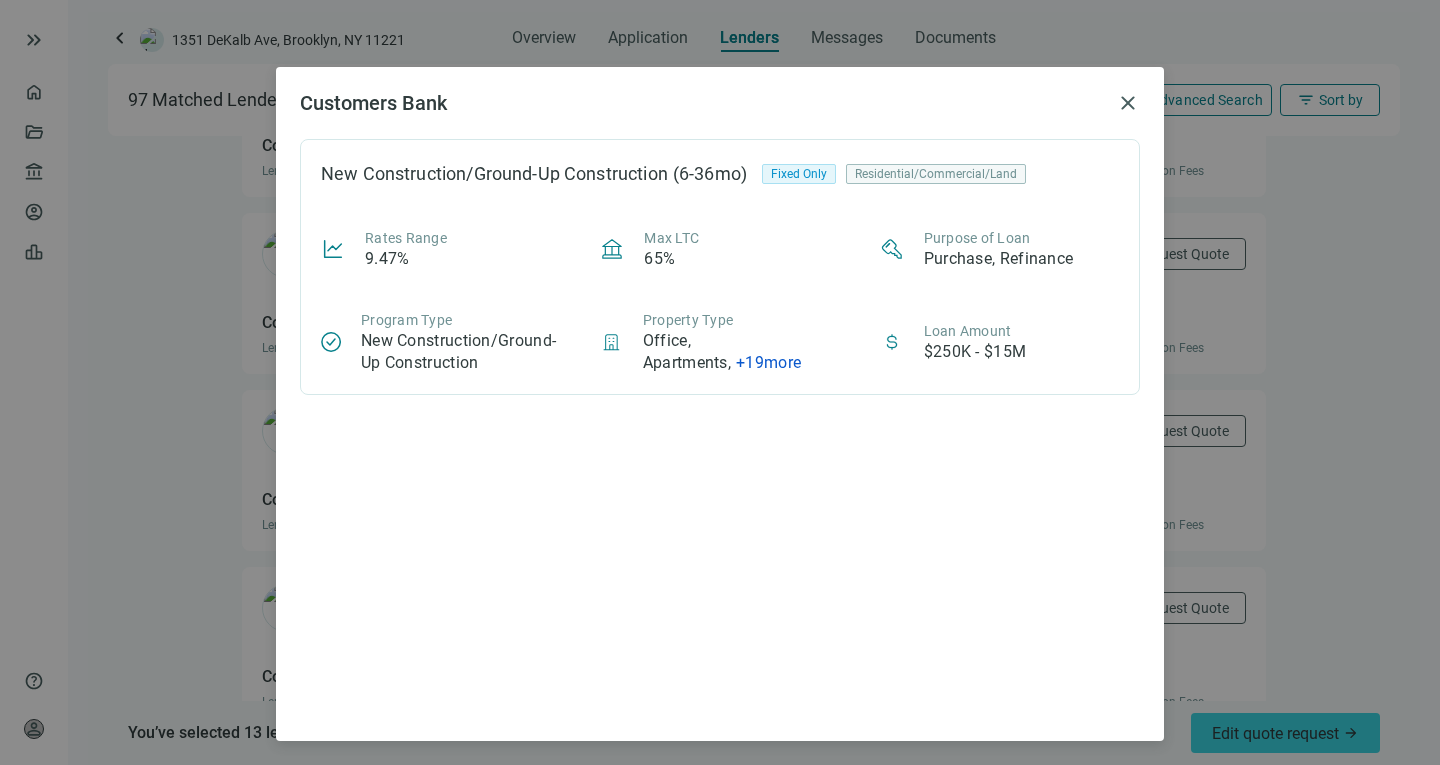 scroll, scrollTop: 0, scrollLeft: 0, axis: both 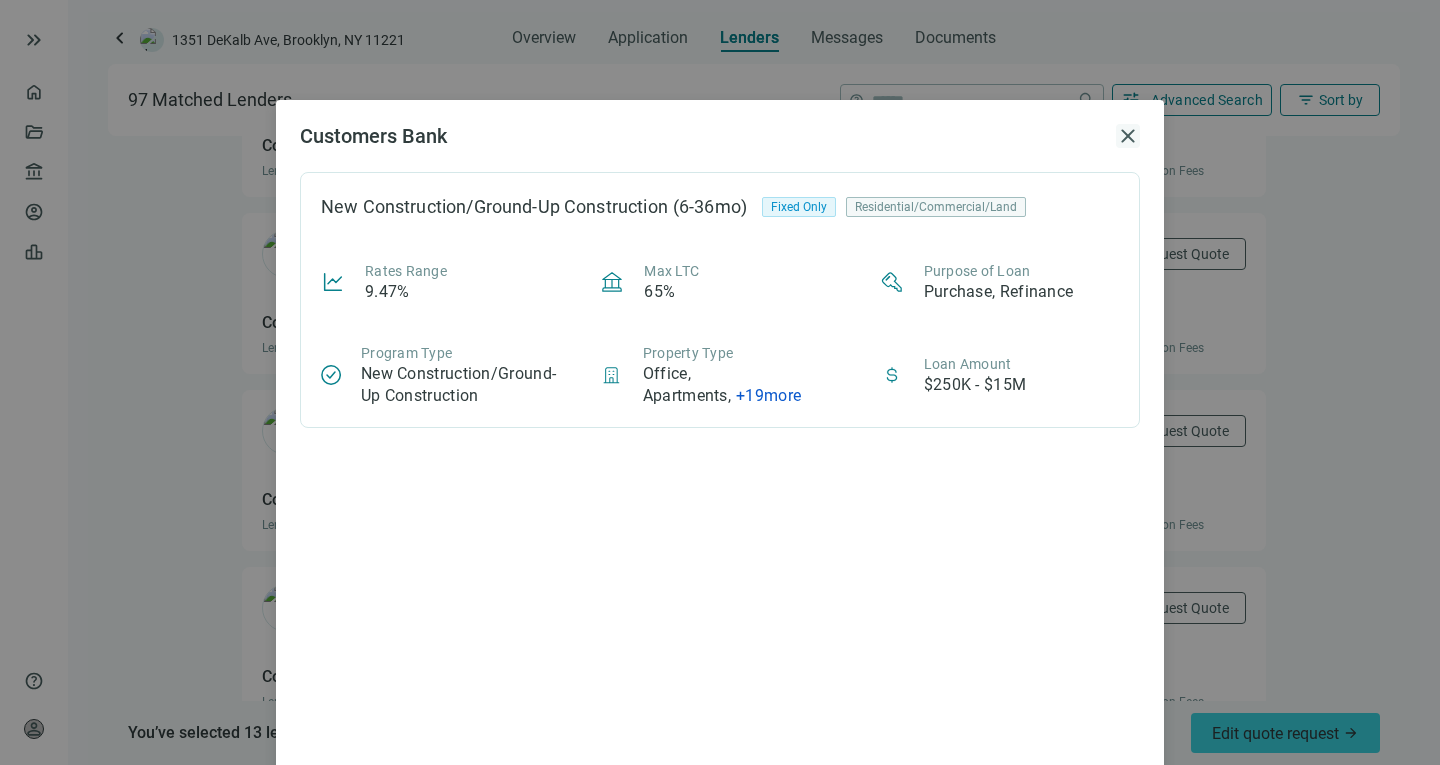 click on "close" at bounding box center (1128, 136) 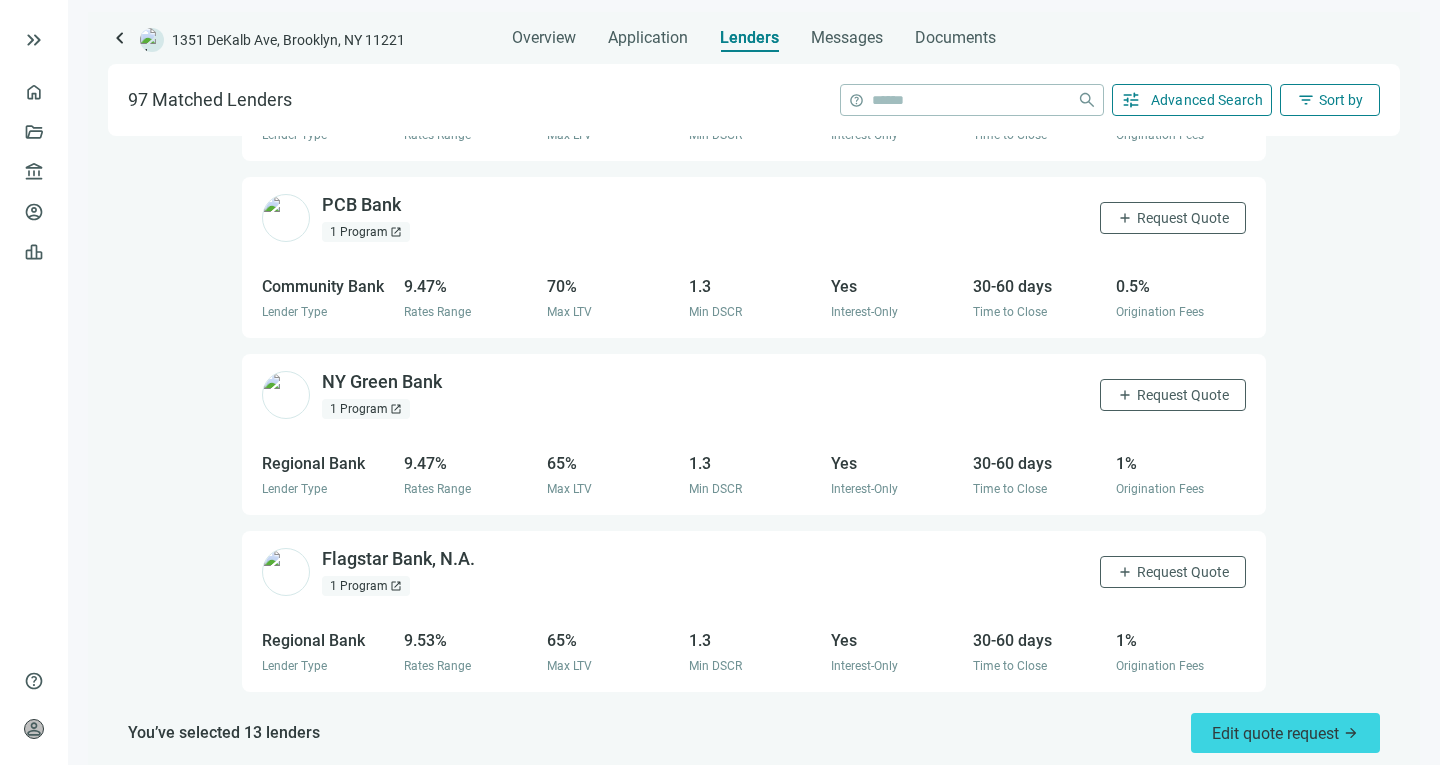 scroll, scrollTop: 9436, scrollLeft: 0, axis: vertical 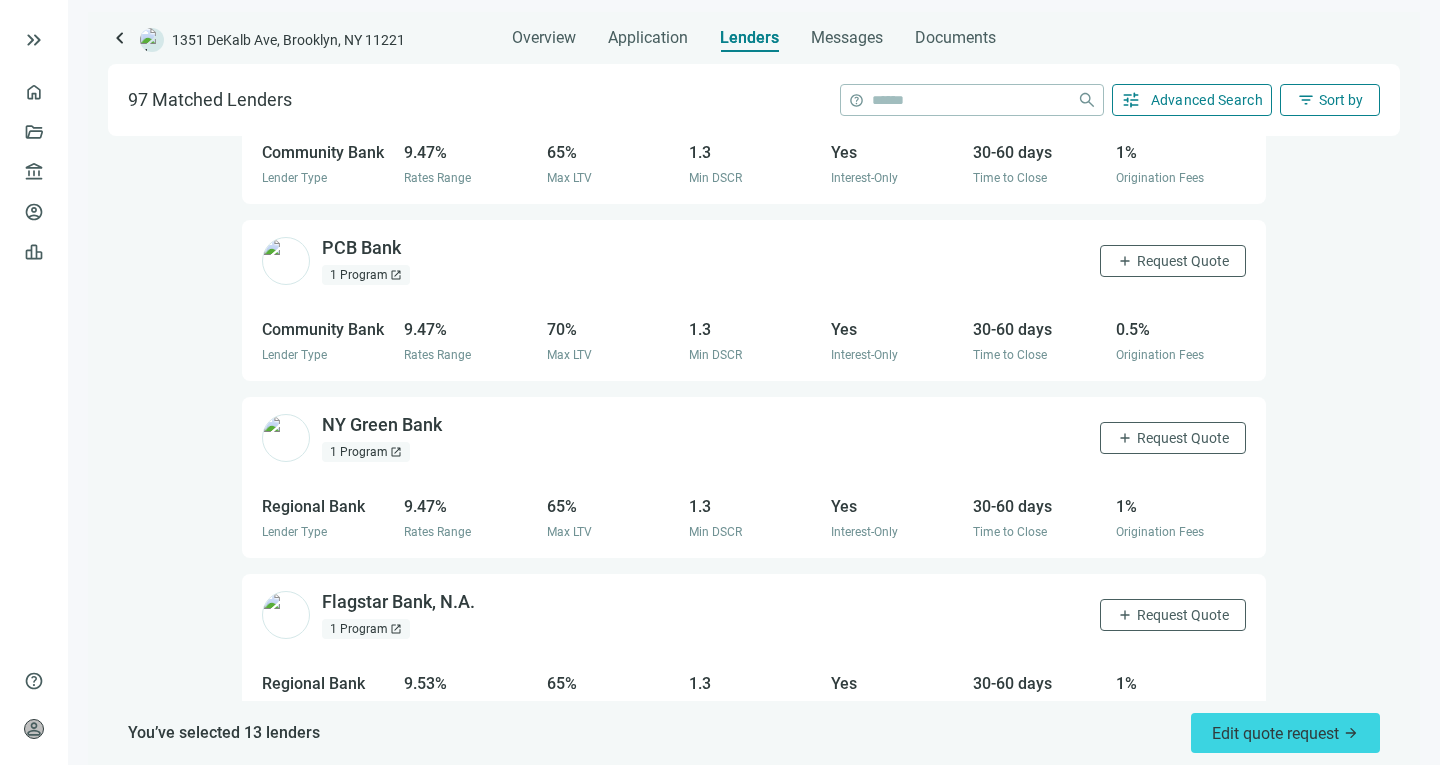 click on "Sort by" at bounding box center [1341, 100] 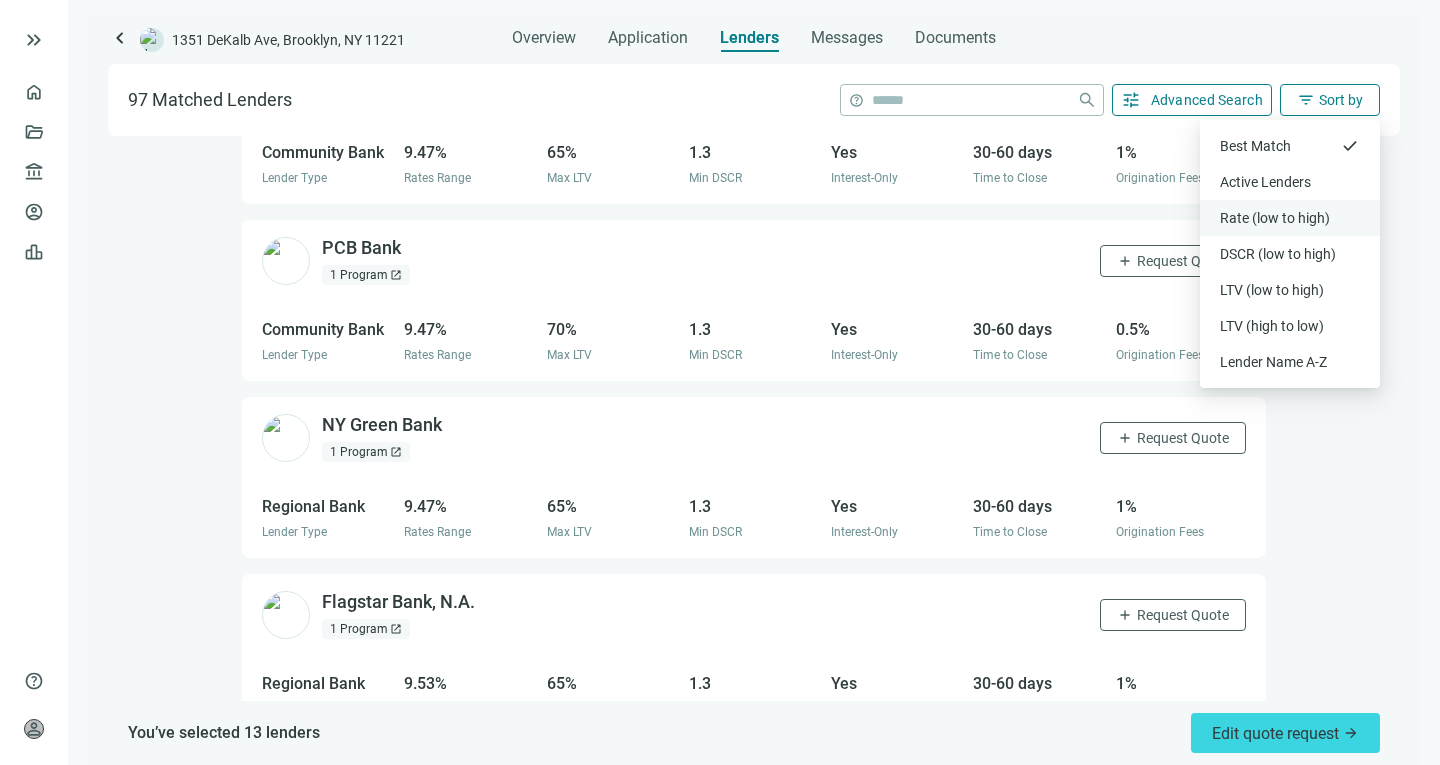 click on "Rate (low to high)" at bounding box center [1290, 218] 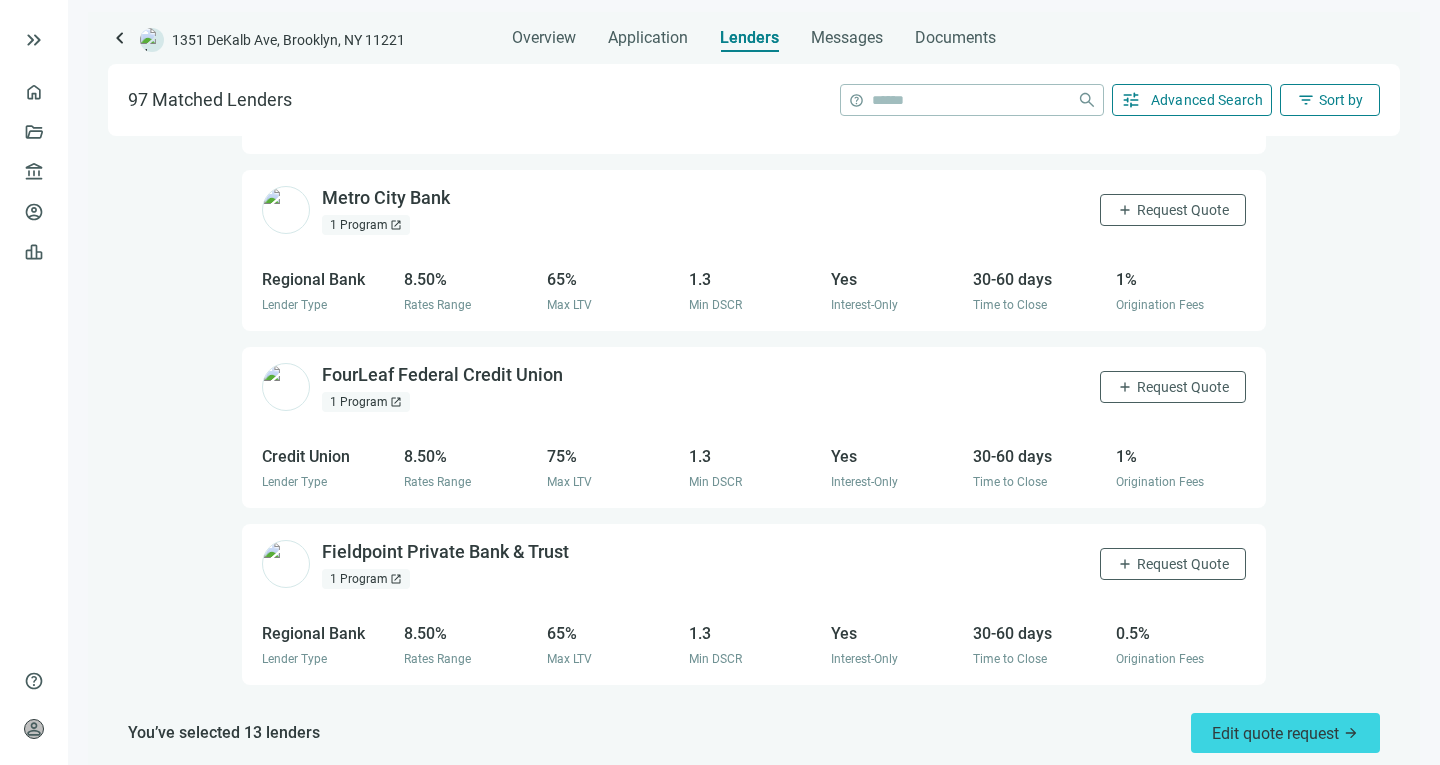 scroll, scrollTop: 2585, scrollLeft: 0, axis: vertical 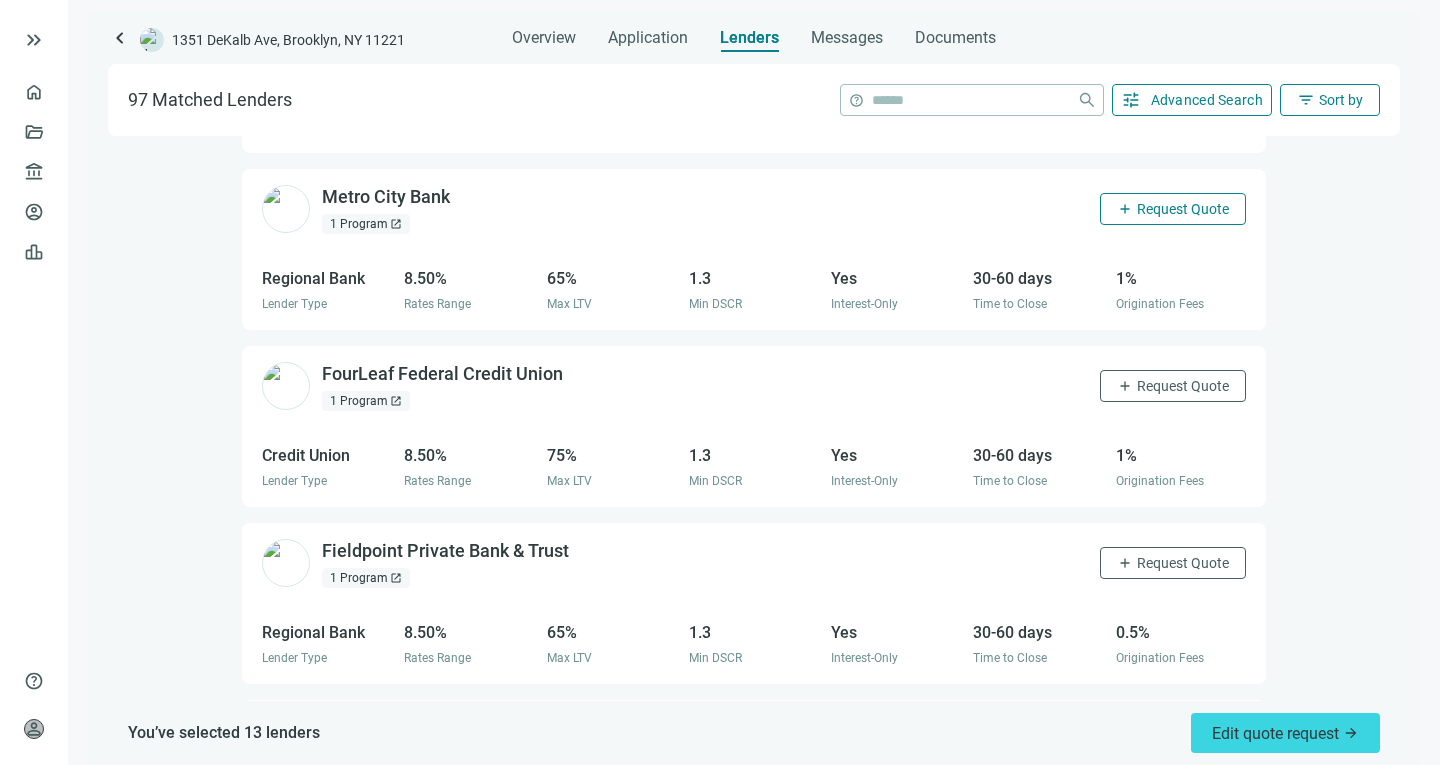 click on "add Request Quote" at bounding box center [1173, 209] 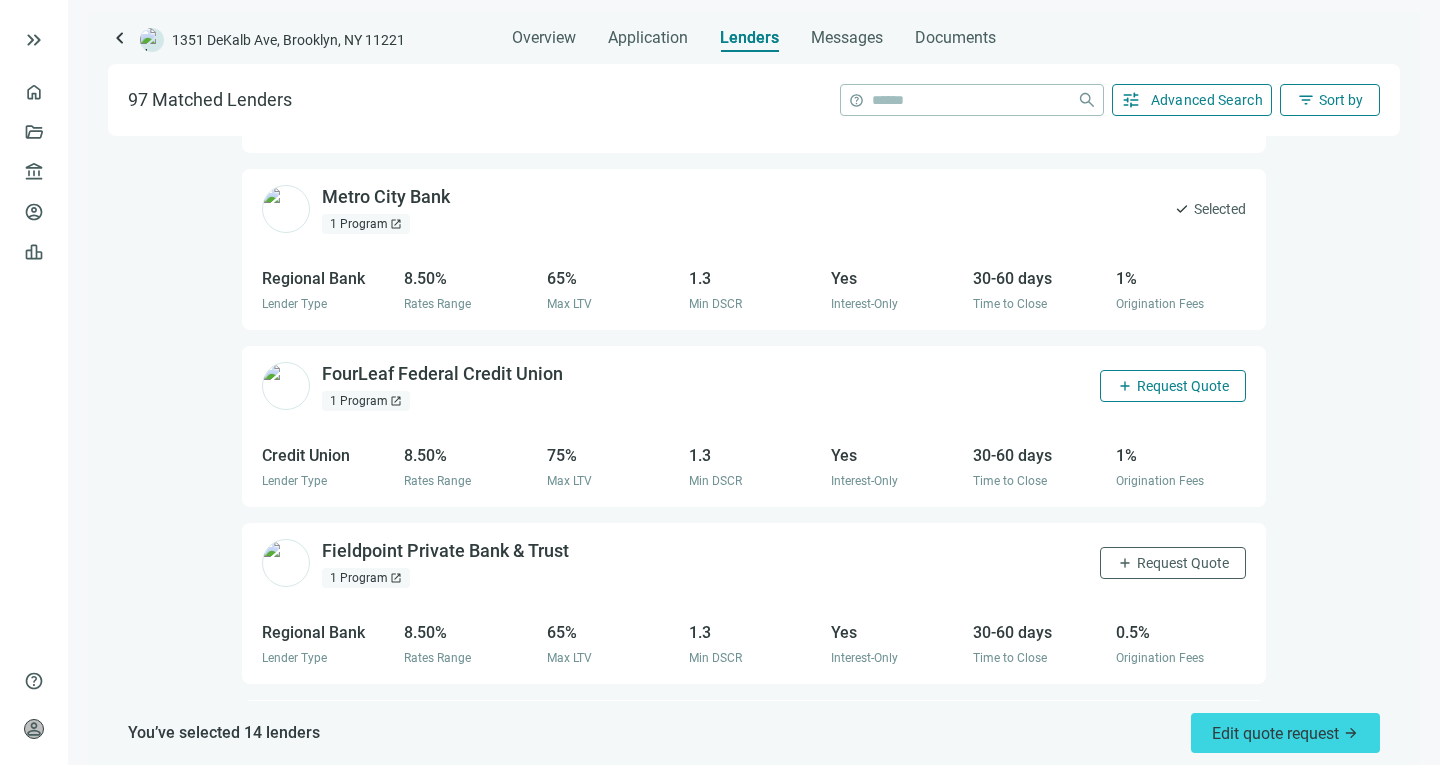 click on "Request Quote" at bounding box center (1183, 386) 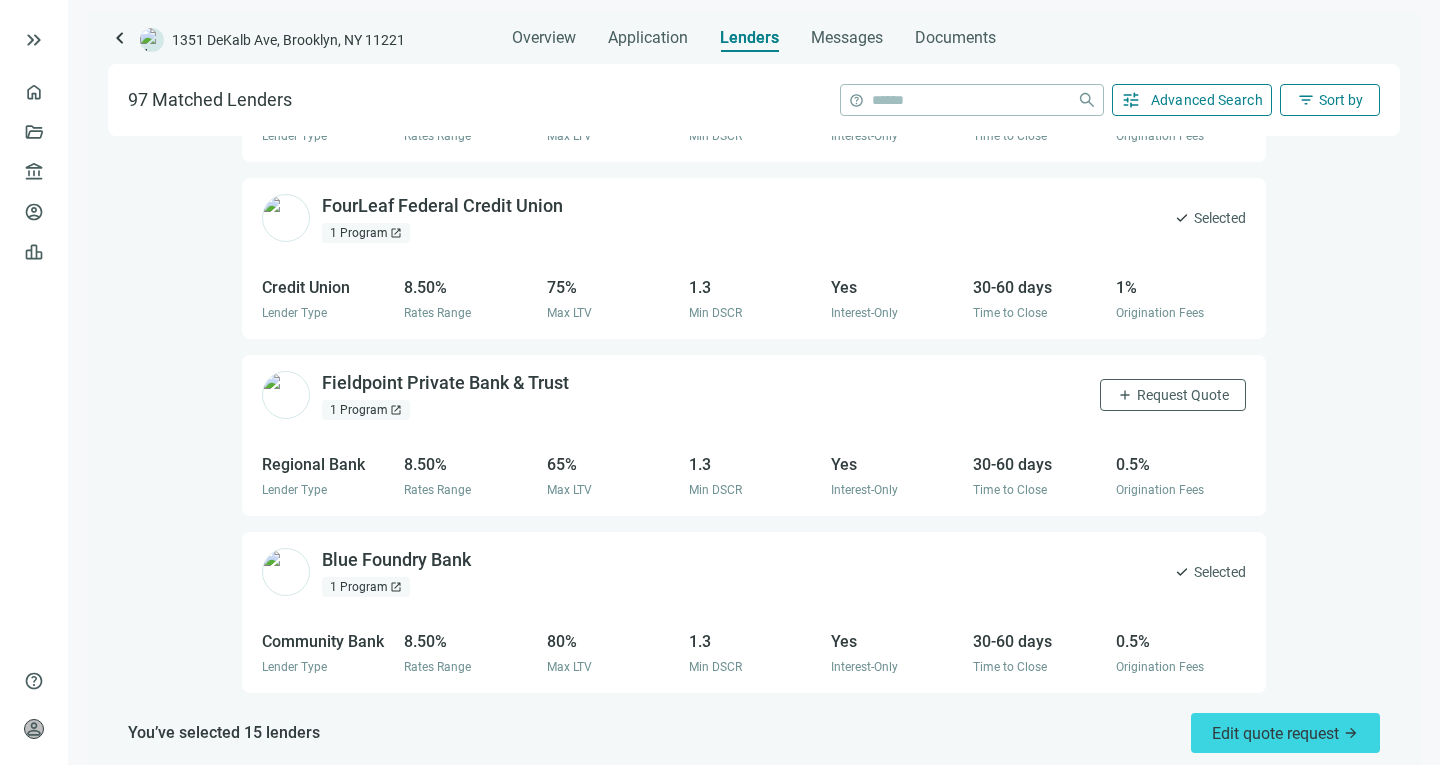 scroll, scrollTop: 2780, scrollLeft: 0, axis: vertical 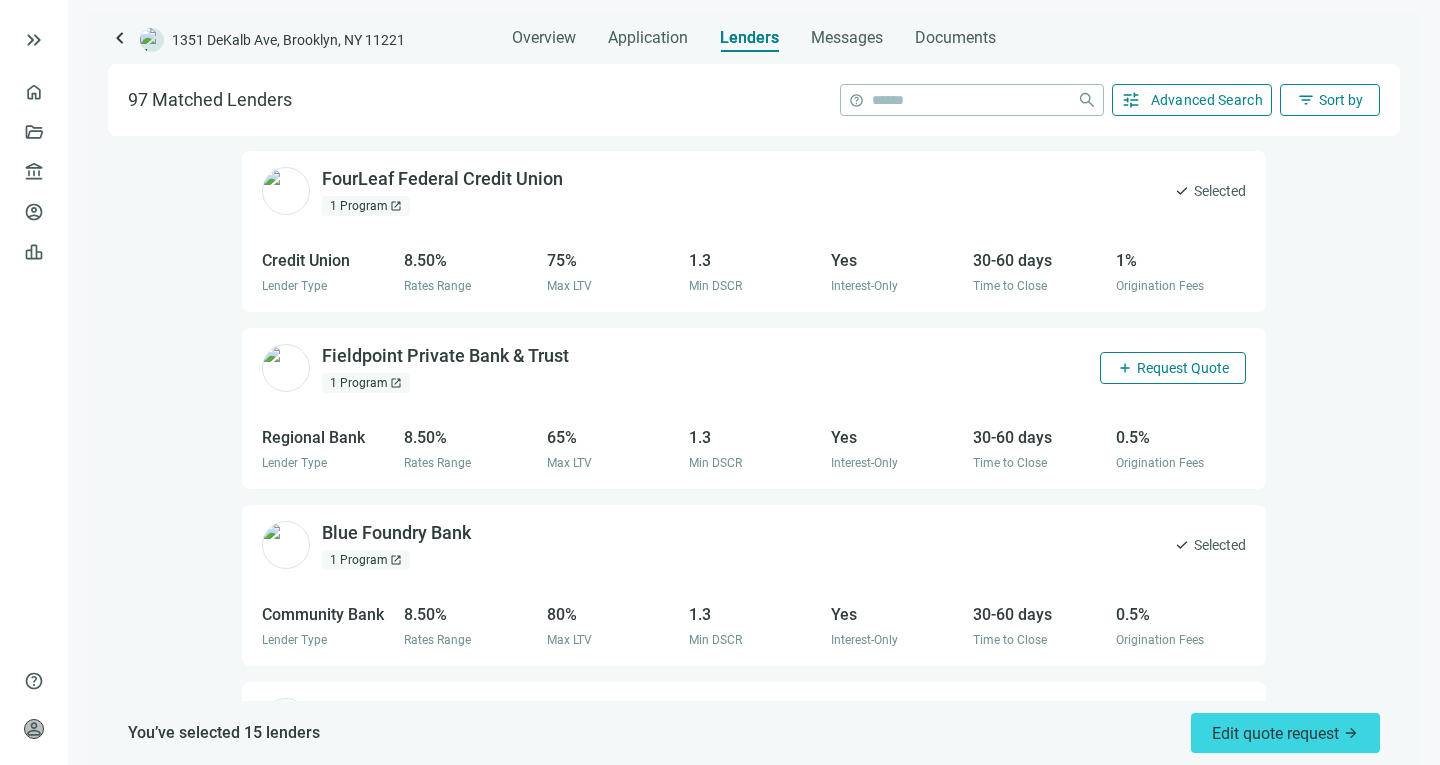 click on "add Request Quote" at bounding box center (1173, 368) 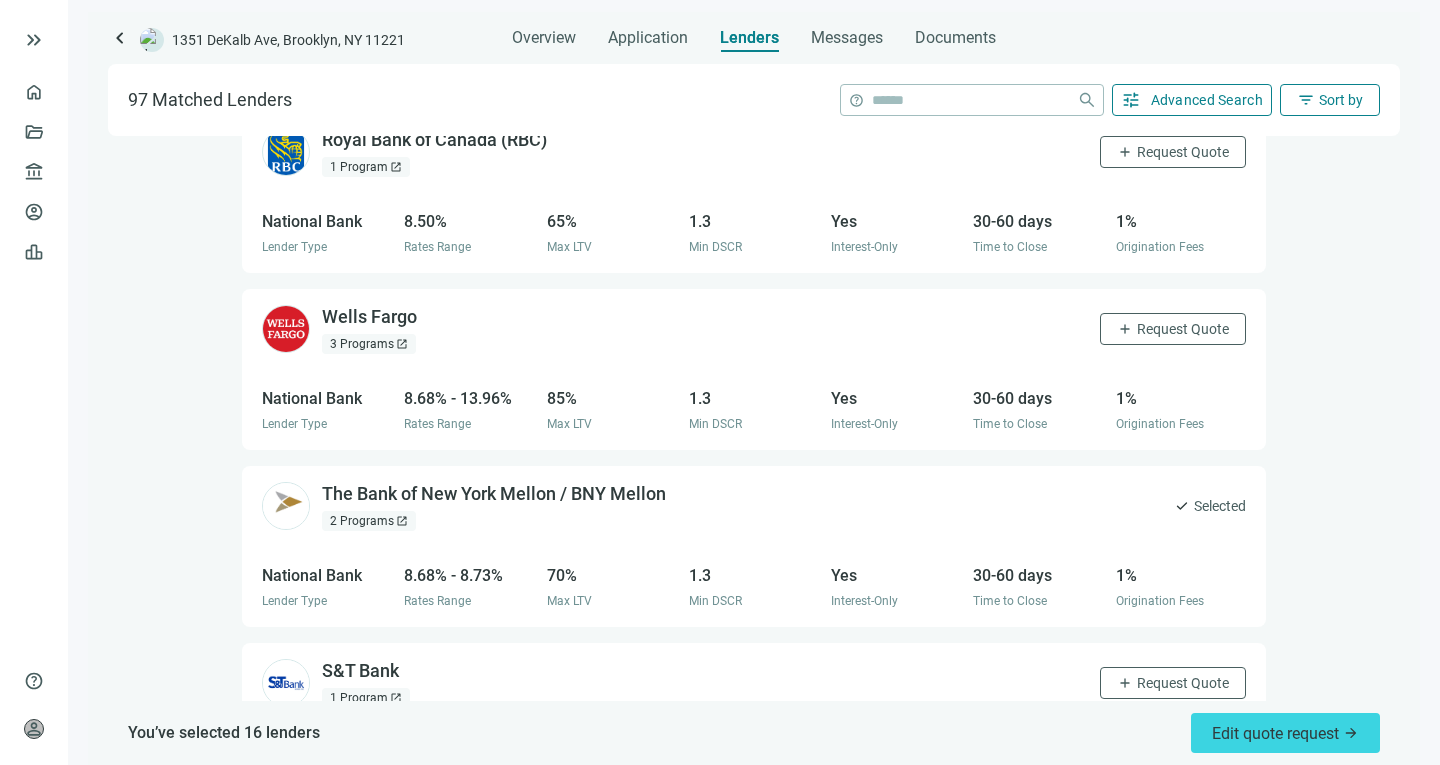 scroll, scrollTop: 3703, scrollLeft: 0, axis: vertical 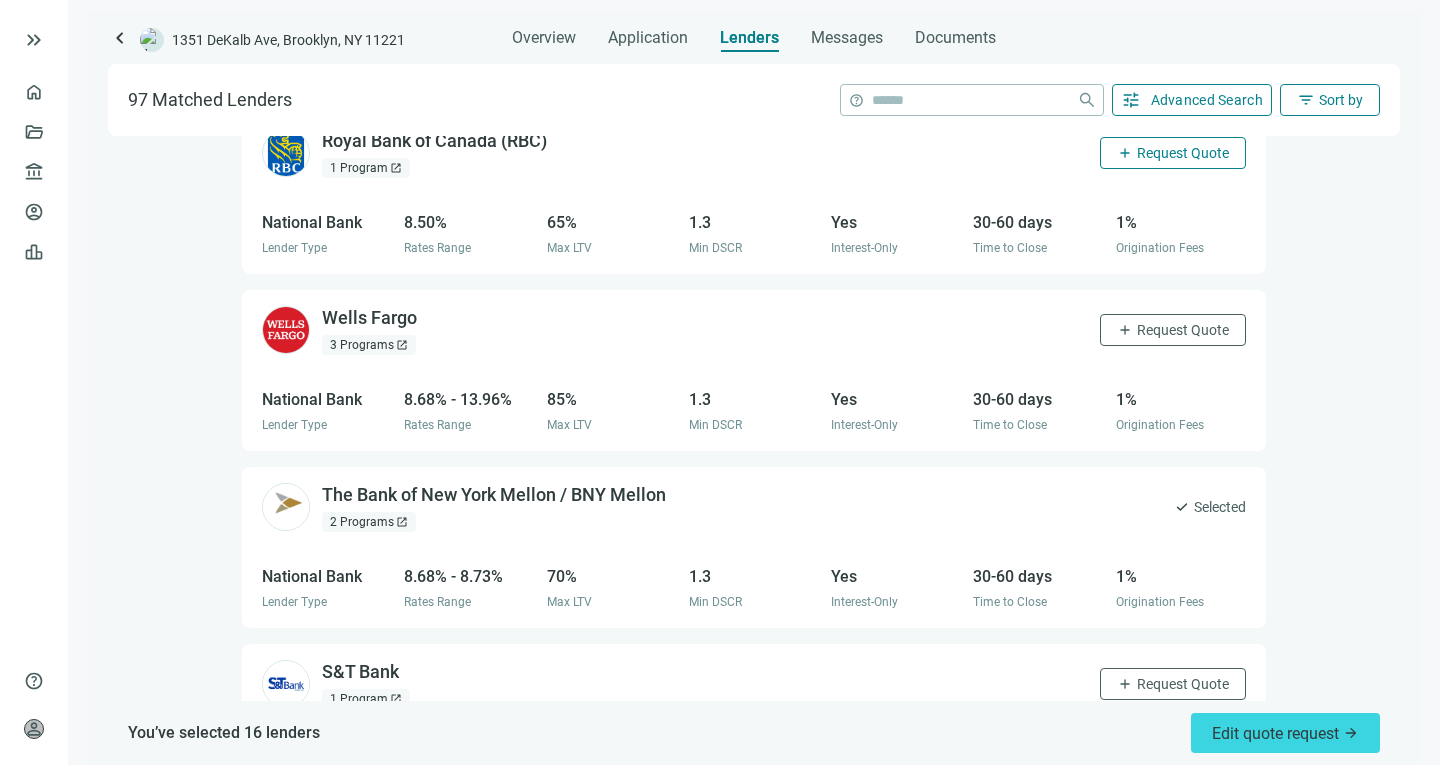 click on "Request Quote" at bounding box center (1183, 153) 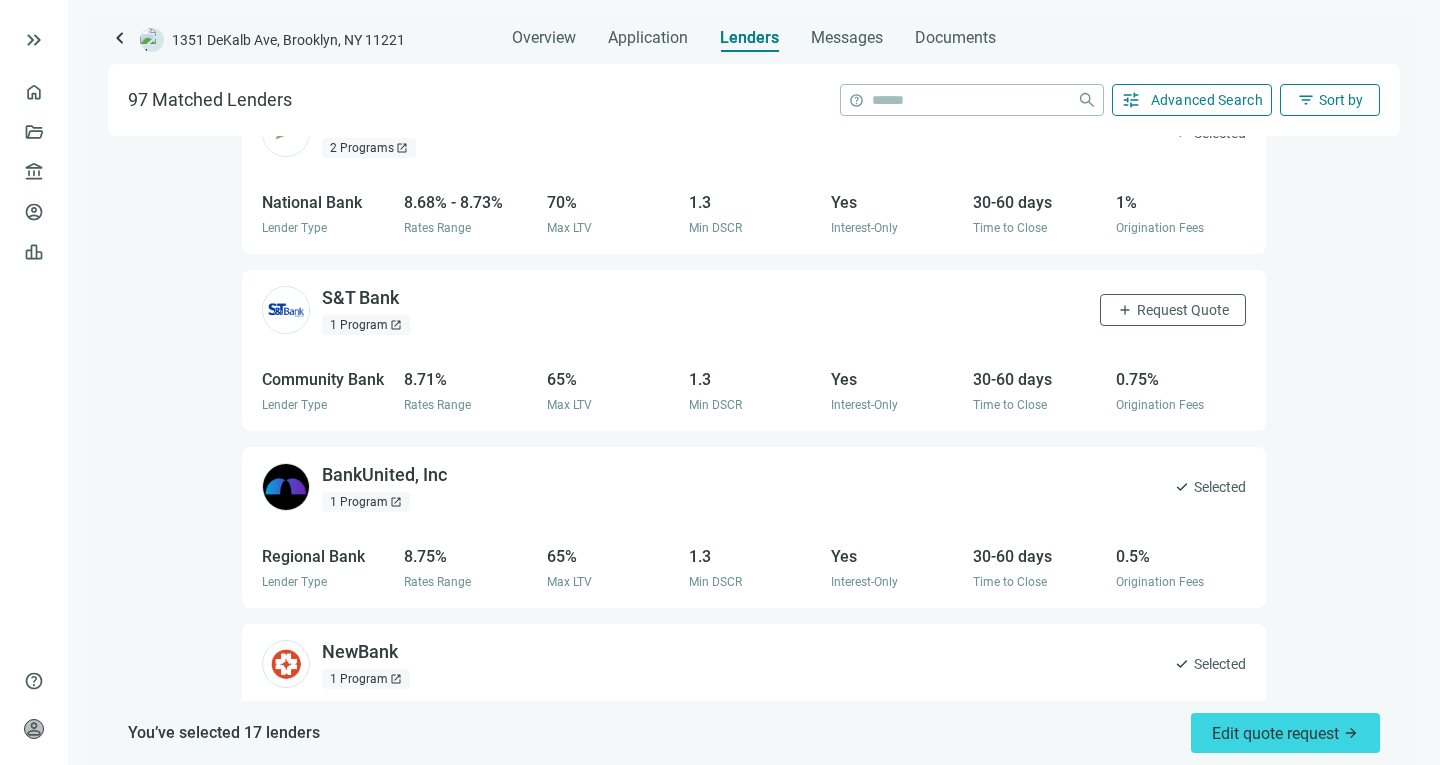 scroll, scrollTop: 4078, scrollLeft: 0, axis: vertical 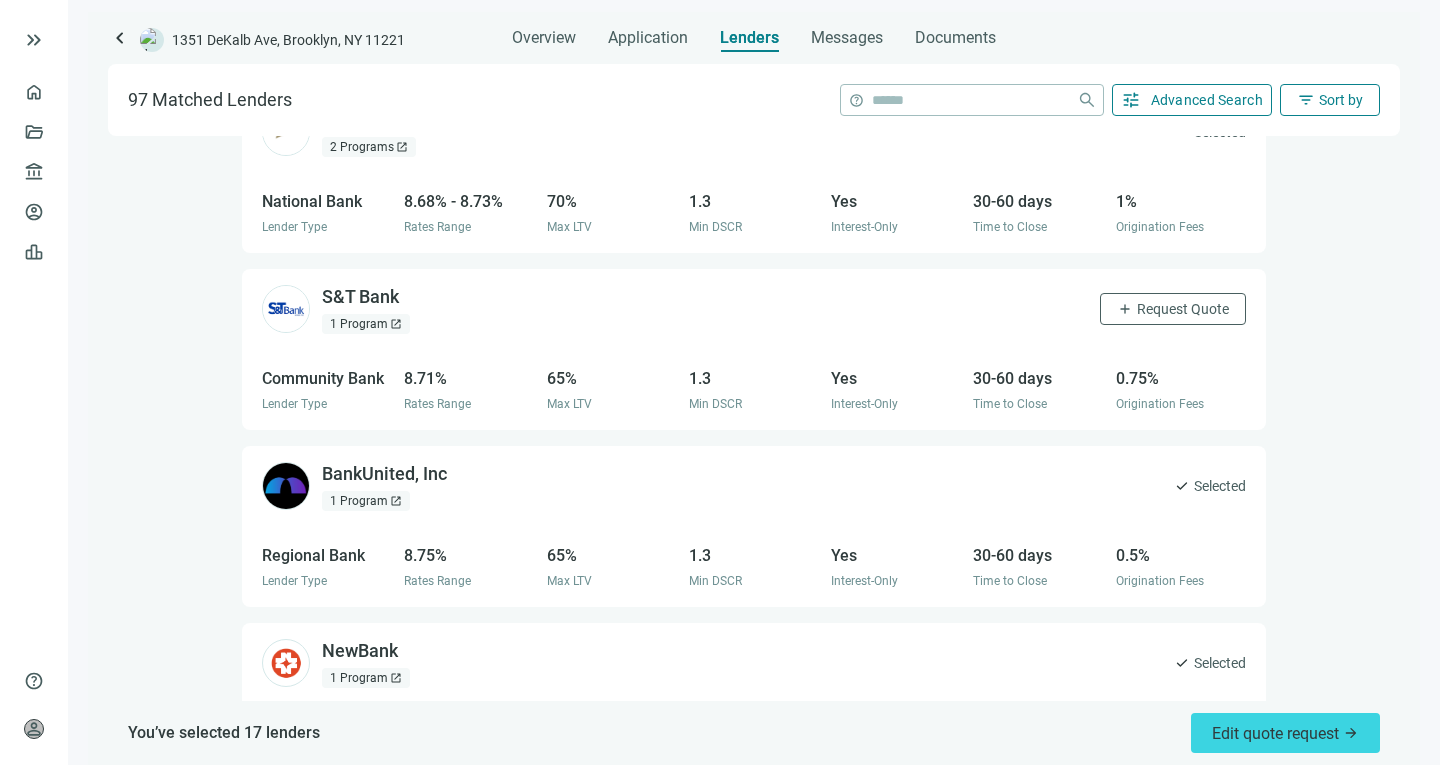 click on "1 Program open_in_new" at bounding box center [366, 324] 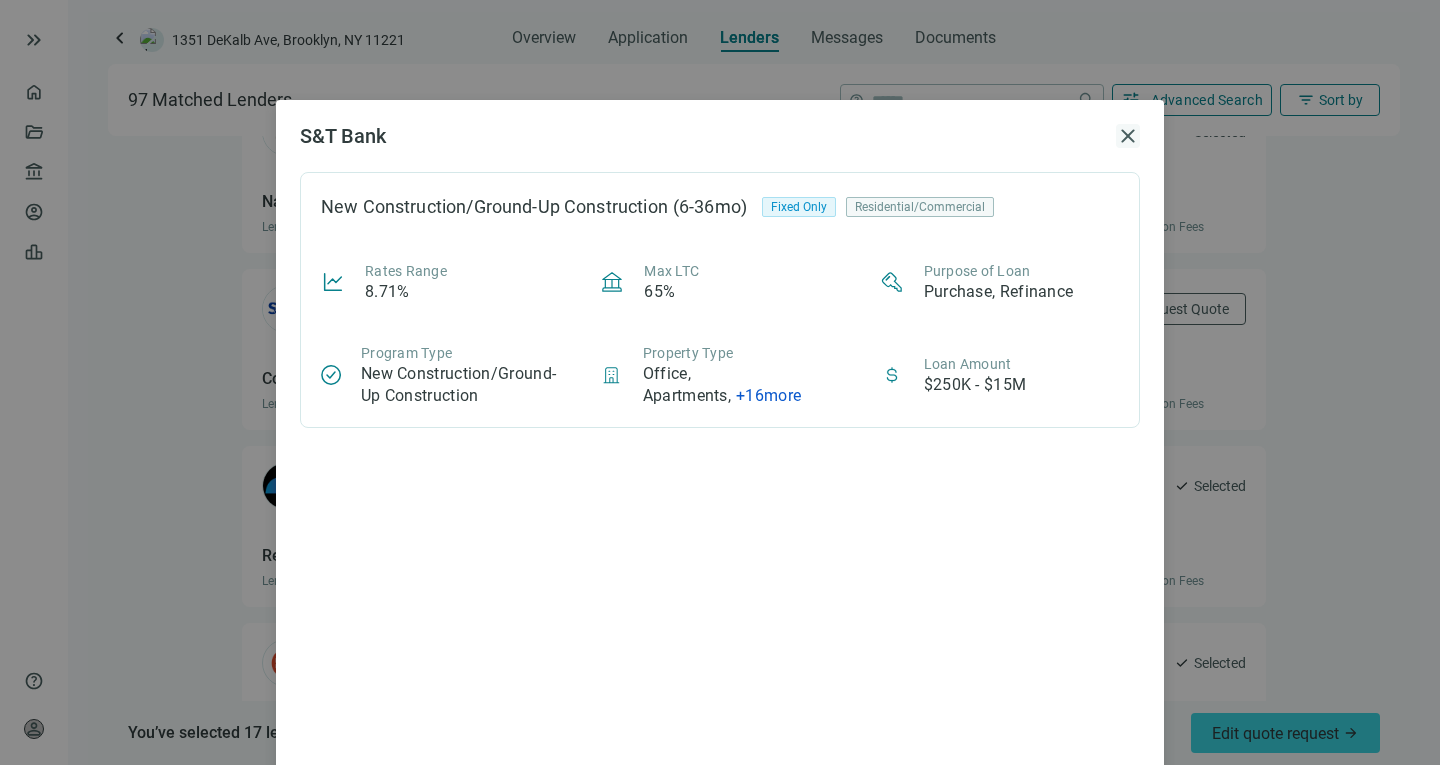 click on "close" at bounding box center (1128, 136) 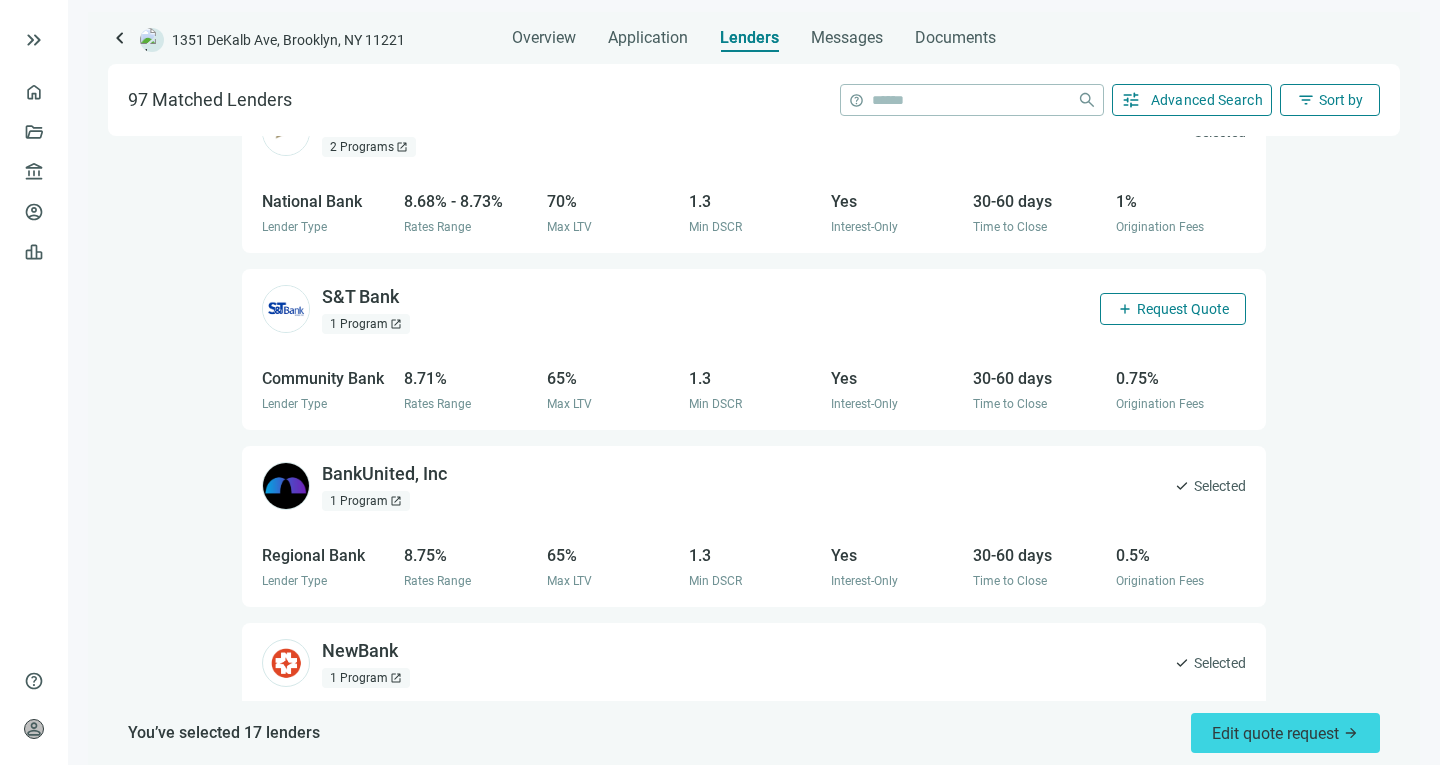 click on "Request Quote" at bounding box center [1183, 309] 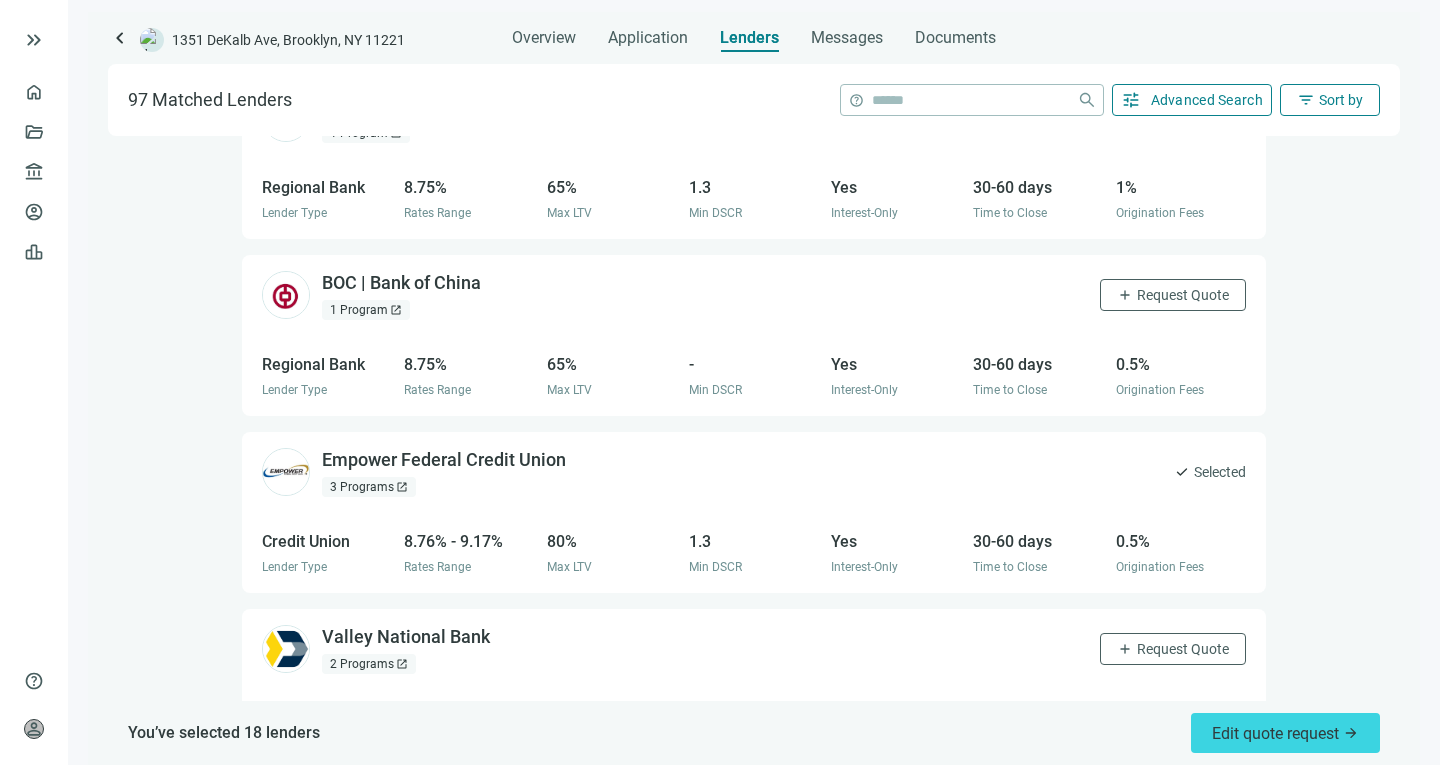 scroll, scrollTop: 4986, scrollLeft: 0, axis: vertical 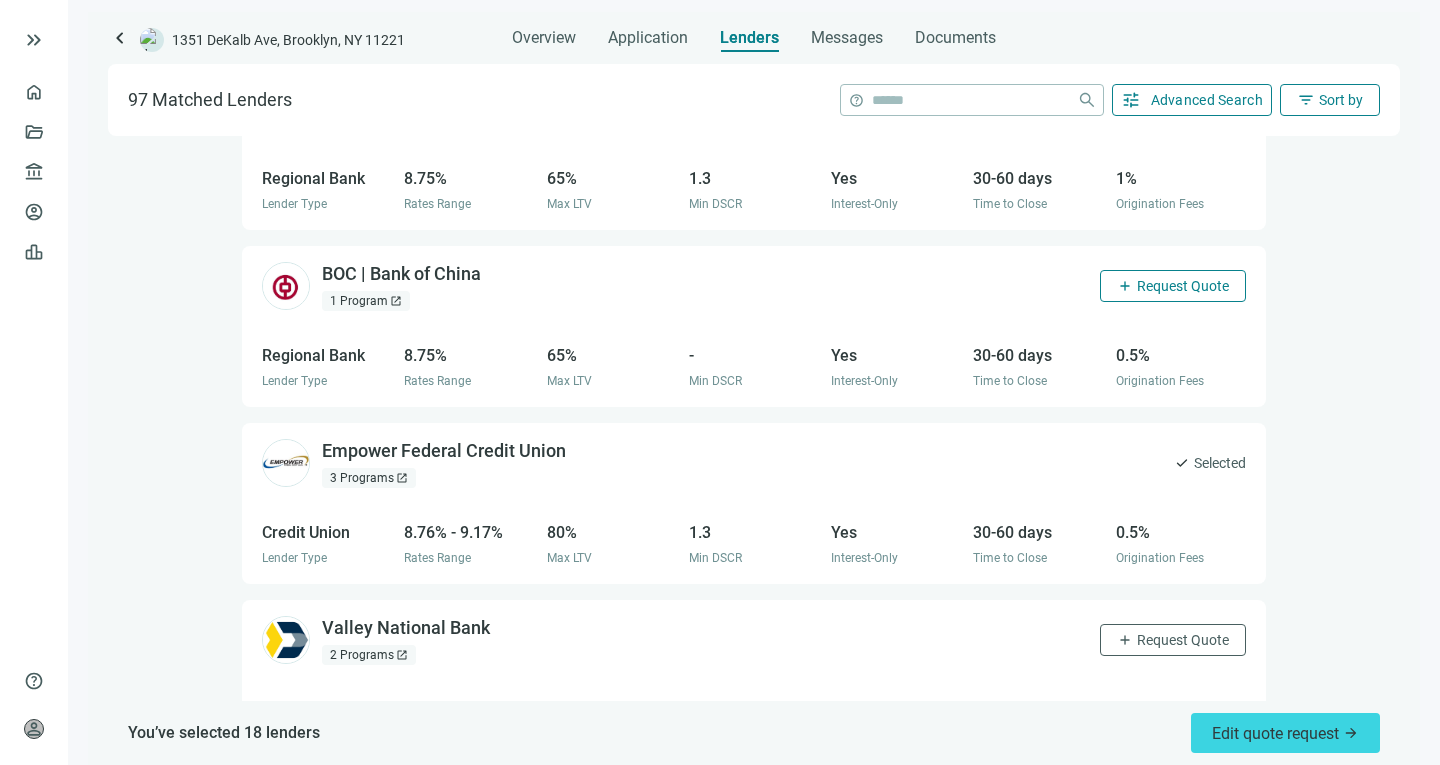 click on "Request Quote" at bounding box center (1183, 286) 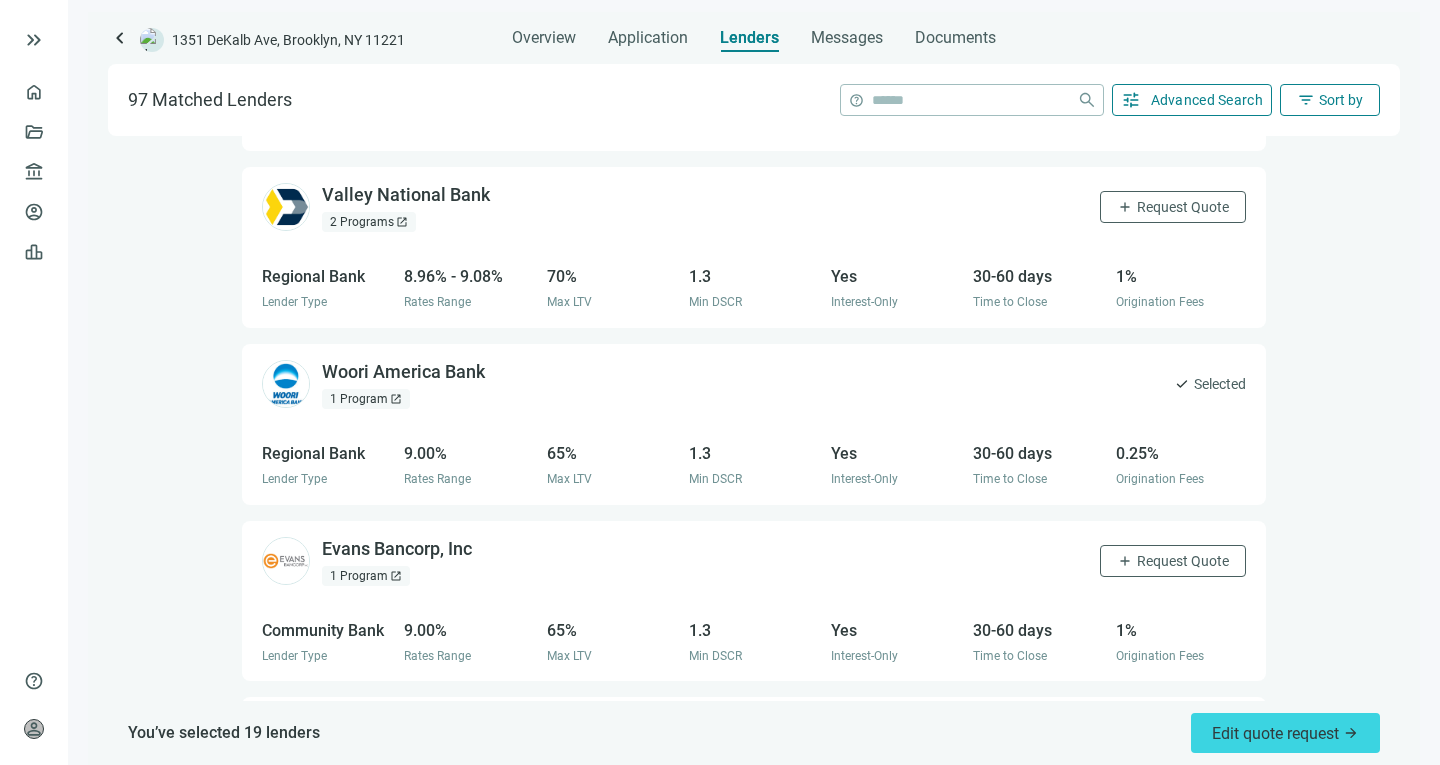 scroll, scrollTop: 5418, scrollLeft: 0, axis: vertical 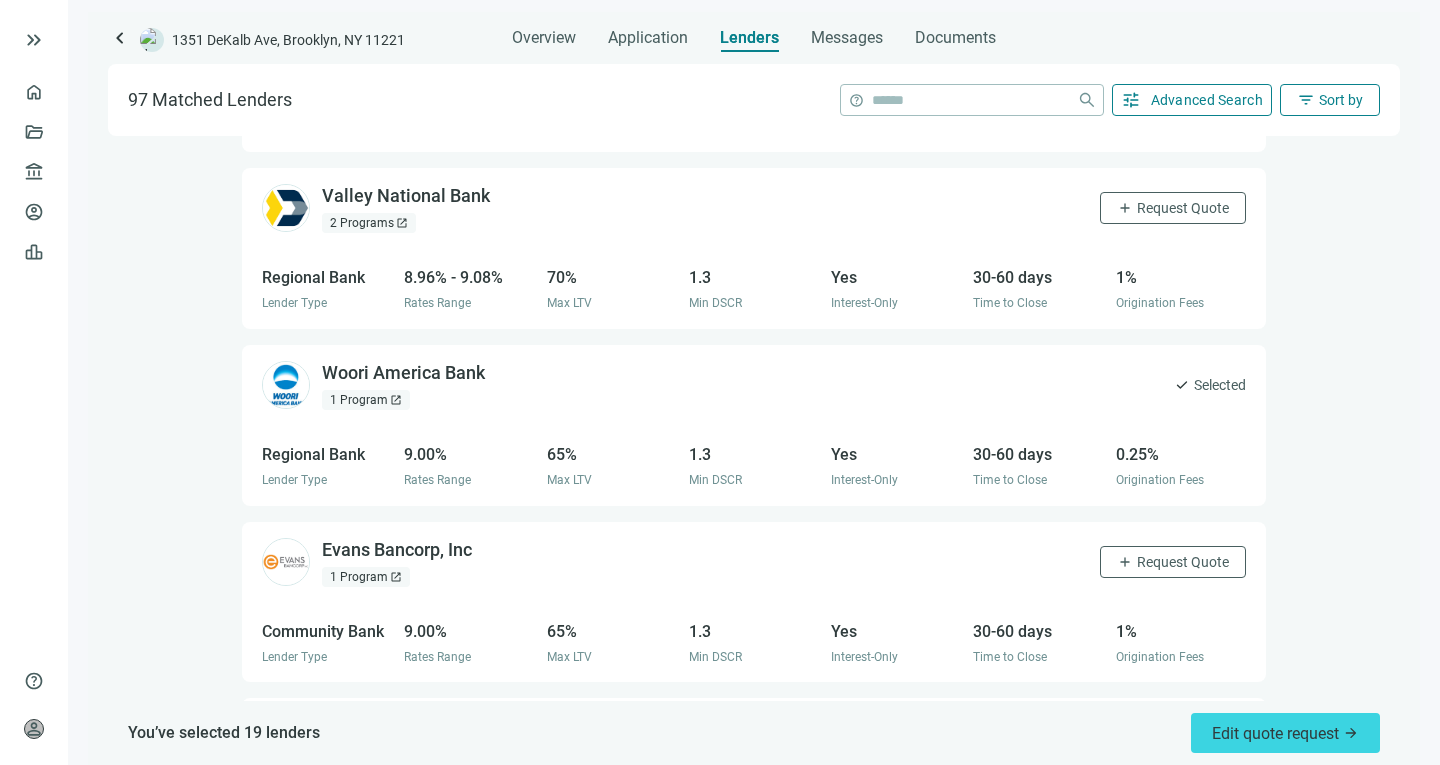 click on "2 Programs open_in_new" at bounding box center (369, 223) 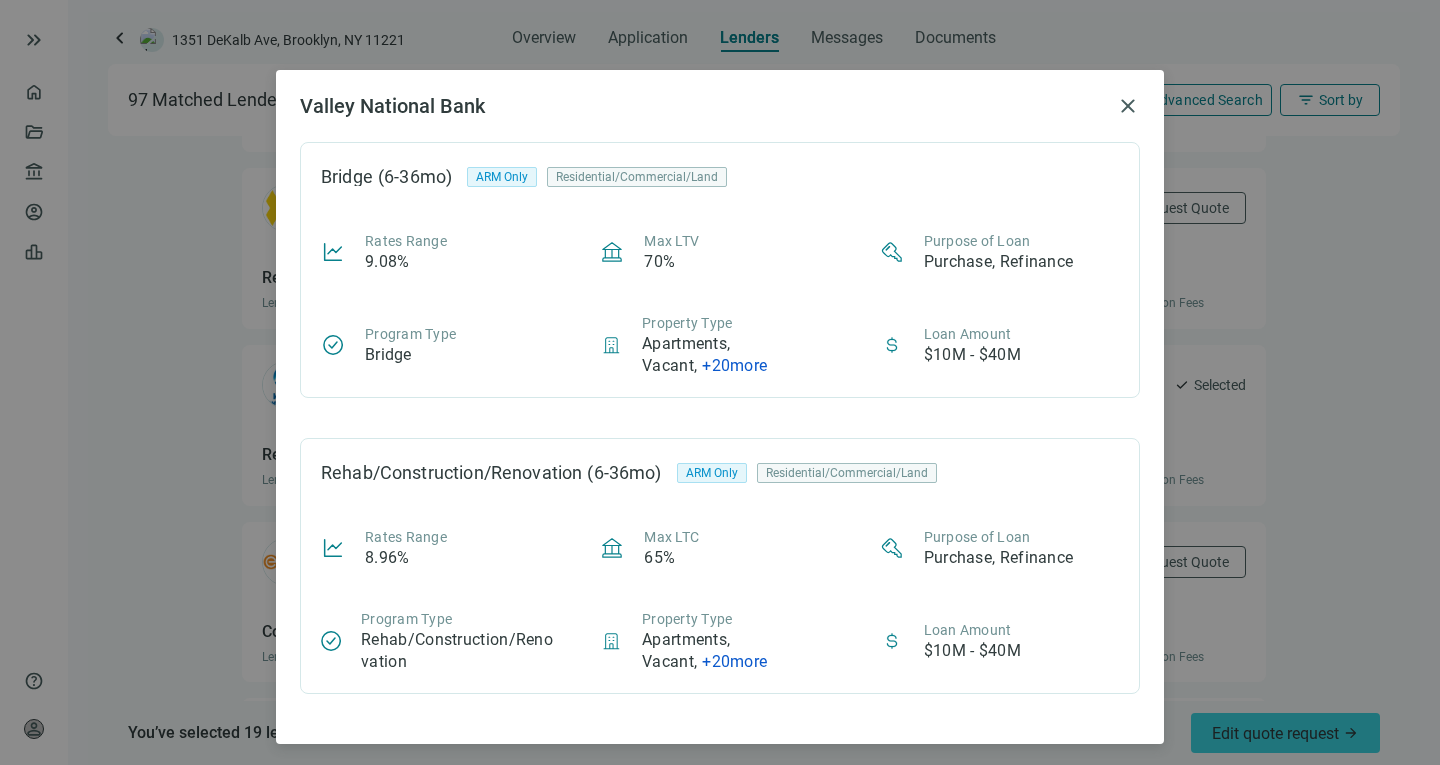 scroll, scrollTop: 33, scrollLeft: 0, axis: vertical 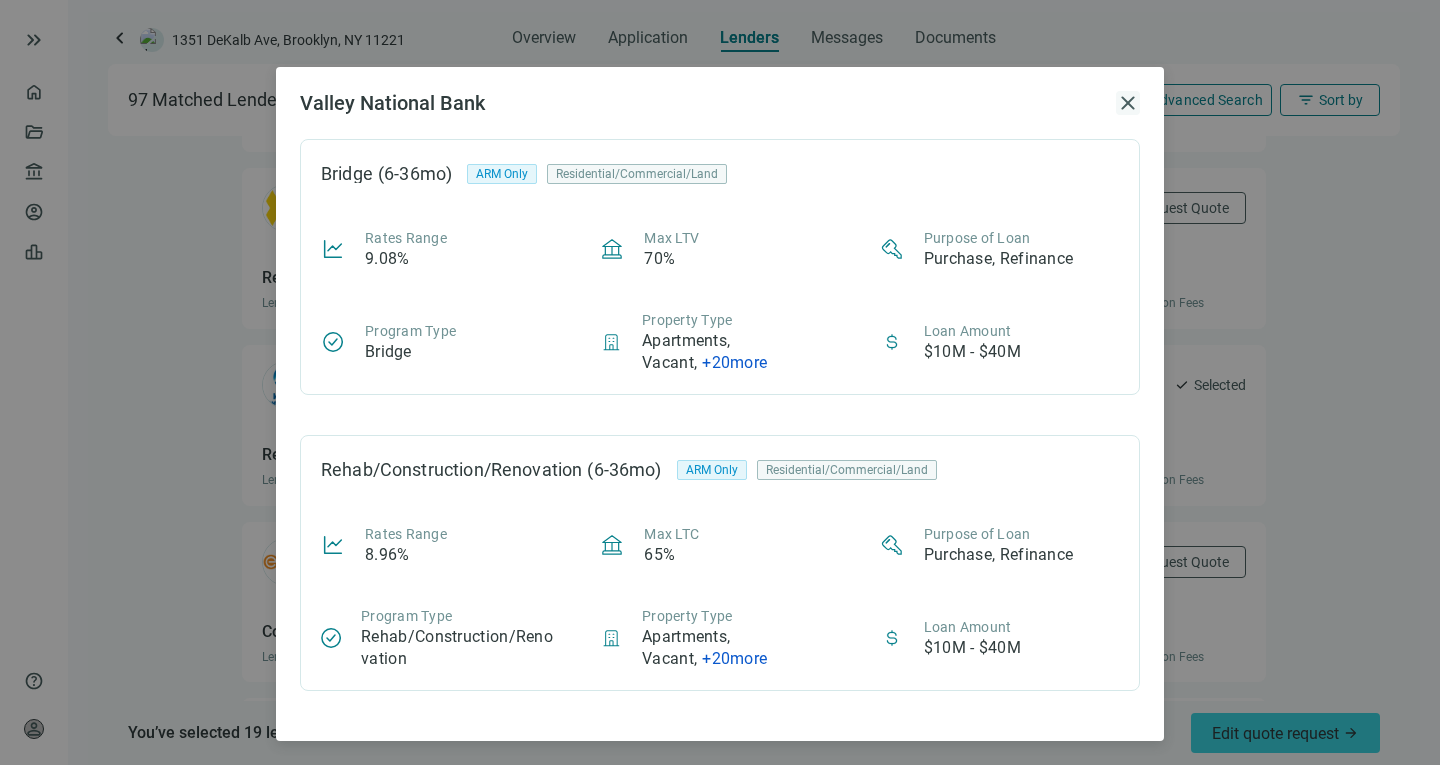click on "close" at bounding box center [1128, 103] 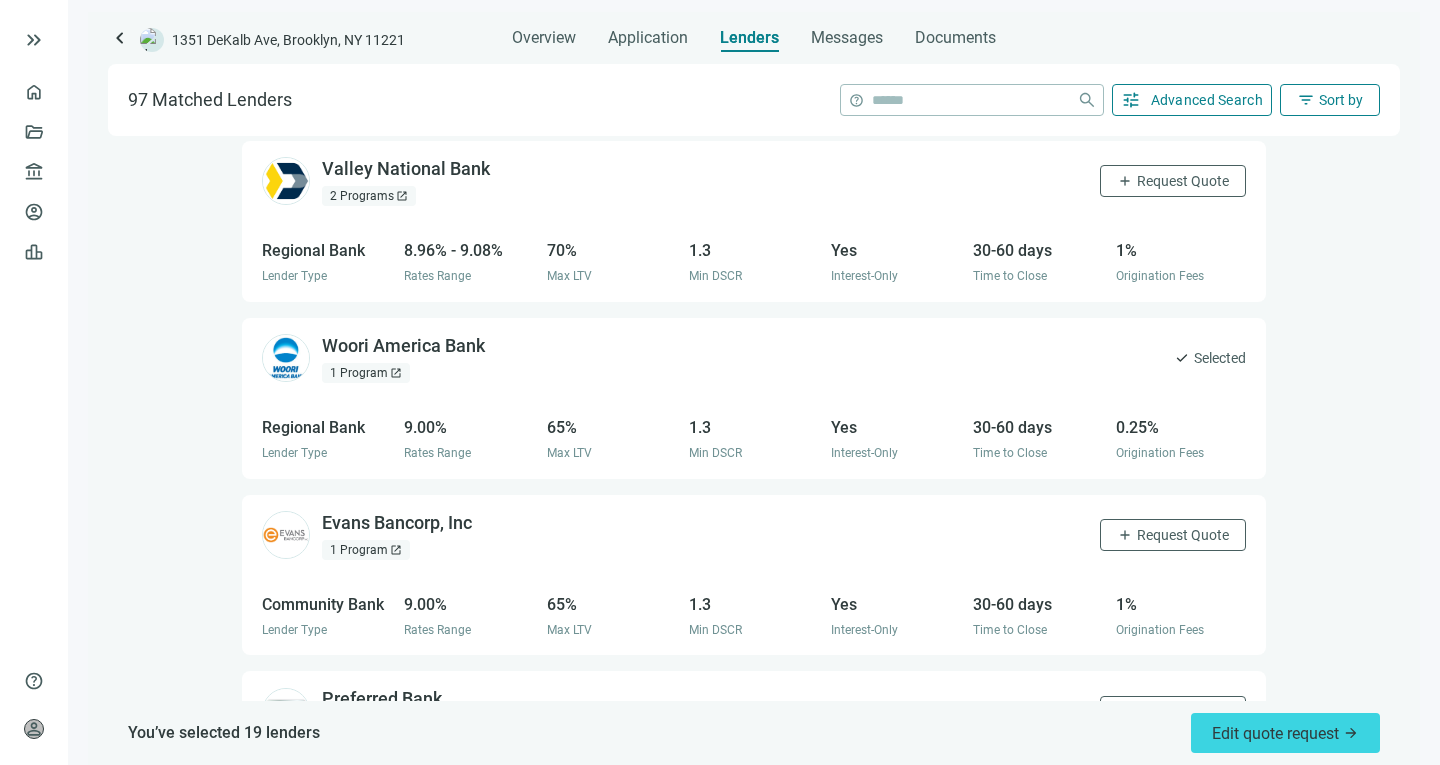 scroll, scrollTop: 5410, scrollLeft: 0, axis: vertical 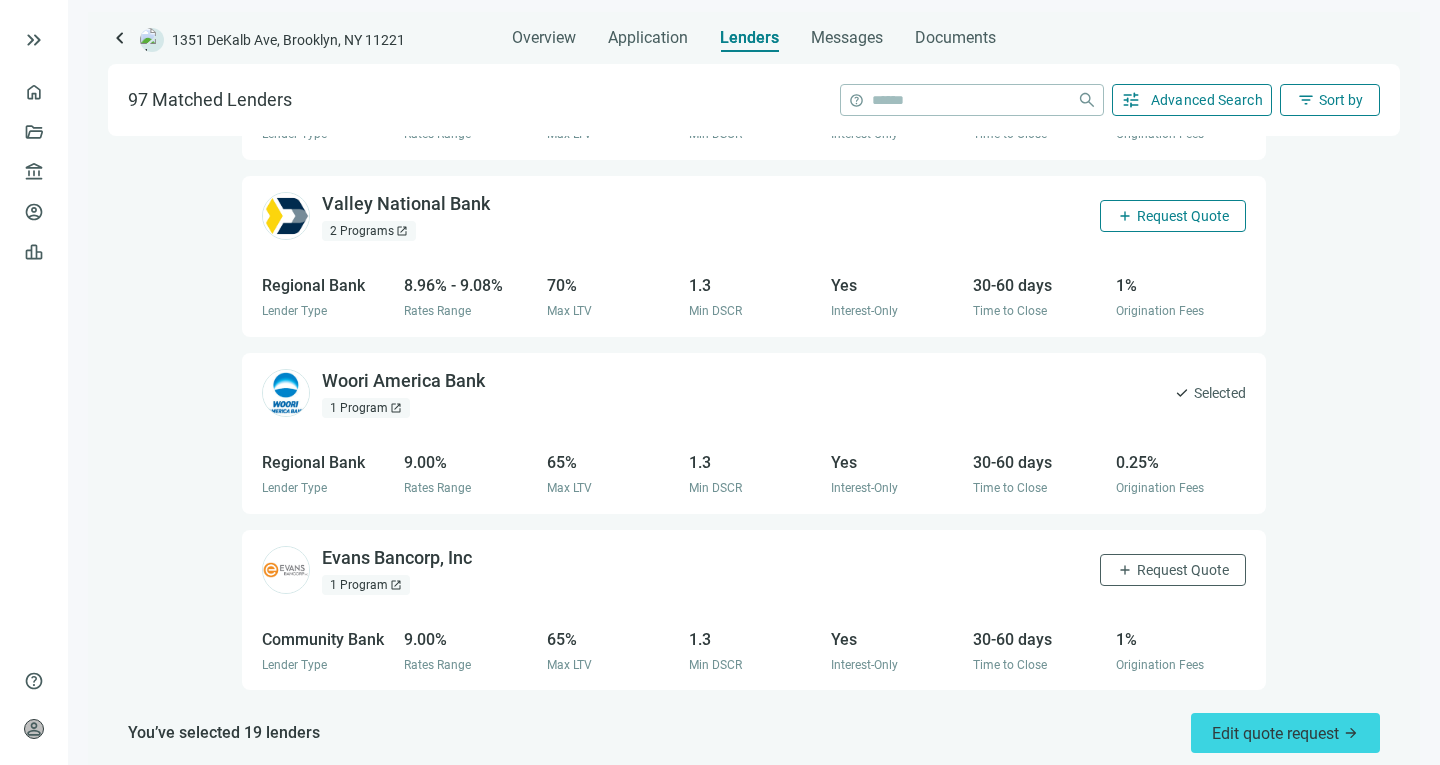 click on "add Request Quote" at bounding box center (1173, 216) 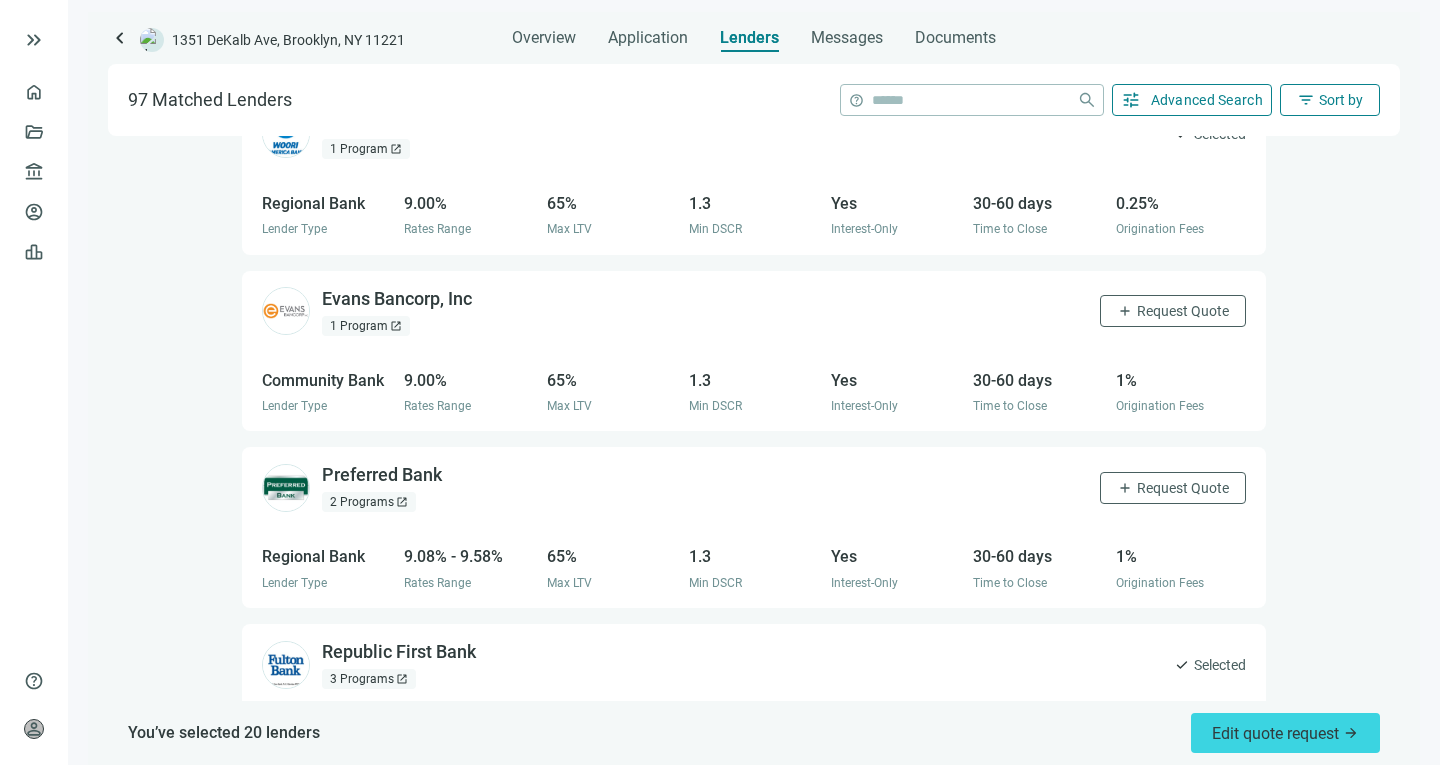 scroll, scrollTop: 5732, scrollLeft: 0, axis: vertical 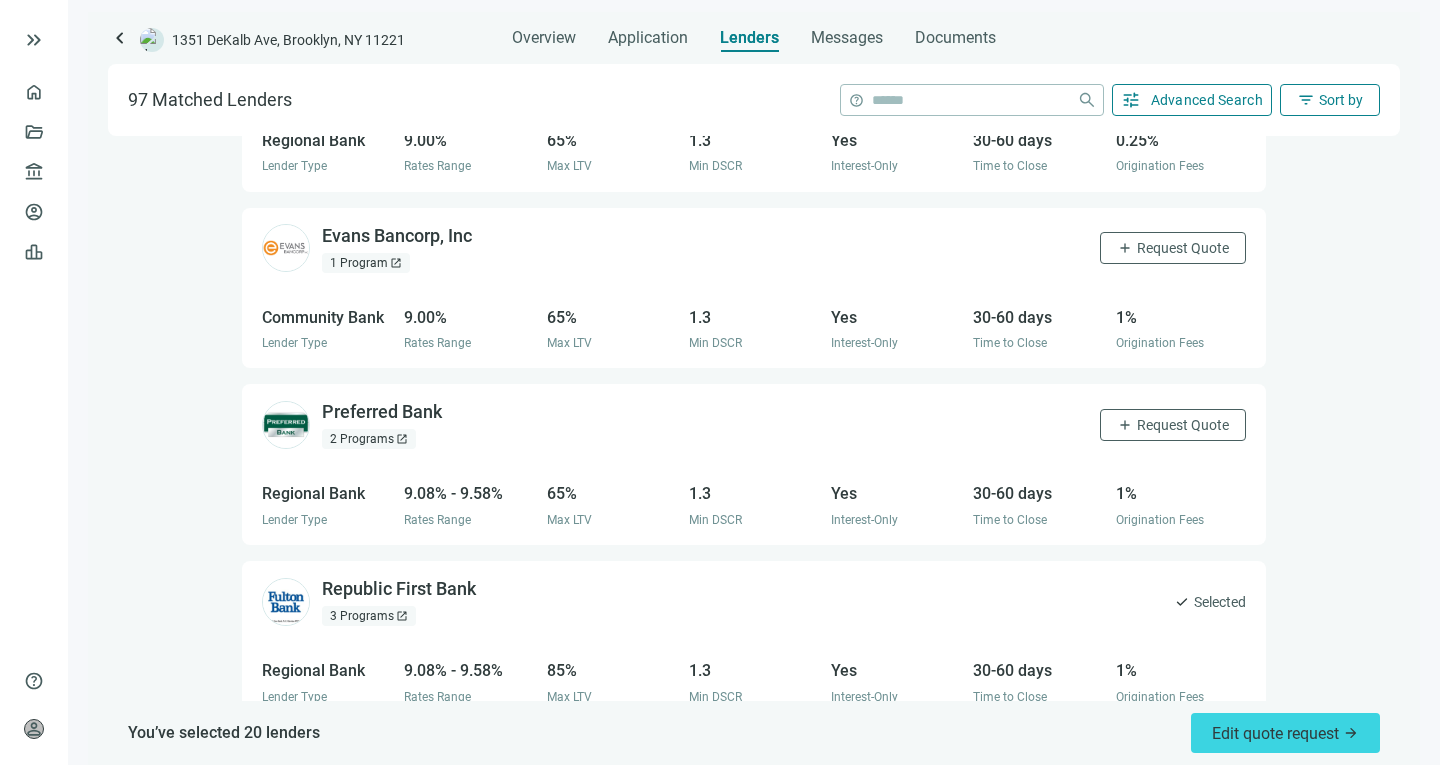click on "1 Program open_in_new" at bounding box center (366, 263) 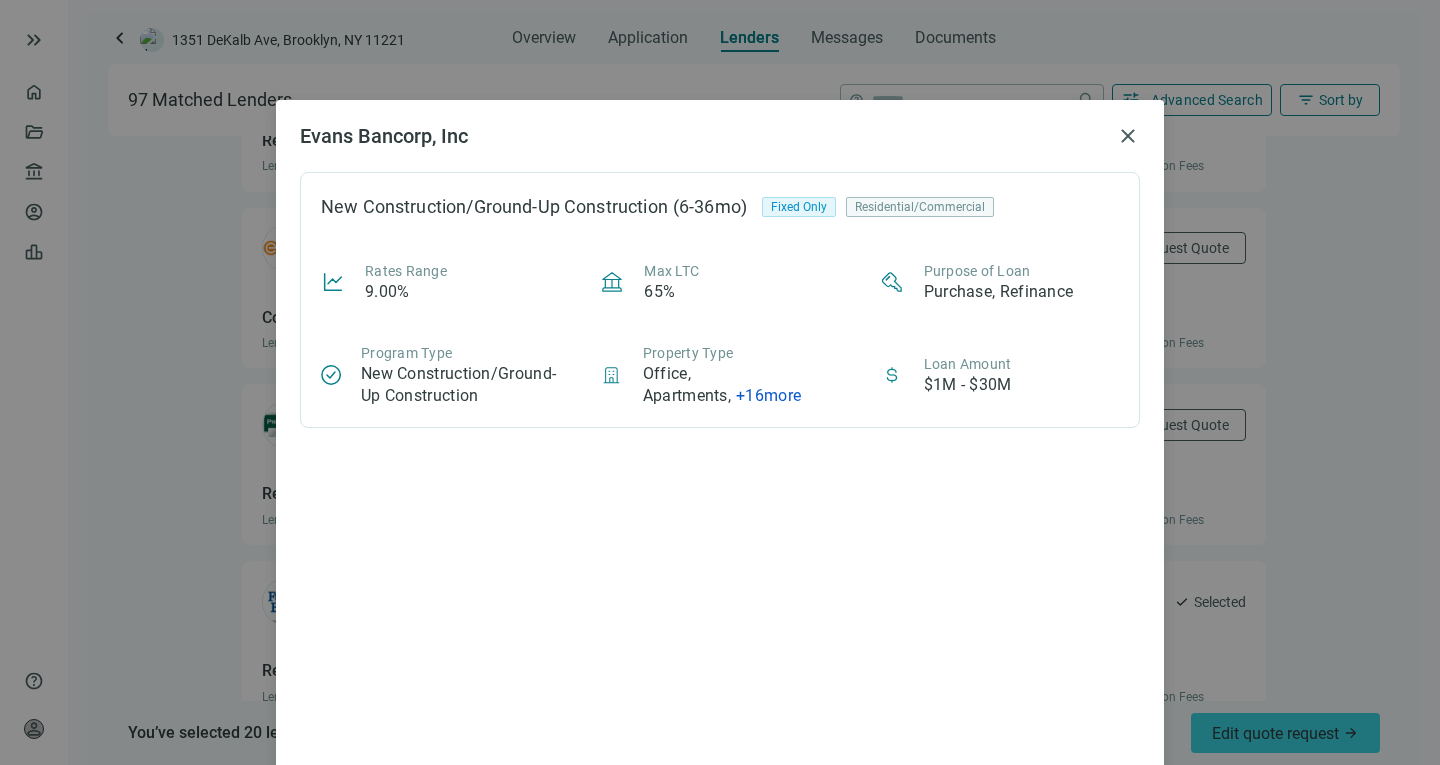 scroll, scrollTop: 33, scrollLeft: 0, axis: vertical 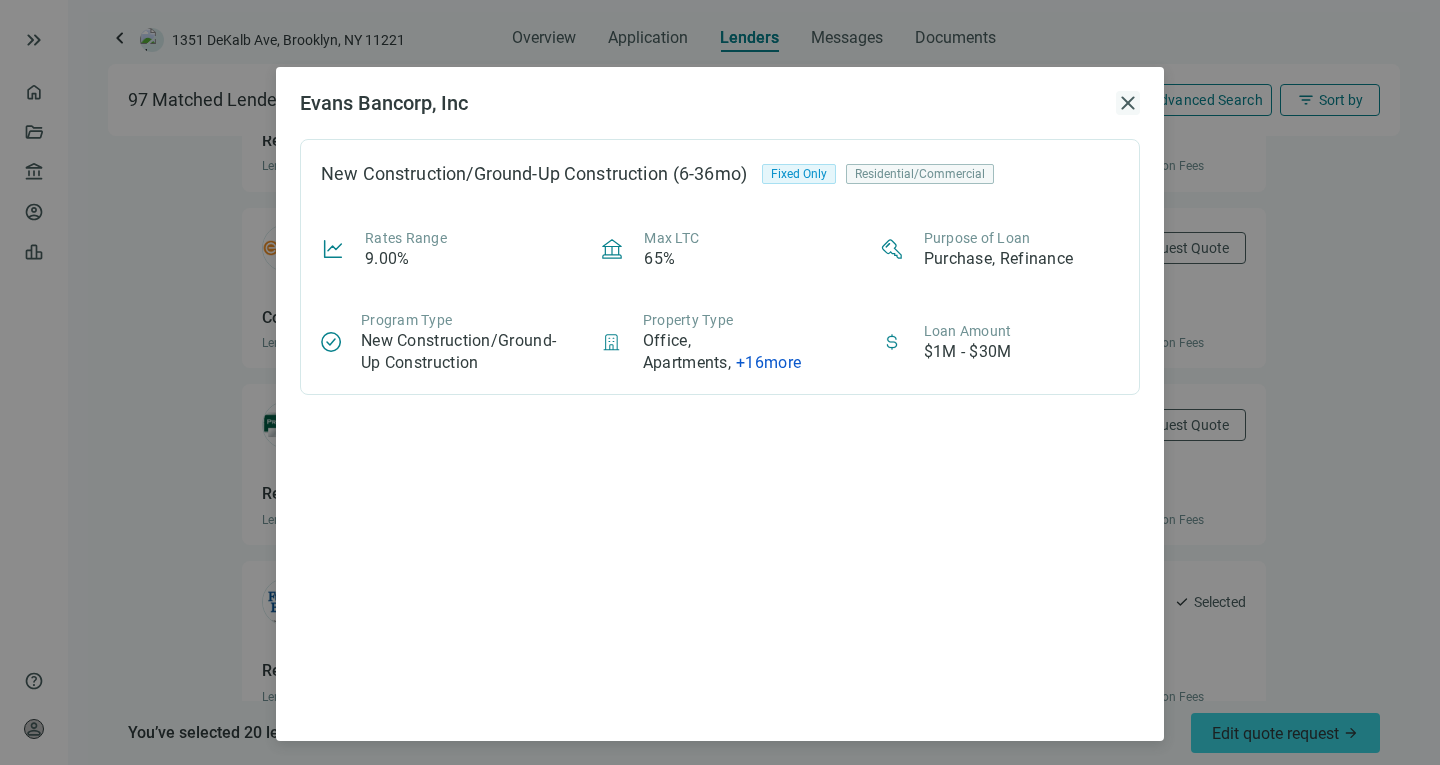 click on "close" at bounding box center (1128, 103) 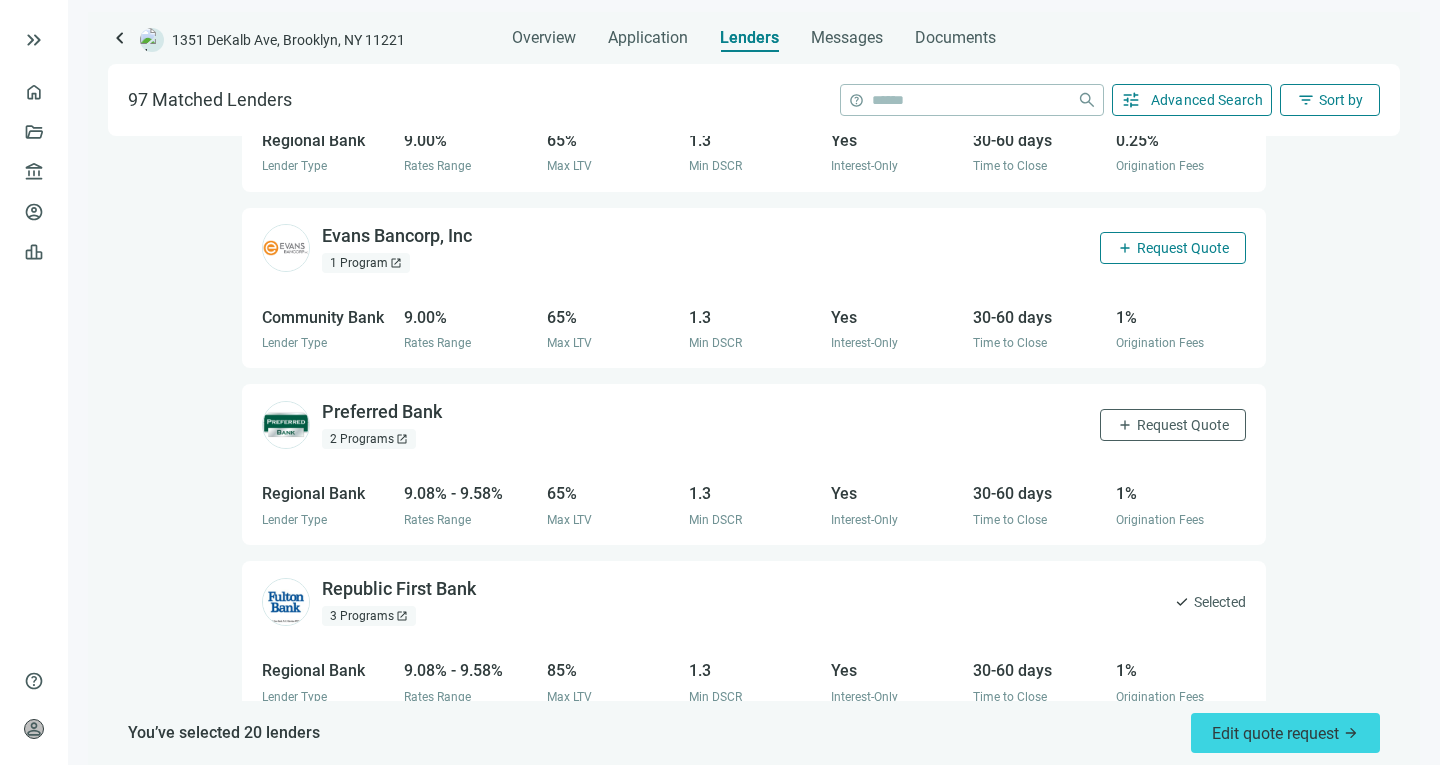 click on "add" at bounding box center (1125, 248) 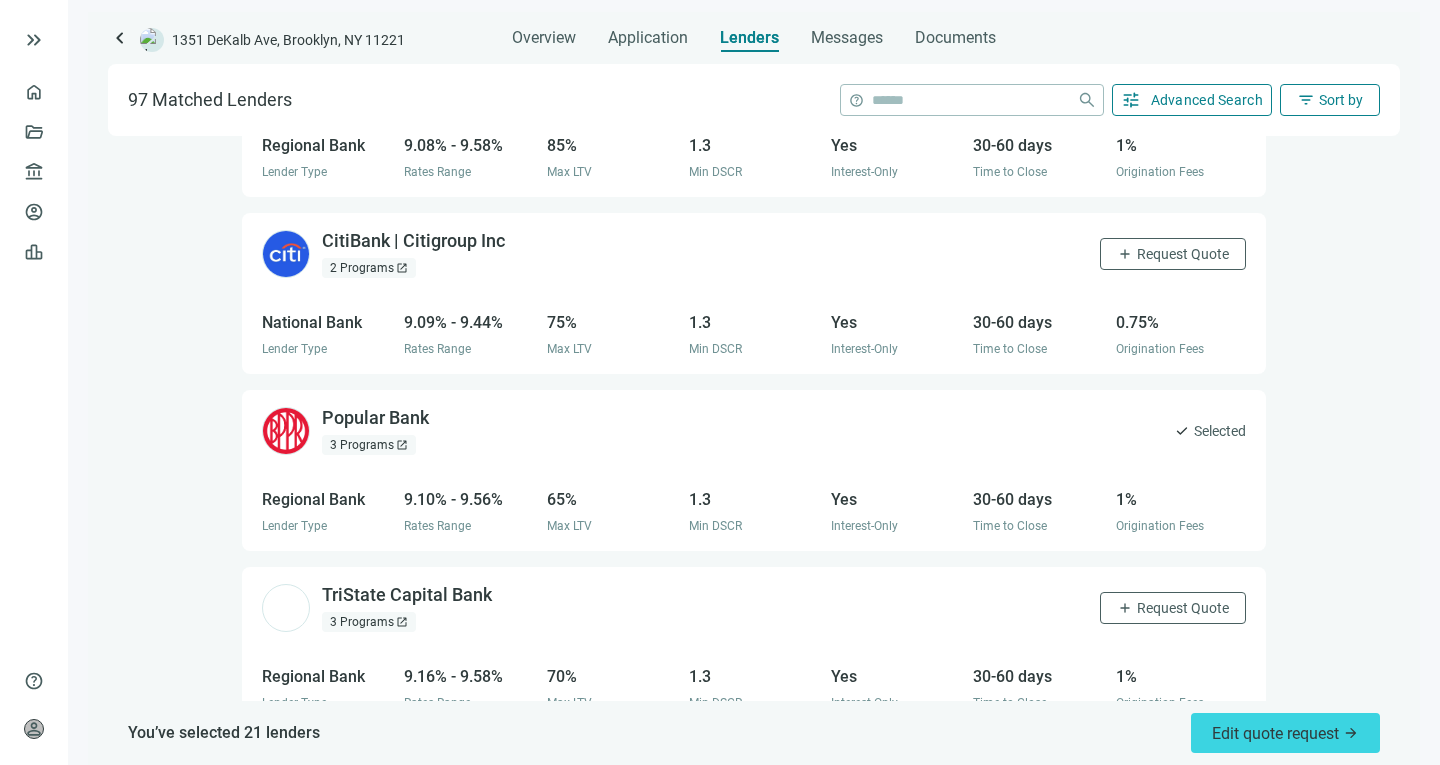 scroll, scrollTop: 6297, scrollLeft: 0, axis: vertical 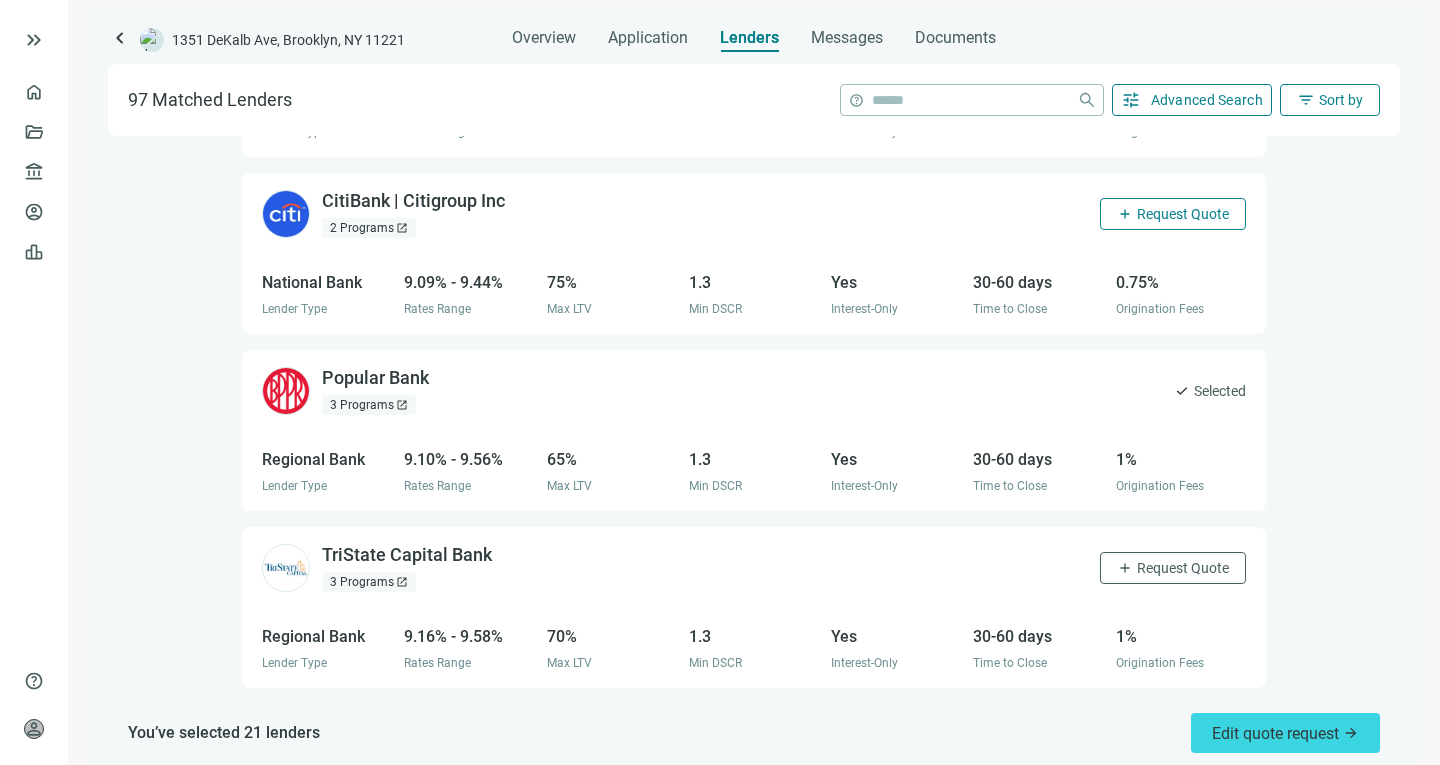 click on "add Request Quote" at bounding box center (1173, 214) 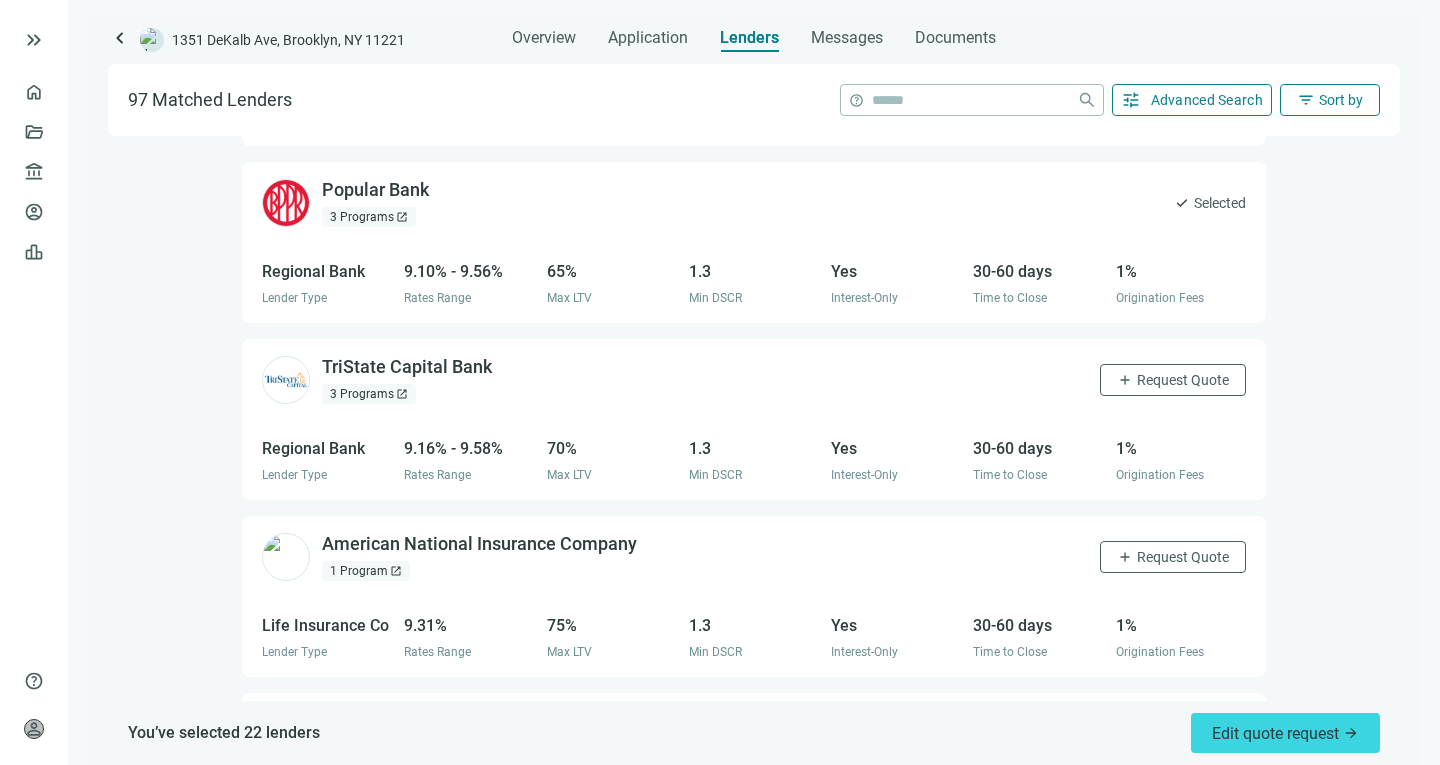 scroll, scrollTop: 6629, scrollLeft: 0, axis: vertical 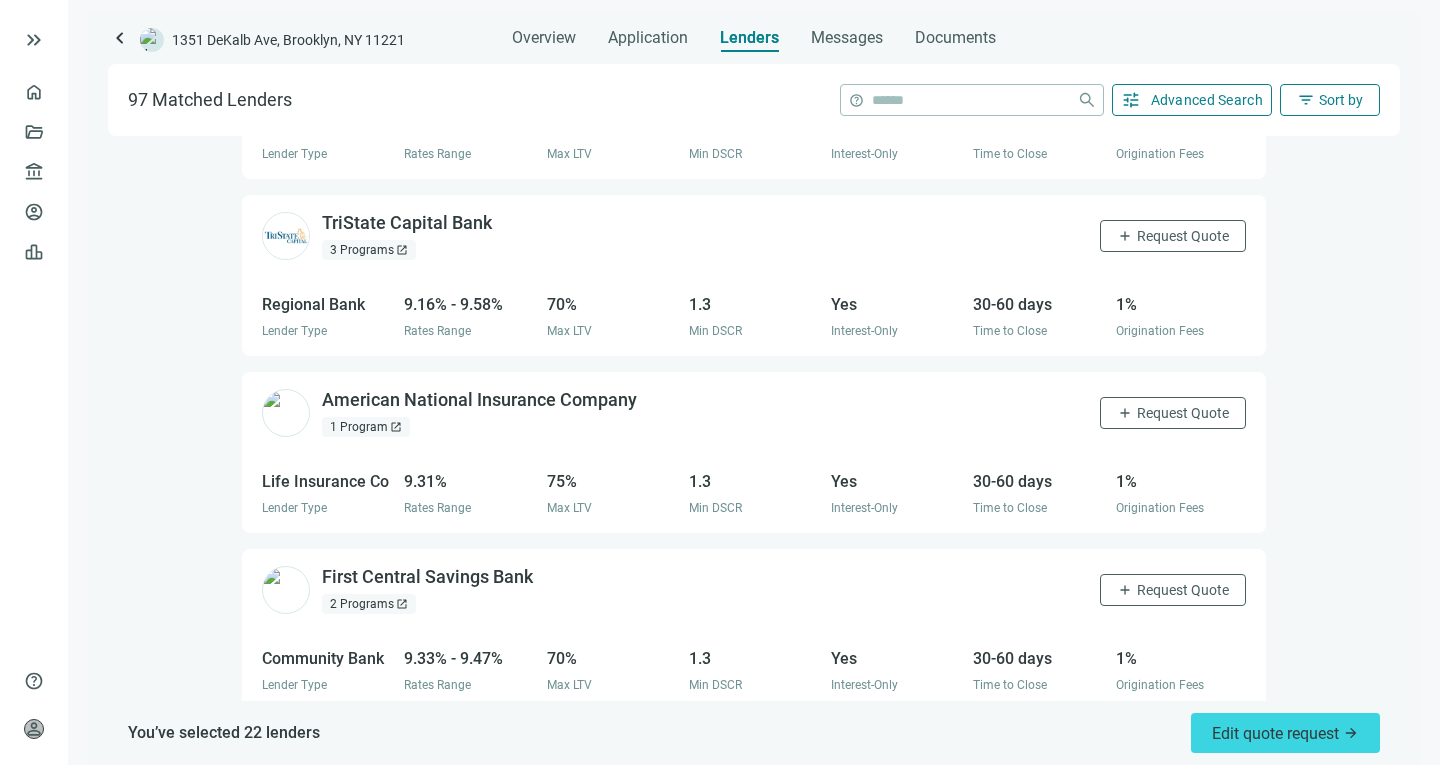 click on "3 Programs open_in_new" at bounding box center [369, 250] 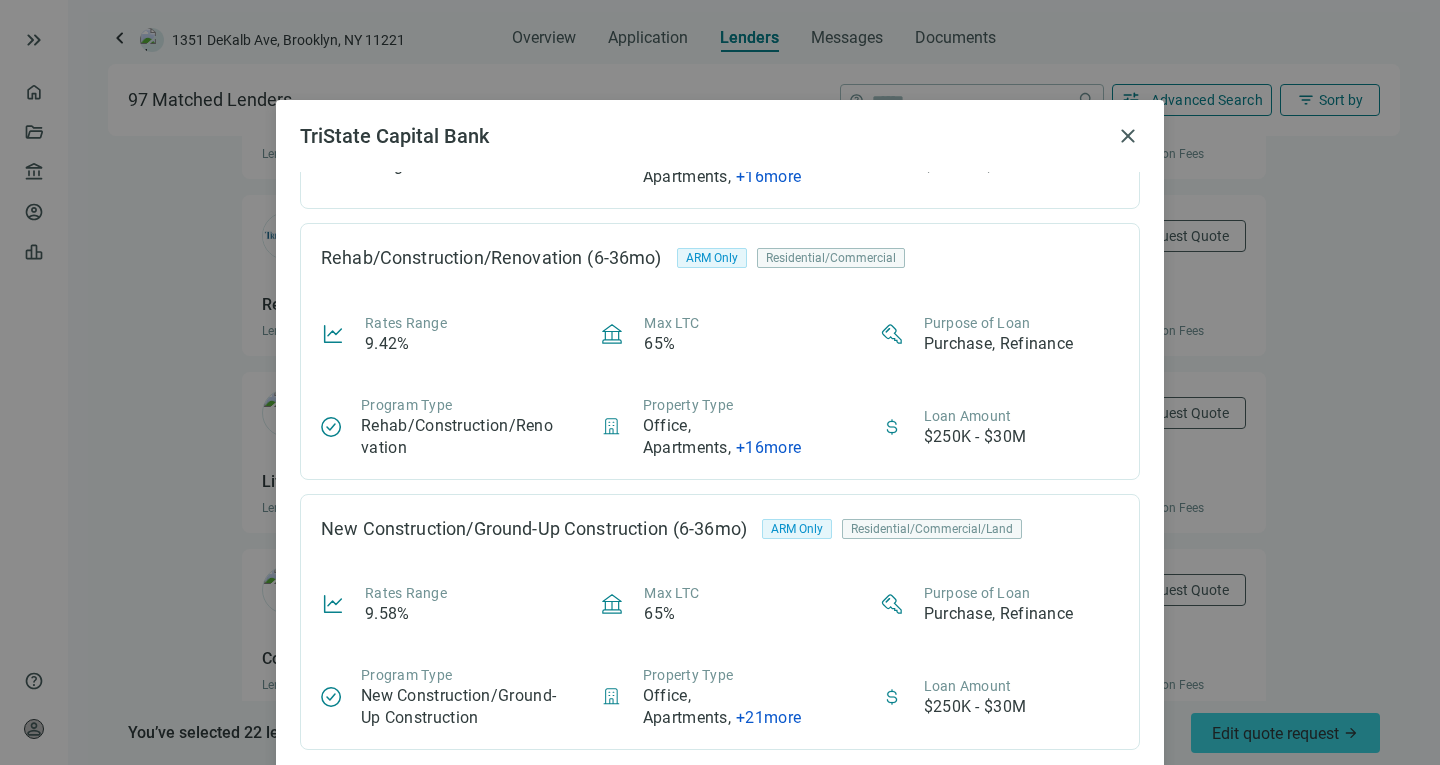 scroll, scrollTop: 0, scrollLeft: 0, axis: both 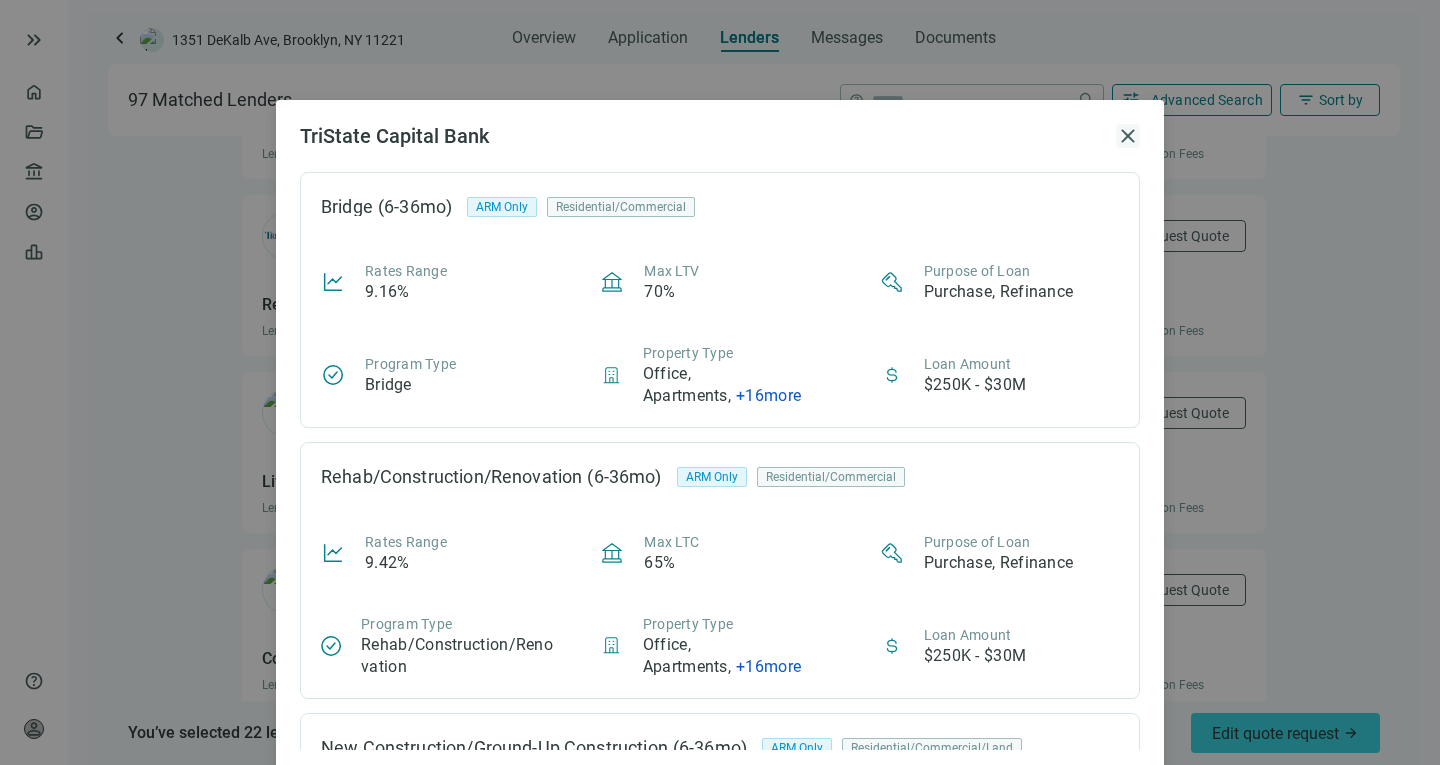 click on "close" at bounding box center (1128, 136) 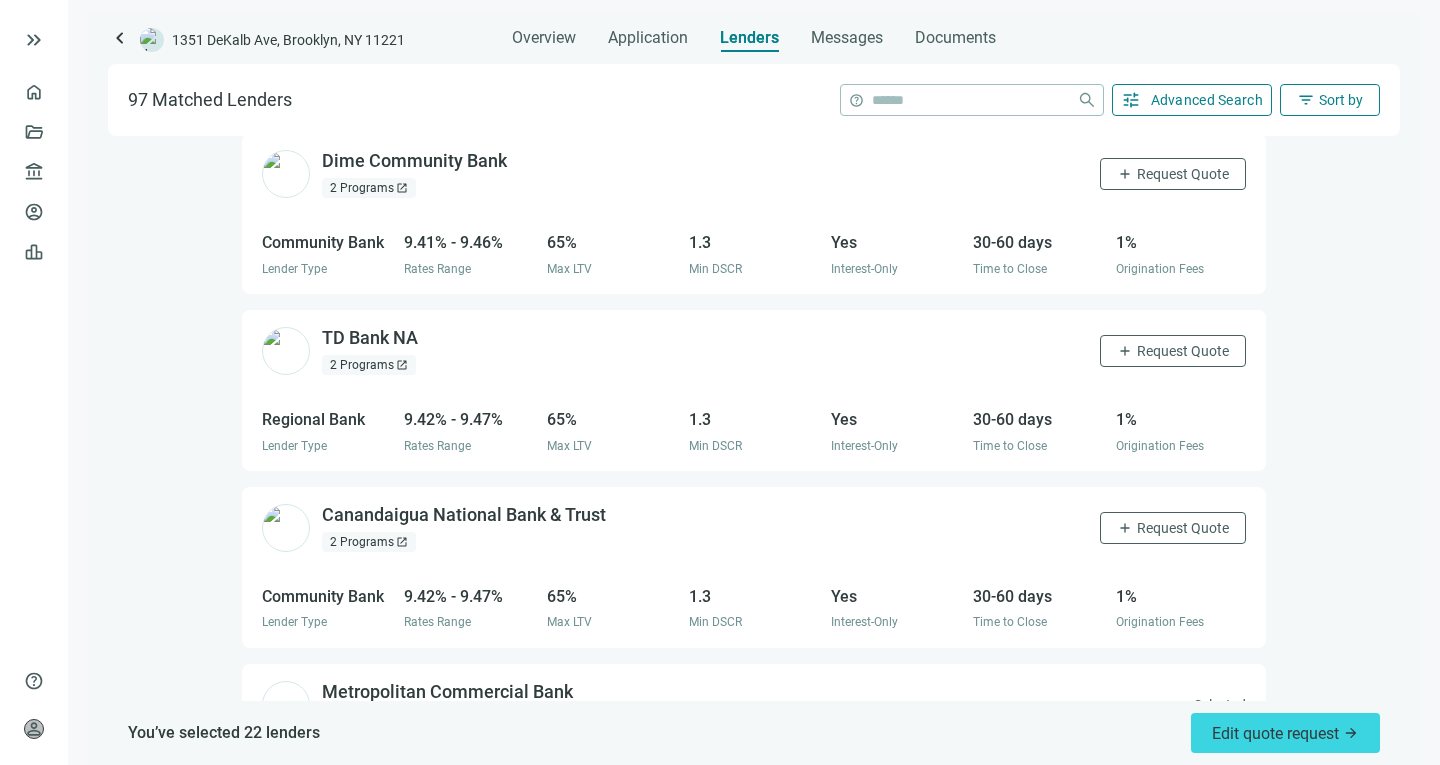 scroll, scrollTop: 7223, scrollLeft: 0, axis: vertical 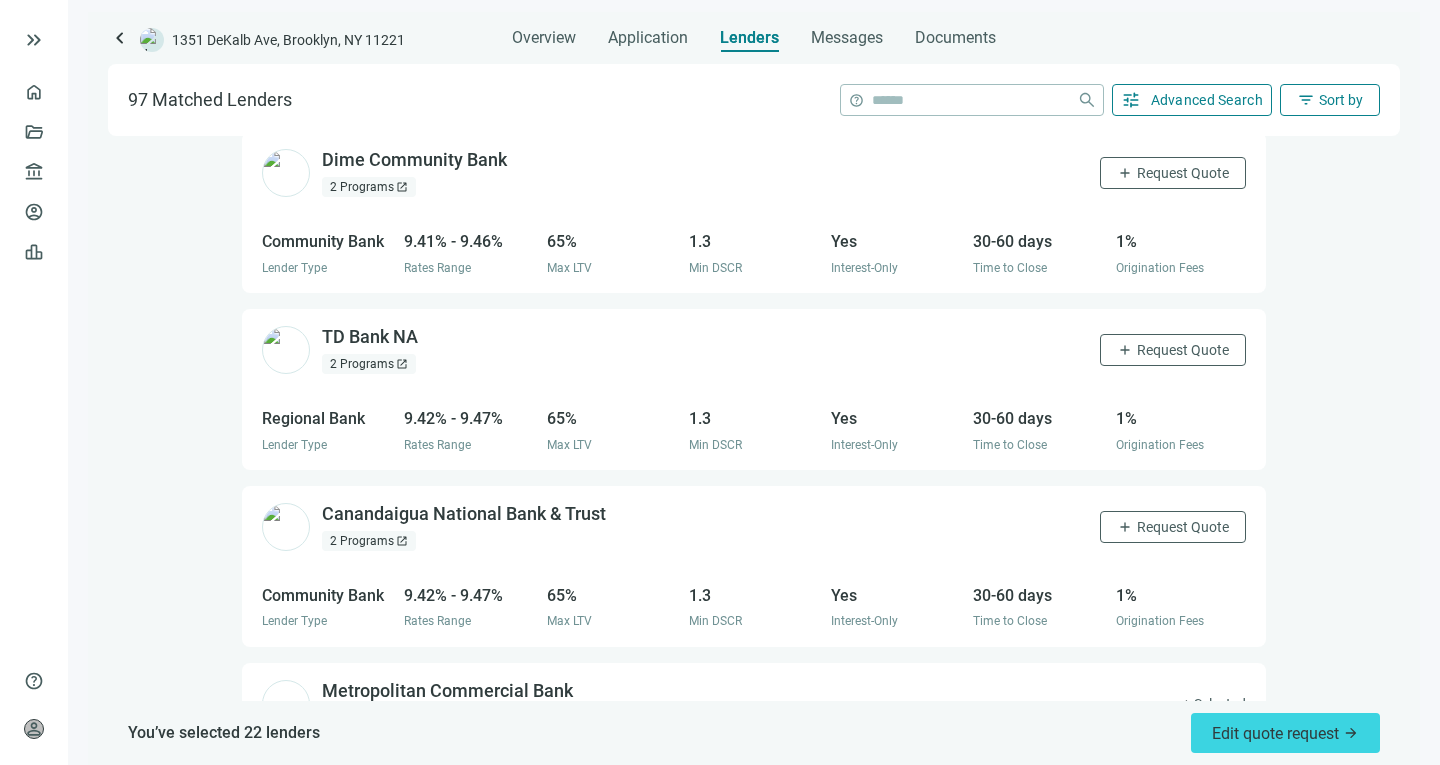click on "2 Programs open_in_new" at bounding box center [369, 364] 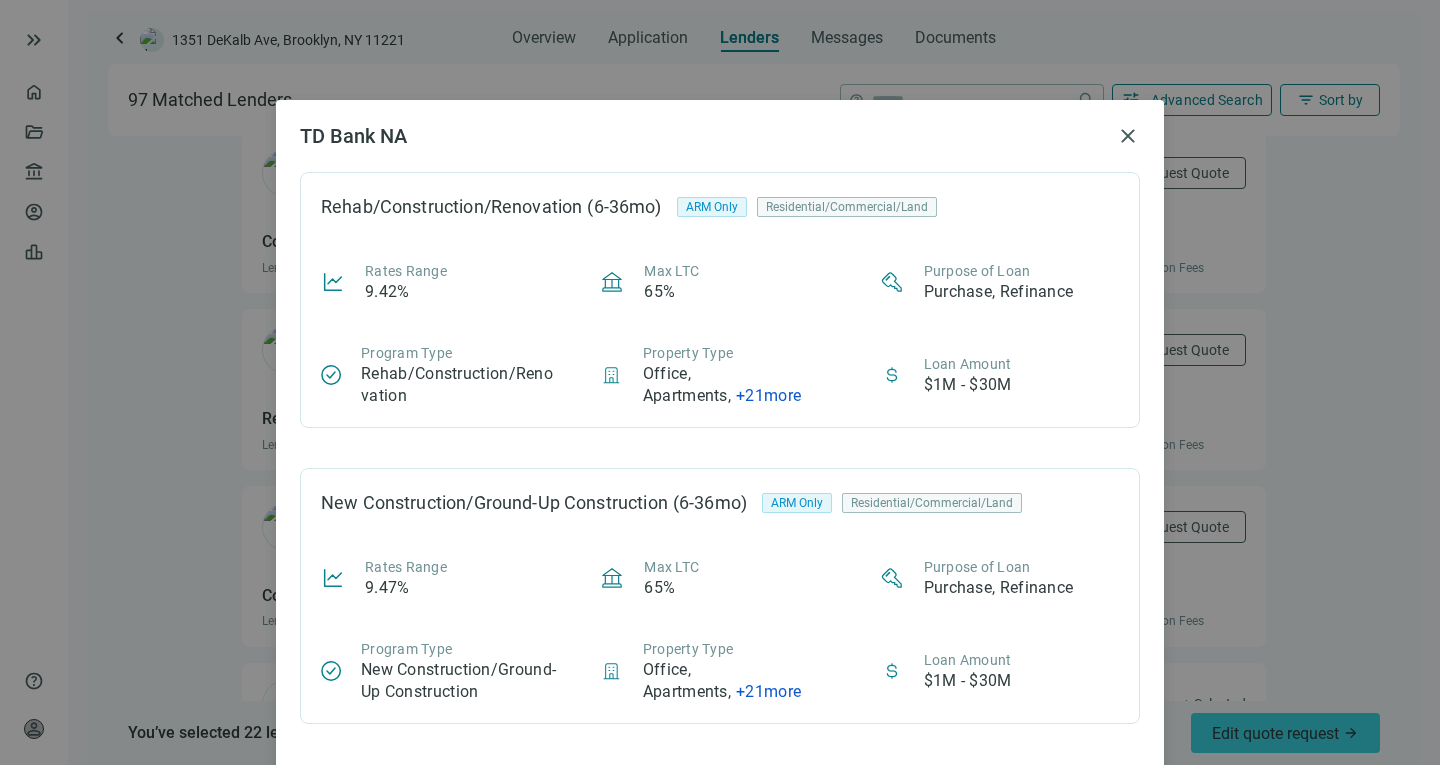 scroll, scrollTop: 33, scrollLeft: 0, axis: vertical 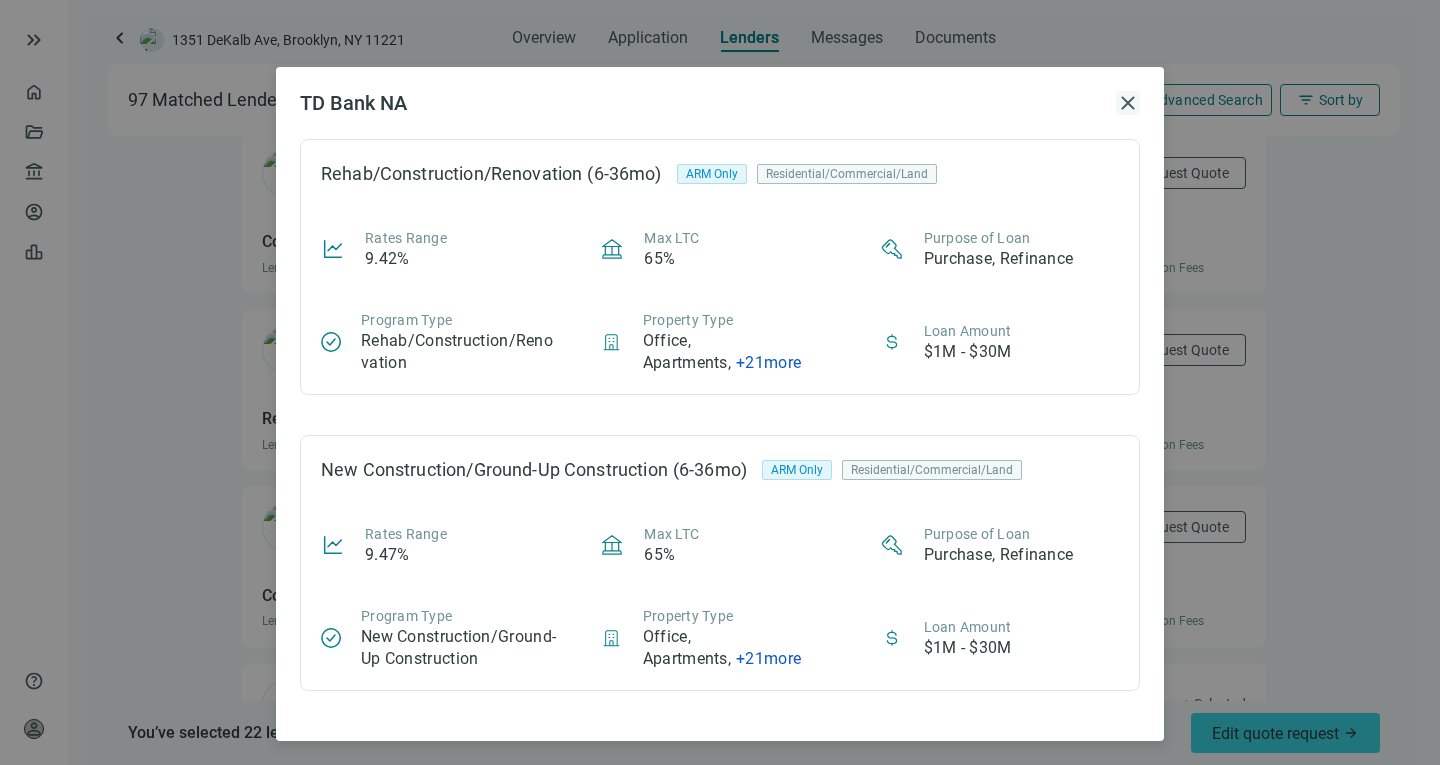 click on "close" at bounding box center [1128, 103] 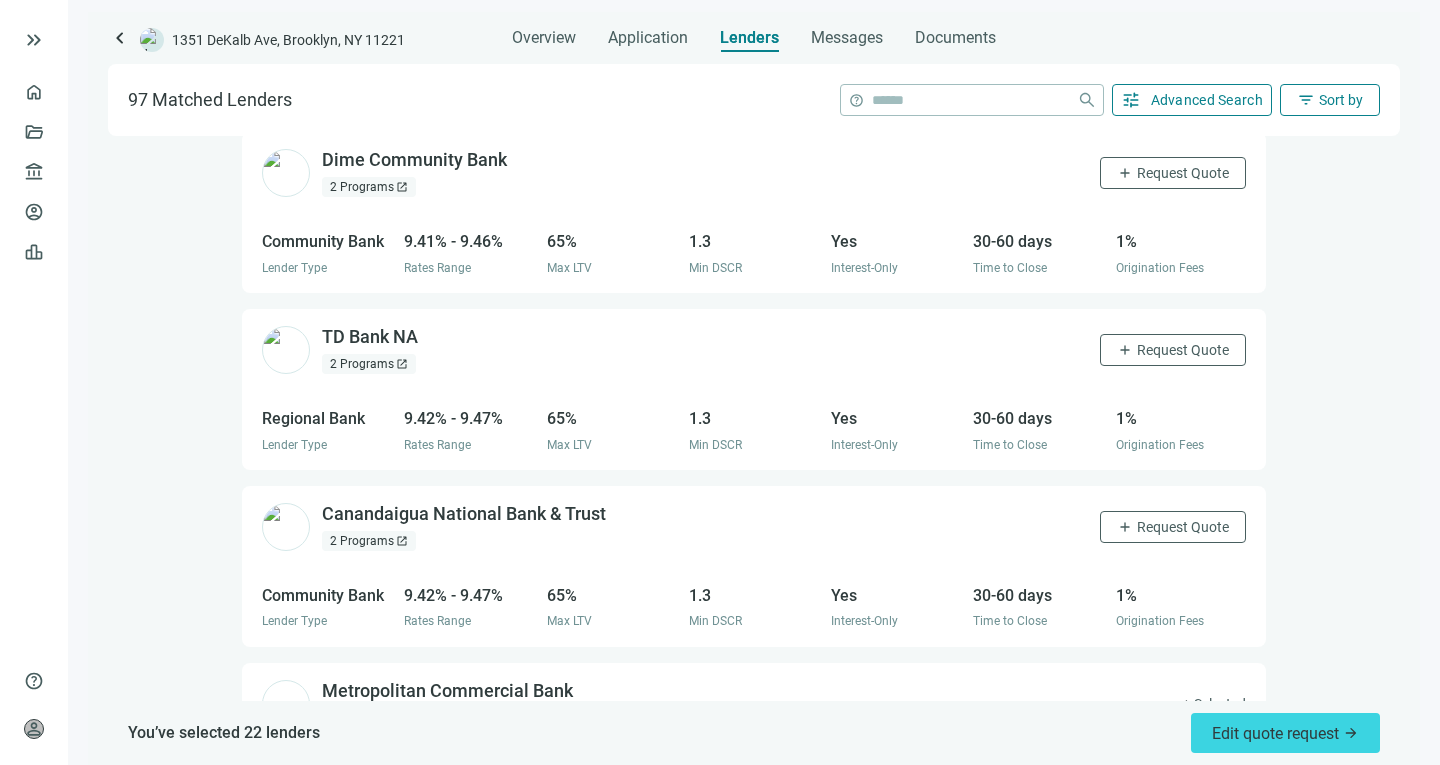 scroll, scrollTop: 0, scrollLeft: 0, axis: both 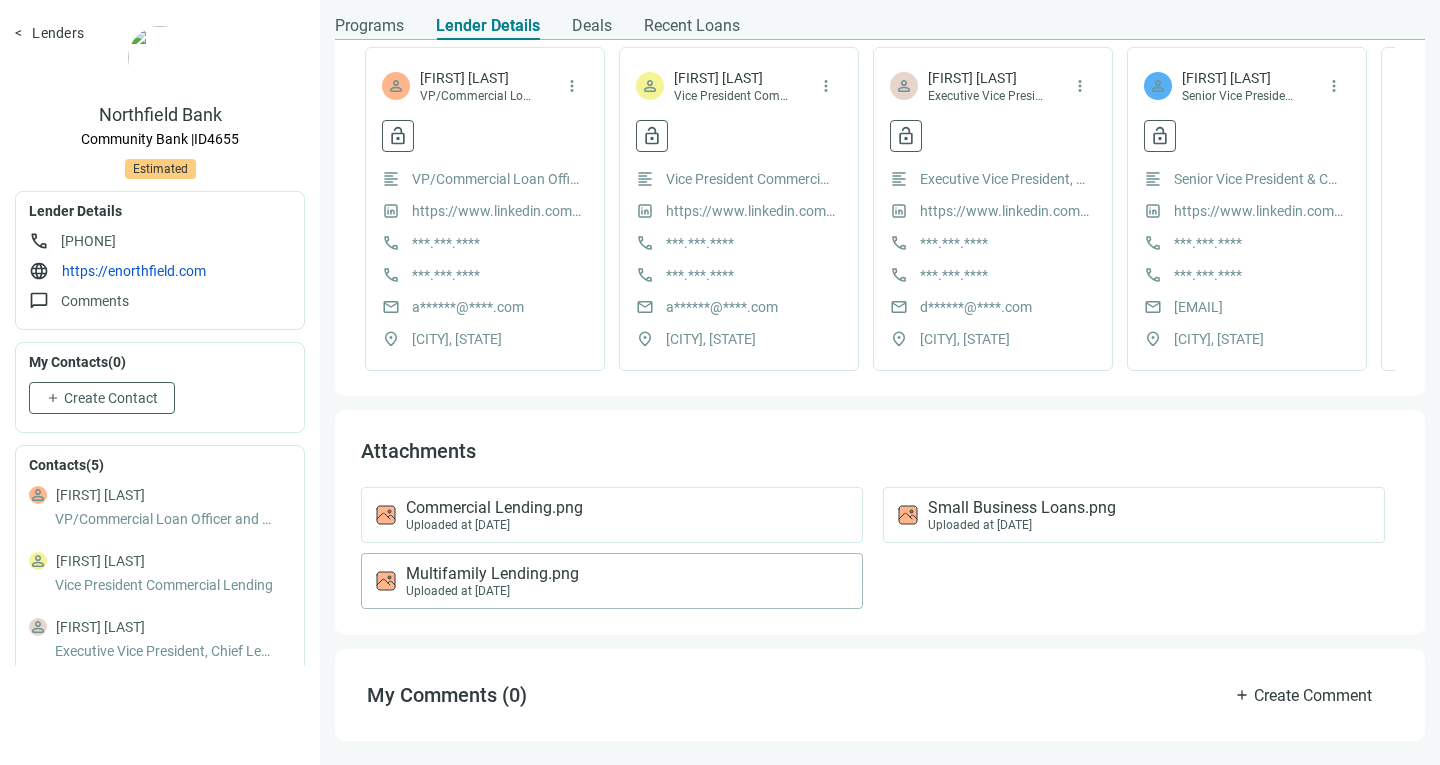 click on "Multifamily Lending.png" at bounding box center (492, 574) 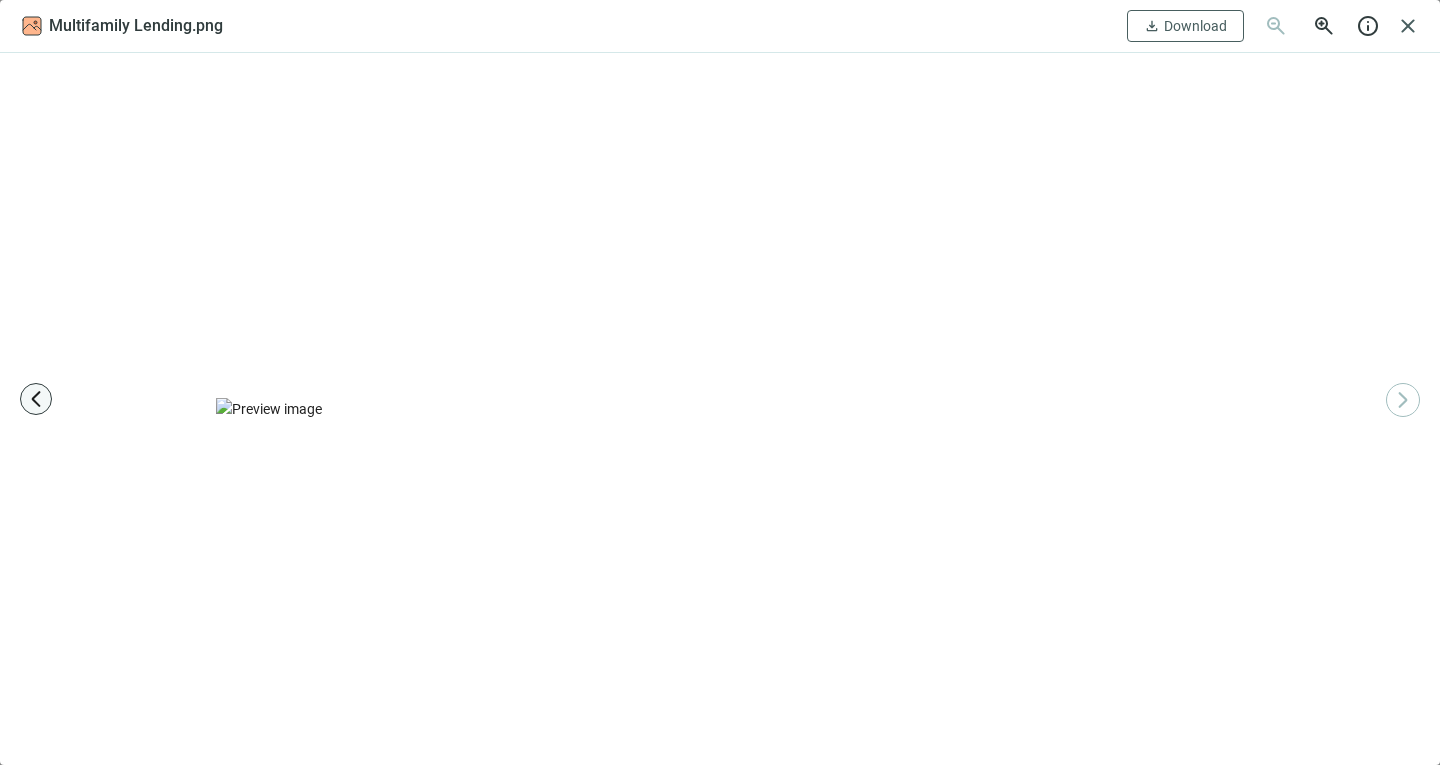 click on "arrow_back_ios_new" at bounding box center (36, 399) 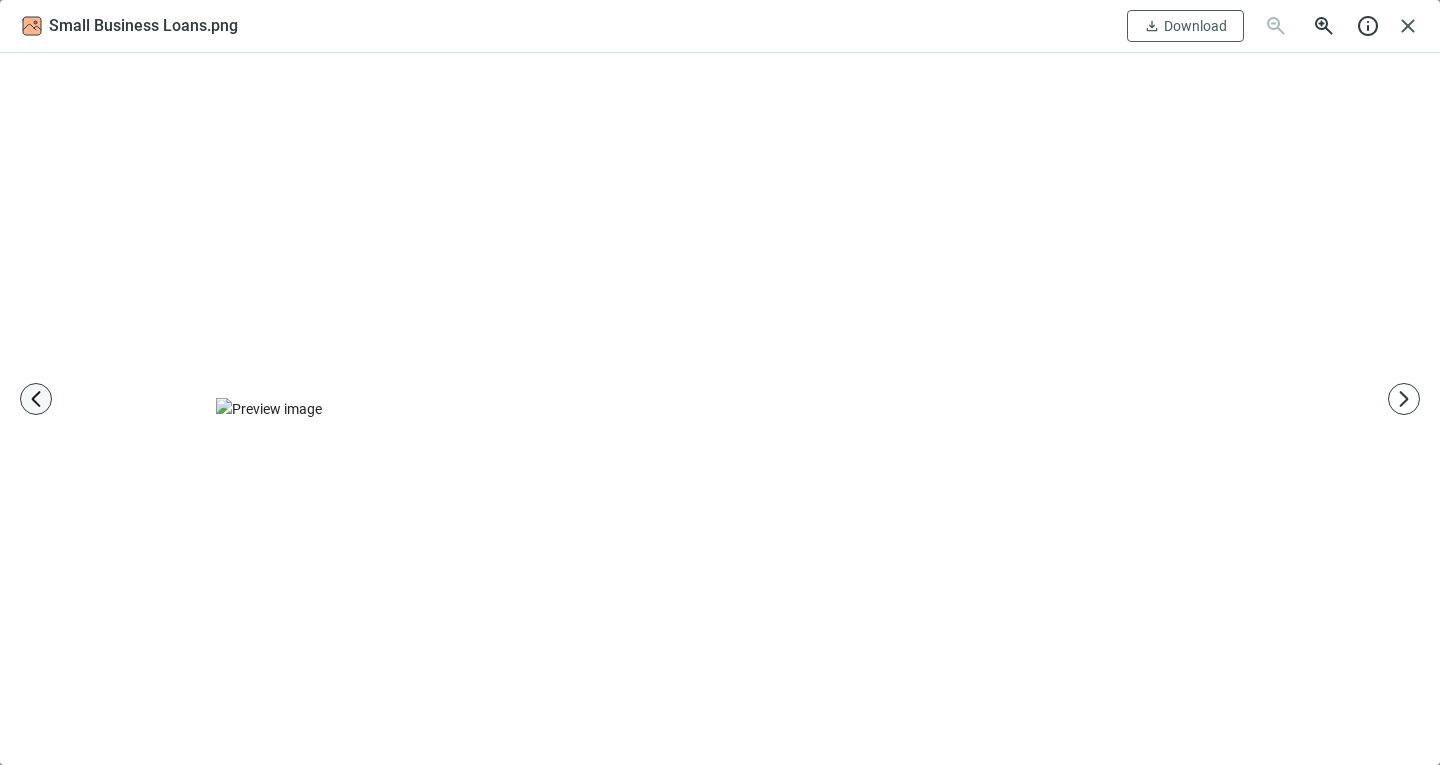 click on "arrow_back_ios_new" at bounding box center (36, 399) 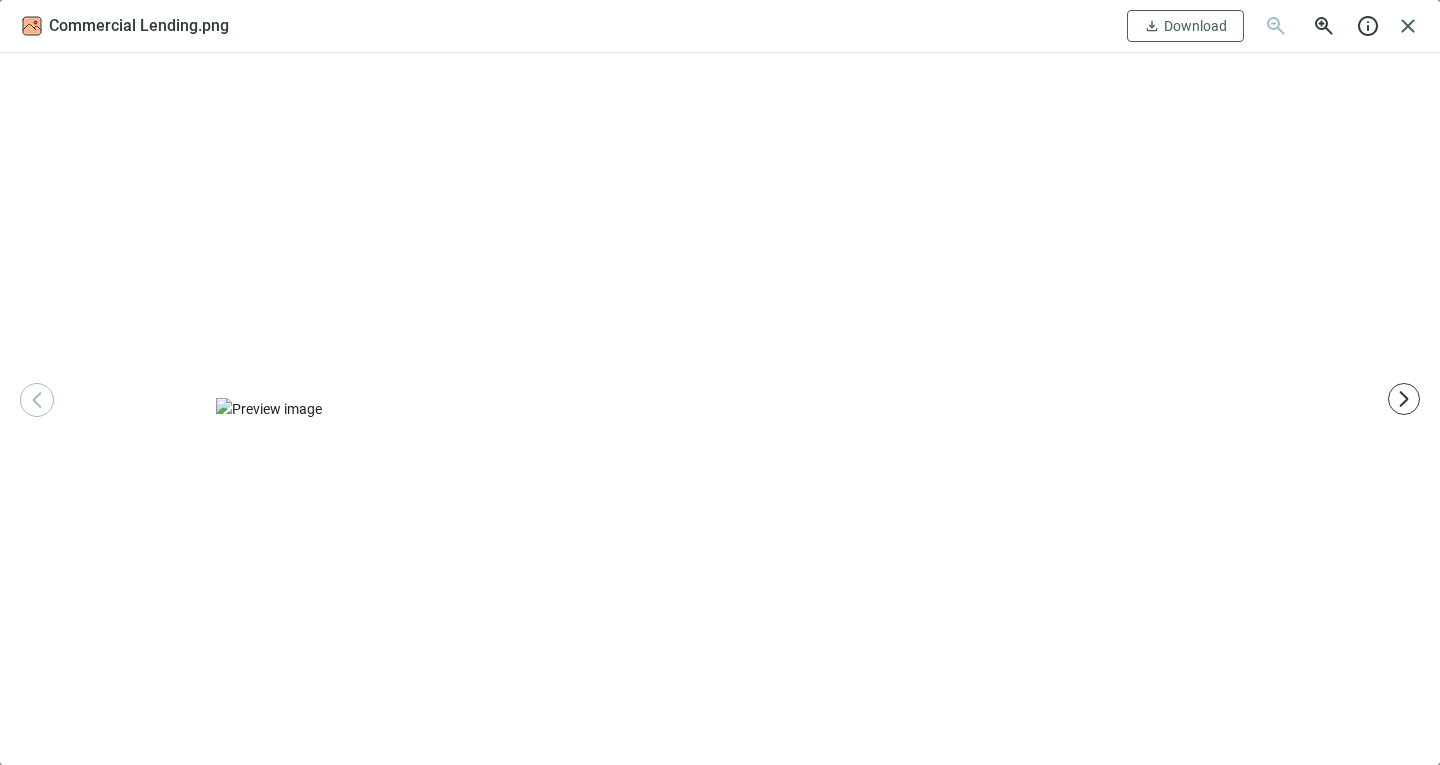 drag, startPoint x: 566, startPoint y: 415, endPoint x: 570, endPoint y: 282, distance: 133.06013 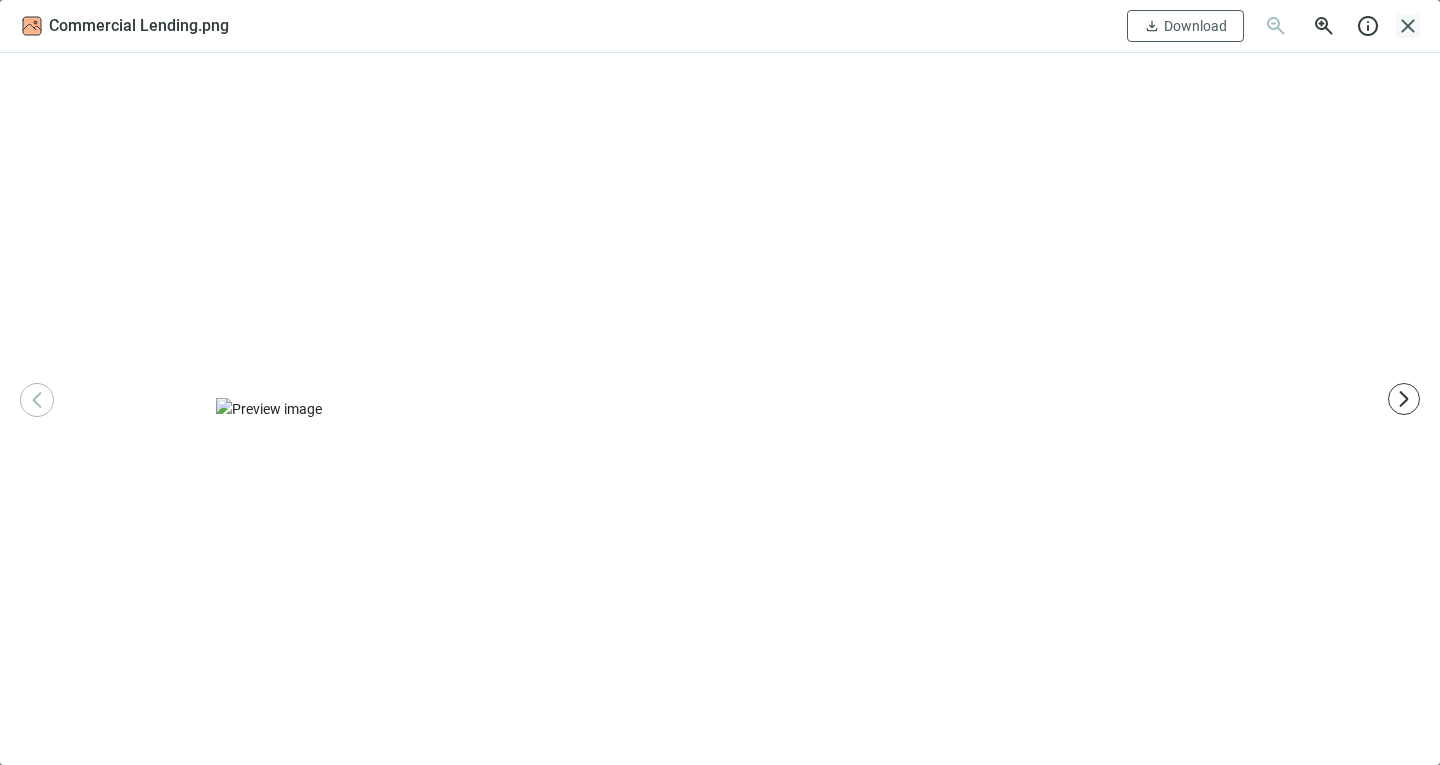 click on "close" at bounding box center (1408, 26) 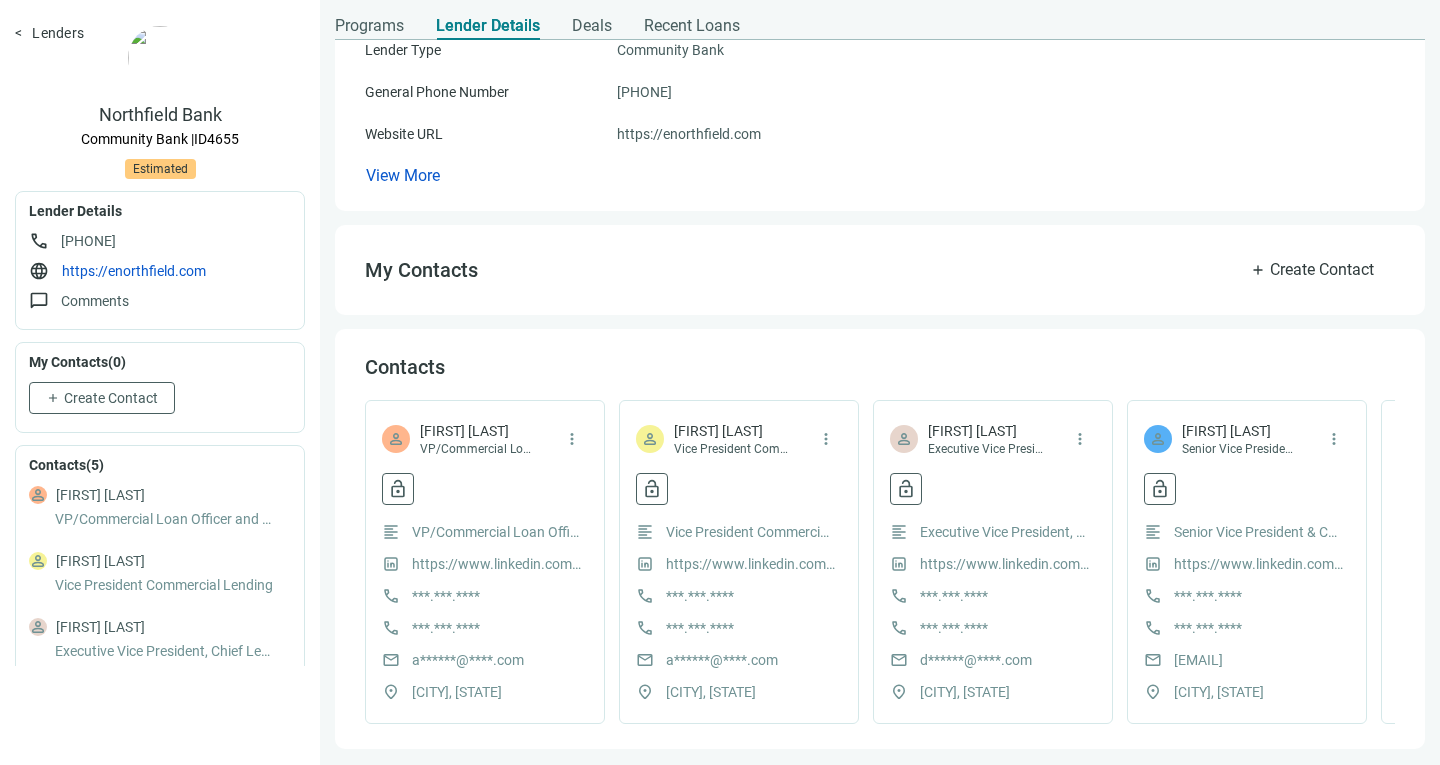 scroll, scrollTop: 0, scrollLeft: 0, axis: both 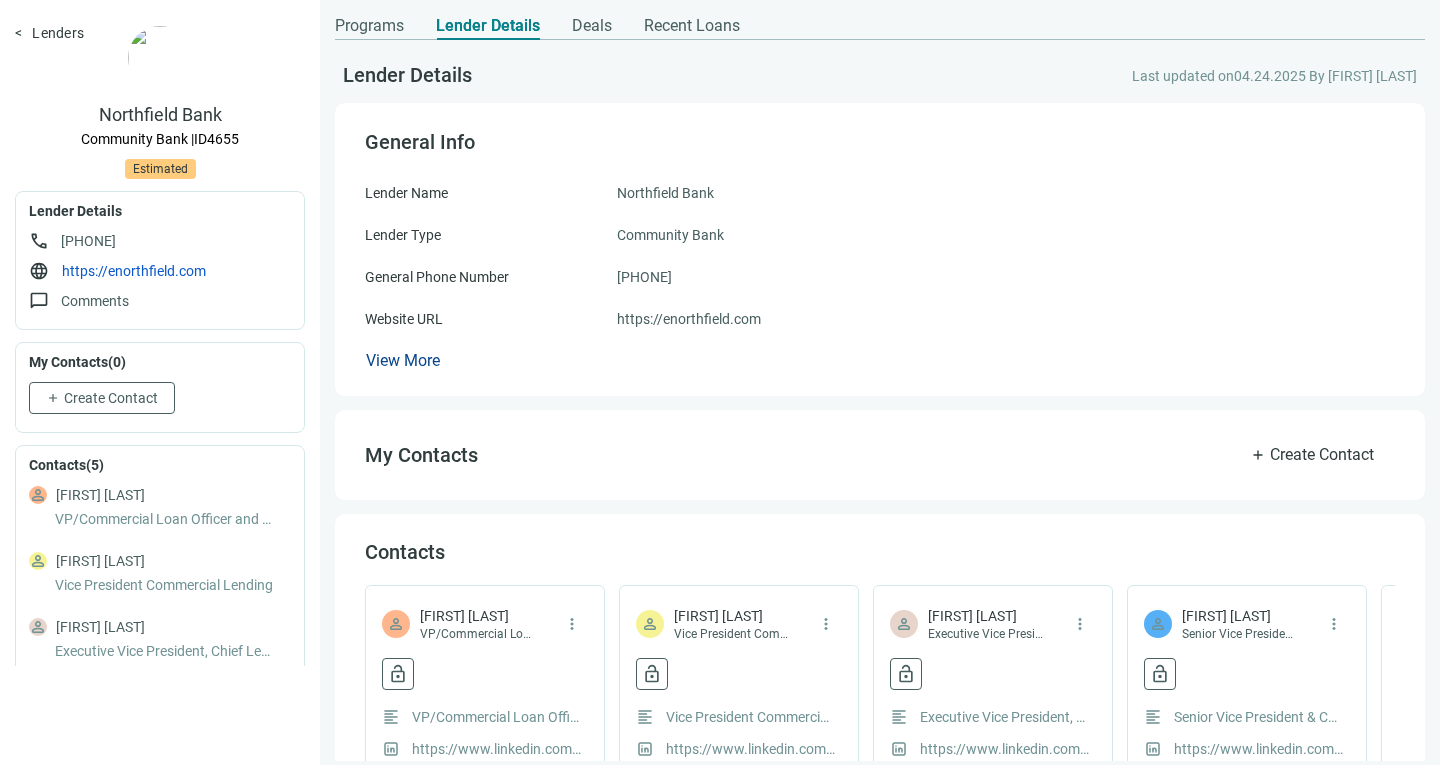 click on "View More" at bounding box center [403, 360] 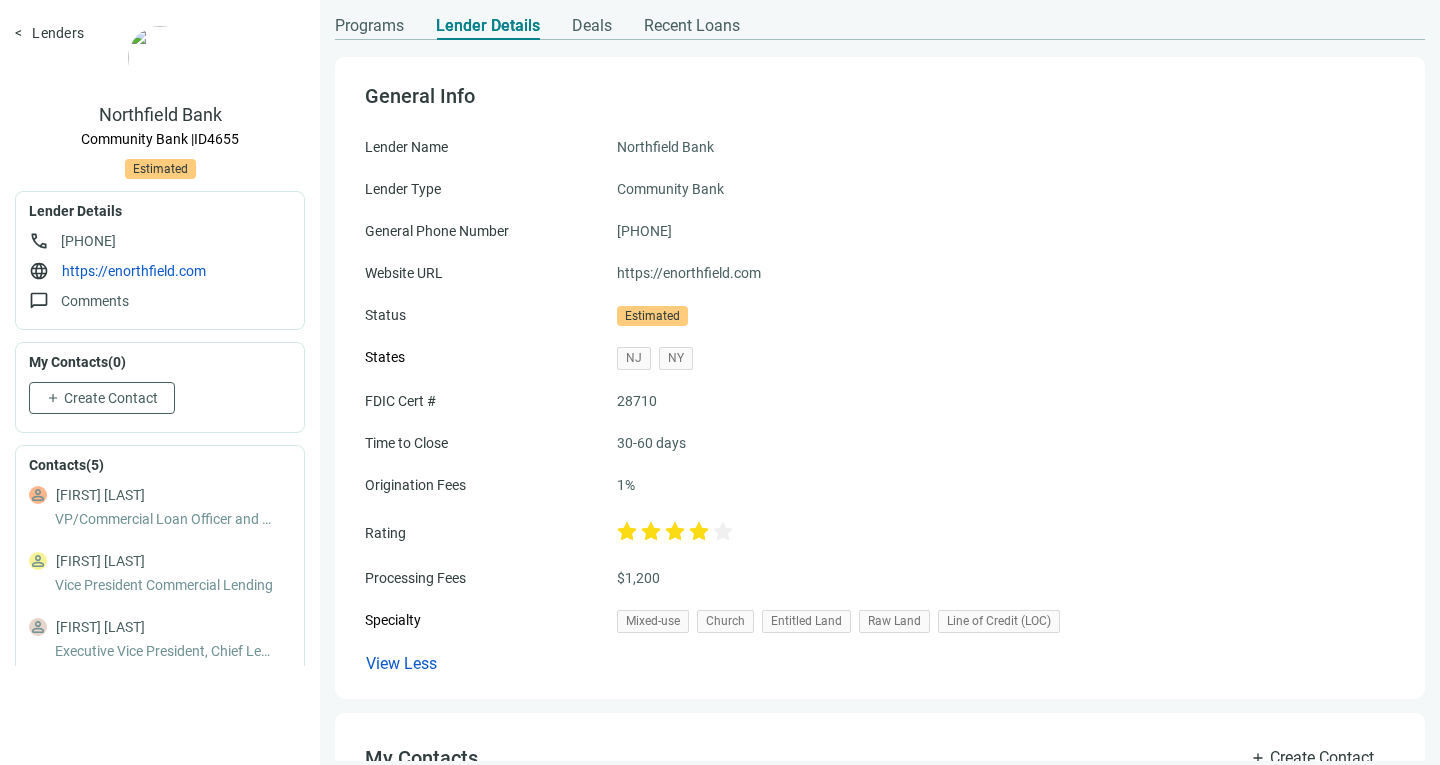 scroll, scrollTop: 0, scrollLeft: 0, axis: both 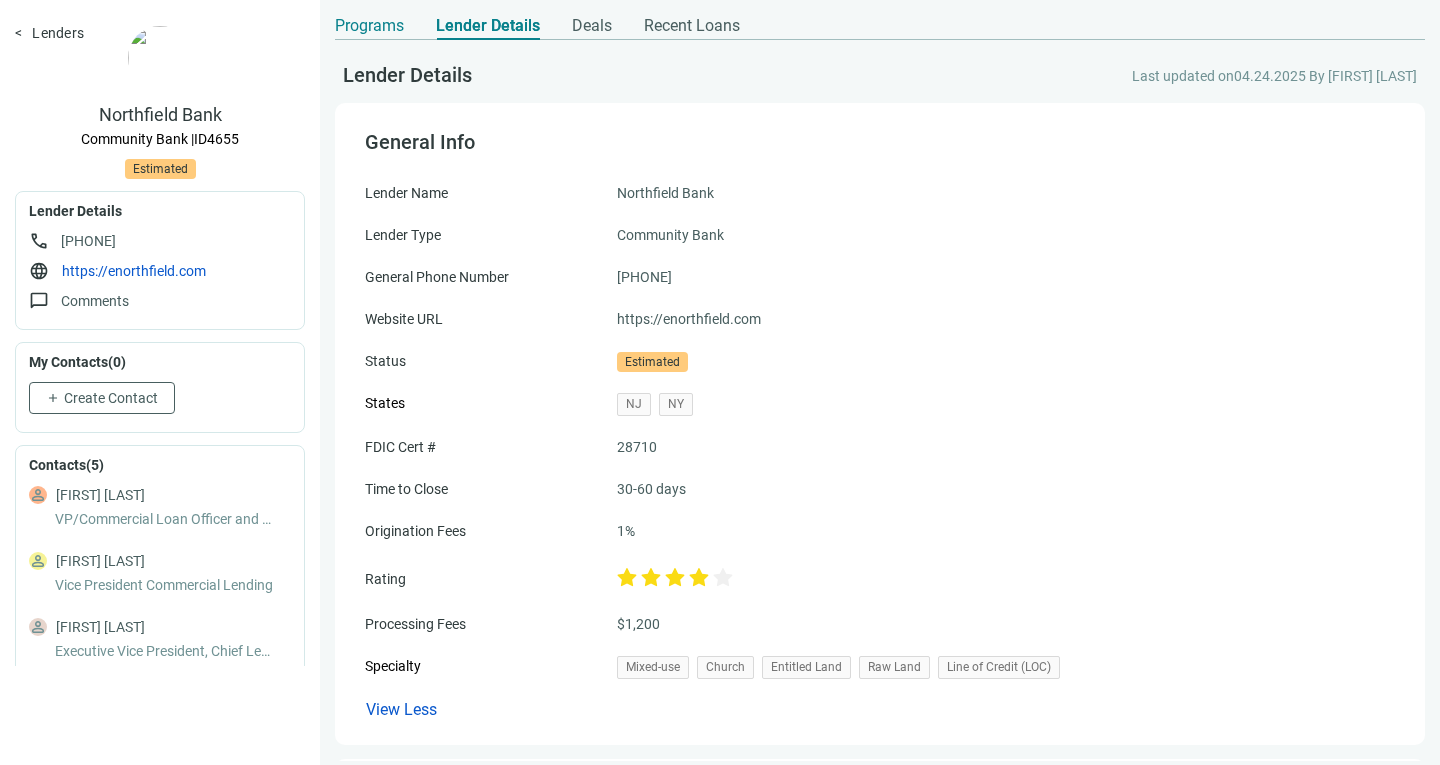 click on "Programs" at bounding box center (369, 26) 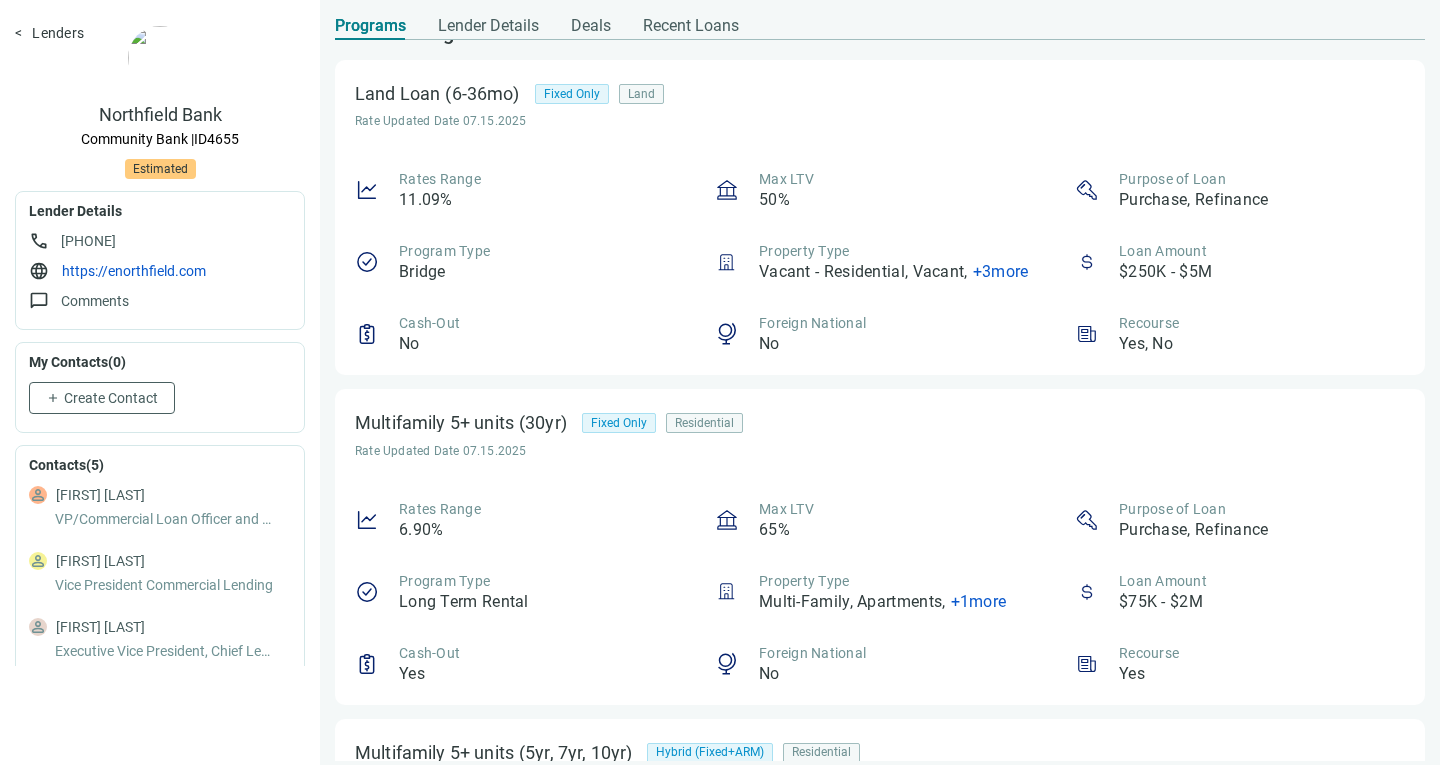 scroll, scrollTop: 0, scrollLeft: 0, axis: both 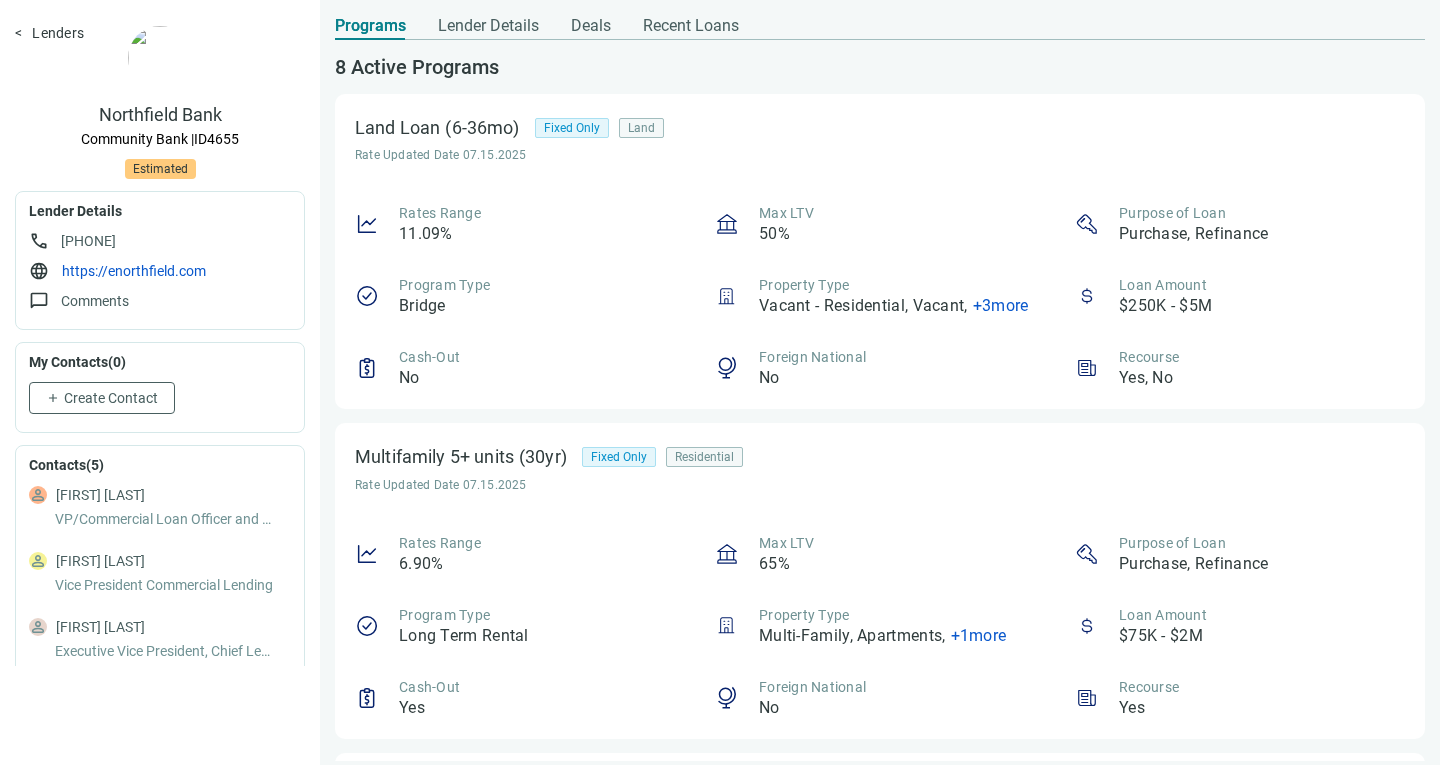 click on "Programs Lender Details Deals Recent Loans" at bounding box center [537, 20] 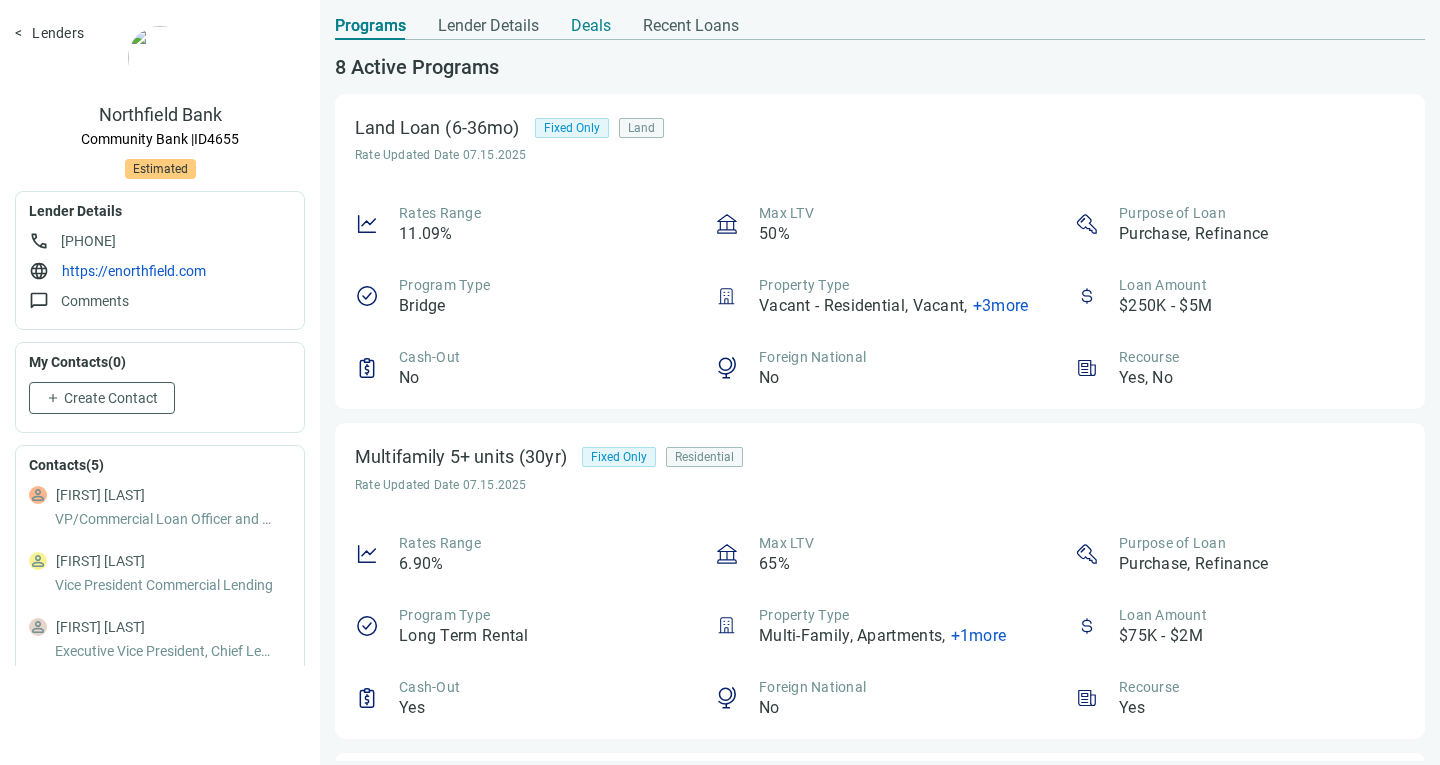 click on "Deals" at bounding box center [591, 26] 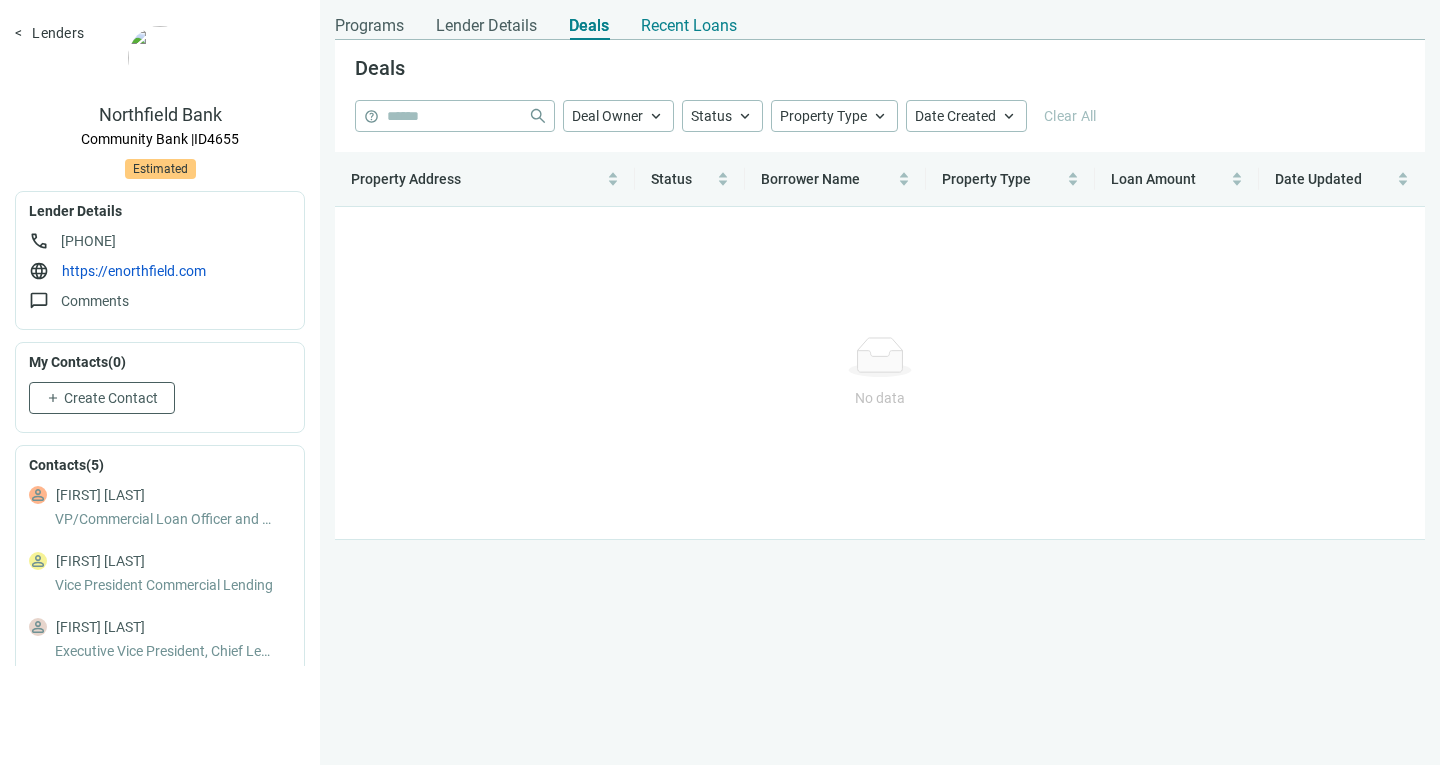 click on "Recent Loans" at bounding box center (689, 20) 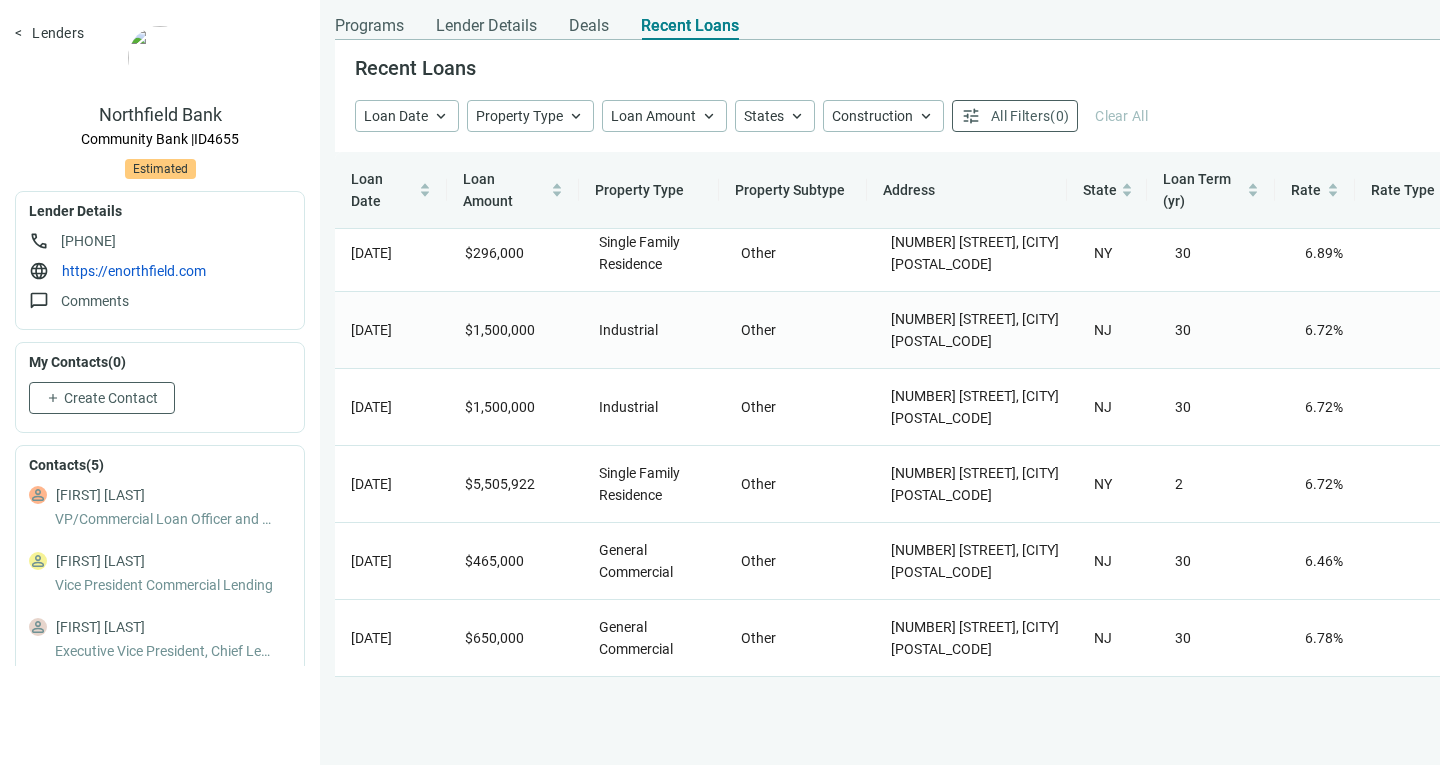scroll, scrollTop: 0, scrollLeft: 0, axis: both 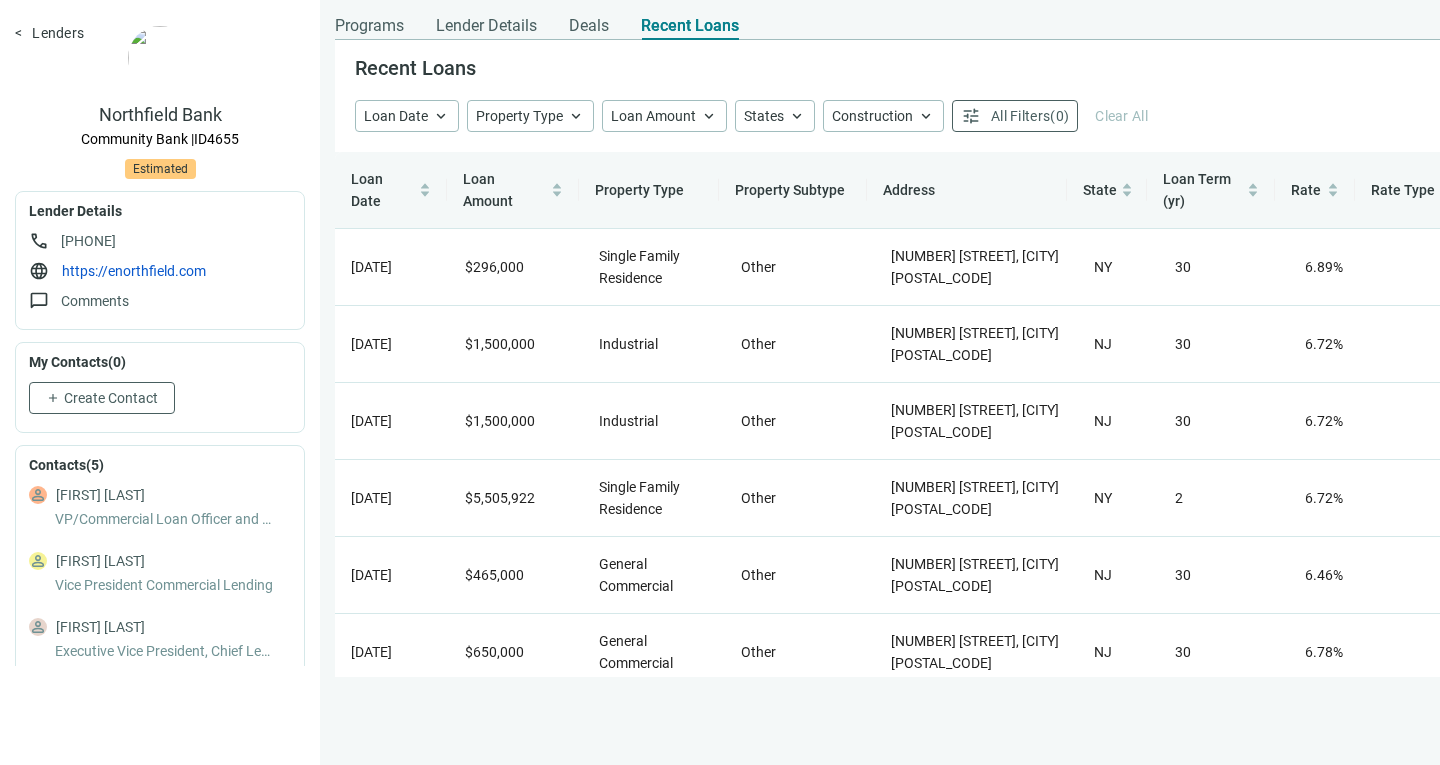 click on "Lenders" at bounding box center [49, 33] 